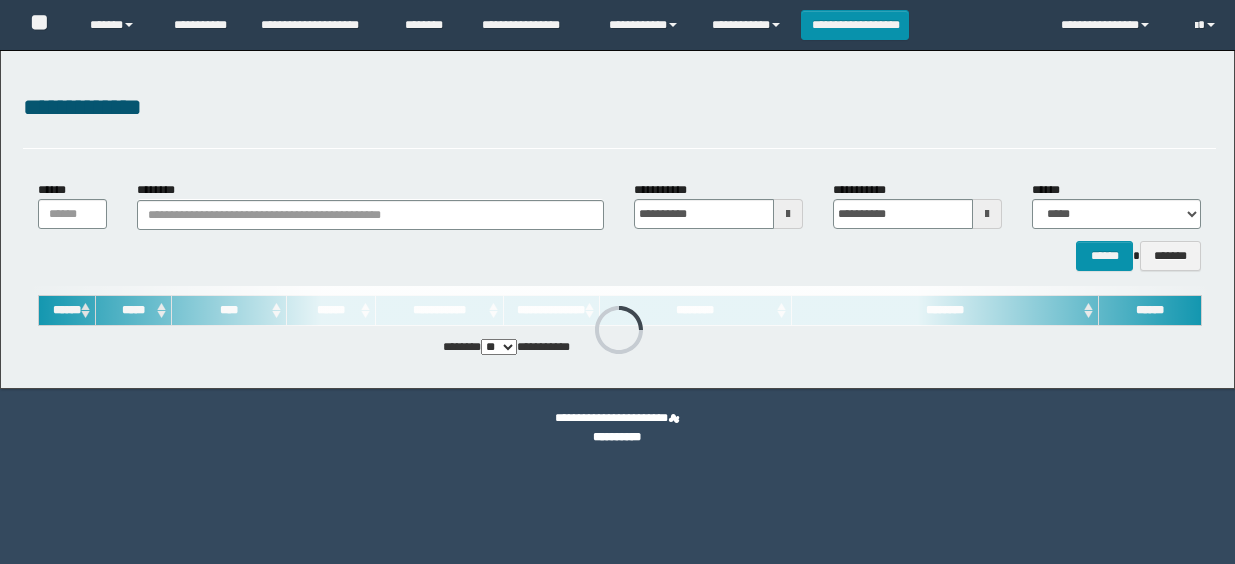 scroll, scrollTop: 0, scrollLeft: 0, axis: both 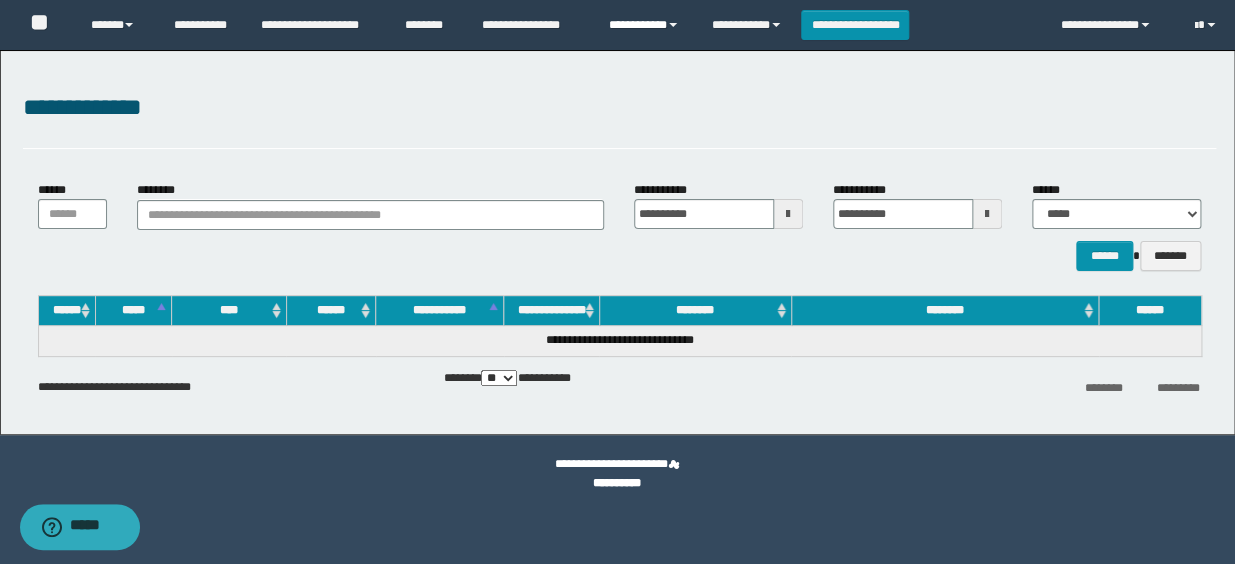 click on "**********" at bounding box center (645, 25) 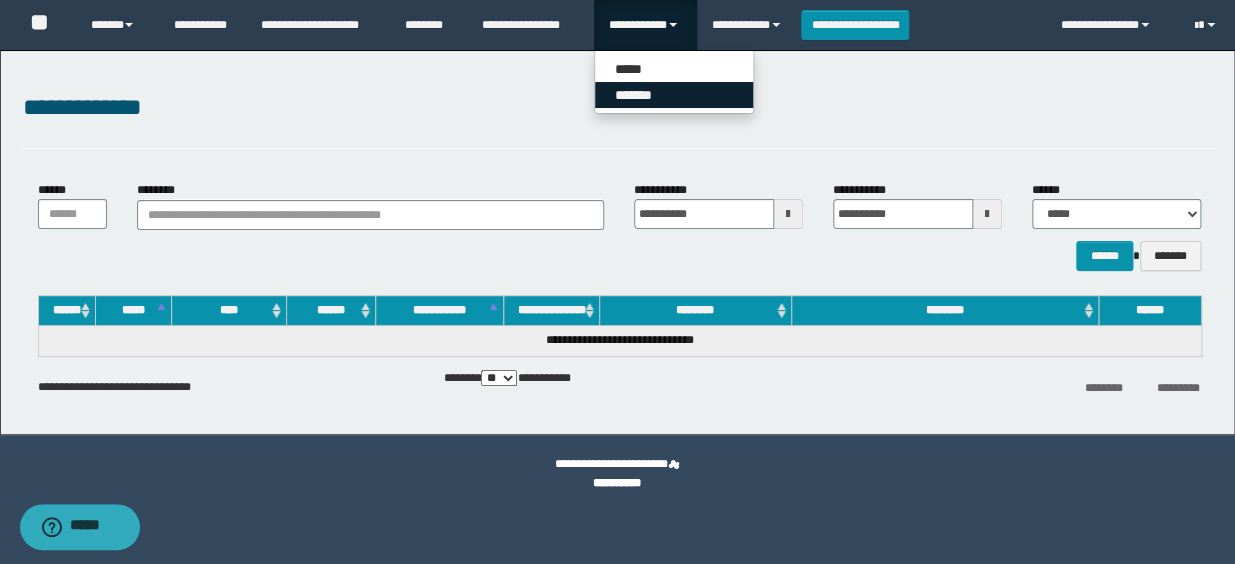 click on "*******" at bounding box center (674, 95) 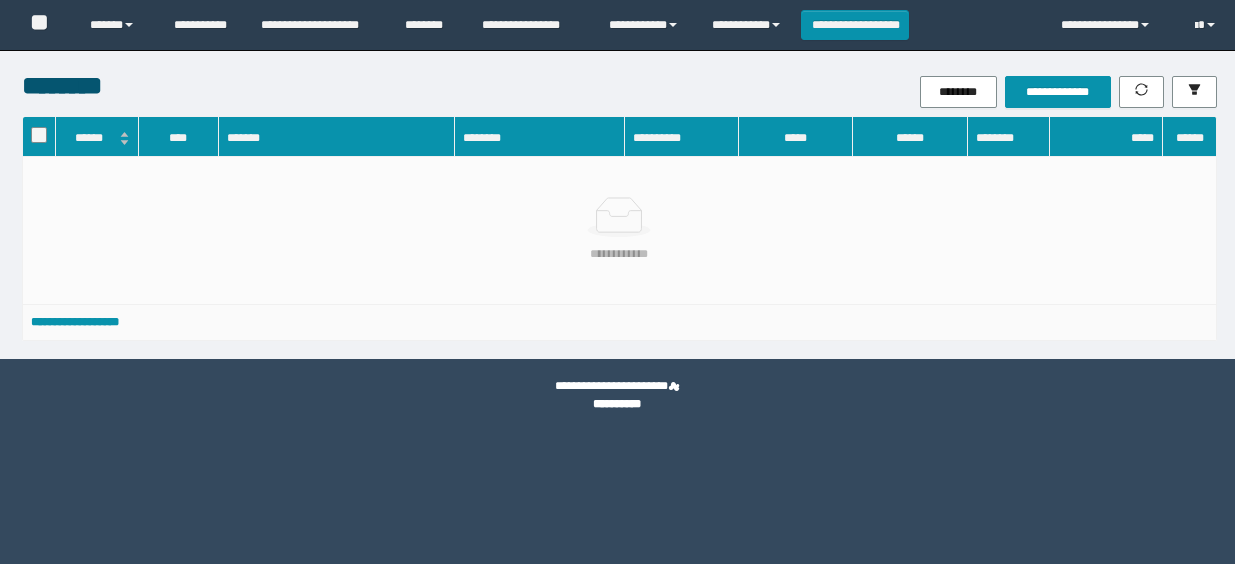 scroll, scrollTop: 0, scrollLeft: 0, axis: both 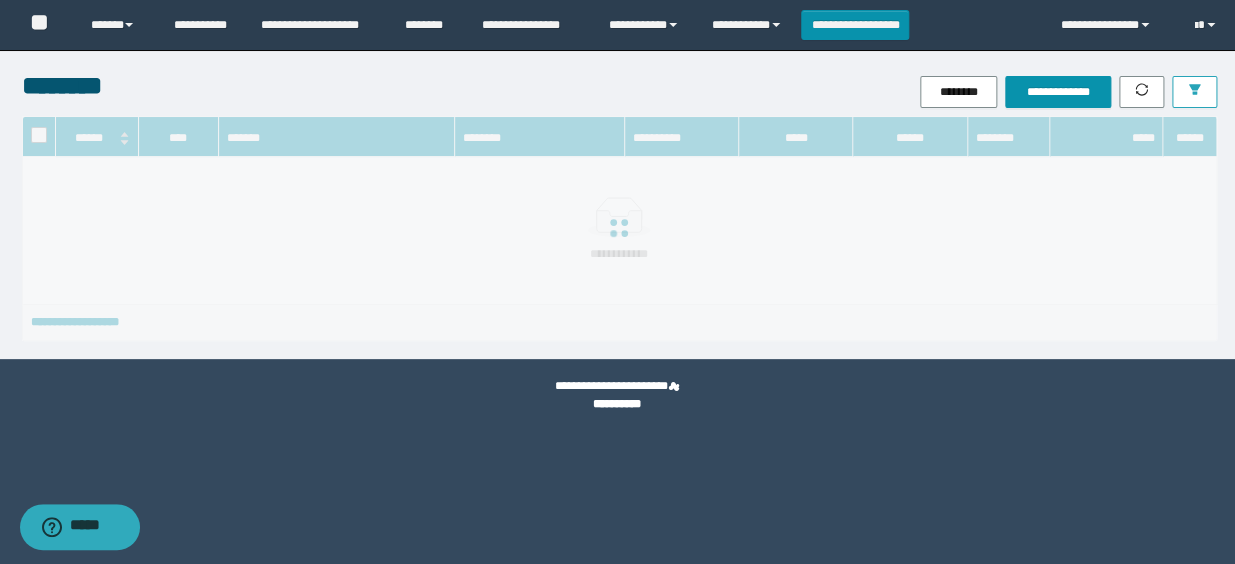click at bounding box center (1194, 92) 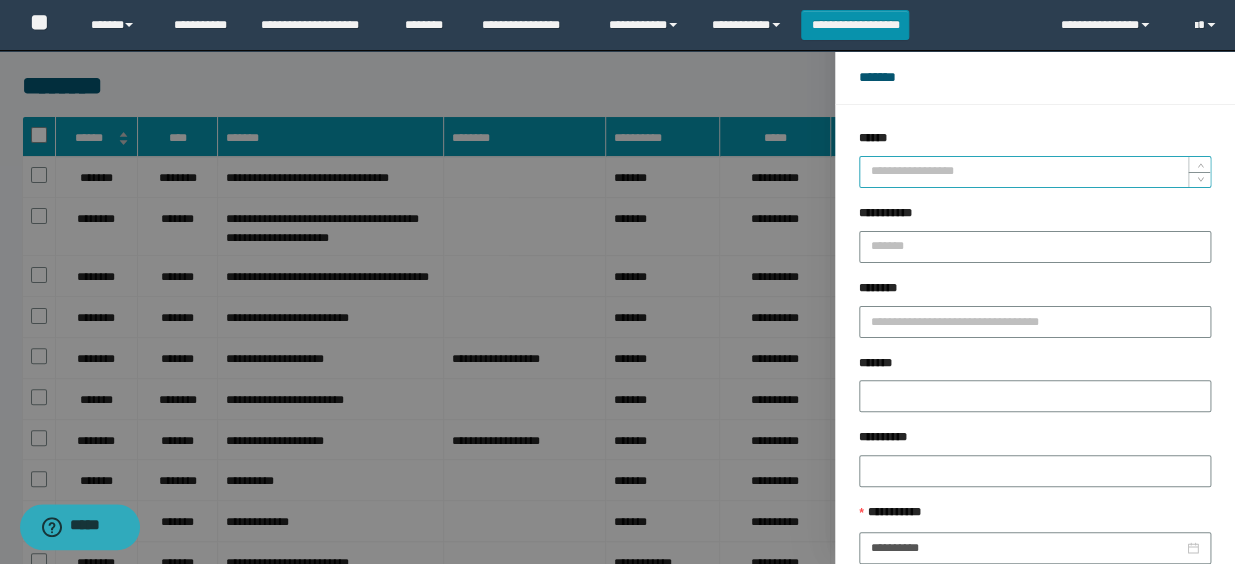 click on "******" at bounding box center [1035, 172] 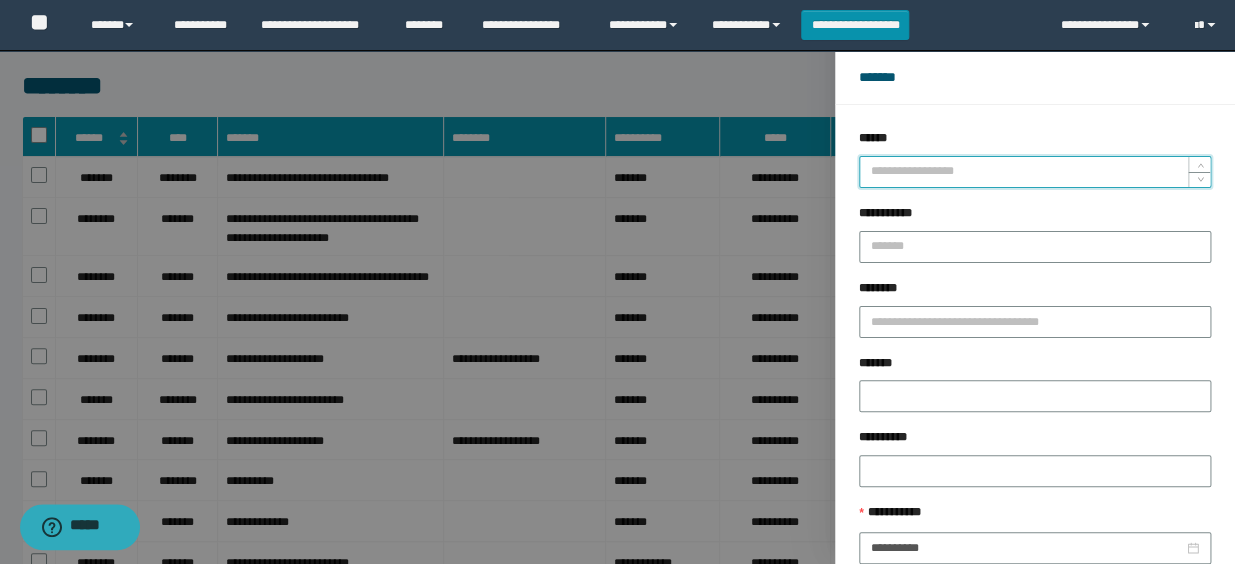 paste on "****" 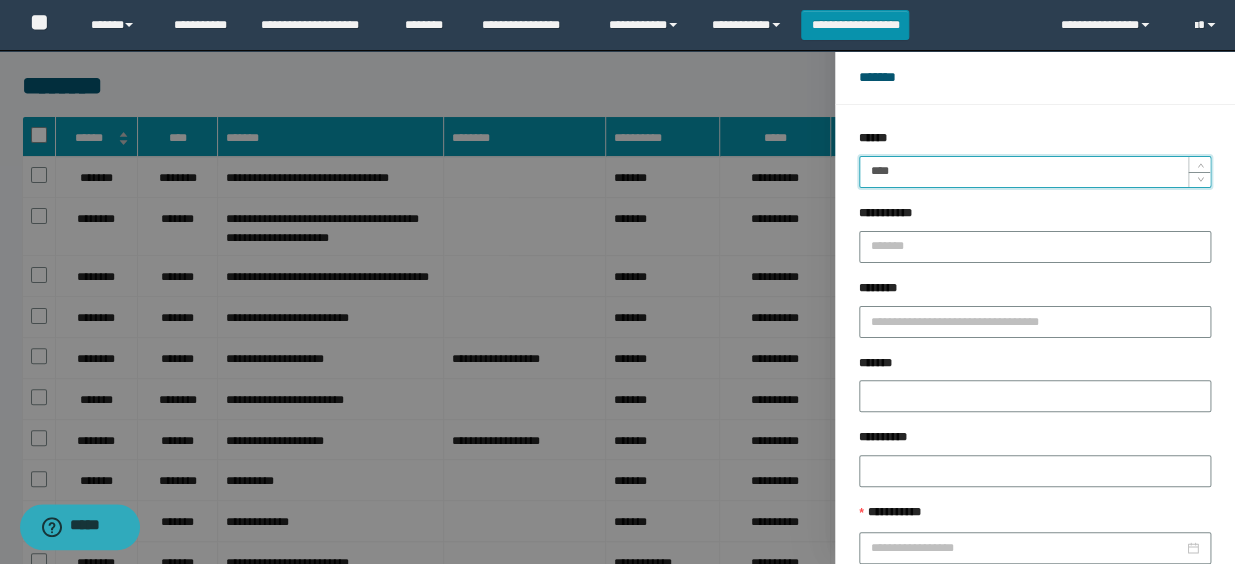 type on "****" 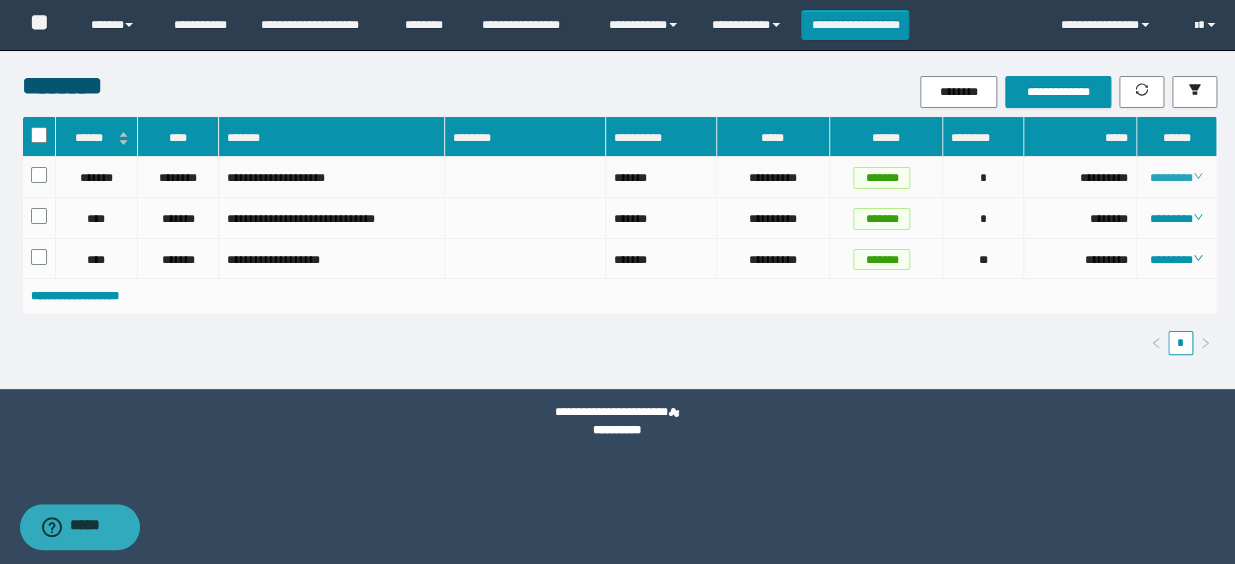 click on "********" at bounding box center [1176, 178] 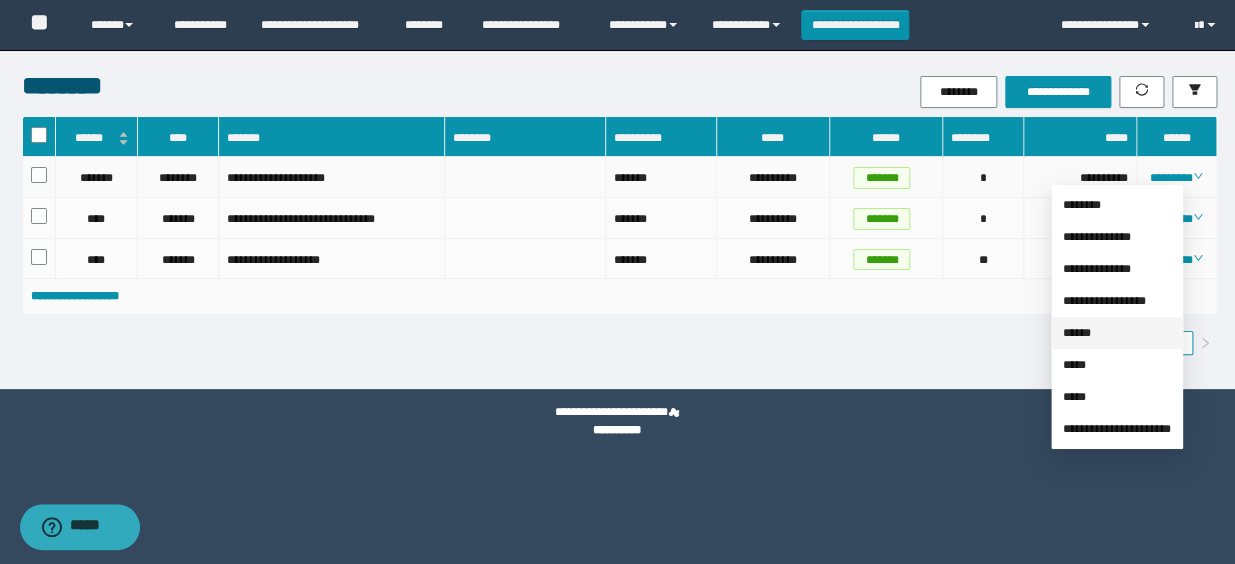 click on "******" at bounding box center [1077, 333] 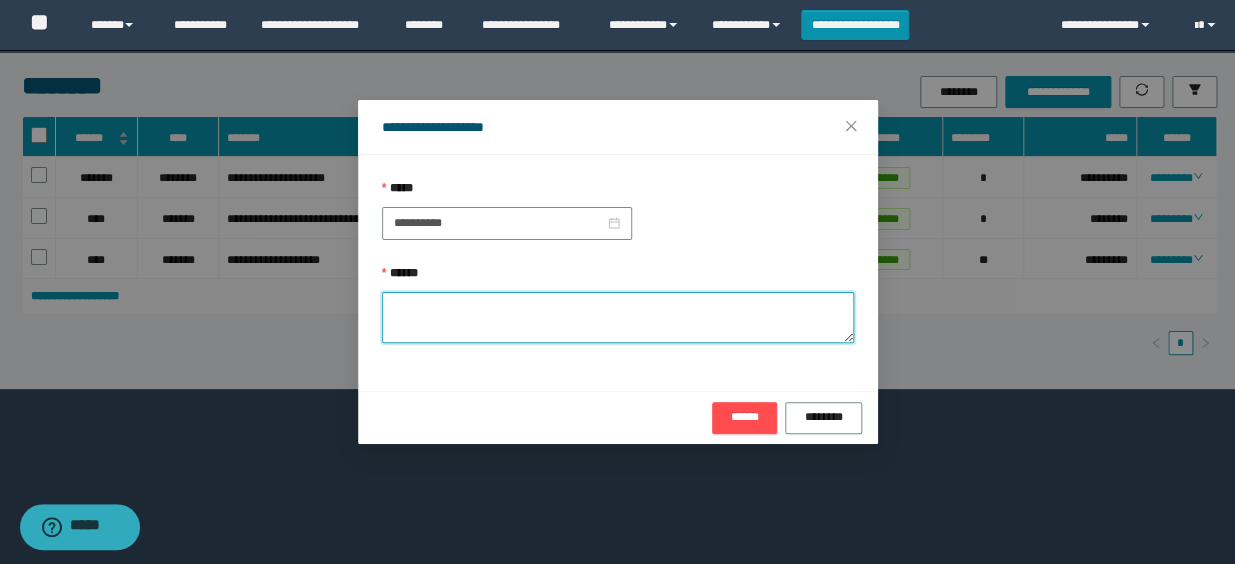 click on "******" at bounding box center (618, 317) 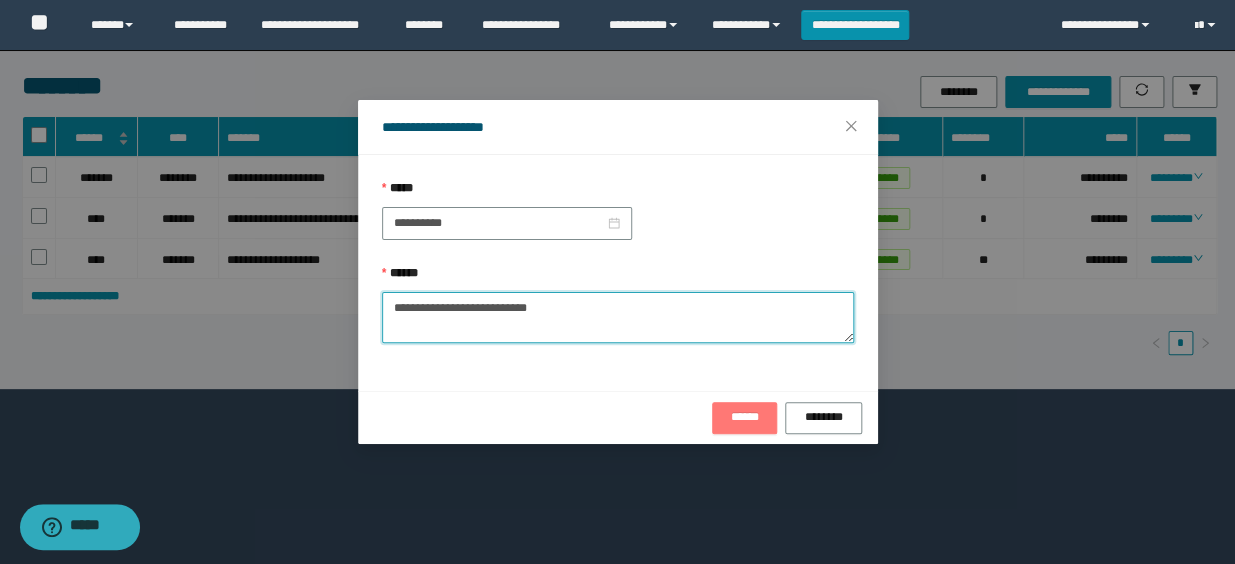 type on "**********" 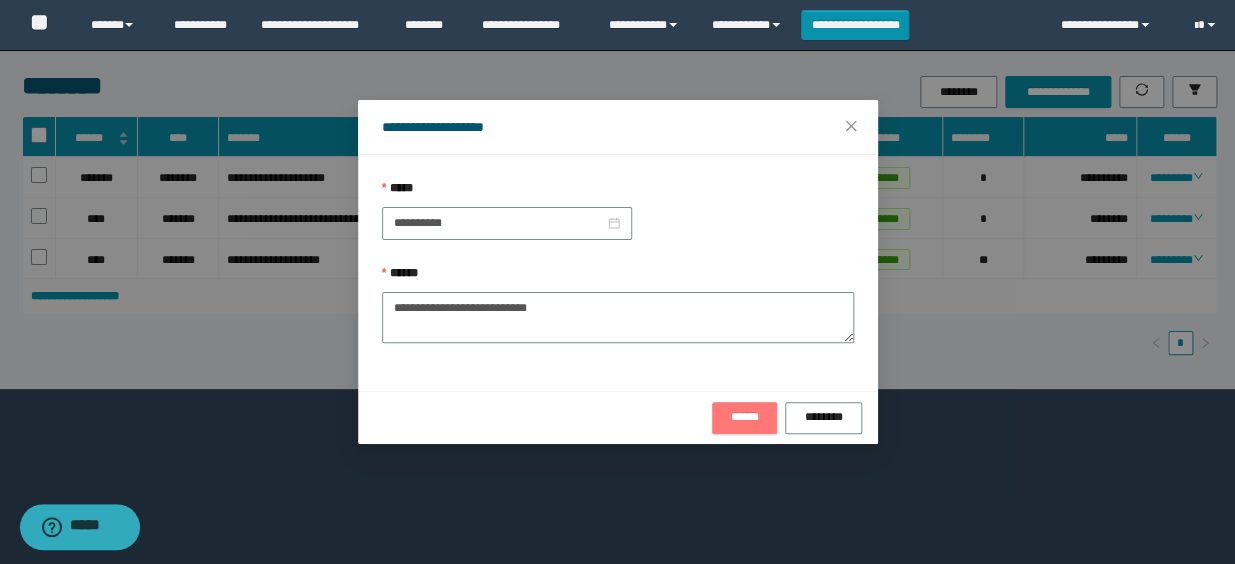 click on "******" at bounding box center (745, 417) 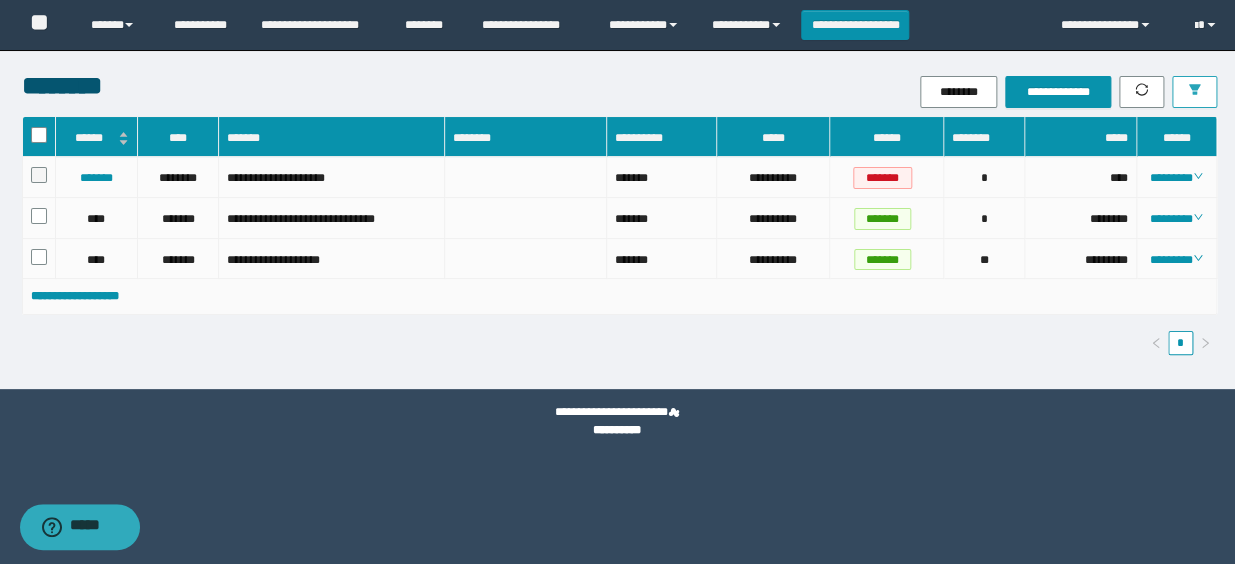 click 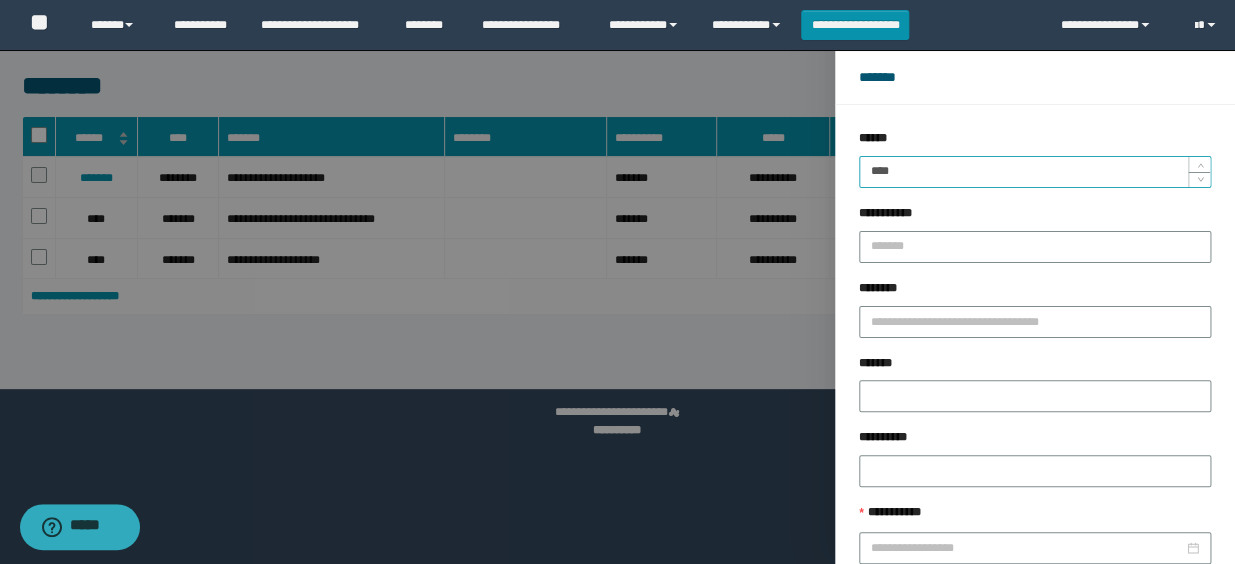 click on "****" at bounding box center [1035, 172] 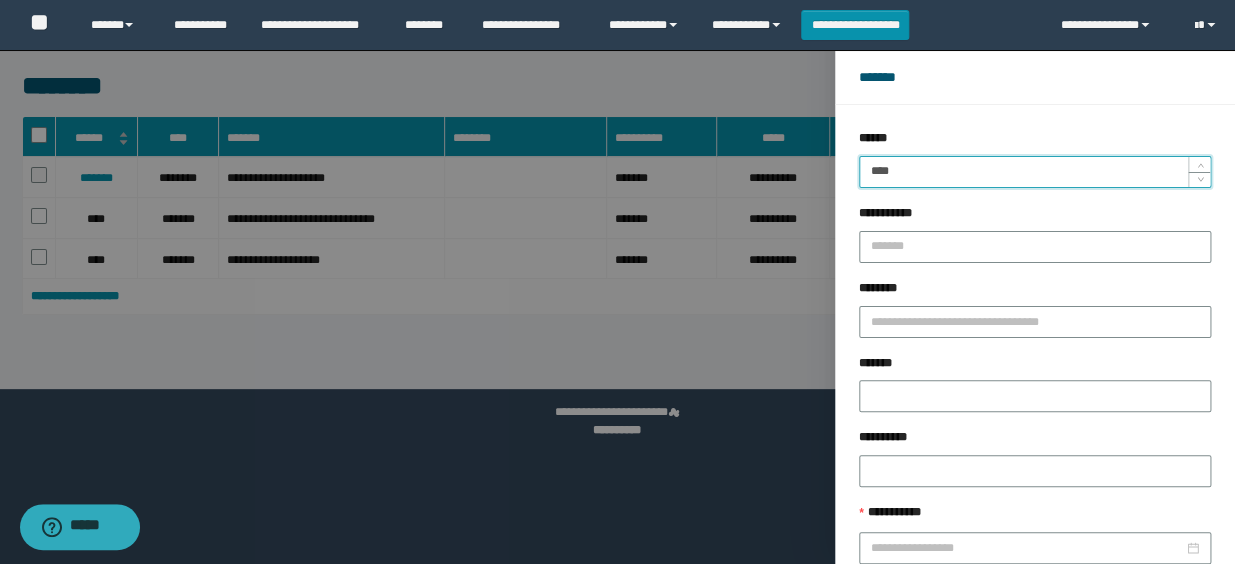 click on "****" at bounding box center (1035, 172) 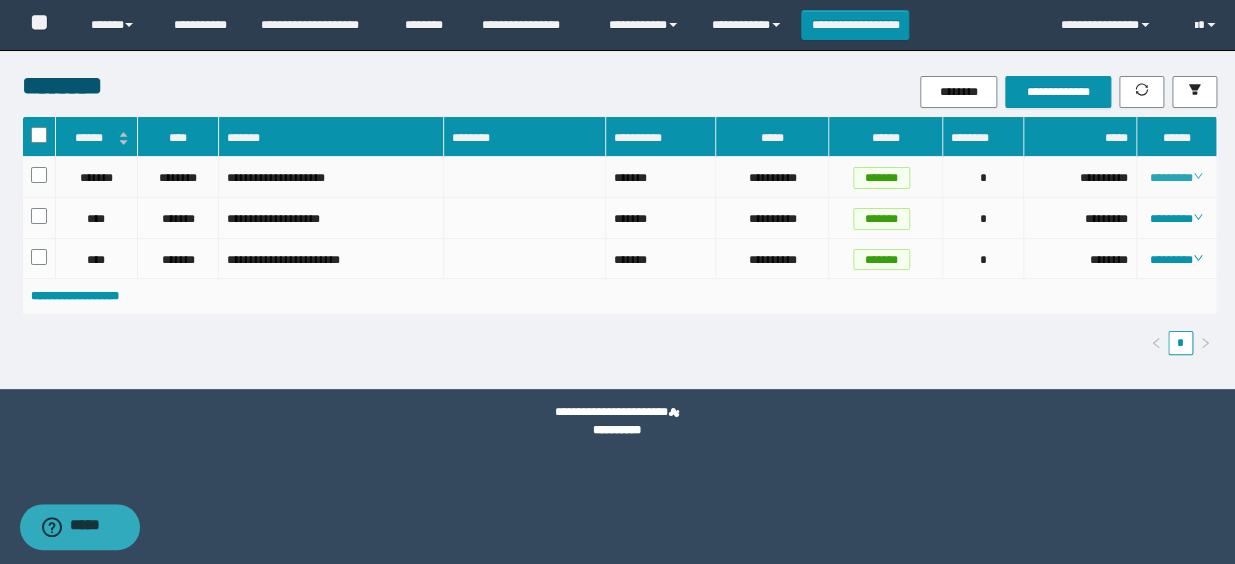 click on "********" at bounding box center [1176, 178] 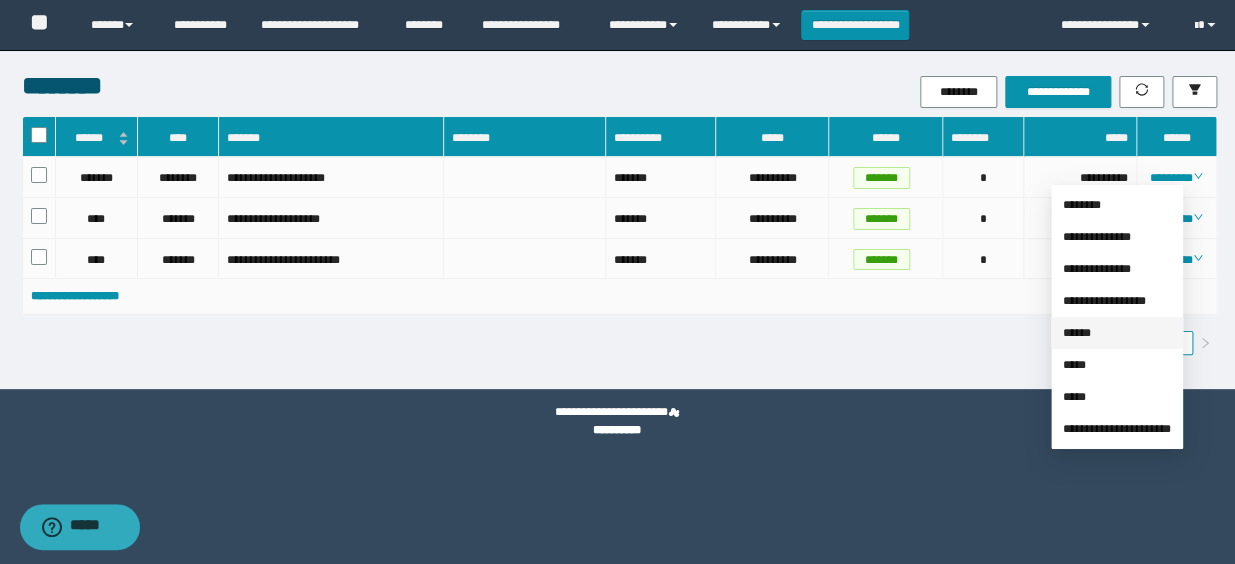click on "******" at bounding box center [1077, 333] 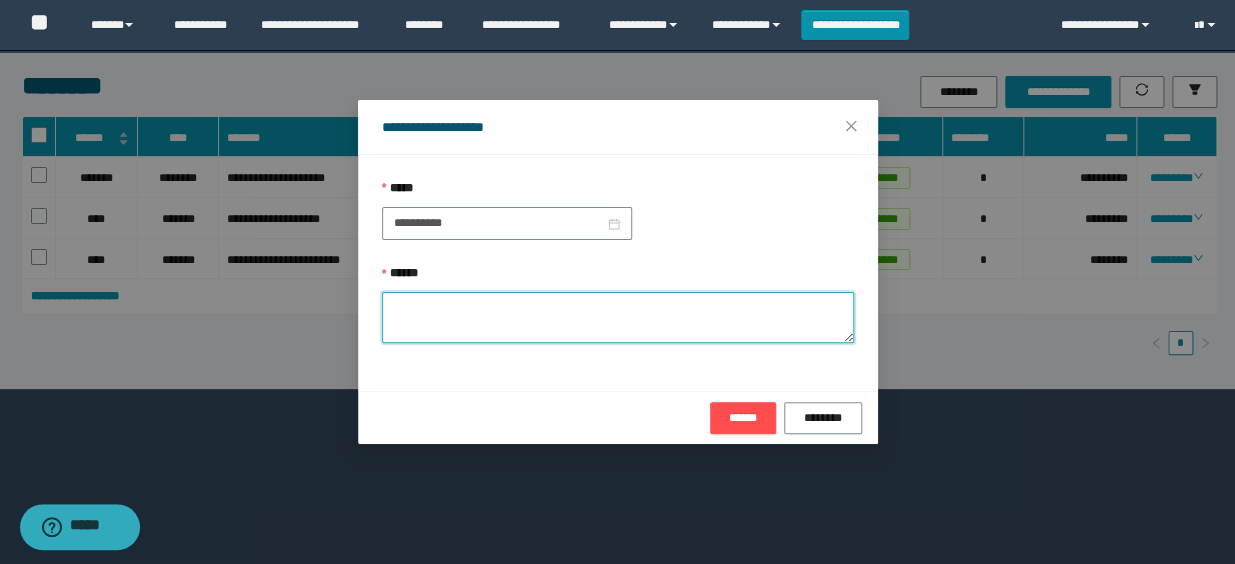 click on "******" at bounding box center (618, 317) 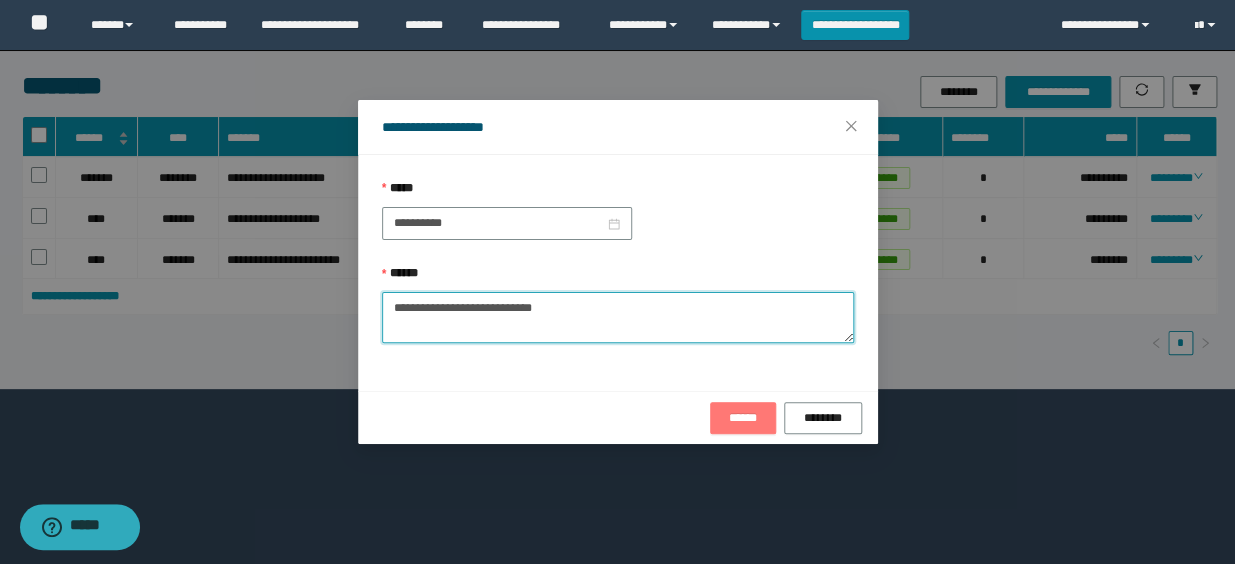 type on "**********" 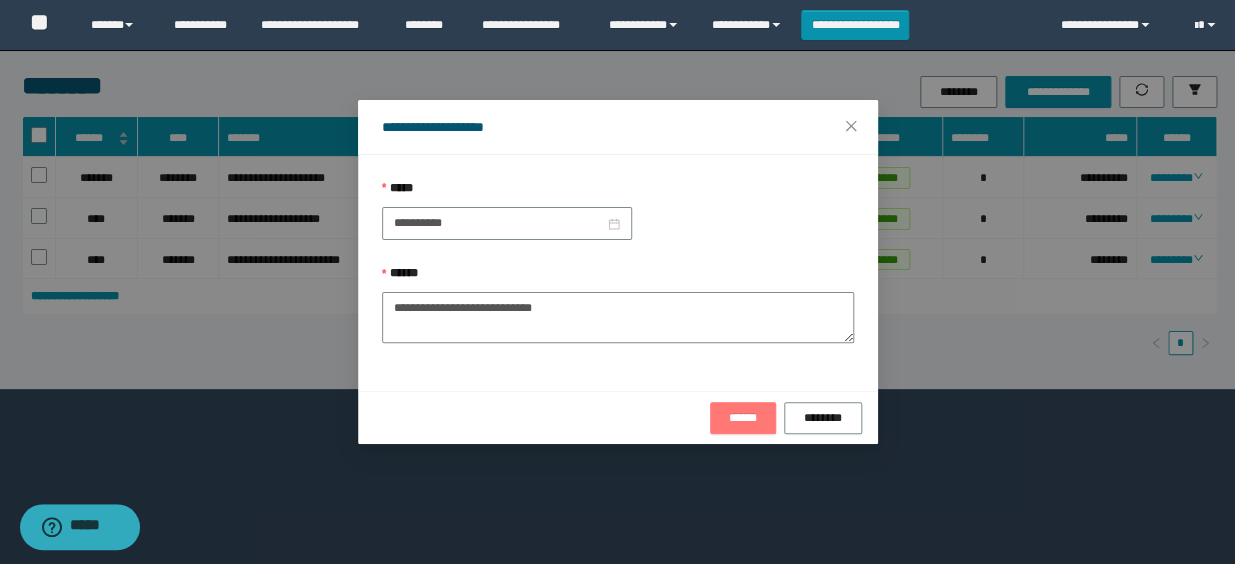 click on "******" at bounding box center (743, 418) 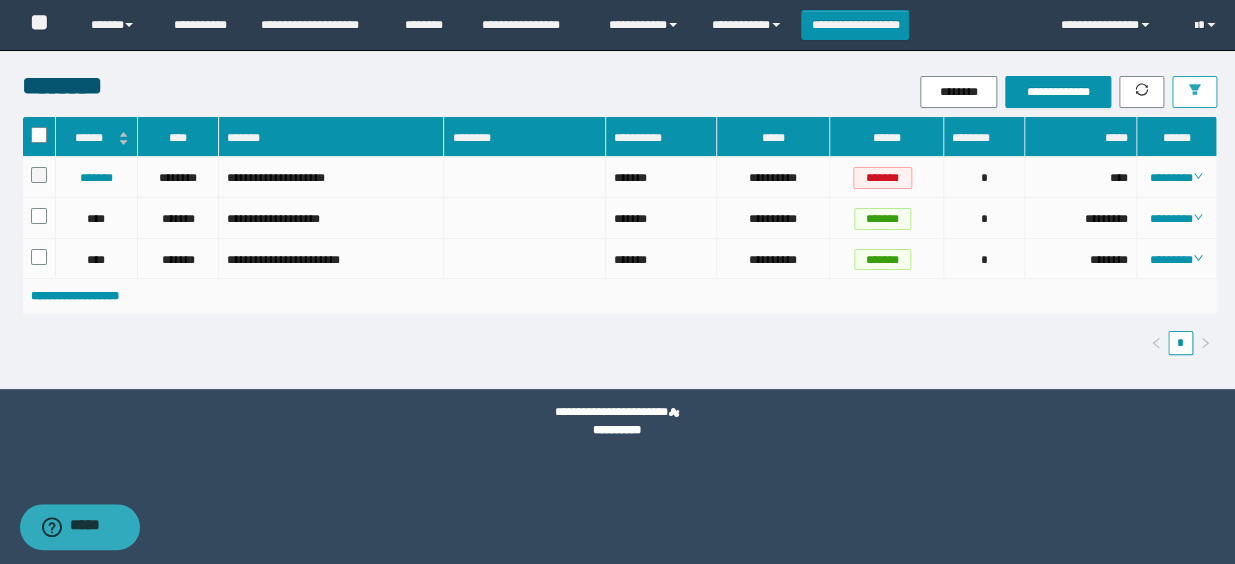 click 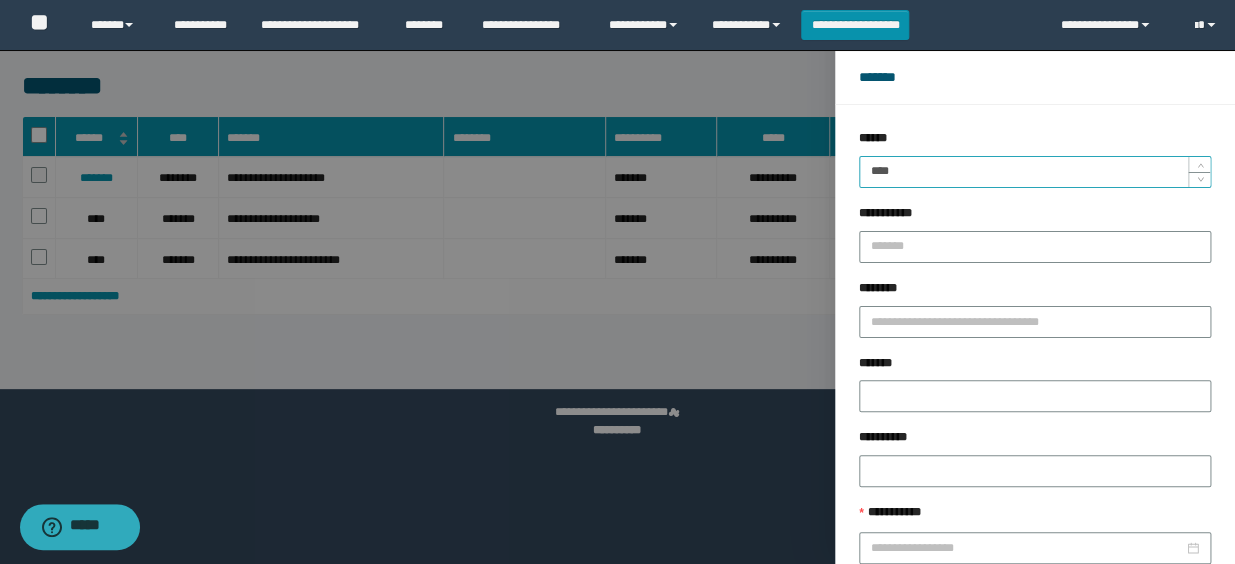 click on "****" at bounding box center [1035, 172] 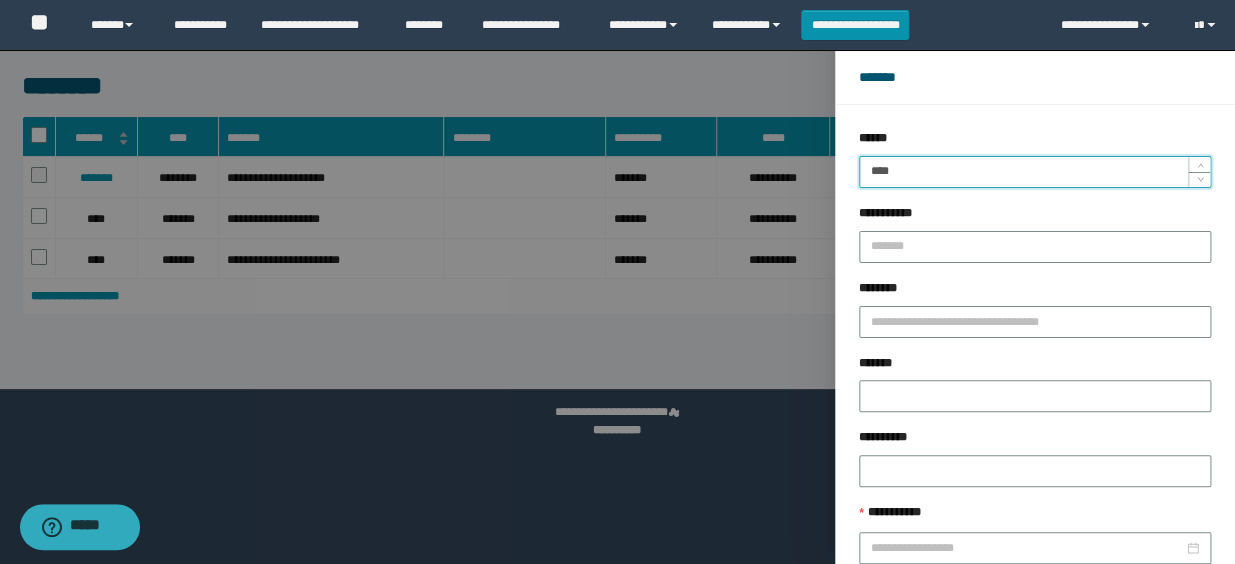 click on "****" at bounding box center [1035, 172] 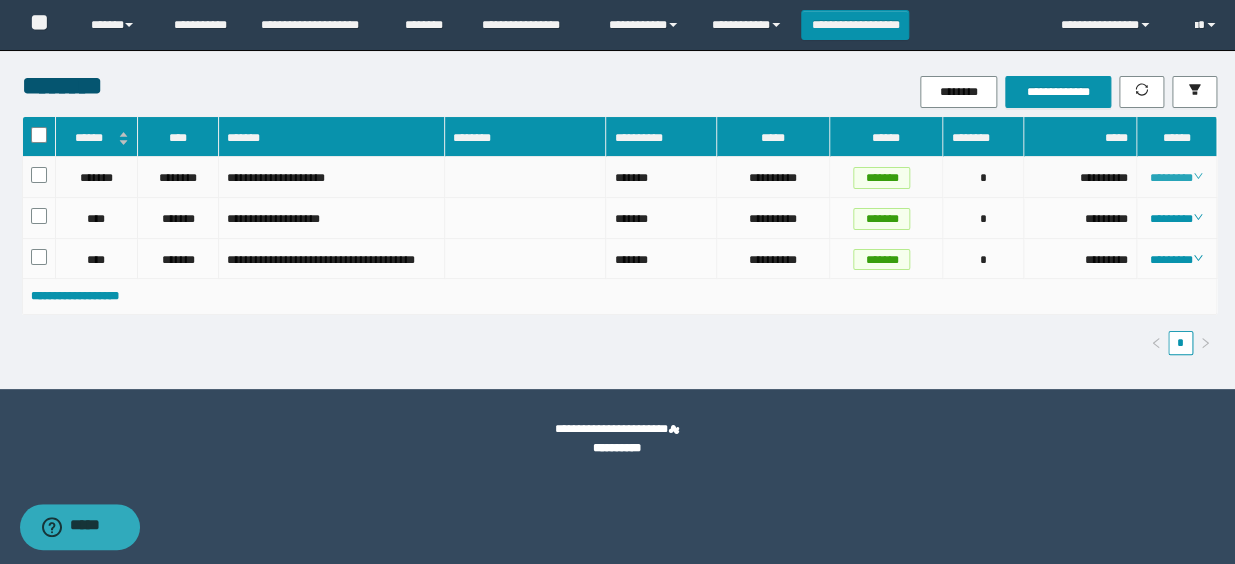 click on "********" at bounding box center [1176, 178] 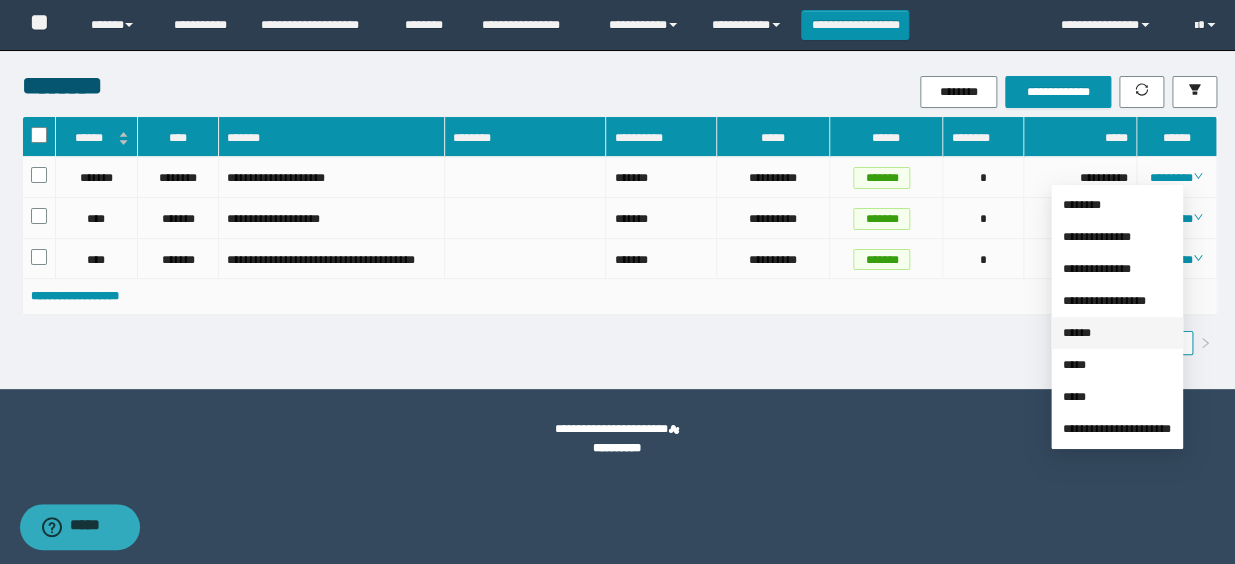click on "******" at bounding box center (1077, 333) 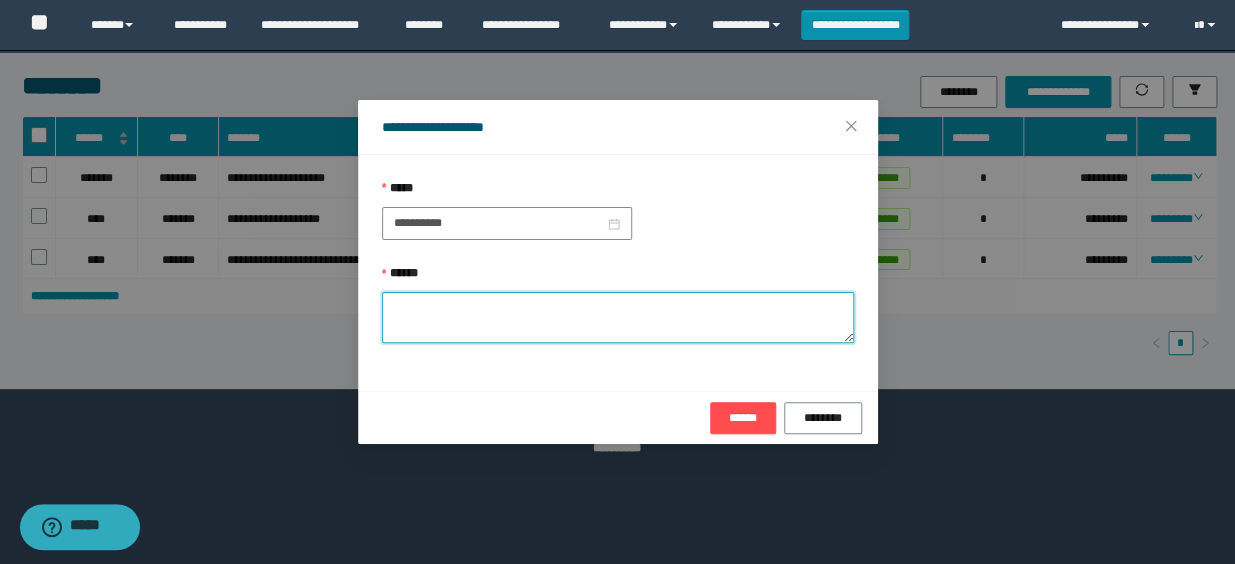 click on "******" at bounding box center (618, 317) 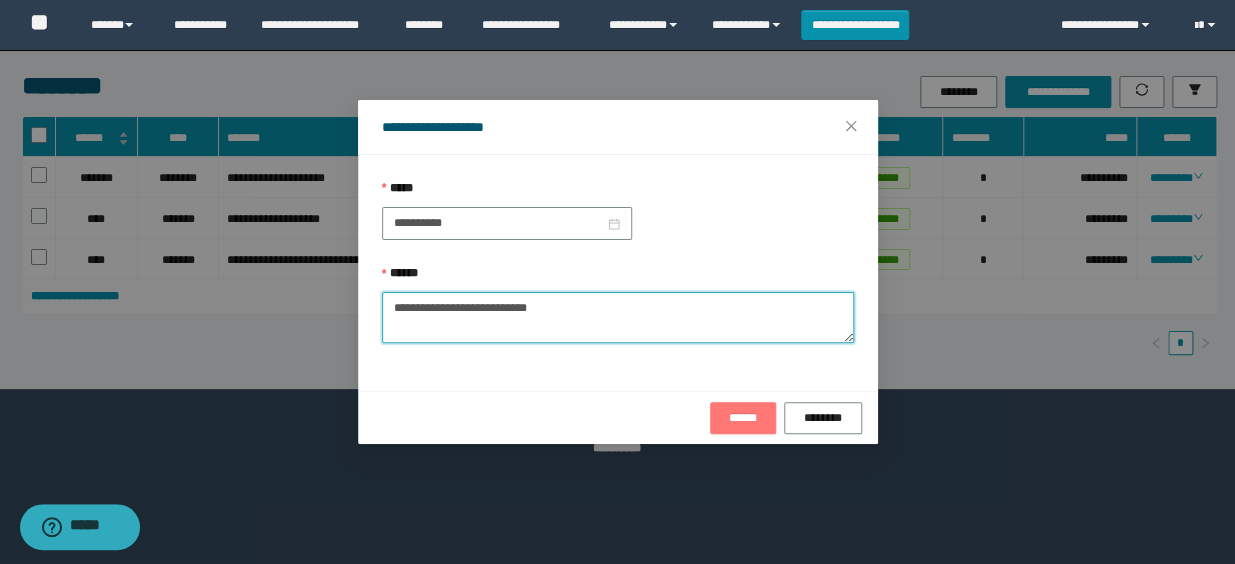 type on "**********" 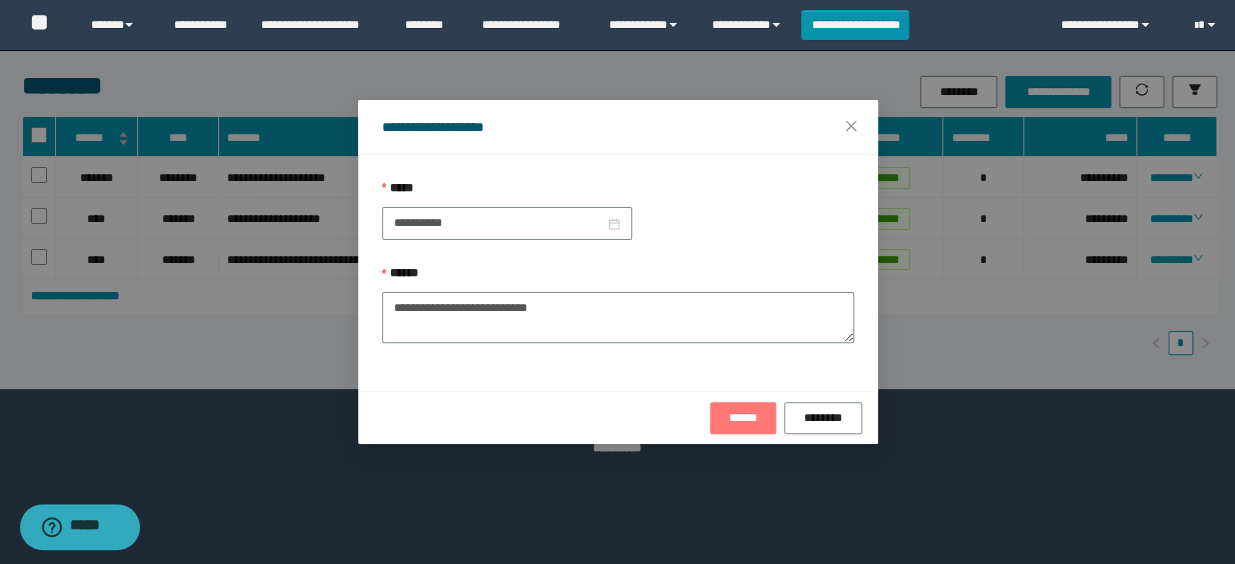 click on "******" at bounding box center (743, 418) 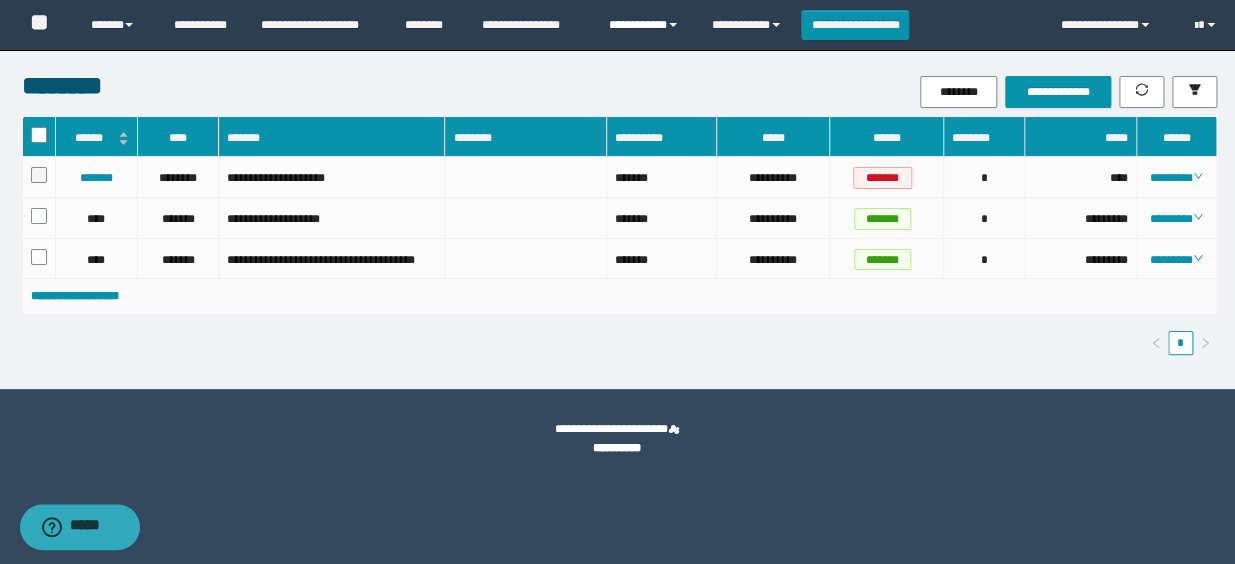 click on "**********" at bounding box center (645, 25) 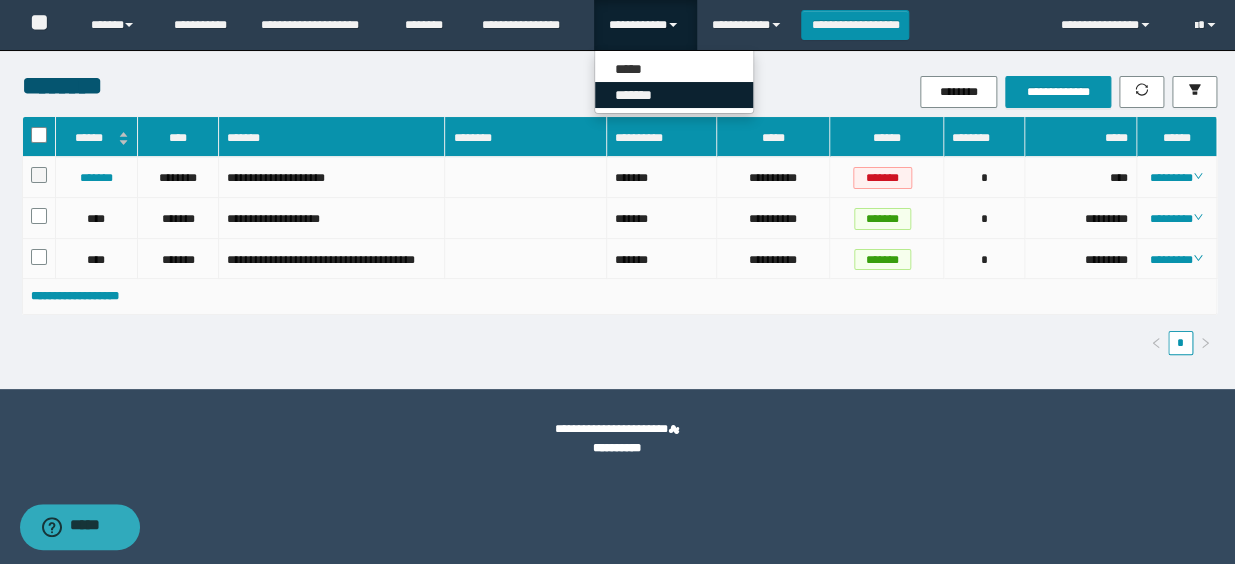 click on "*******" at bounding box center [674, 95] 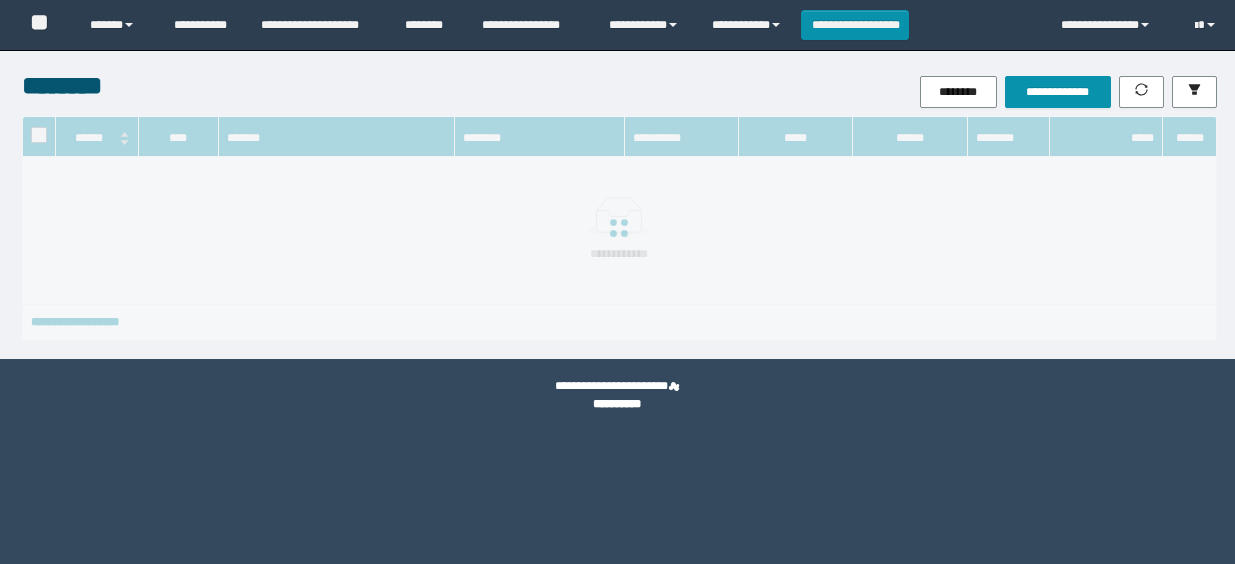 scroll, scrollTop: 0, scrollLeft: 0, axis: both 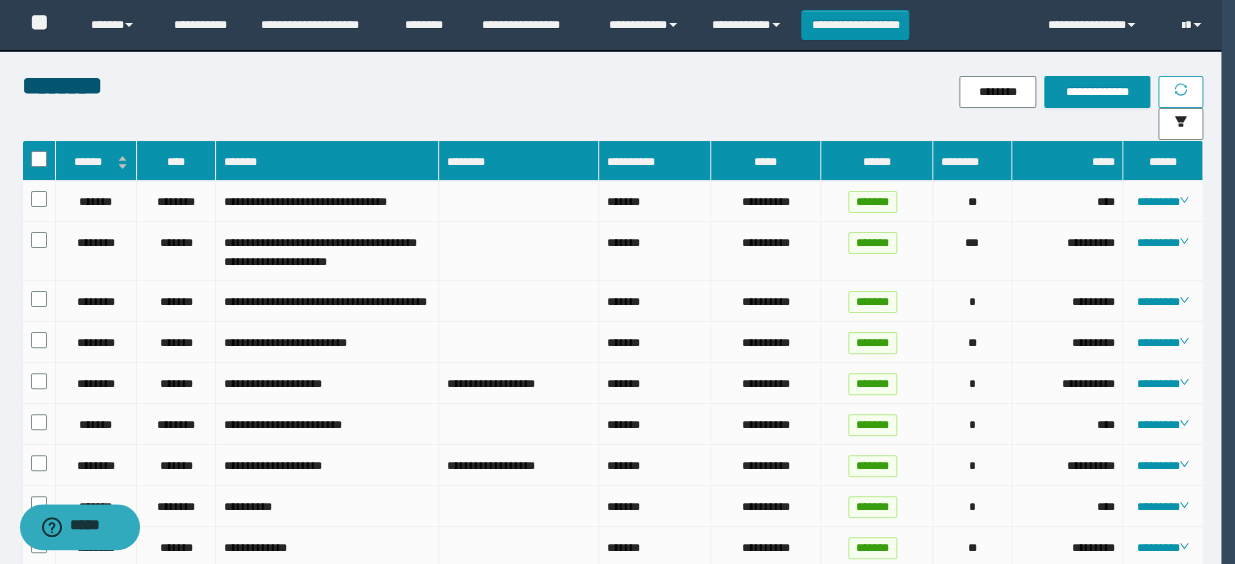 click at bounding box center (1180, 91) 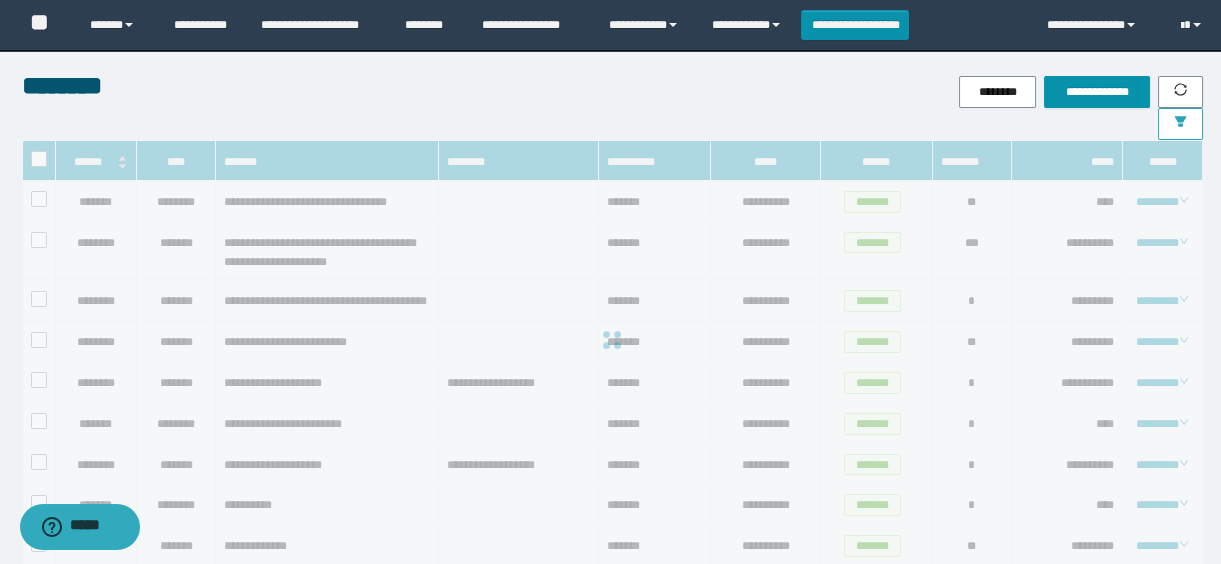 click 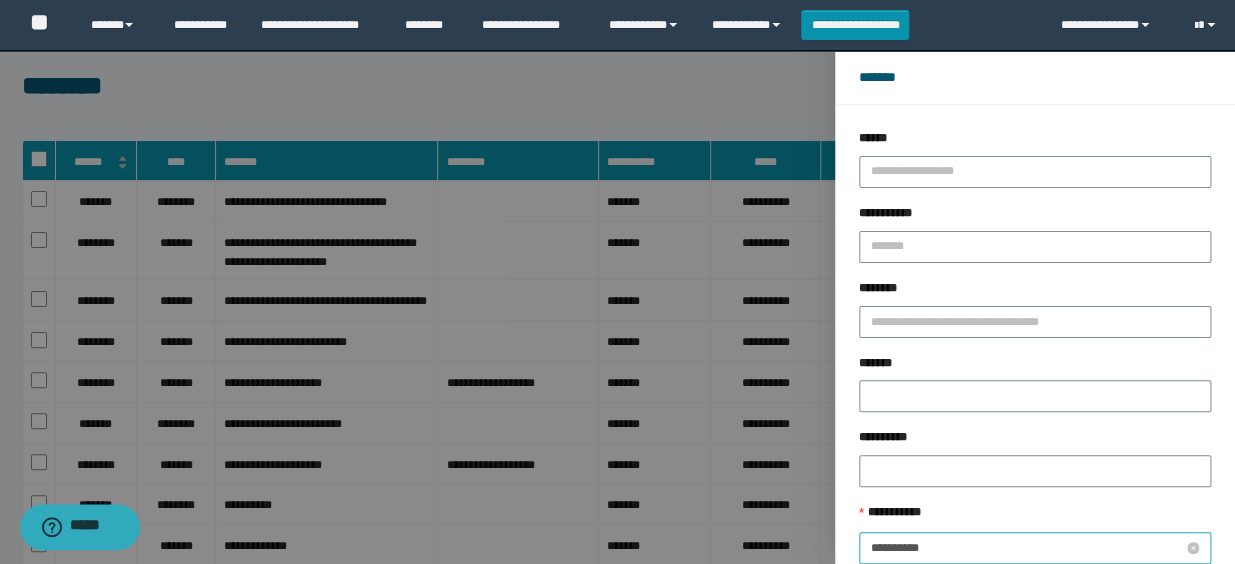 click on "**********" at bounding box center (1027, 548) 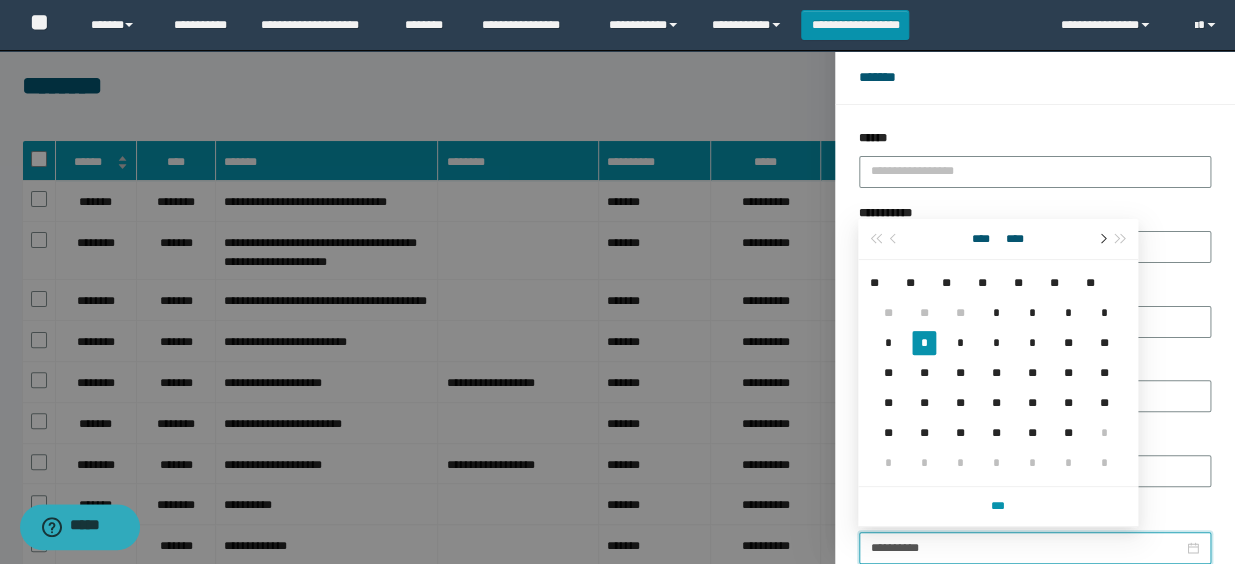 click at bounding box center [1101, 239] 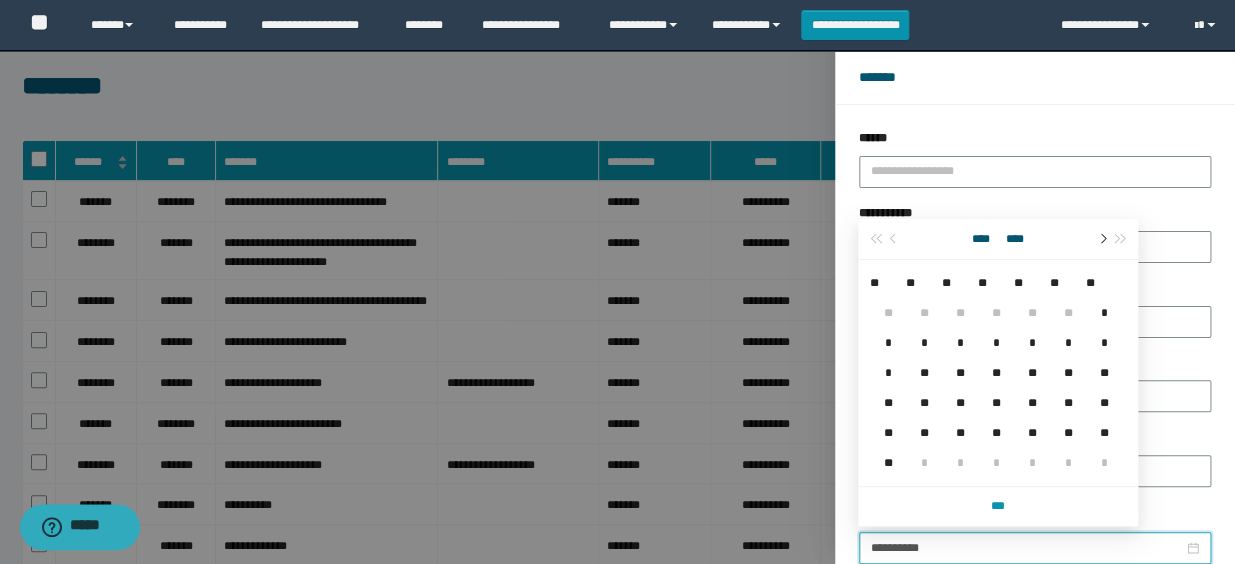 click at bounding box center (1101, 239) 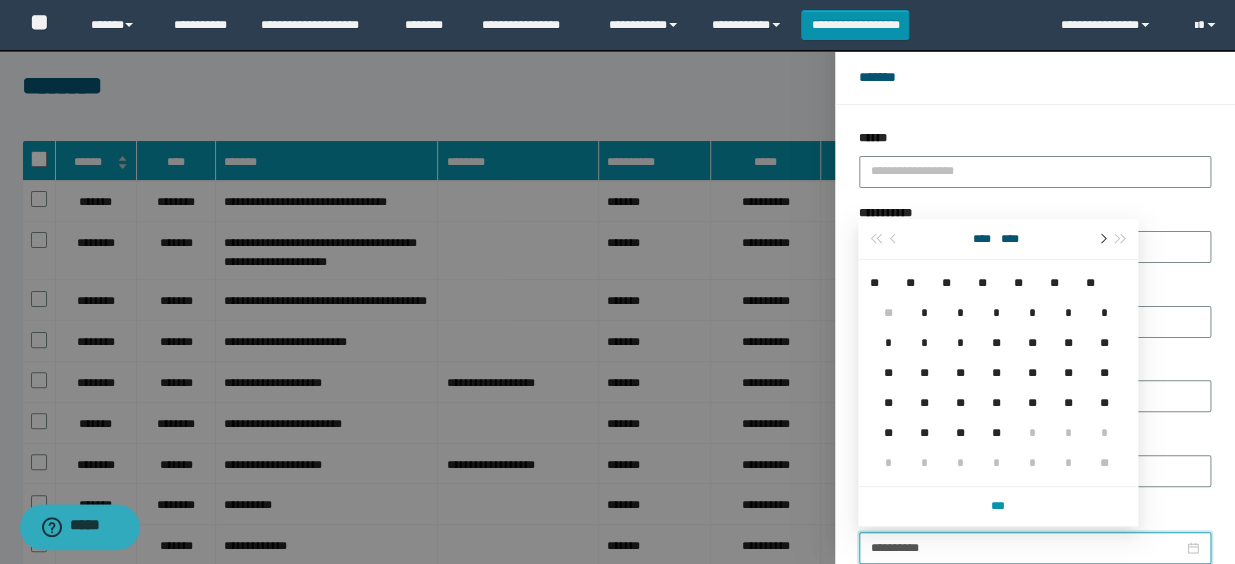 click at bounding box center [1101, 239] 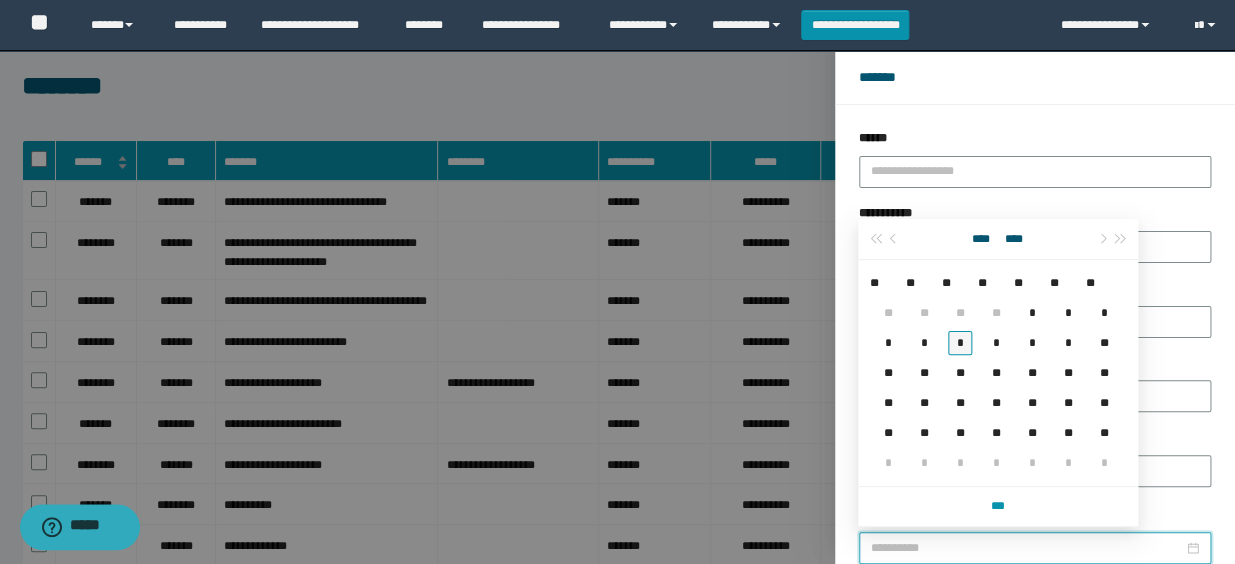 type on "**********" 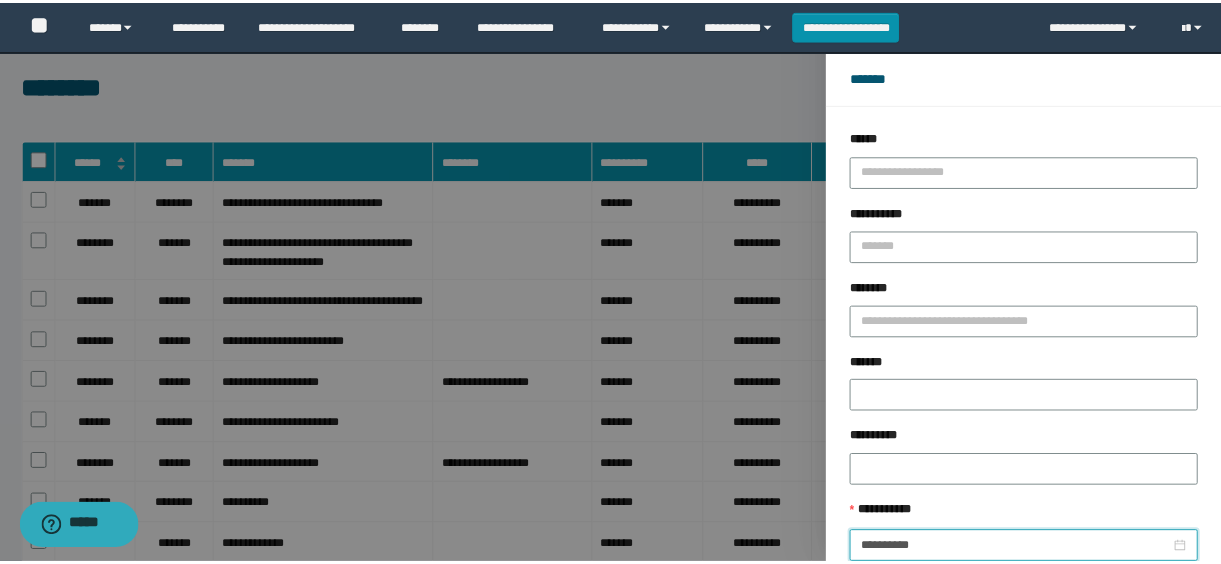 scroll, scrollTop: 112, scrollLeft: 0, axis: vertical 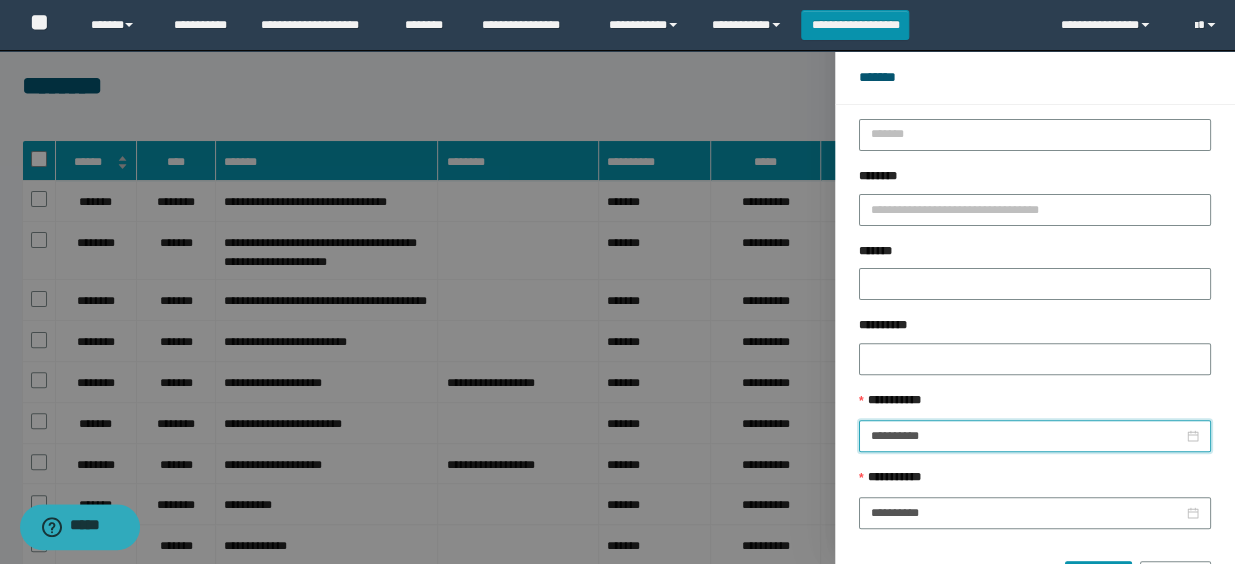 click on "****** *******" at bounding box center [1035, 569] 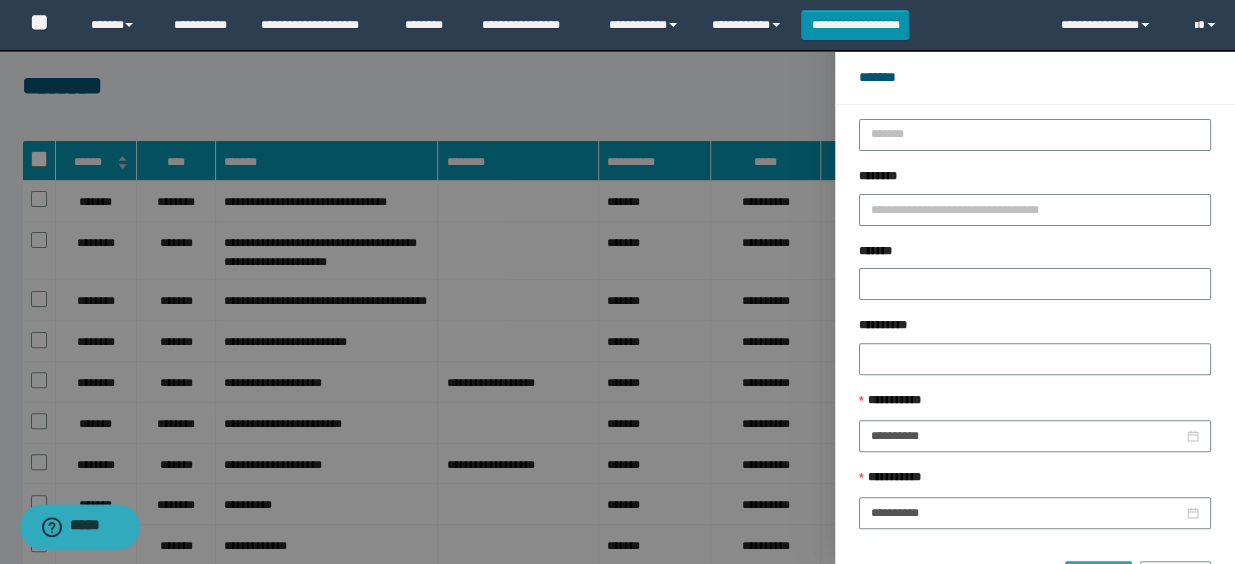 click on "******" at bounding box center [1098, 577] 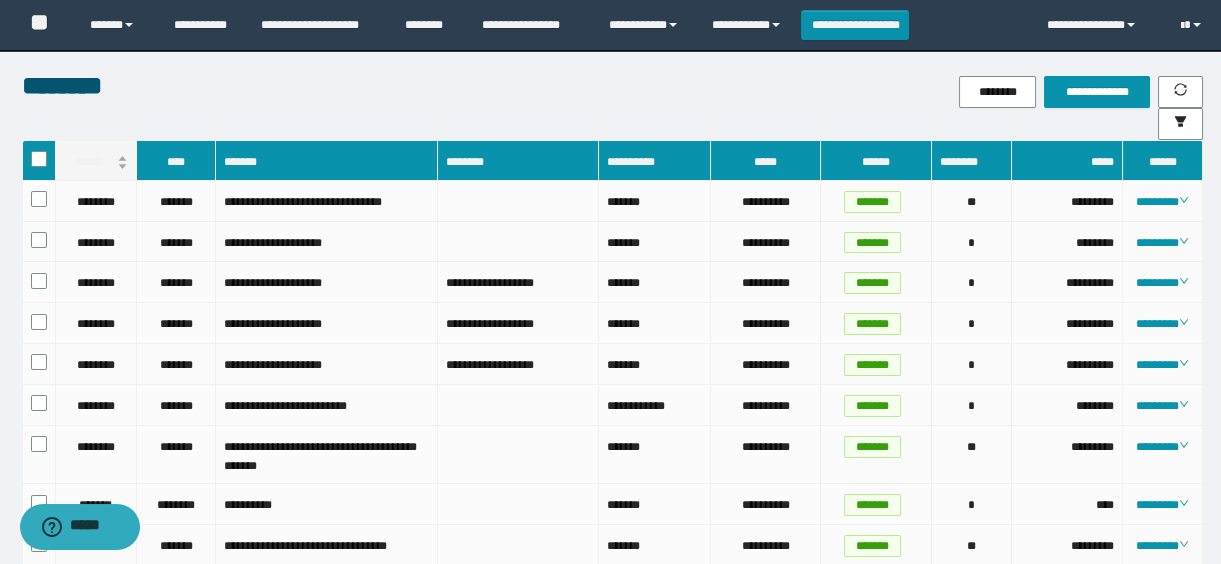 click on "******" at bounding box center (96, 162) 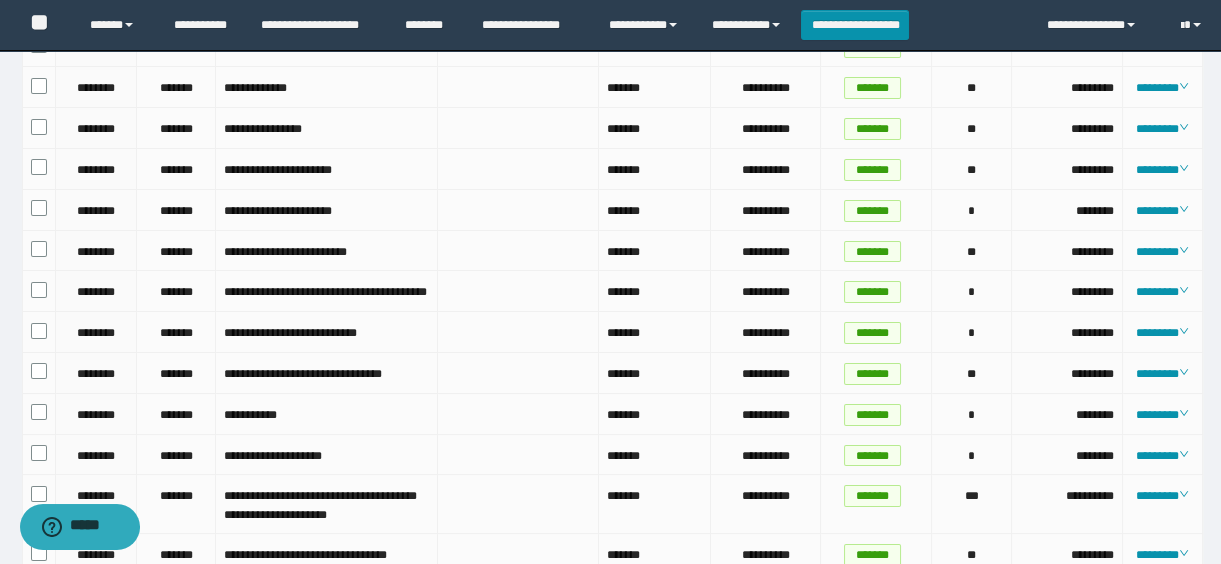scroll, scrollTop: 77, scrollLeft: 0, axis: vertical 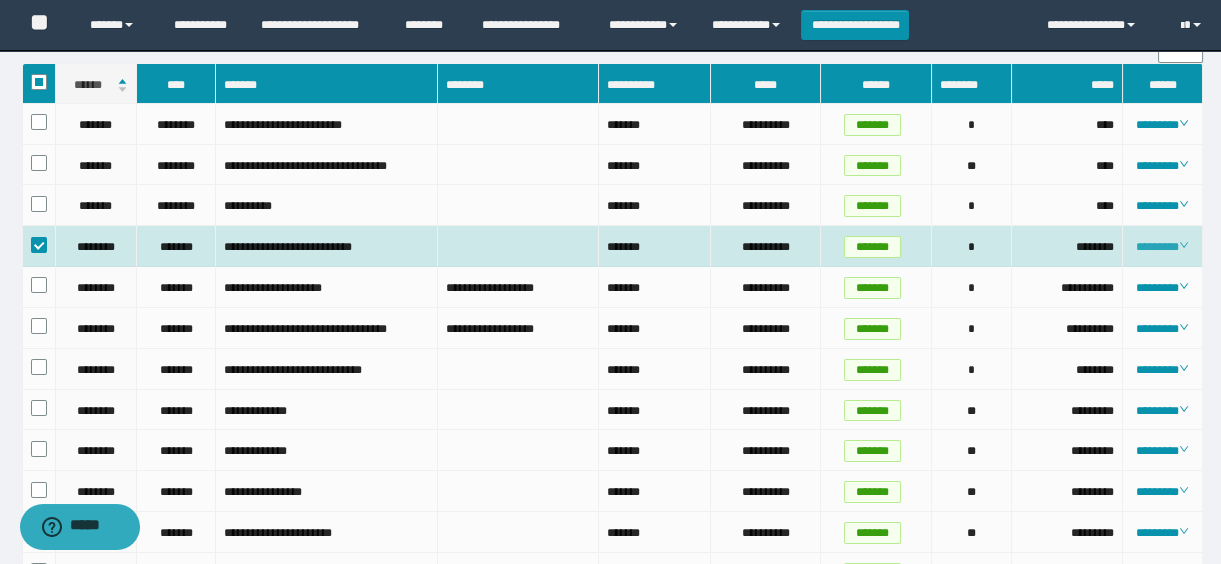 click on "********" at bounding box center (1162, 247) 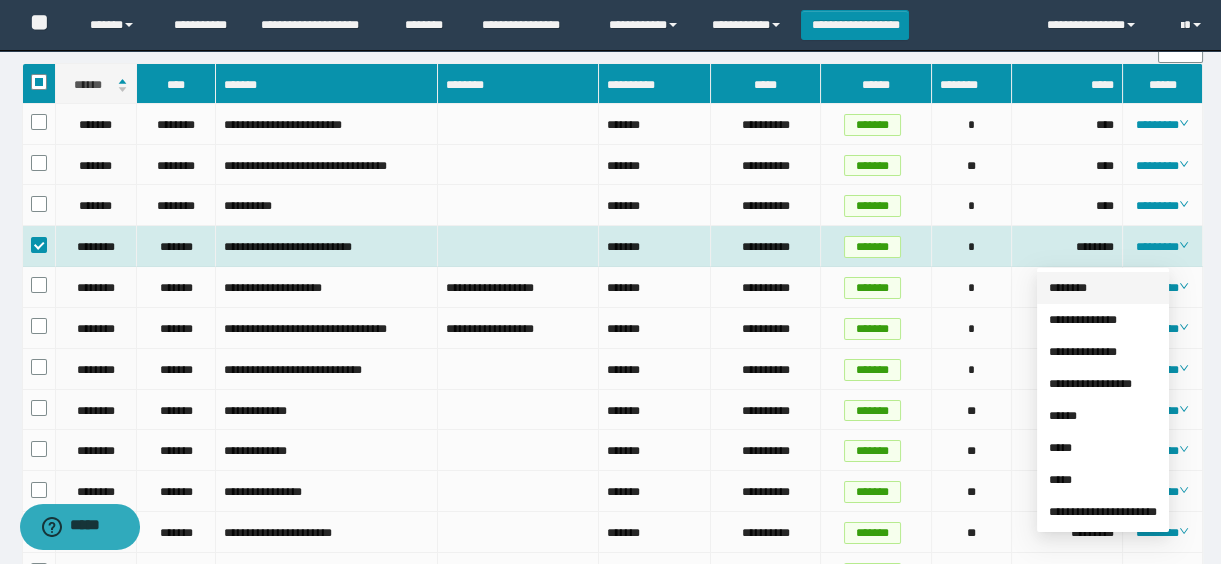 click on "********" at bounding box center (1068, 288) 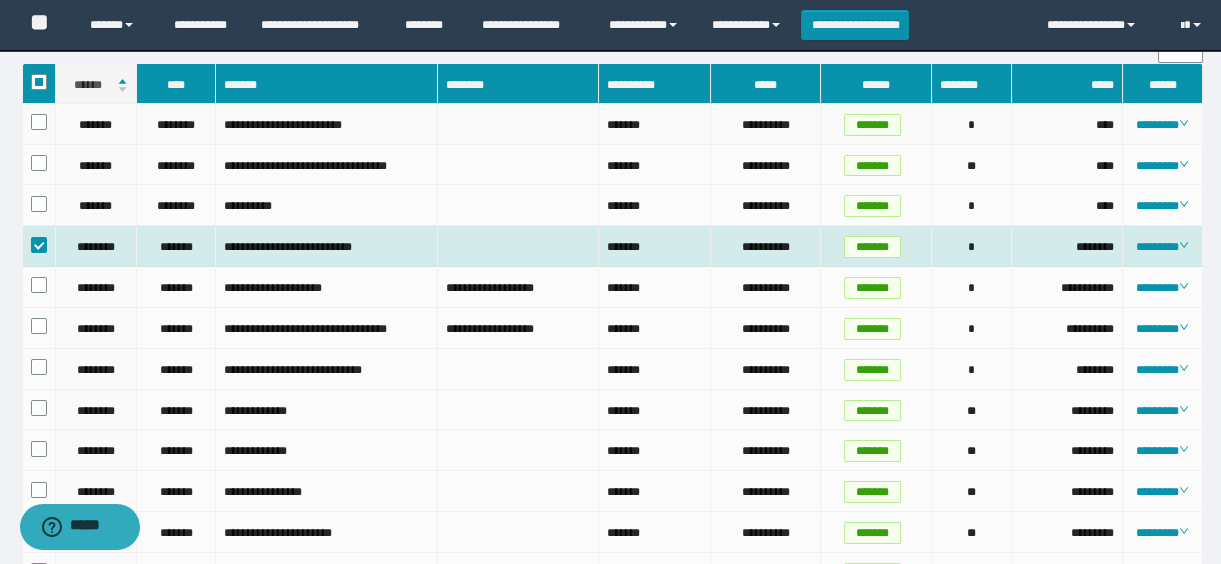 scroll, scrollTop: 0, scrollLeft: 0, axis: both 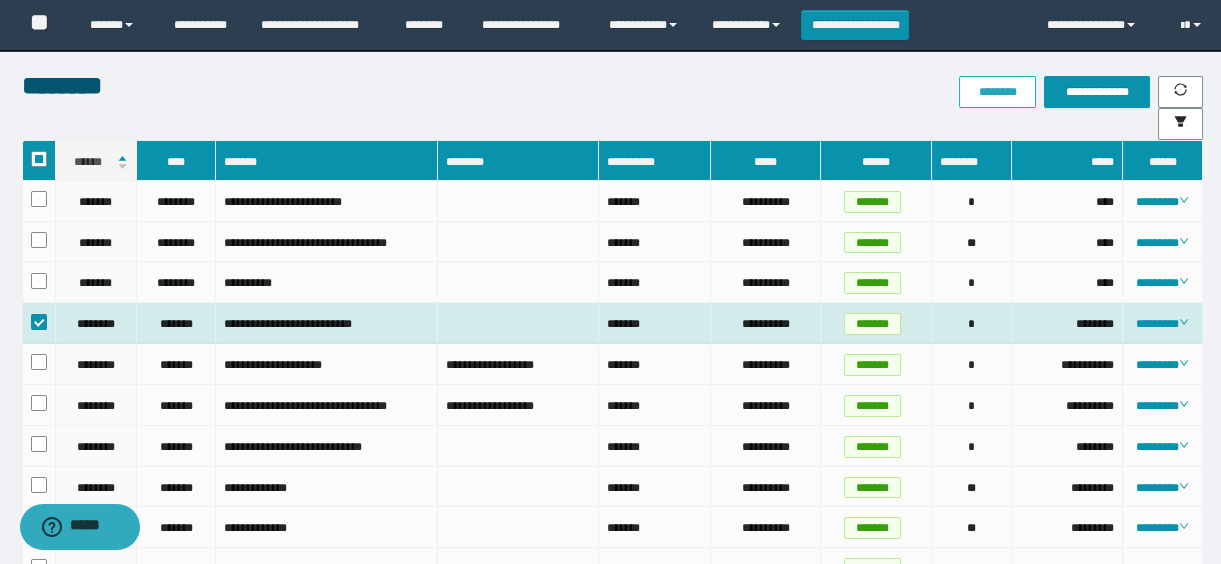 click on "********" at bounding box center [997, 92] 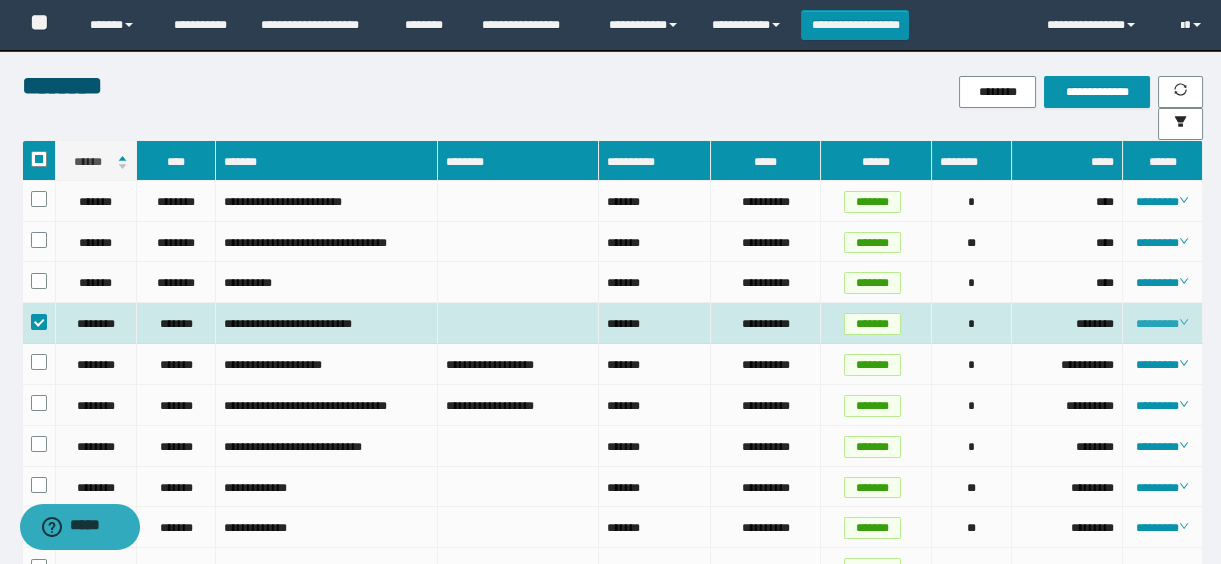 click on "********" at bounding box center [1162, 324] 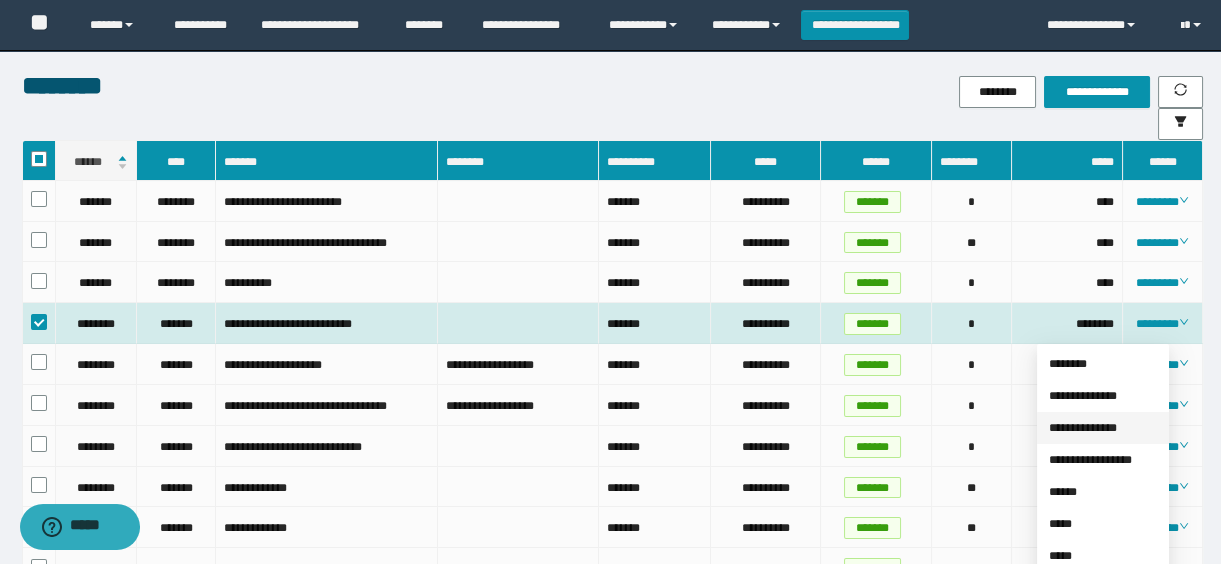 click on "**********" at bounding box center [1083, 428] 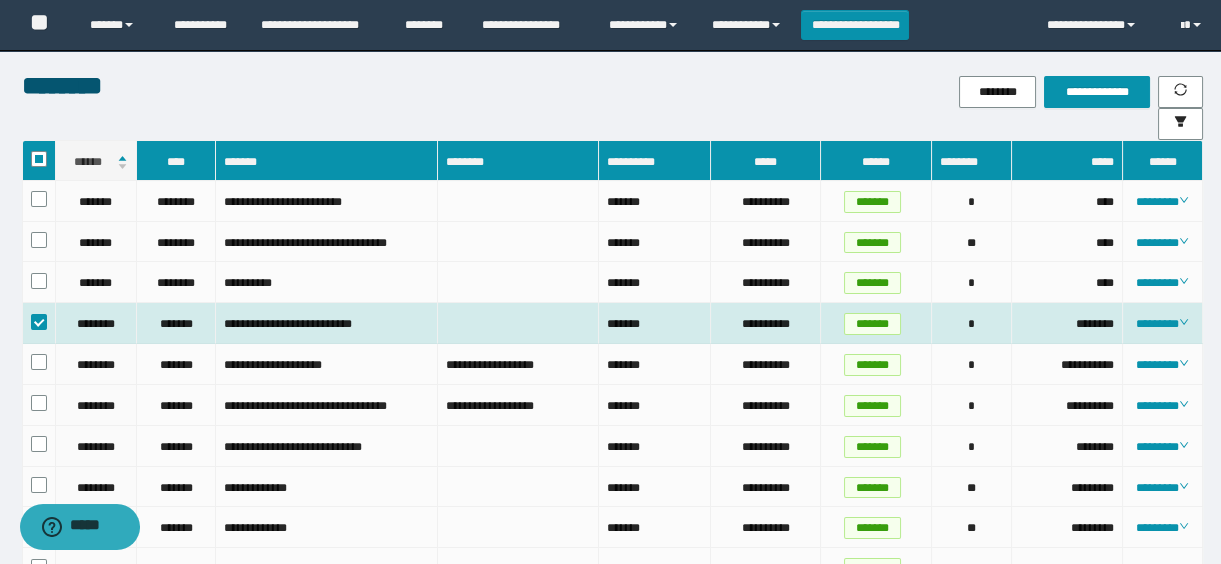 click on "********" at bounding box center (465, 85) 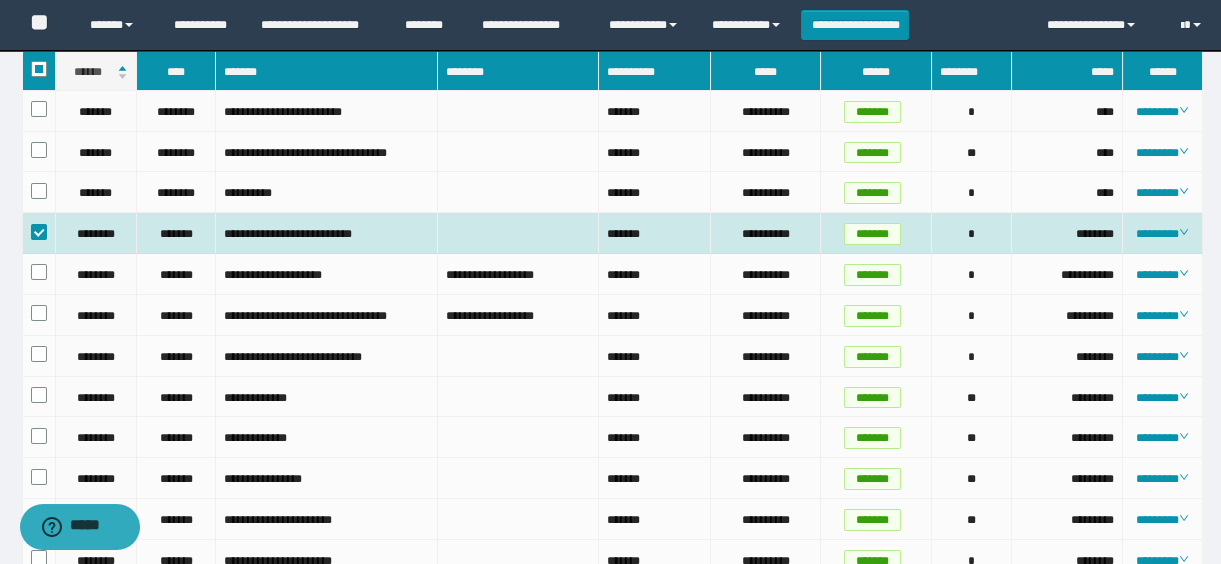 scroll, scrollTop: 181, scrollLeft: 0, axis: vertical 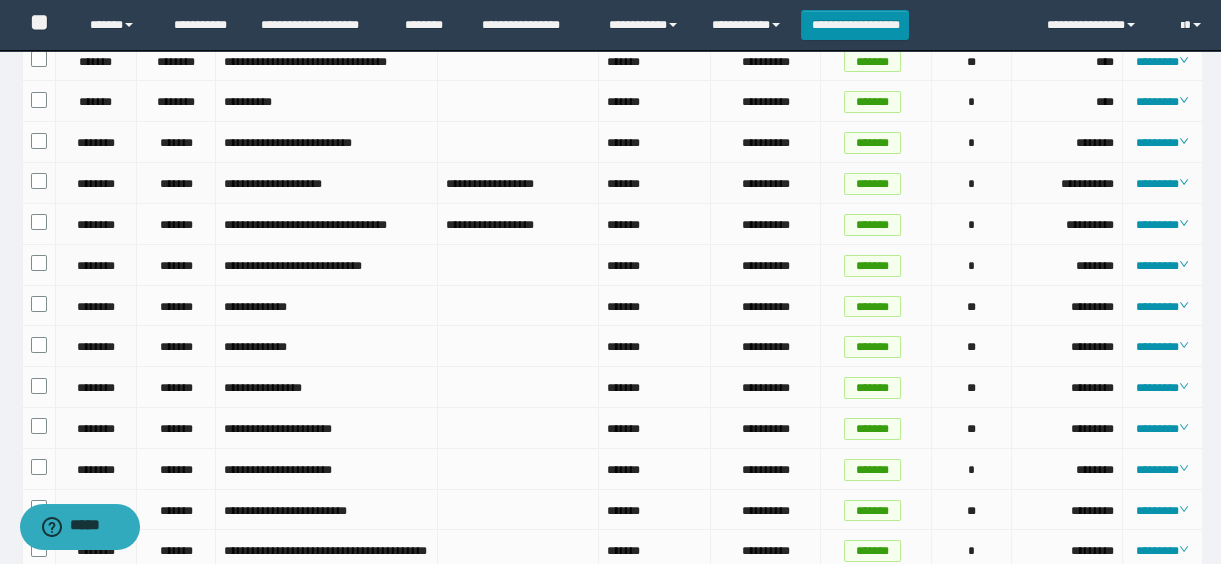 click at bounding box center (39, 183) 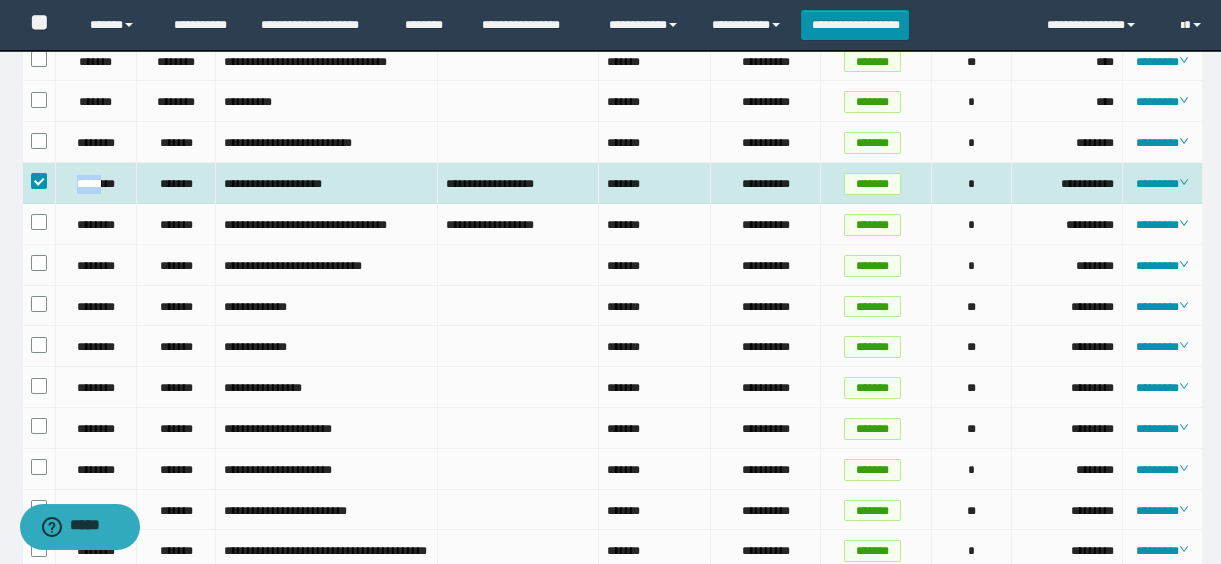 drag, startPoint x: 67, startPoint y: 199, endPoint x: 103, endPoint y: 204, distance: 36.345562 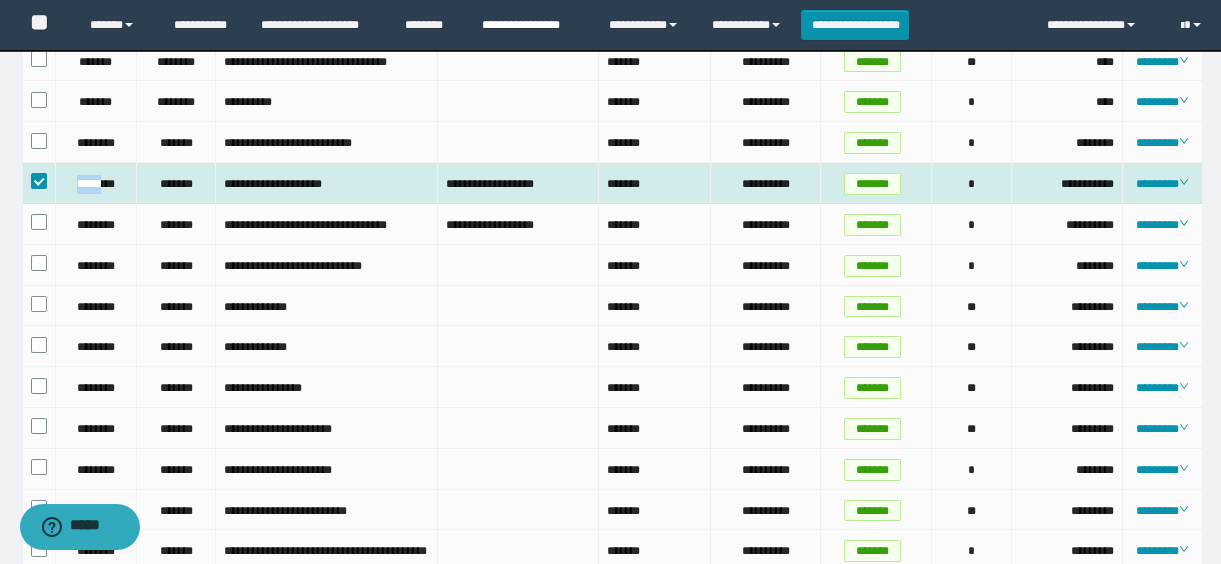 copy on "*****" 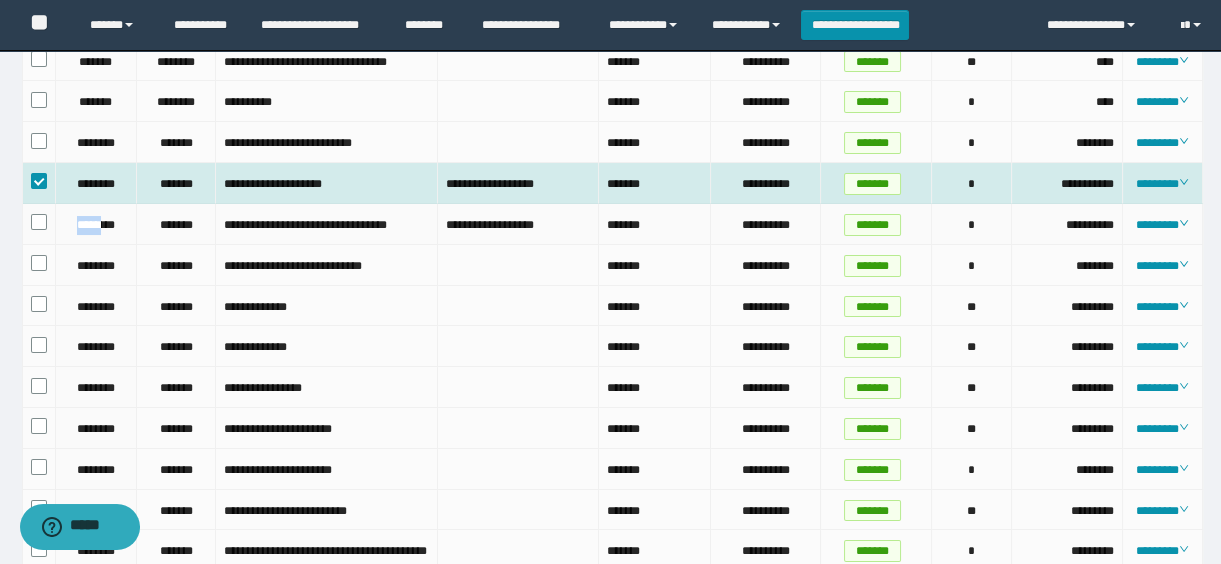 drag, startPoint x: 73, startPoint y: 237, endPoint x: 103, endPoint y: 238, distance: 30.016663 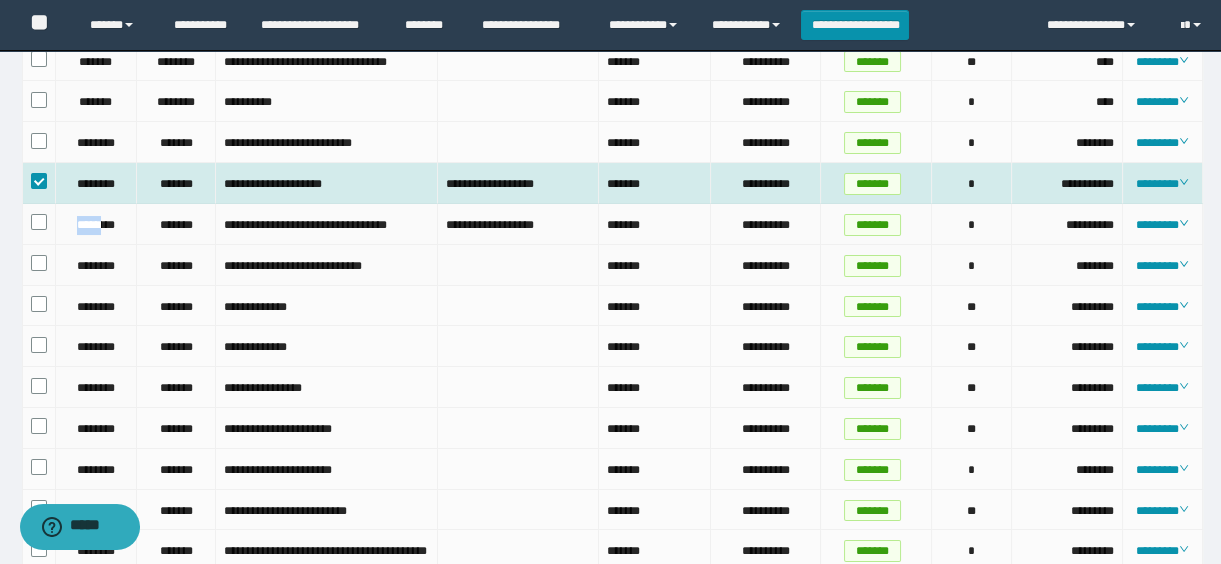 copy on "*****" 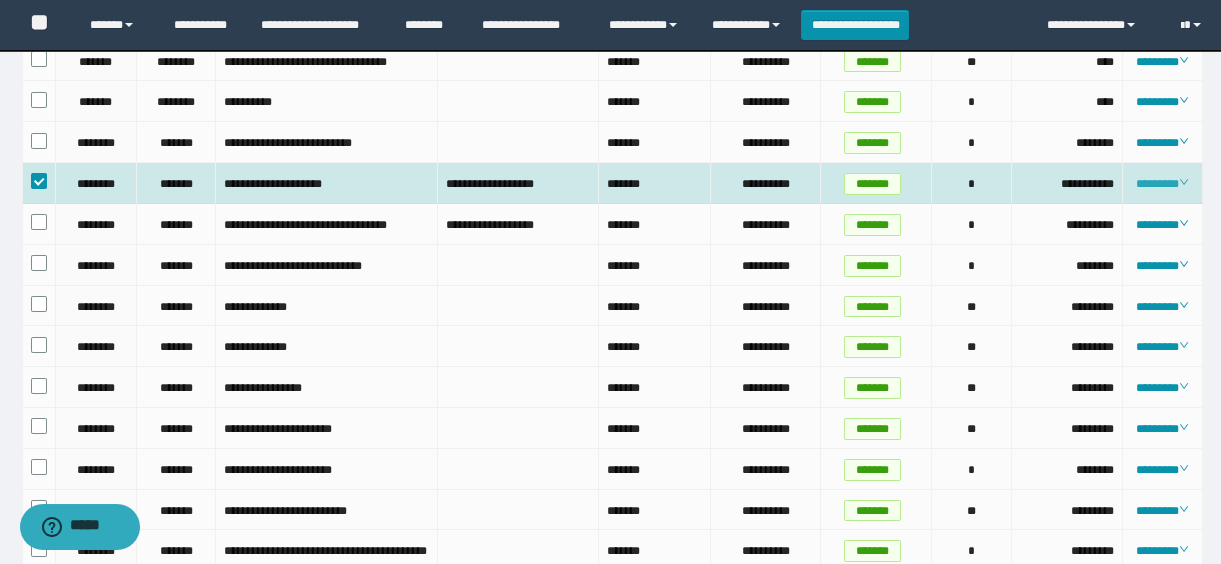 click on "********" at bounding box center [1162, 184] 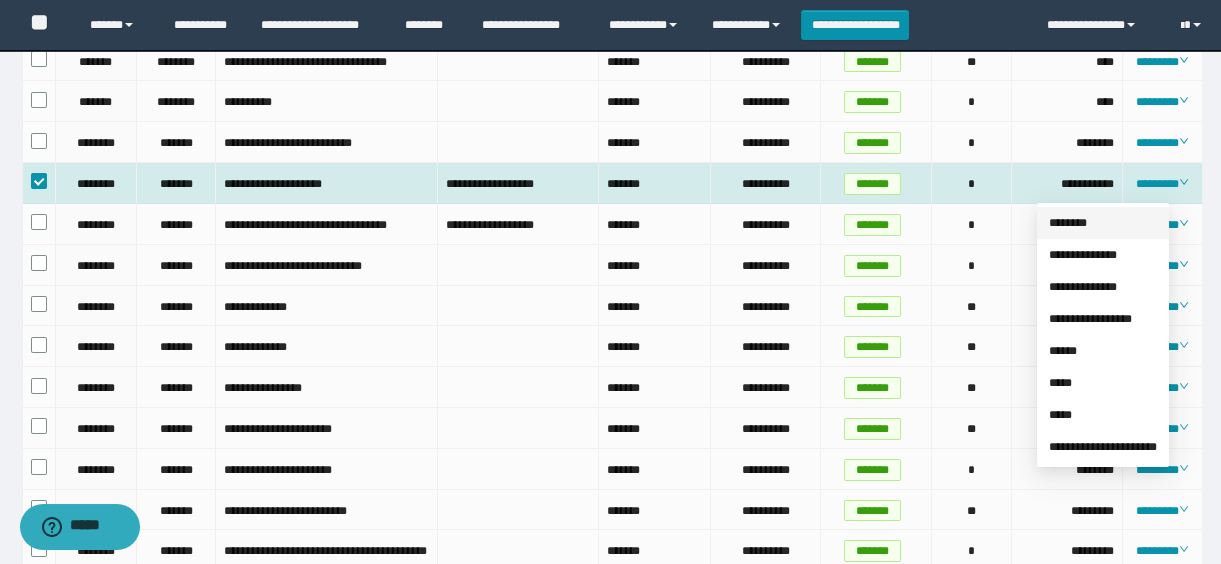 click on "********" at bounding box center [1068, 223] 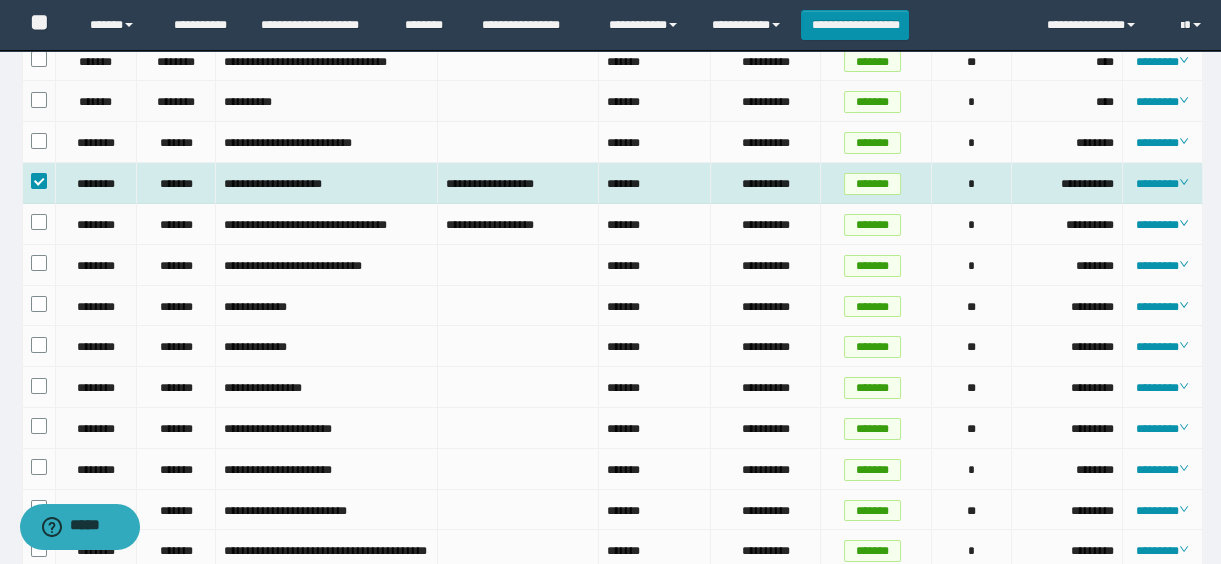scroll, scrollTop: 0, scrollLeft: 0, axis: both 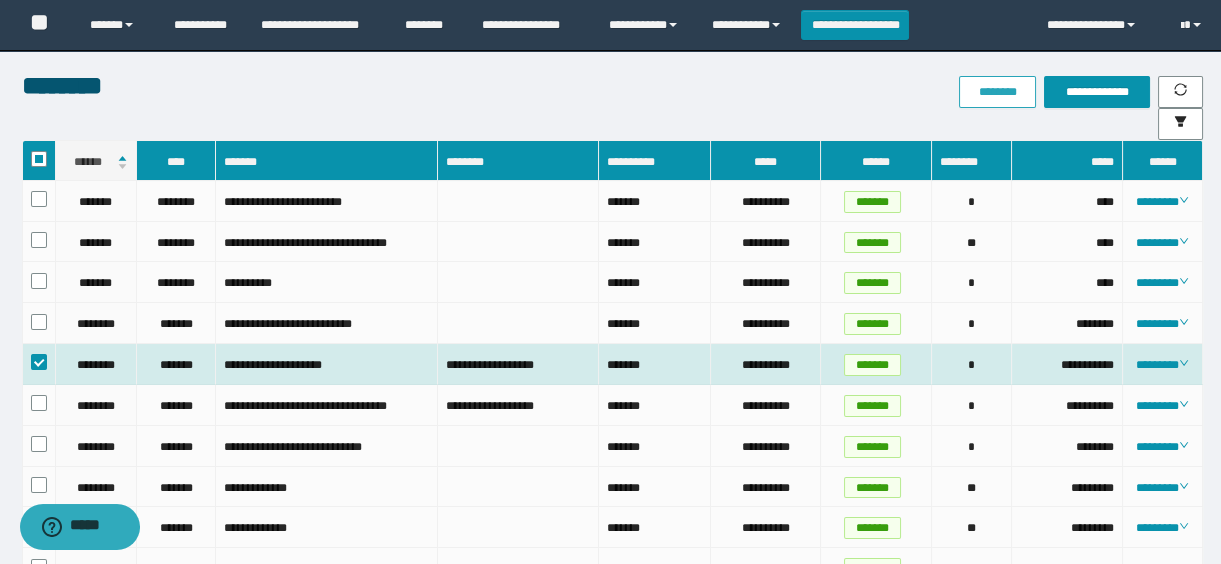 click on "********" at bounding box center [997, 92] 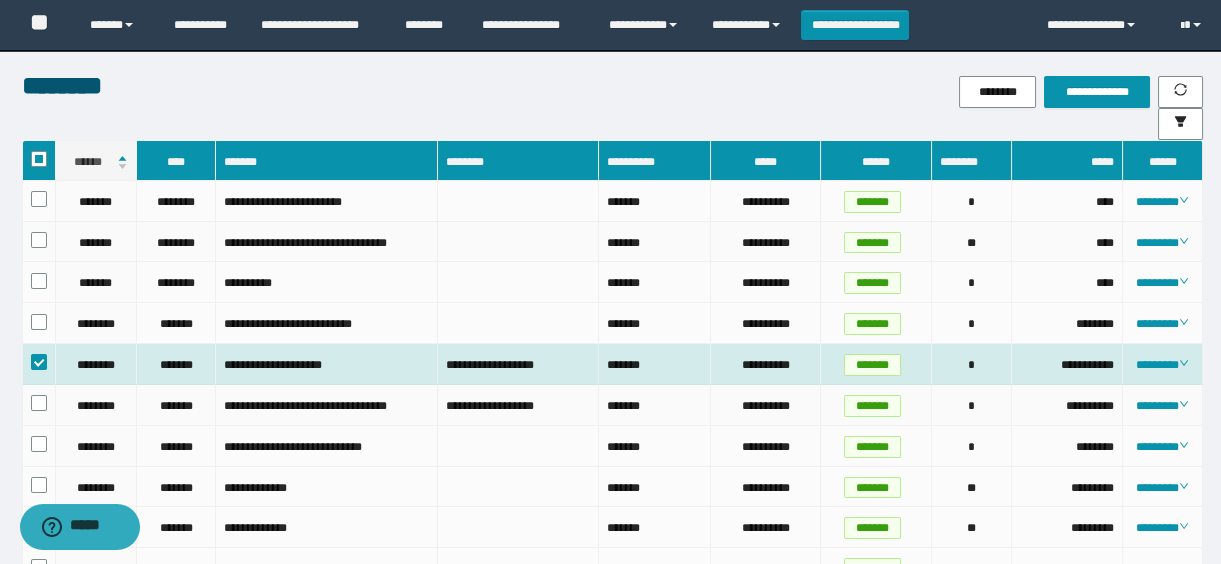 scroll, scrollTop: 181, scrollLeft: 0, axis: vertical 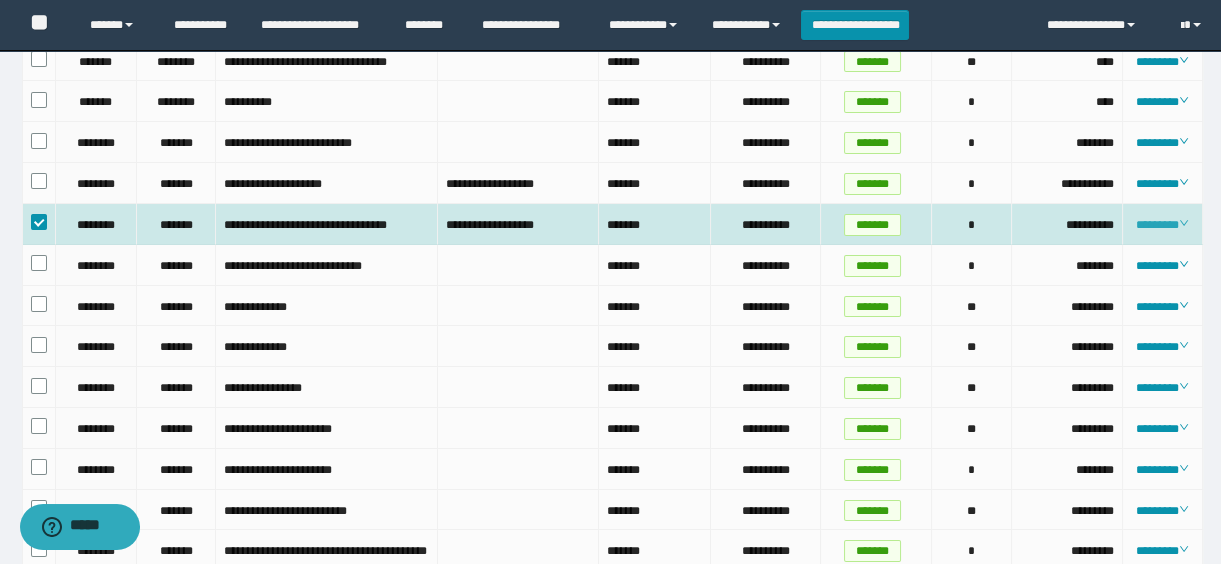 click on "********" at bounding box center [1162, 225] 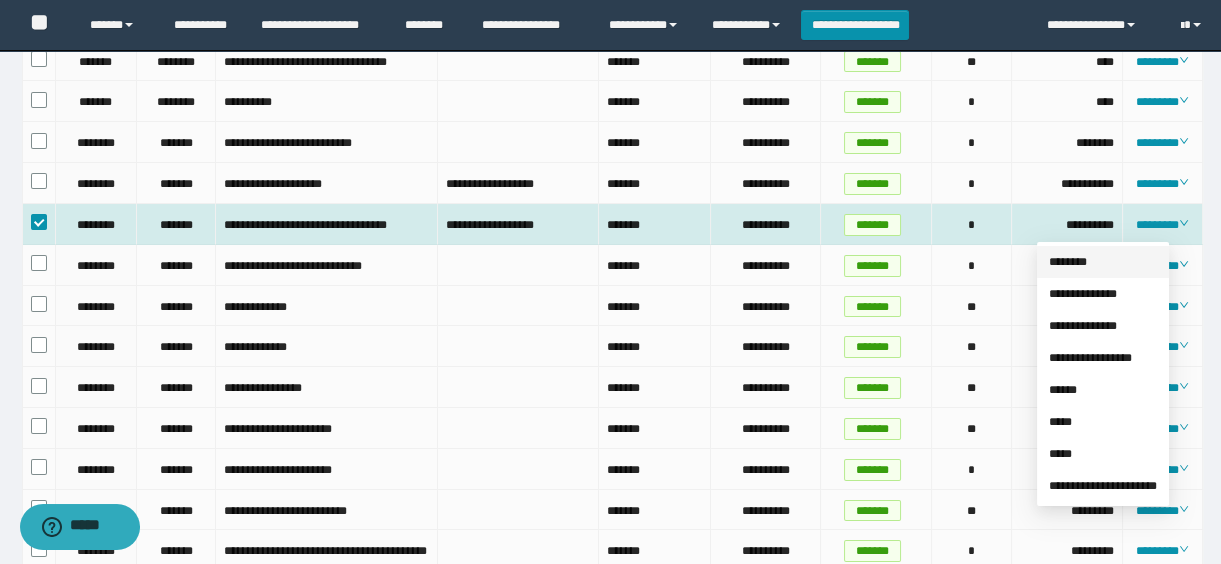 click on "********" at bounding box center [1068, 262] 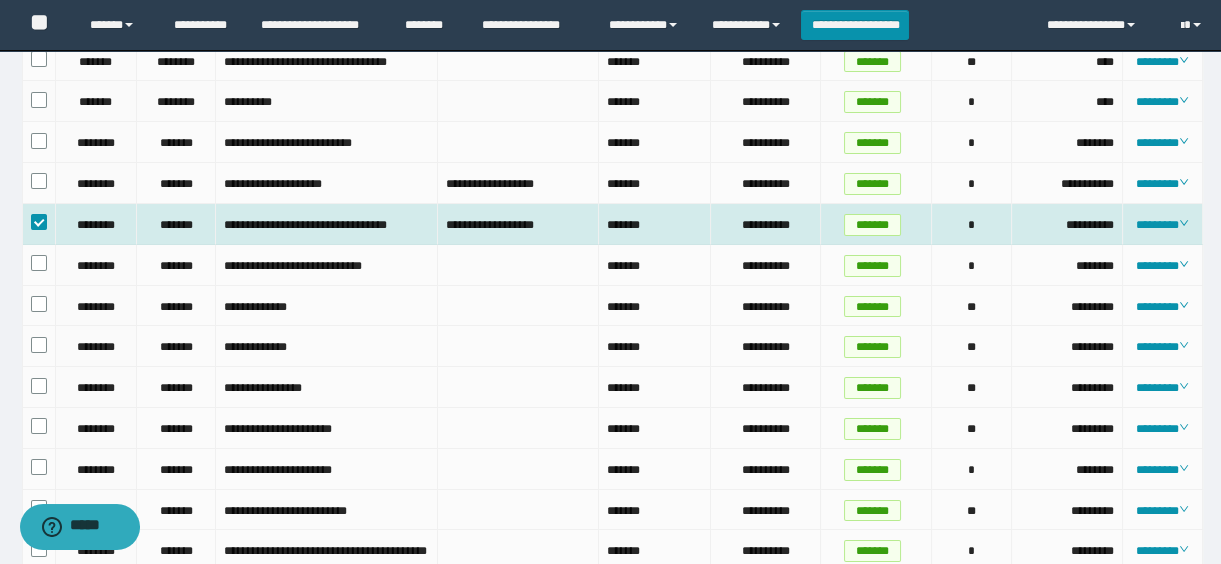 scroll, scrollTop: 0, scrollLeft: 0, axis: both 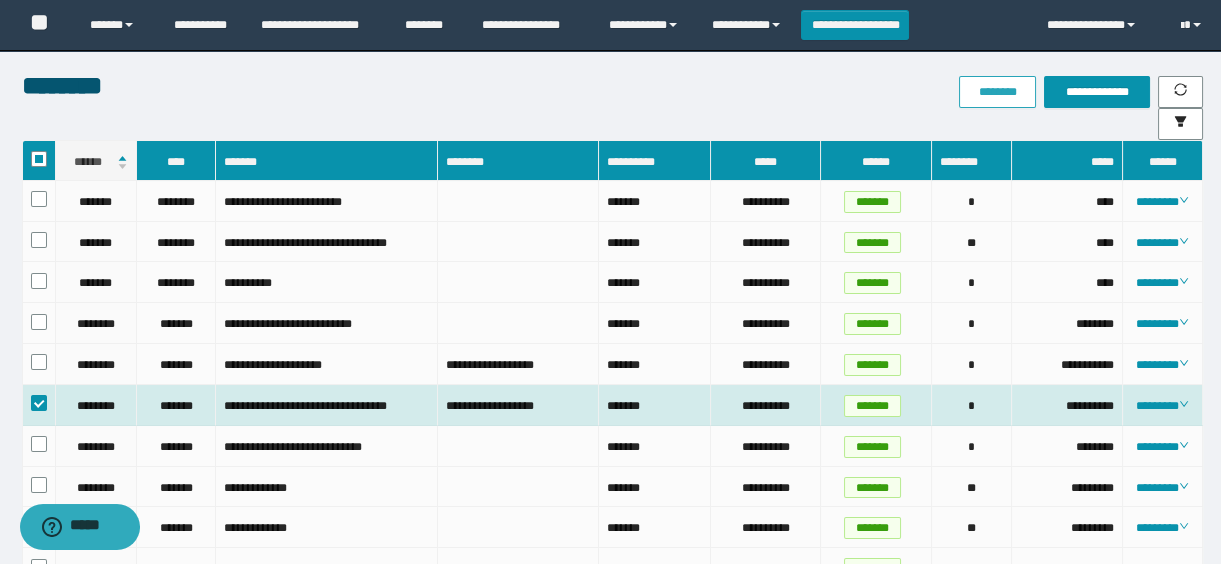 click on "********" at bounding box center [997, 92] 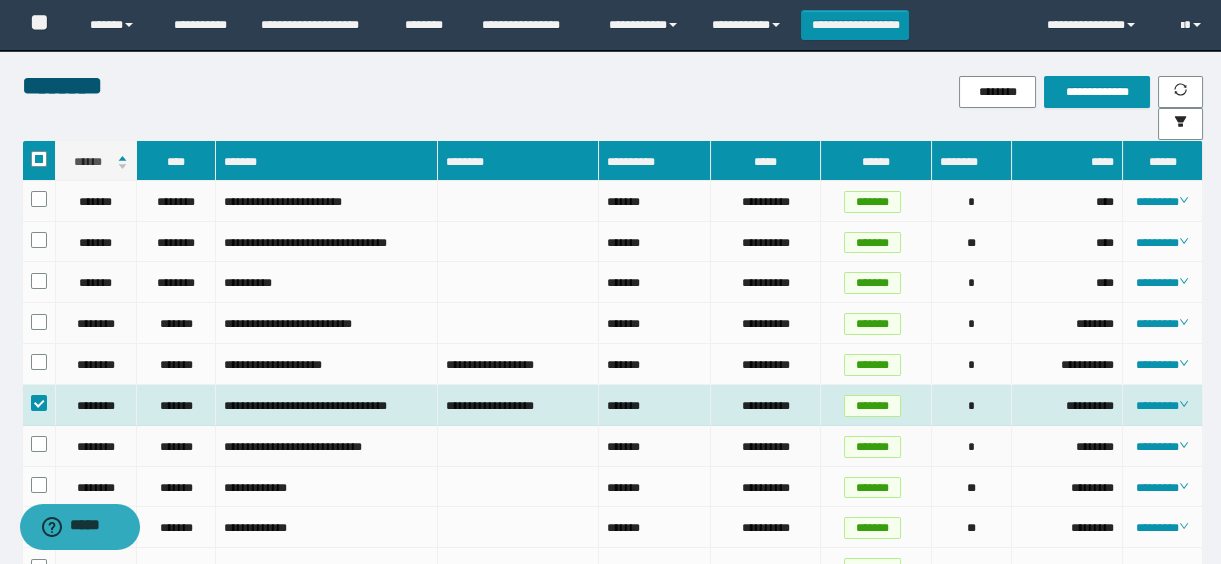 scroll, scrollTop: 272, scrollLeft: 0, axis: vertical 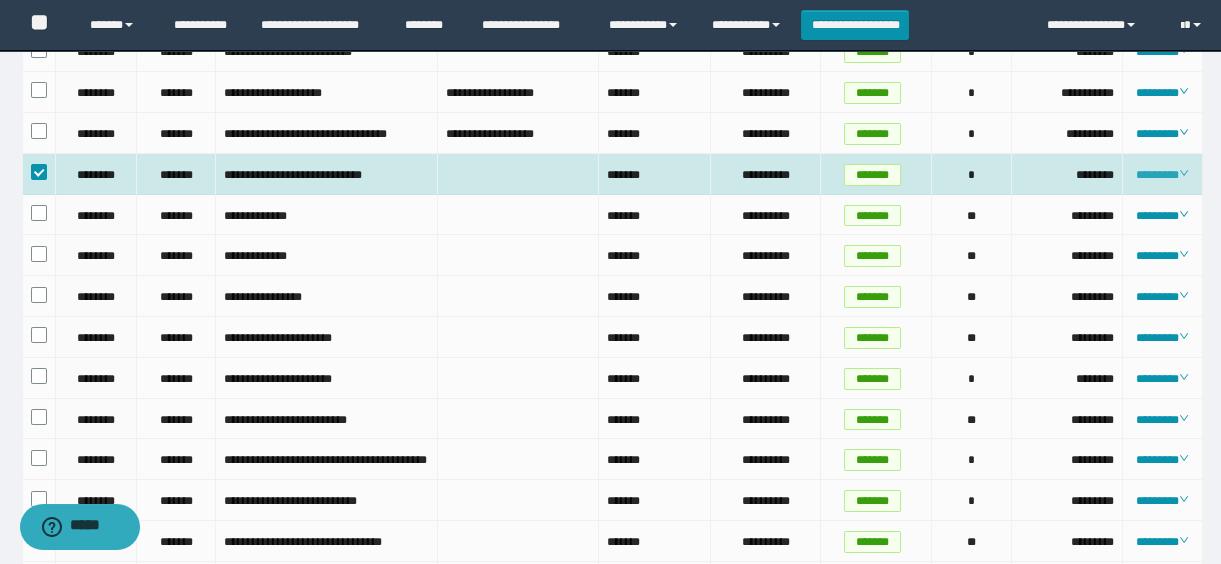 click on "********" at bounding box center (1162, 175) 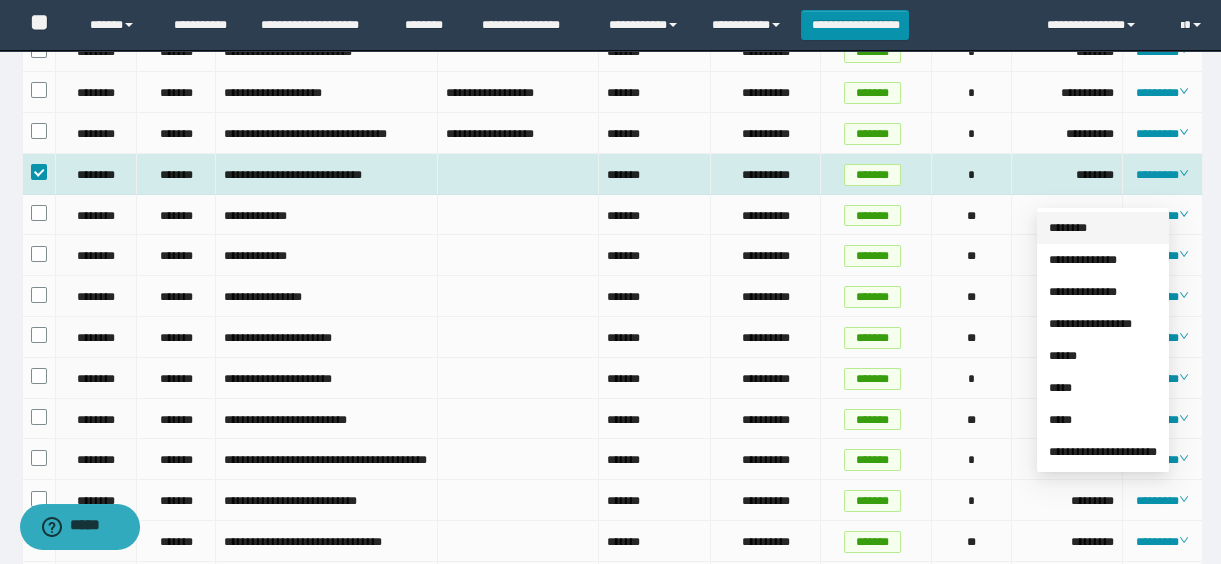 click on "********" at bounding box center [1068, 228] 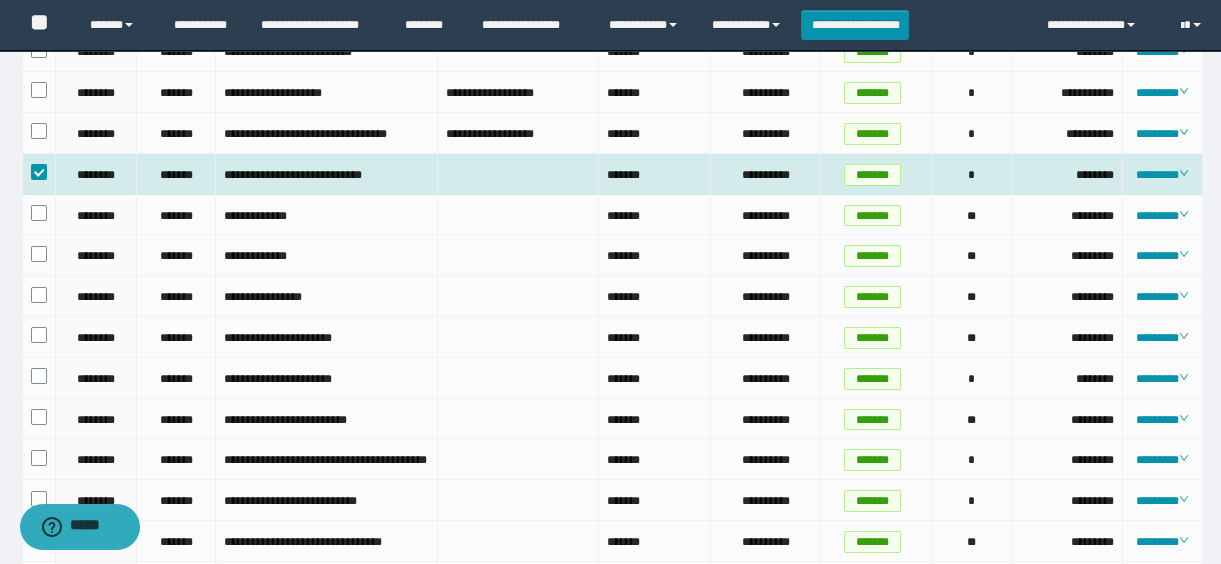scroll, scrollTop: 0, scrollLeft: 0, axis: both 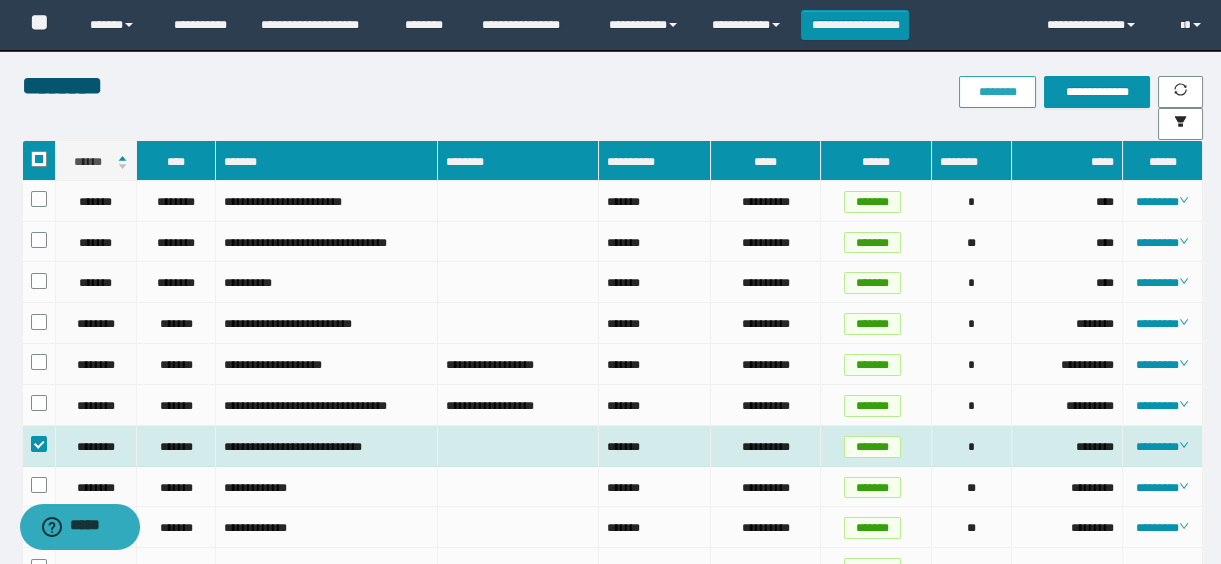 click on "********" at bounding box center (997, 92) 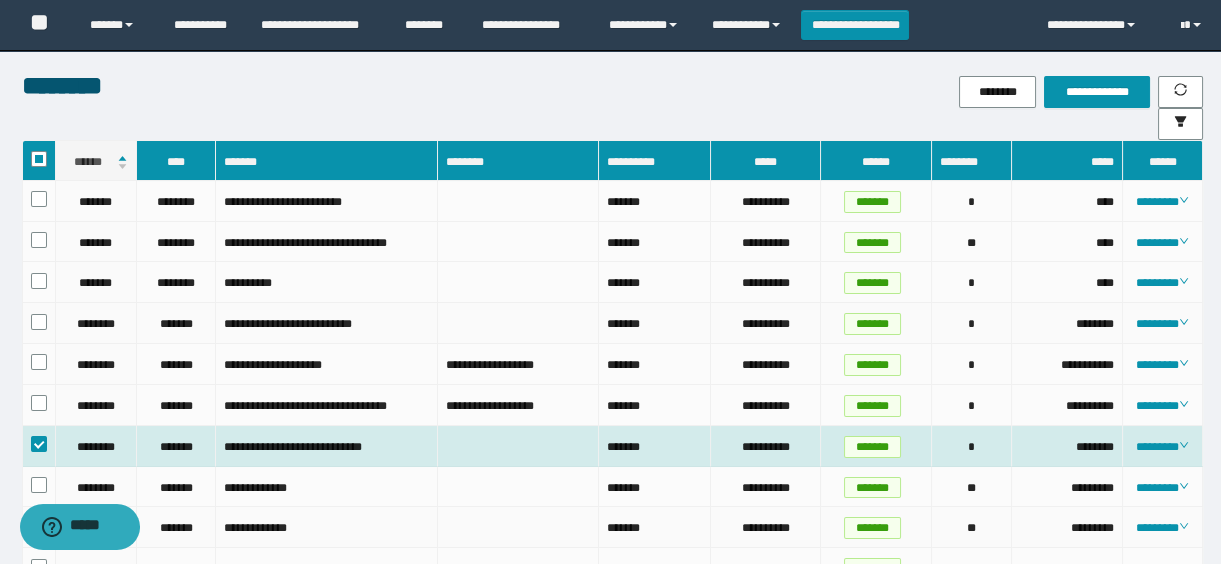 scroll, scrollTop: 181, scrollLeft: 0, axis: vertical 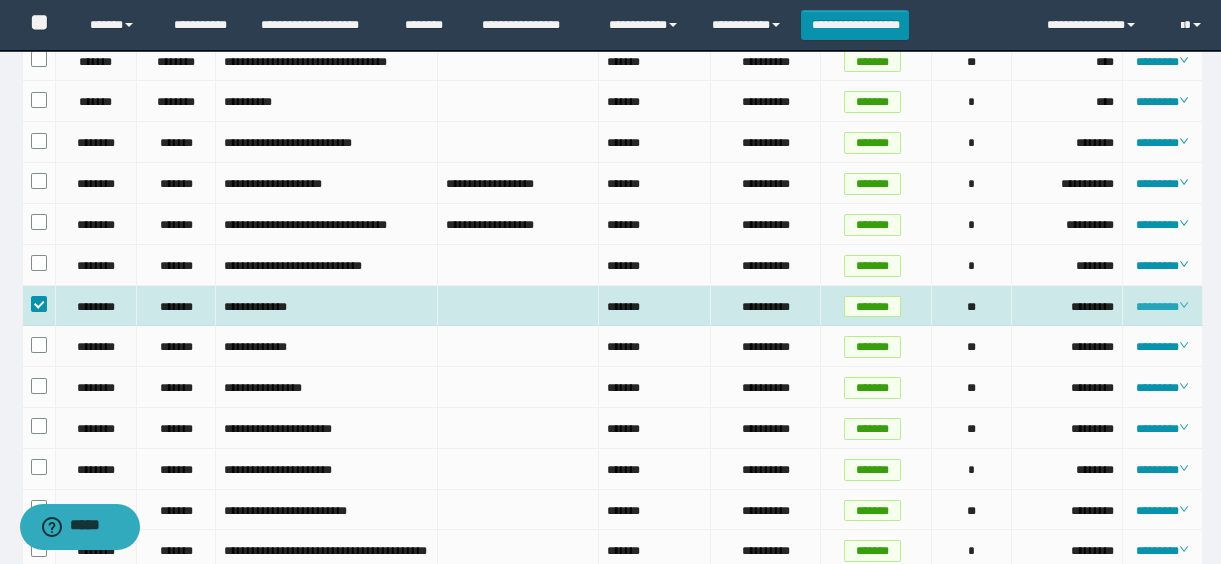 click on "********" at bounding box center (1162, 307) 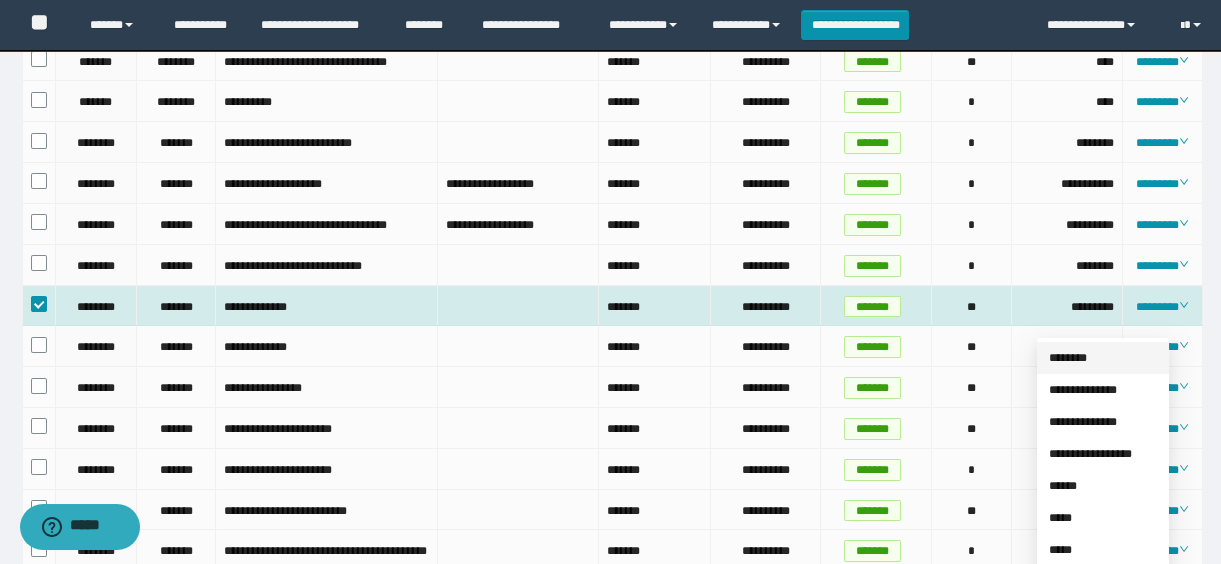 click on "********" at bounding box center (1068, 358) 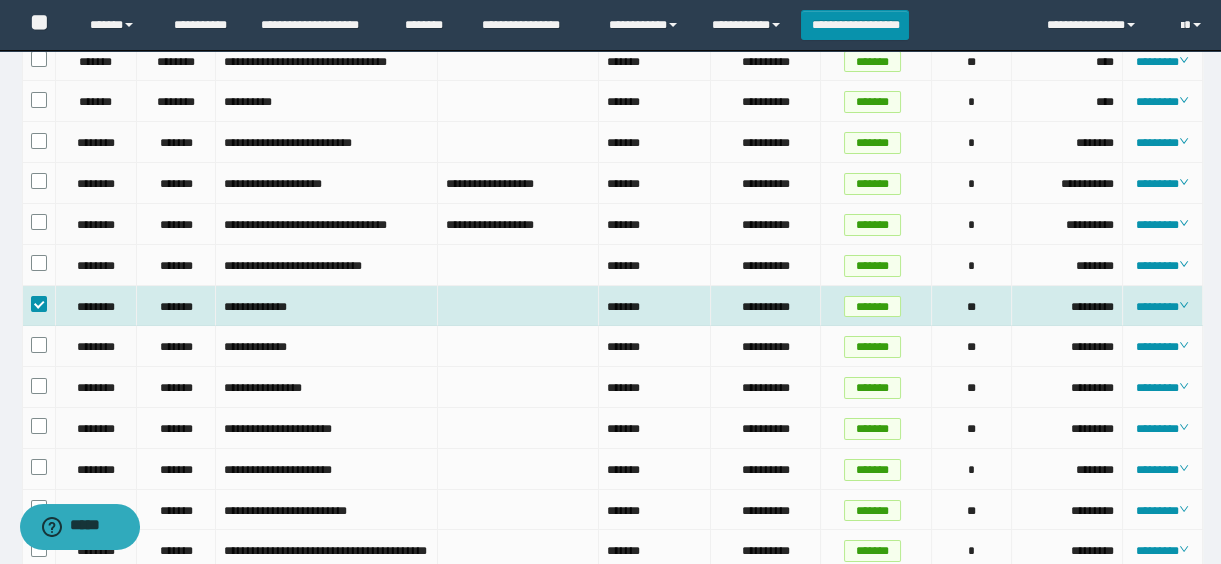 scroll, scrollTop: 0, scrollLeft: 0, axis: both 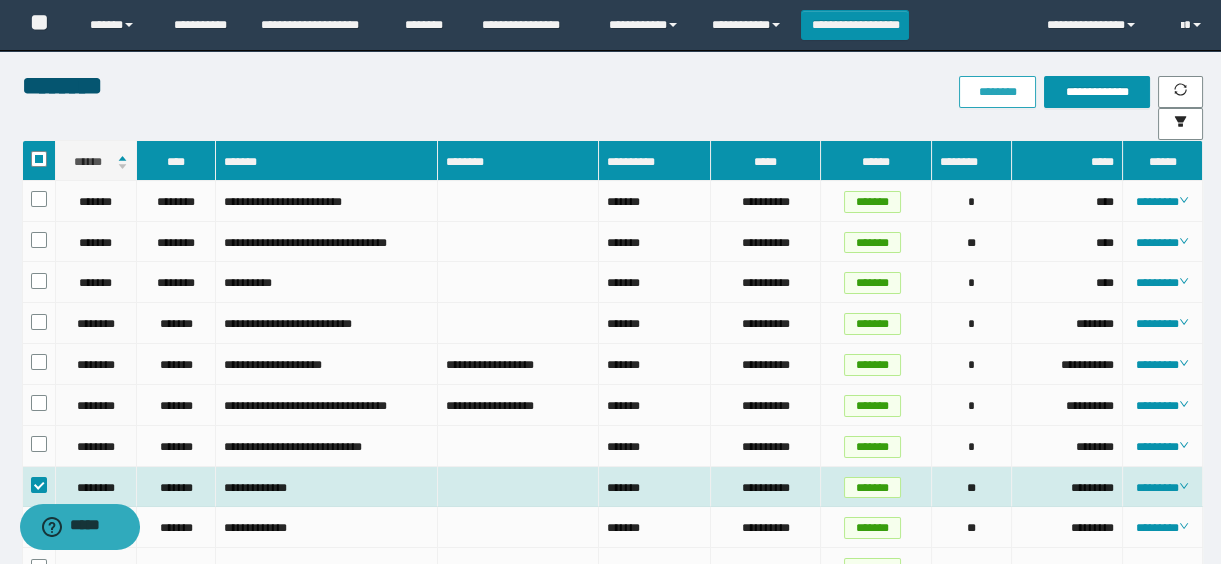 click on "********" at bounding box center [997, 92] 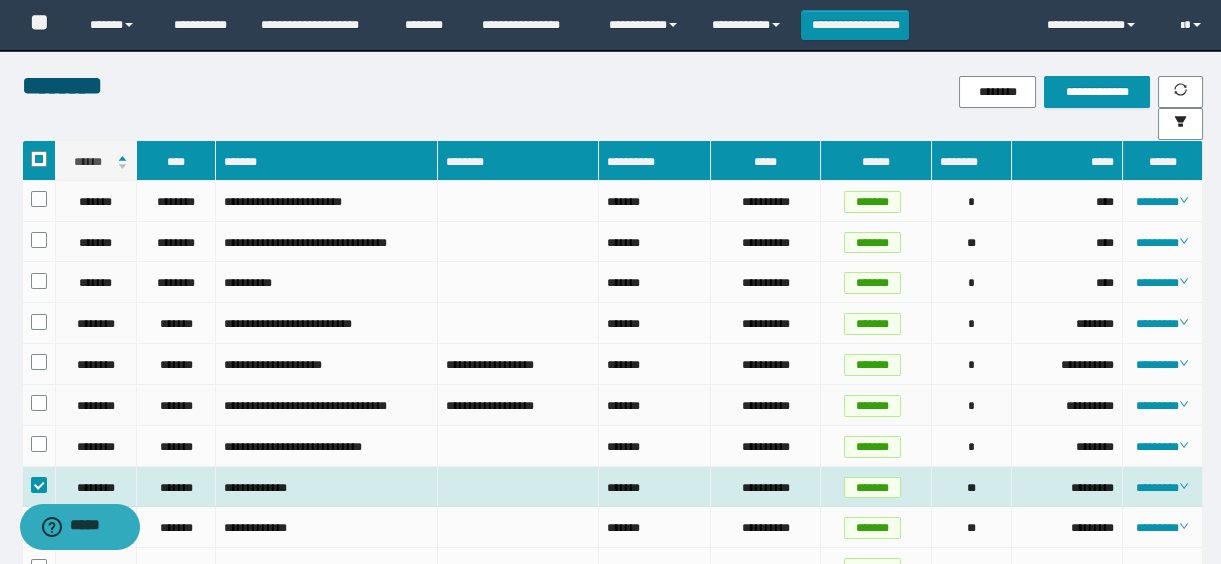 scroll, scrollTop: 363, scrollLeft: 0, axis: vertical 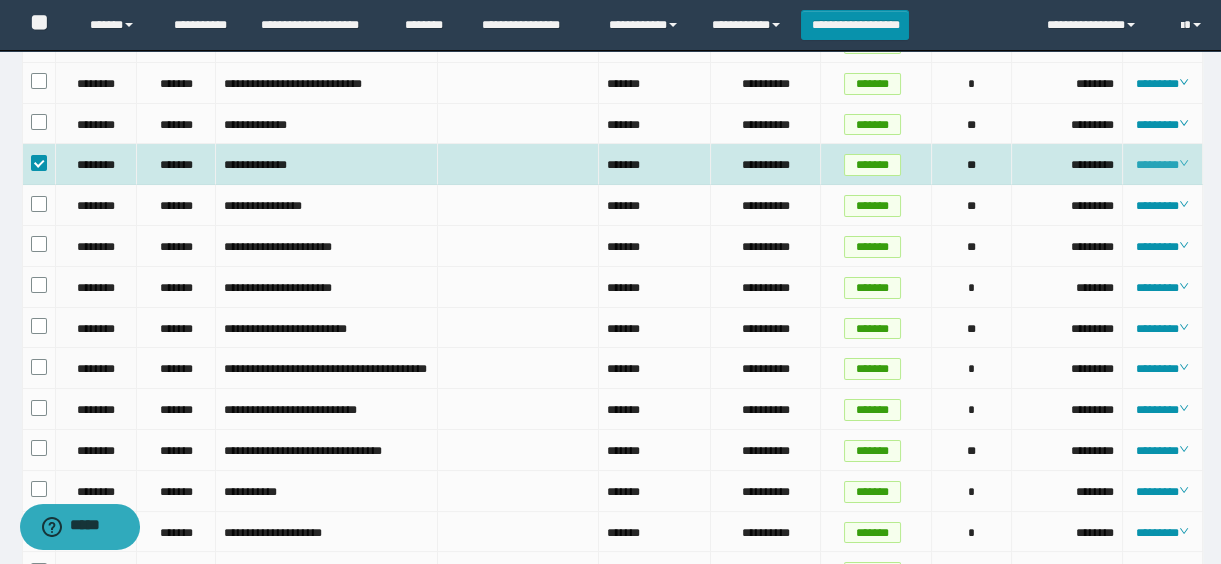 click on "********" at bounding box center (1162, 165) 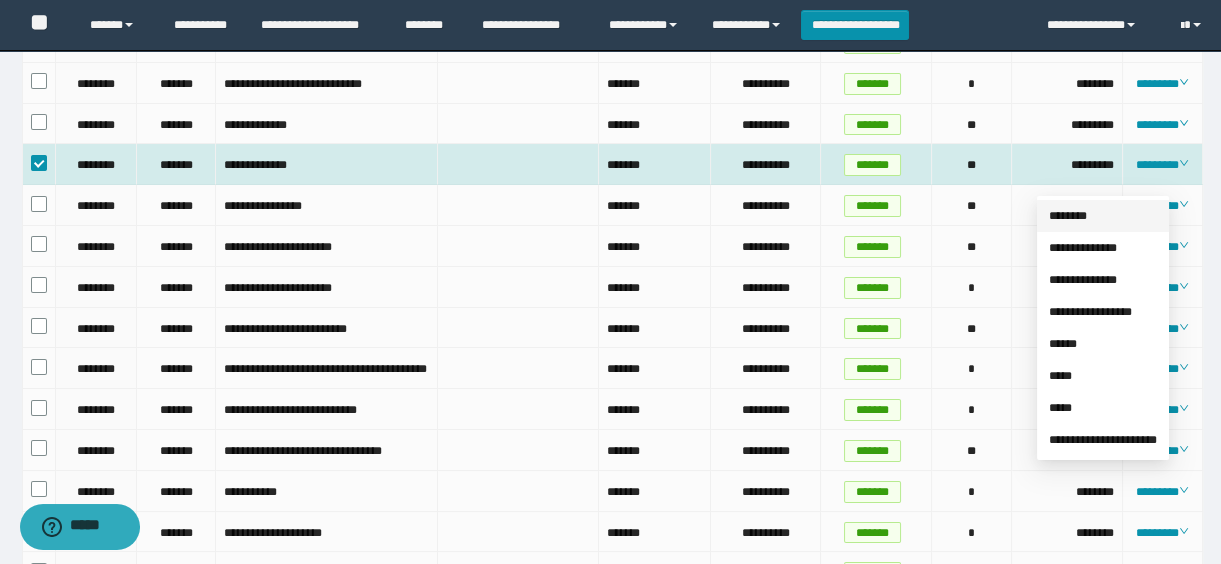 click on "********" at bounding box center [1068, 216] 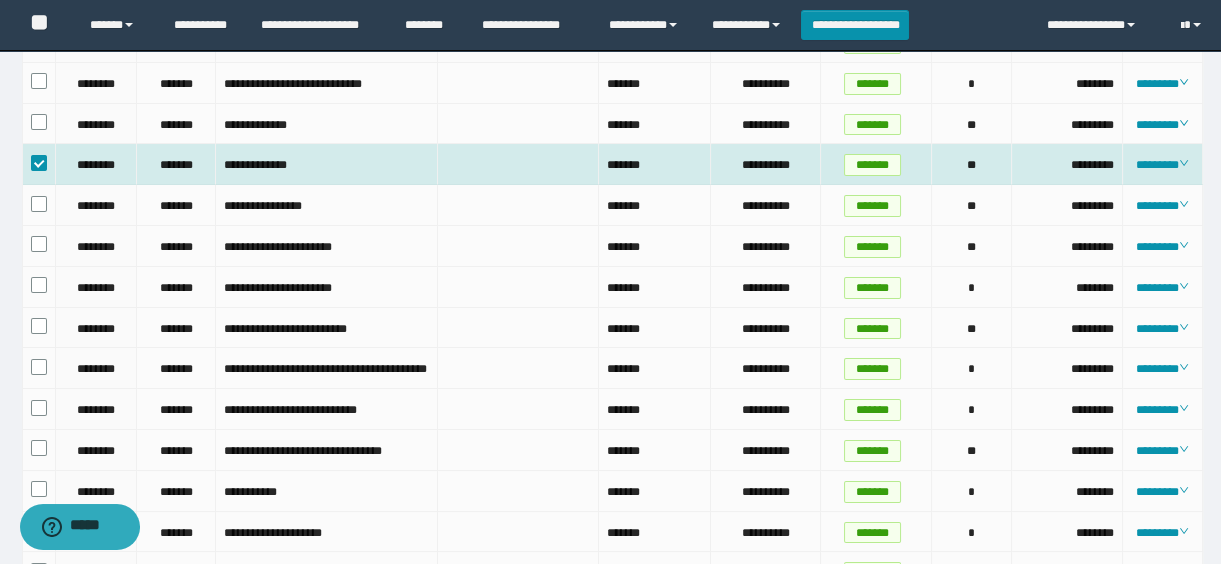 scroll, scrollTop: 0, scrollLeft: 0, axis: both 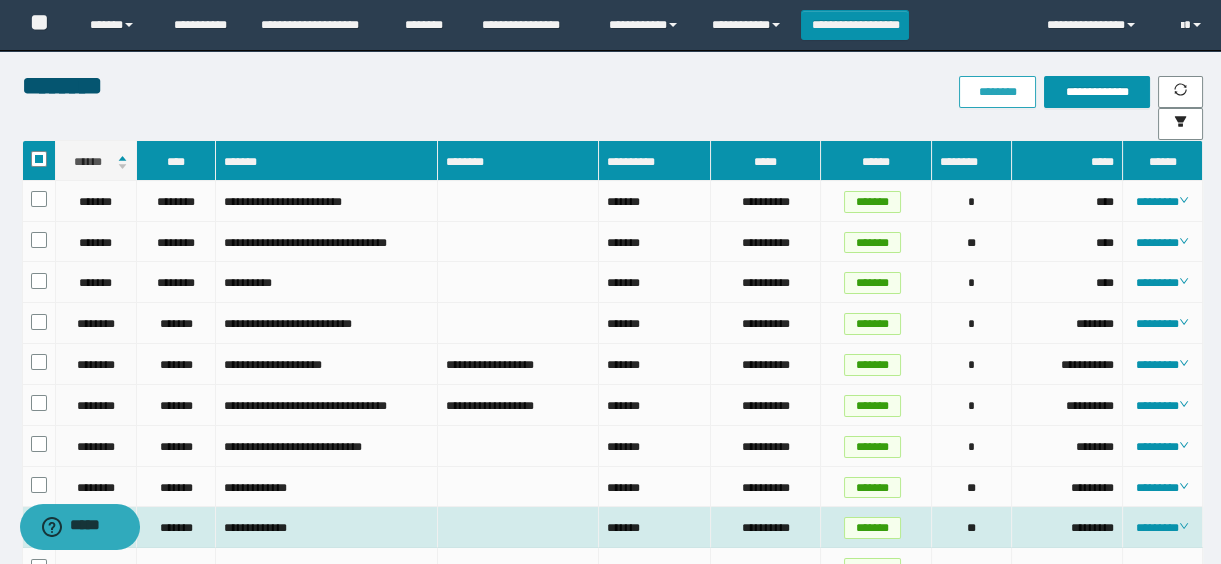 click on "********" at bounding box center [997, 92] 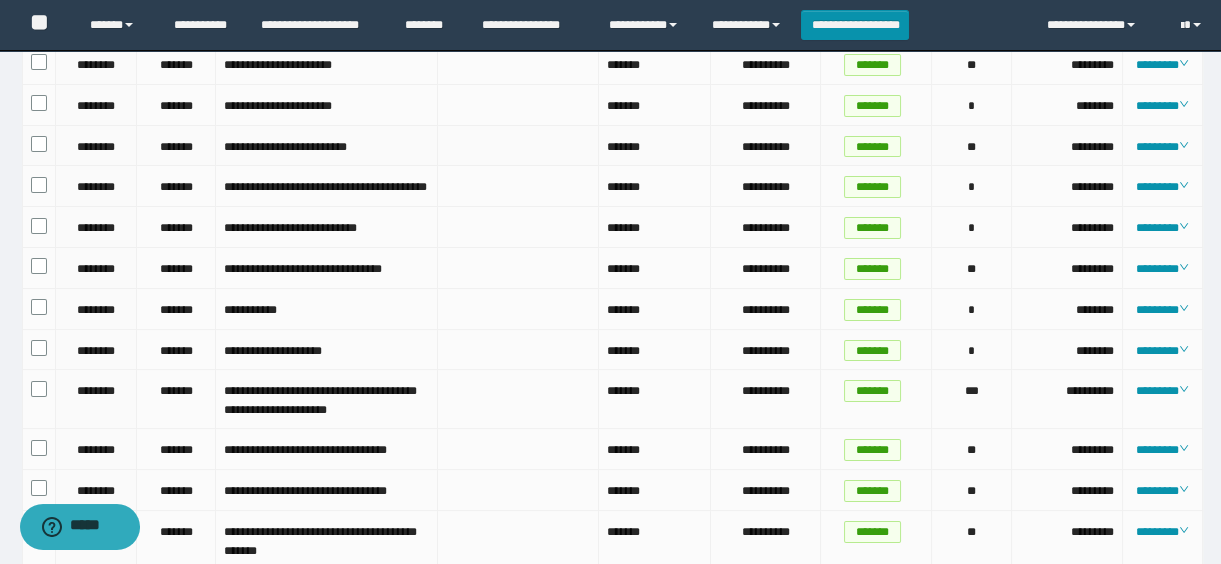 scroll, scrollTop: 363, scrollLeft: 0, axis: vertical 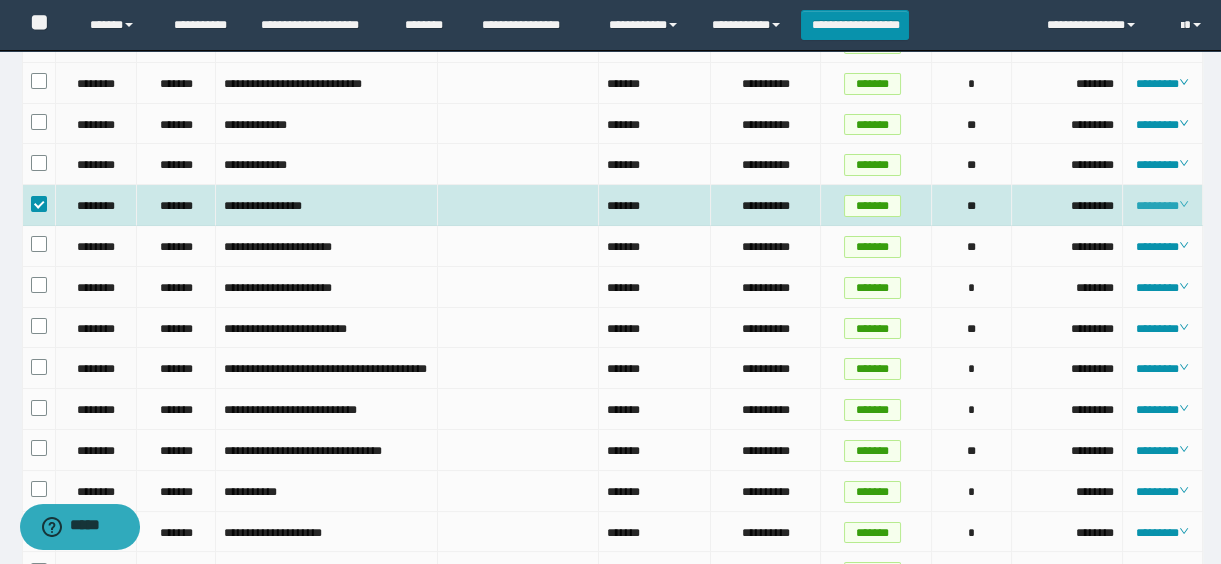 click on "********" at bounding box center [1162, 206] 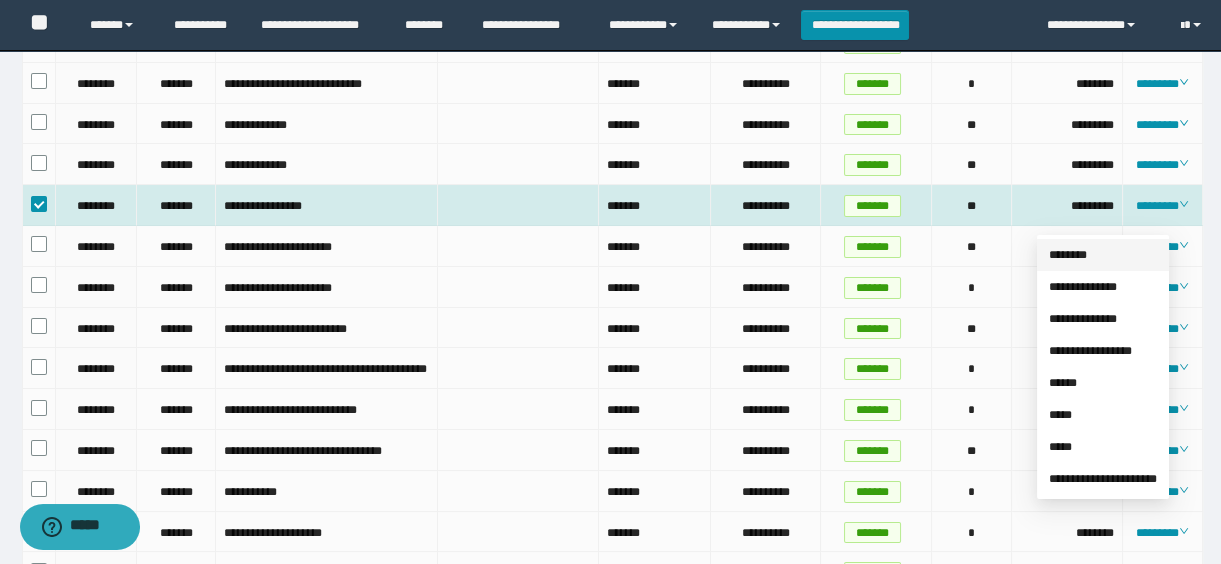 click on "********" at bounding box center (1068, 255) 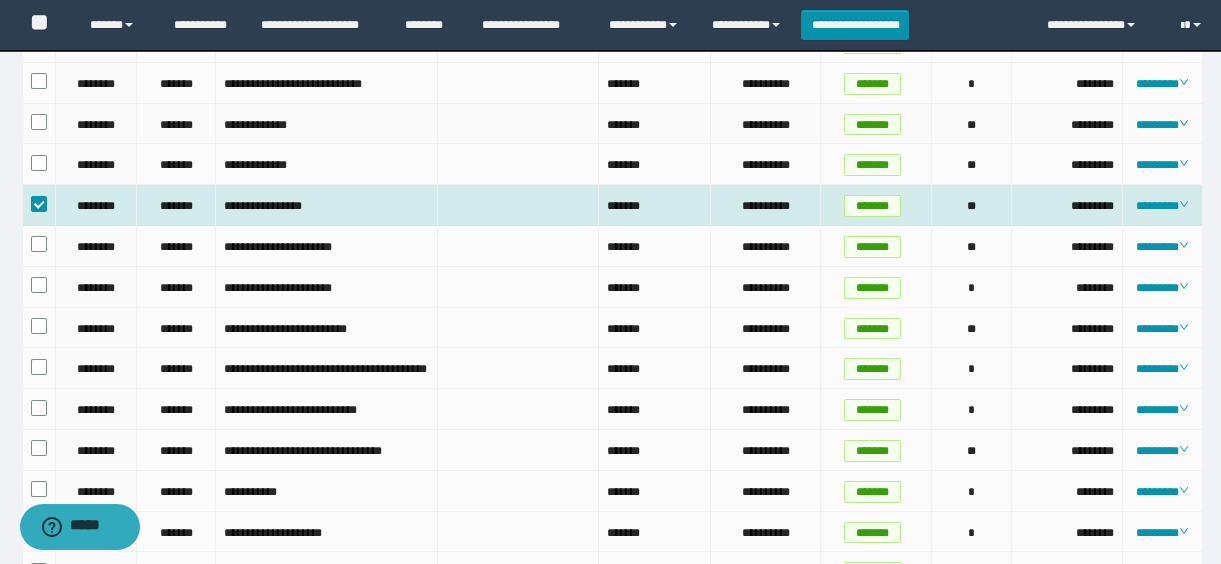 scroll, scrollTop: 0, scrollLeft: 0, axis: both 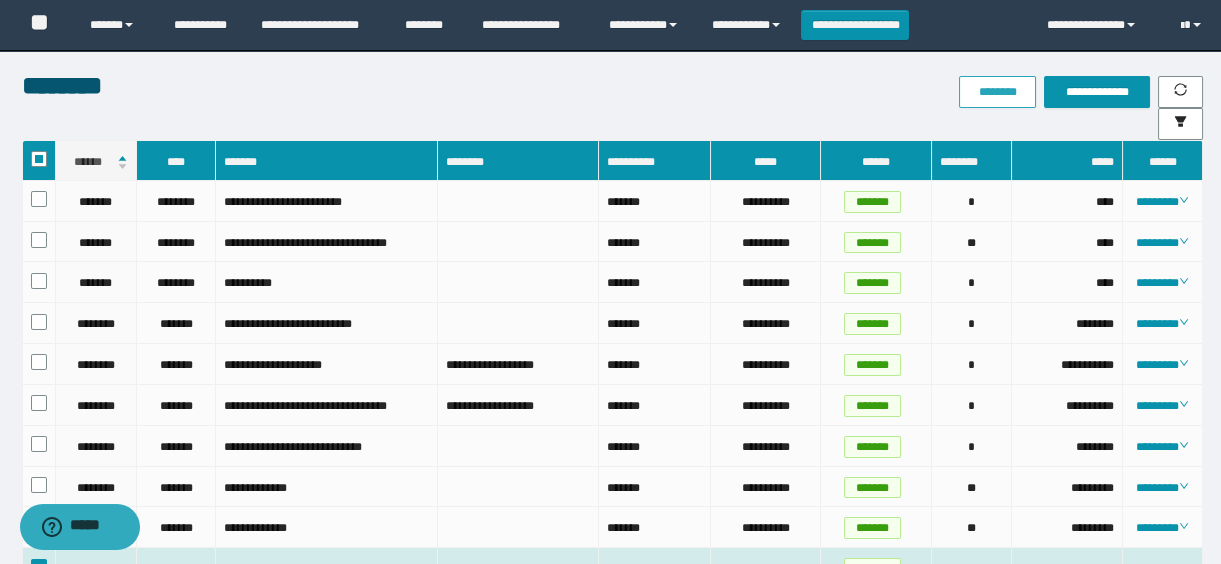 click on "********" at bounding box center (997, 92) 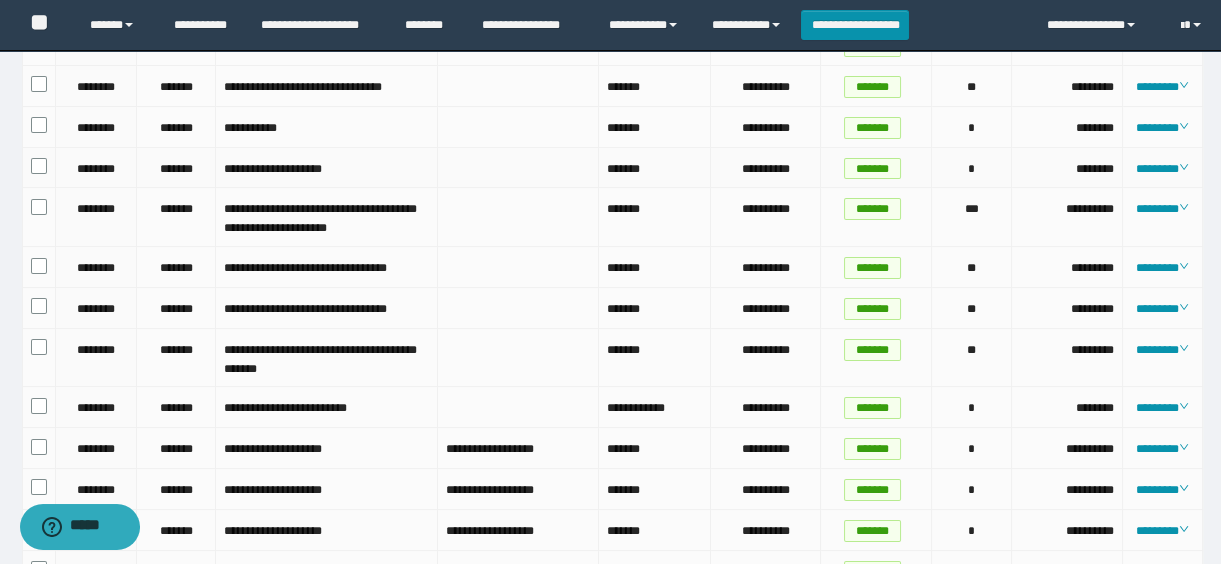 scroll, scrollTop: 454, scrollLeft: 0, axis: vertical 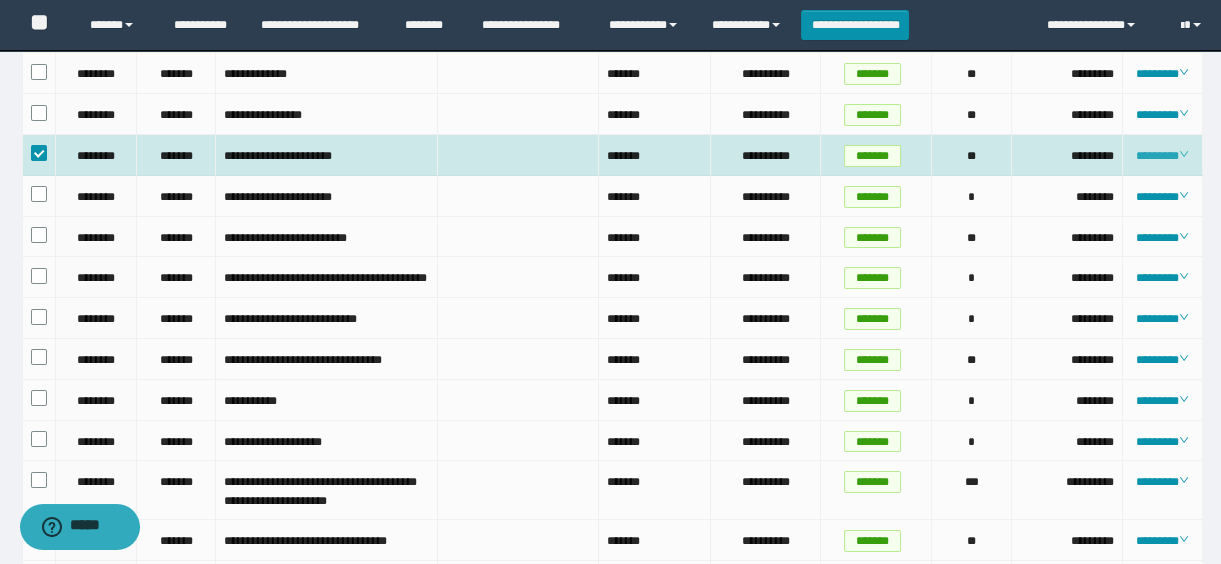 click on "********" at bounding box center (1162, 156) 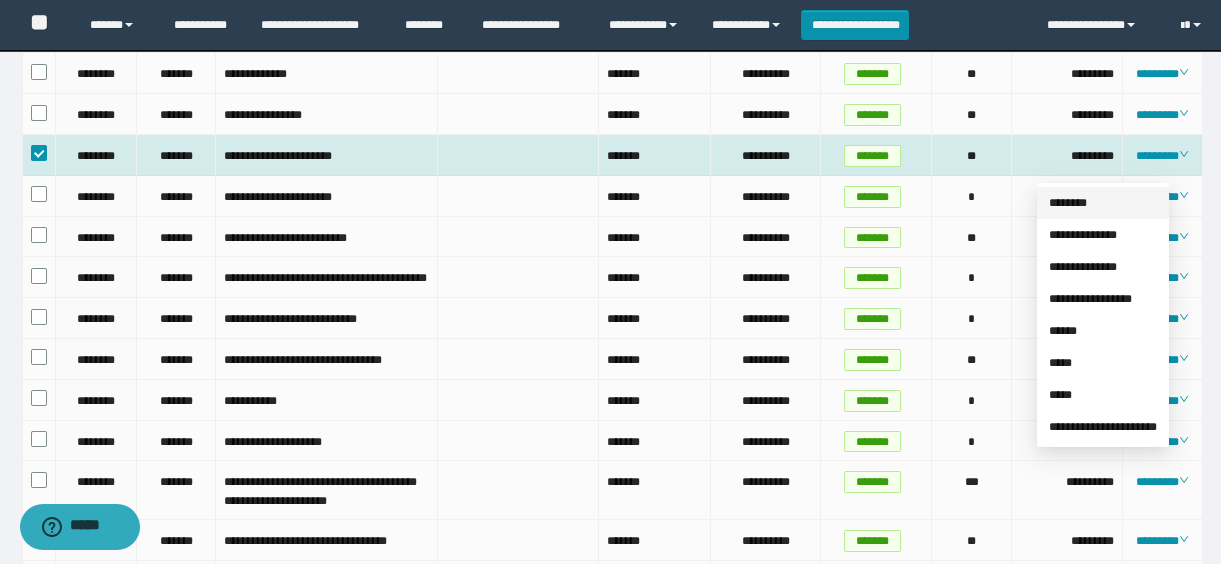 click on "********" at bounding box center [1068, 203] 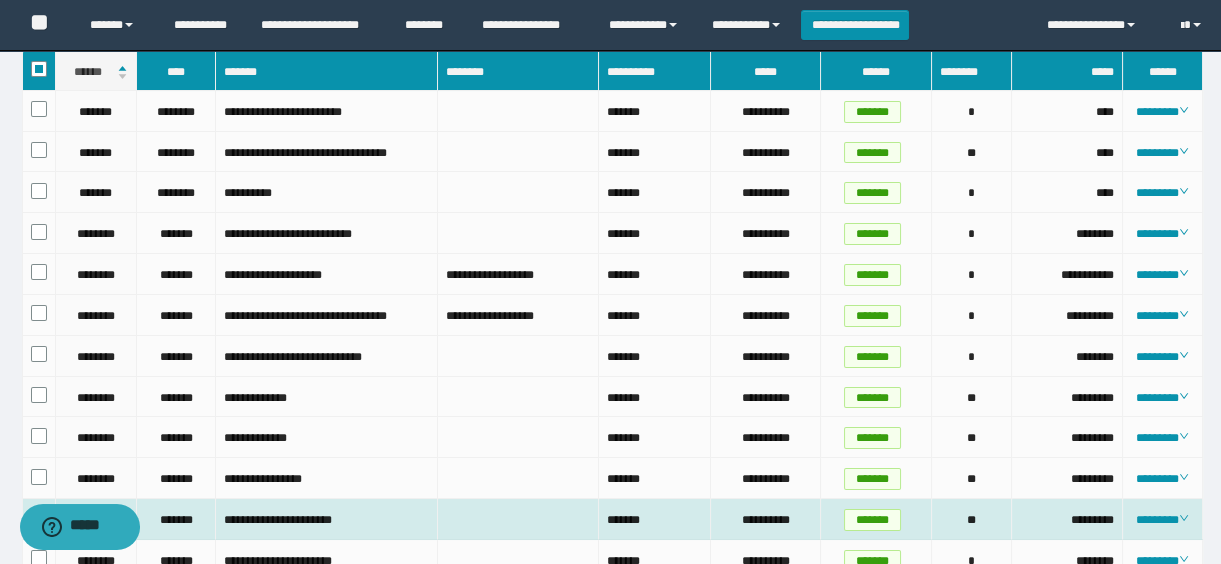 scroll, scrollTop: 0, scrollLeft: 0, axis: both 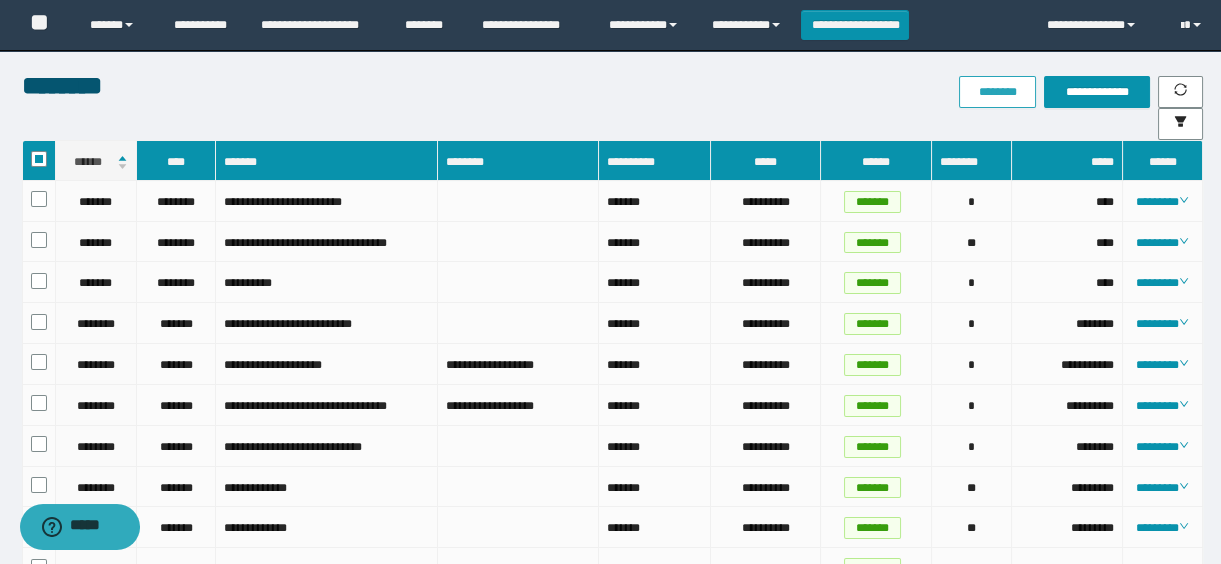 click on "********" at bounding box center (997, 92) 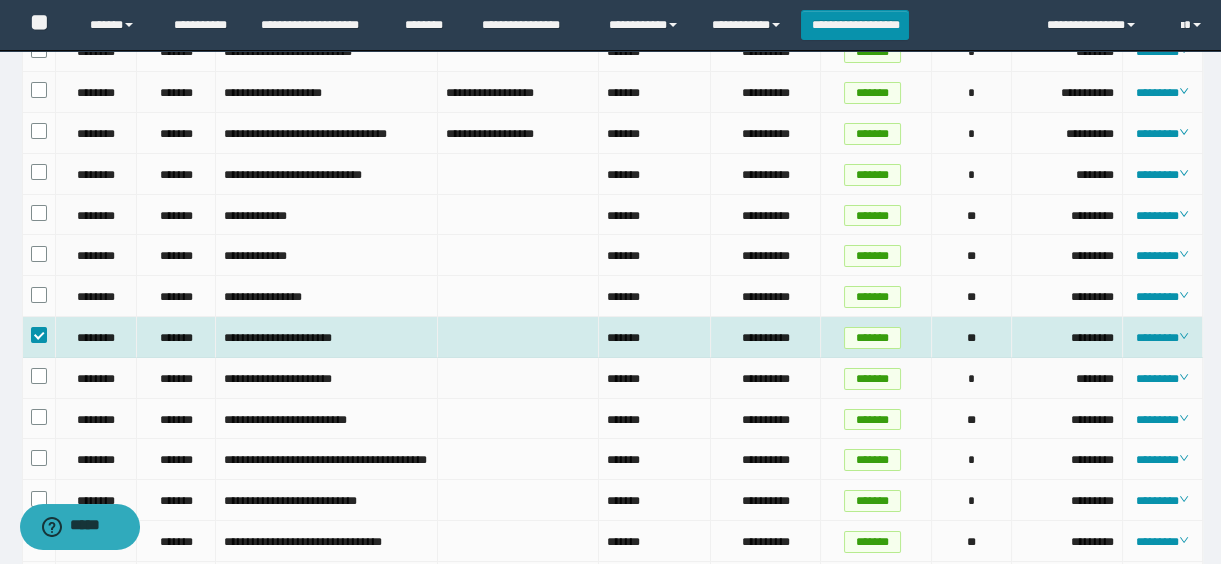 scroll, scrollTop: 363, scrollLeft: 0, axis: vertical 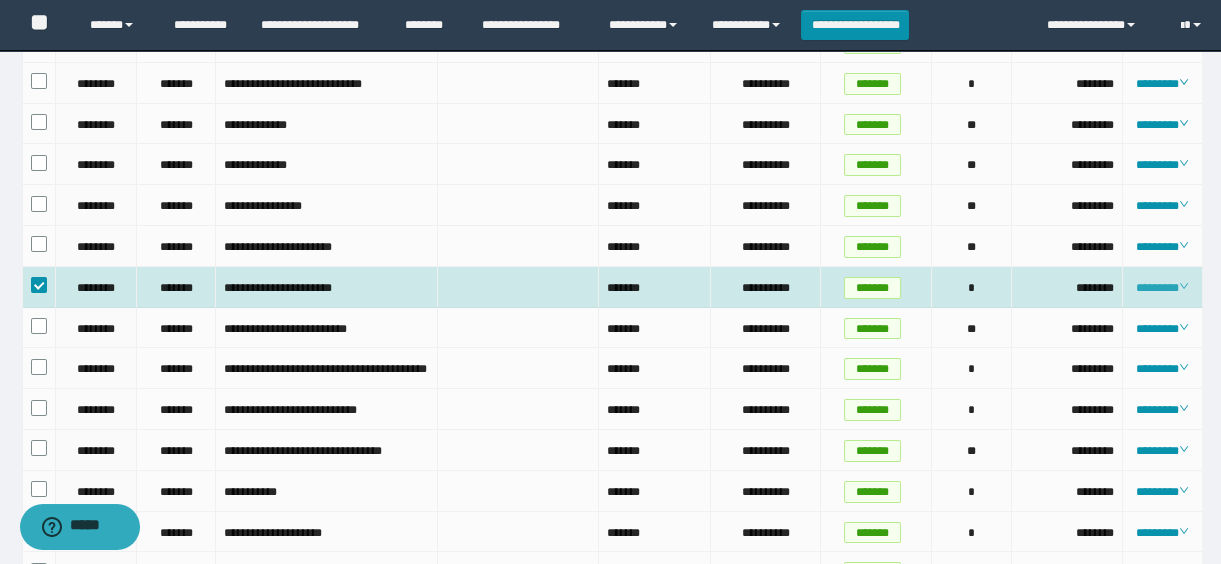 click on "********" at bounding box center [1162, 288] 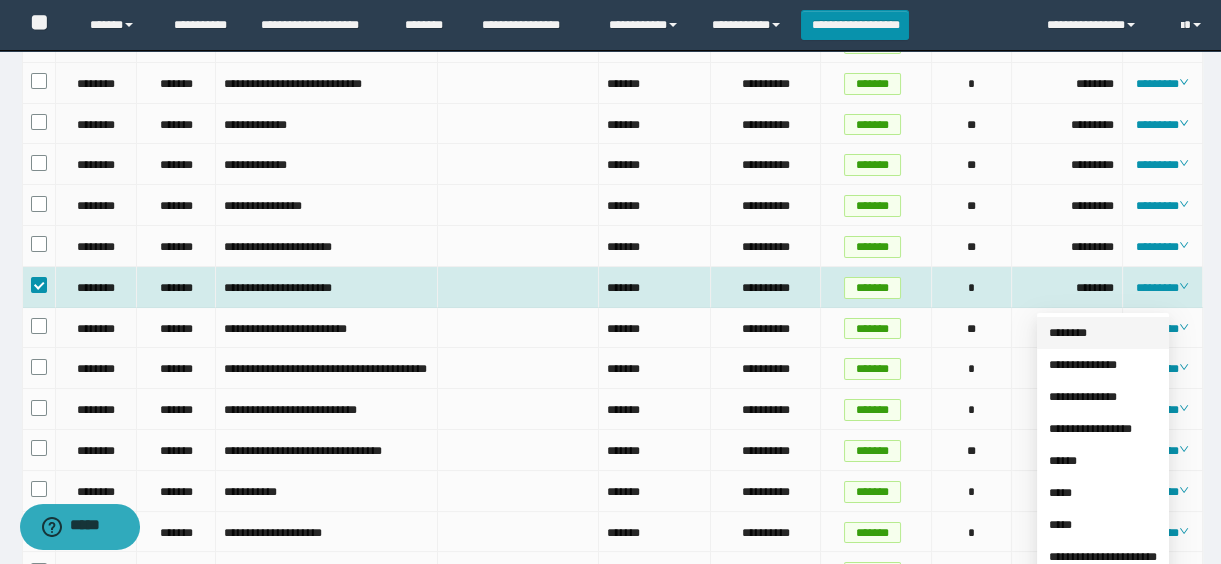 click on "********" at bounding box center (1068, 333) 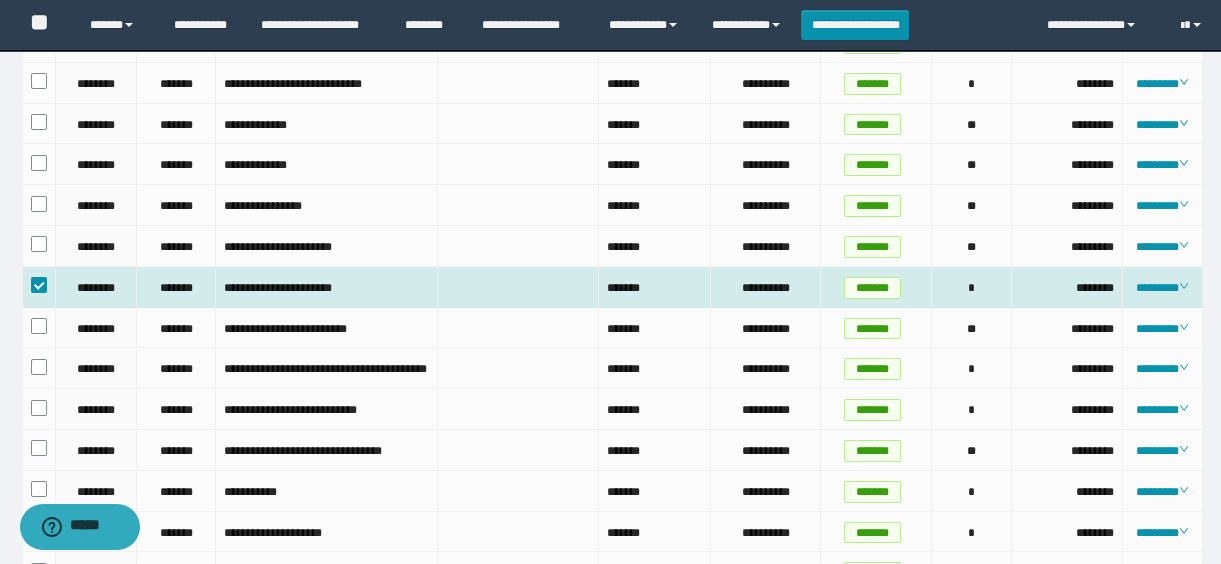 scroll, scrollTop: 0, scrollLeft: 0, axis: both 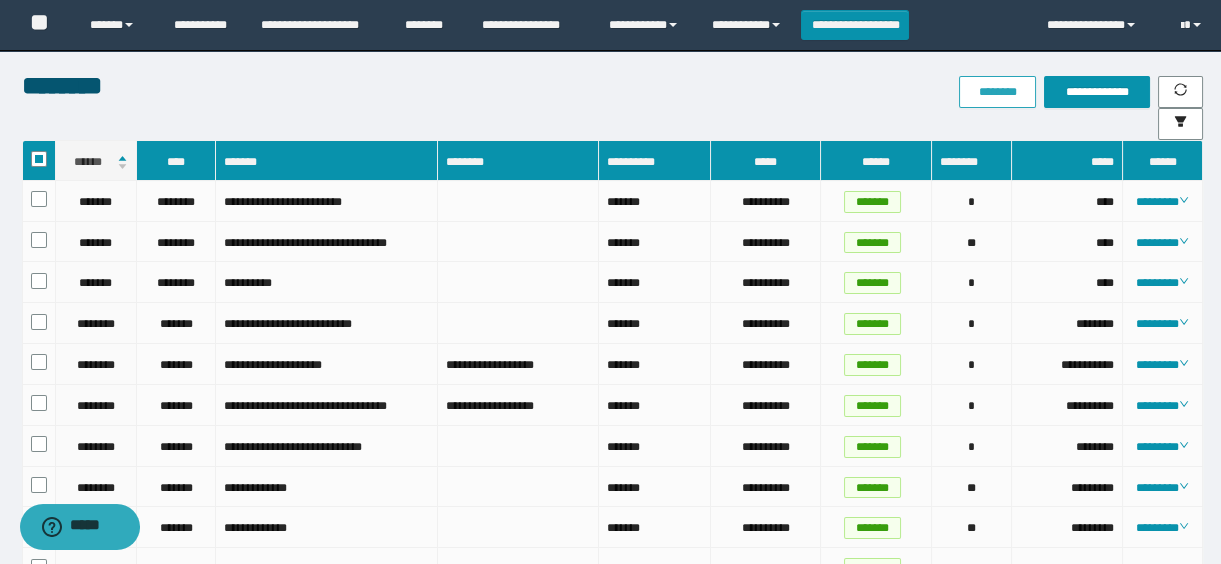 click on "********" at bounding box center [997, 92] 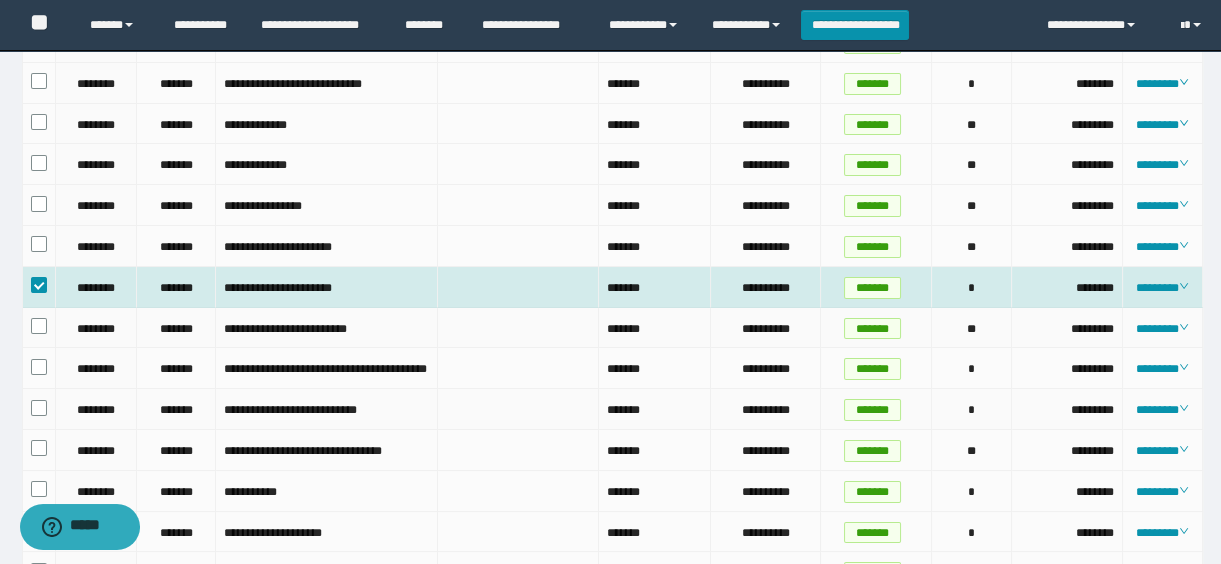 scroll, scrollTop: 545, scrollLeft: 0, axis: vertical 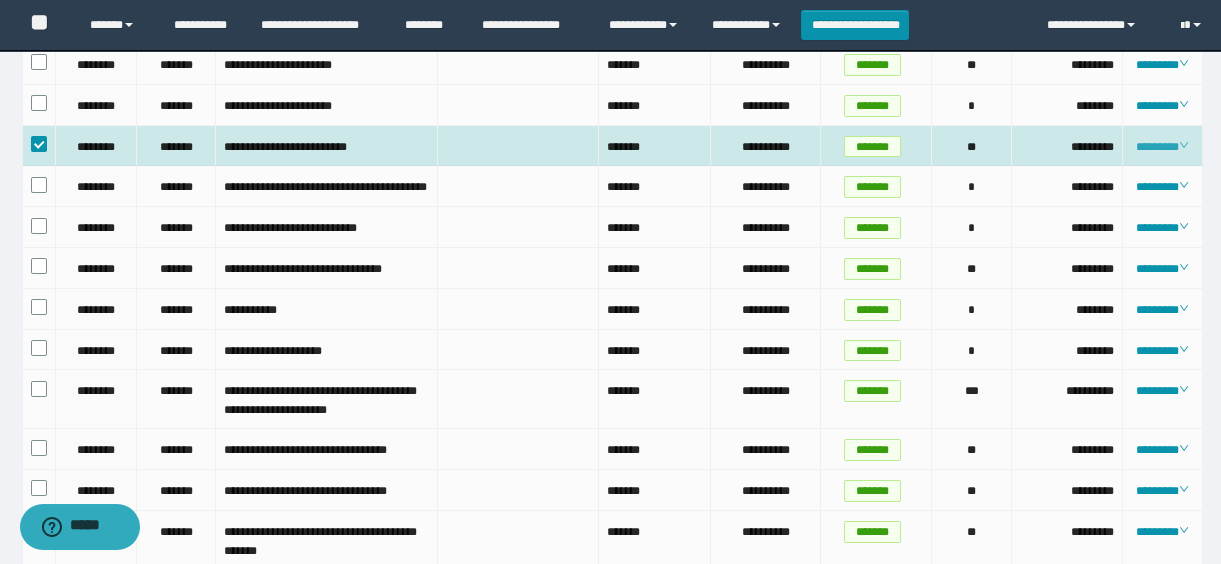 click on "********" at bounding box center [1162, 147] 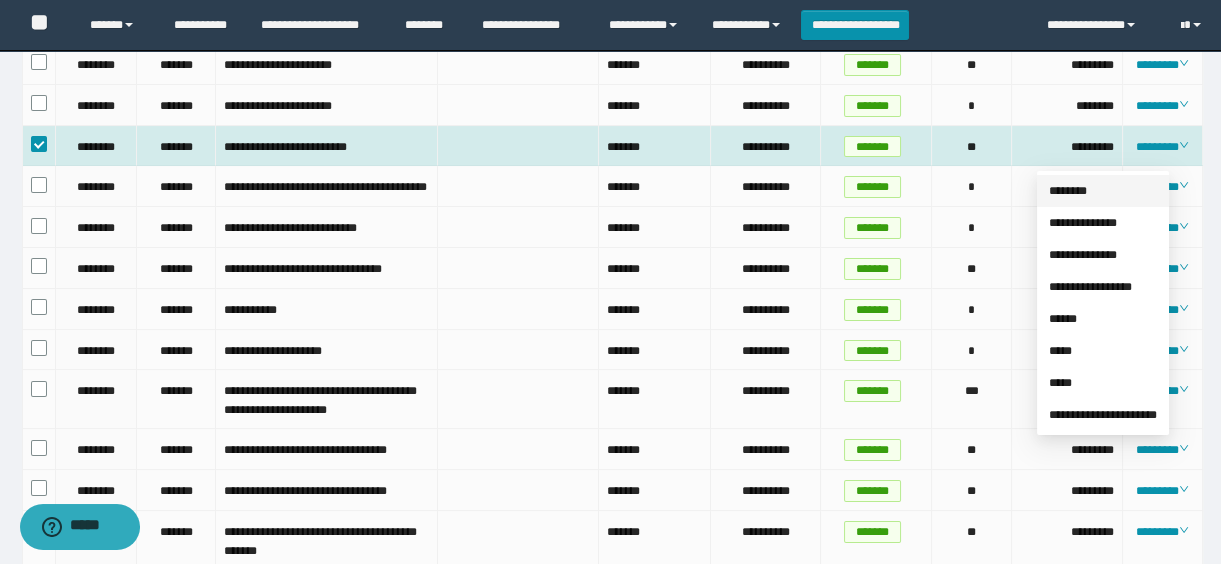 click on "********" at bounding box center (1068, 191) 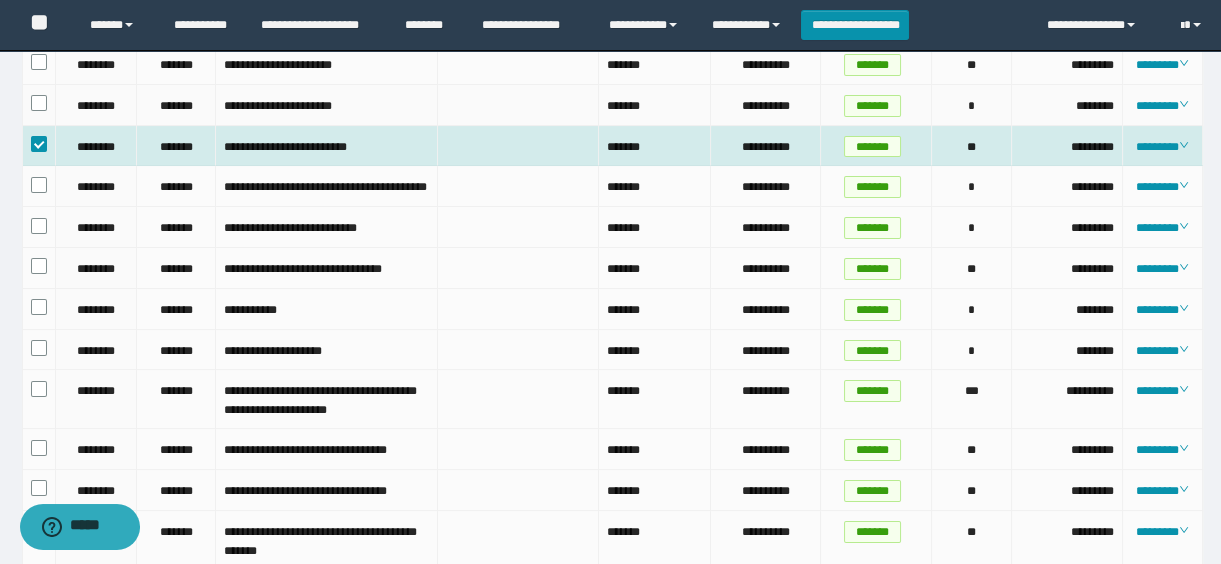 scroll, scrollTop: 0, scrollLeft: 0, axis: both 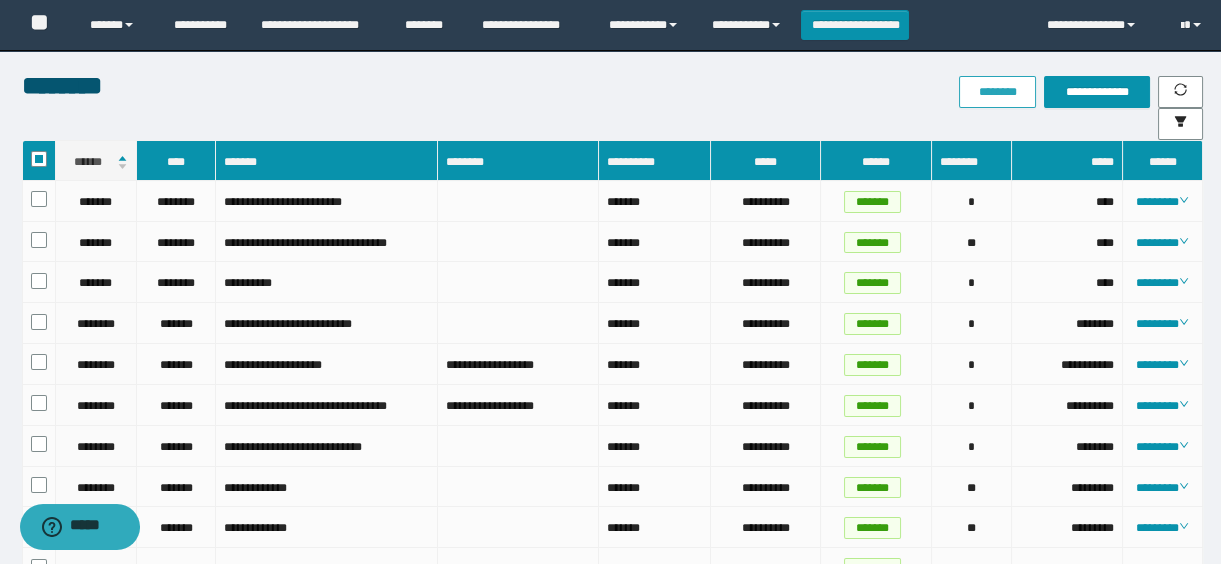 click on "********" at bounding box center (997, 92) 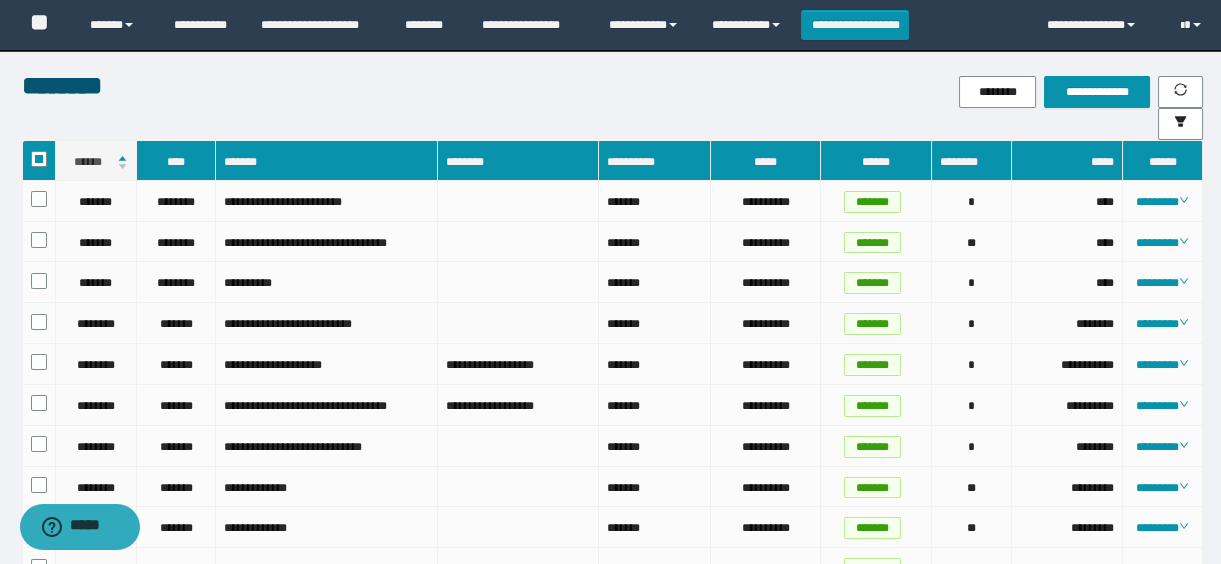 scroll, scrollTop: 363, scrollLeft: 0, axis: vertical 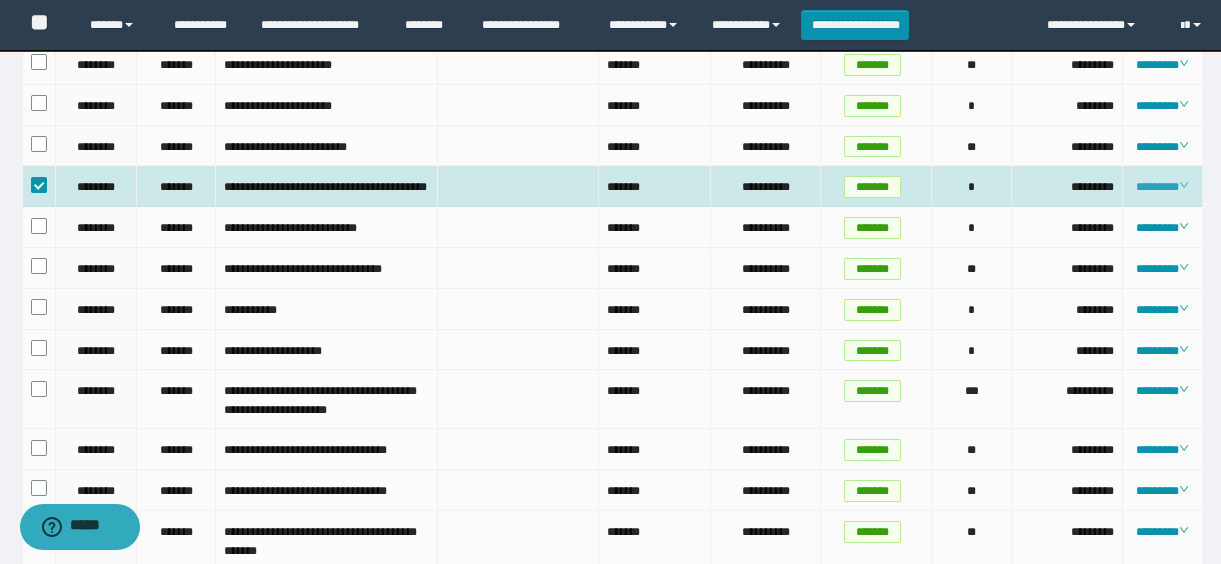 click on "********" at bounding box center [1162, 187] 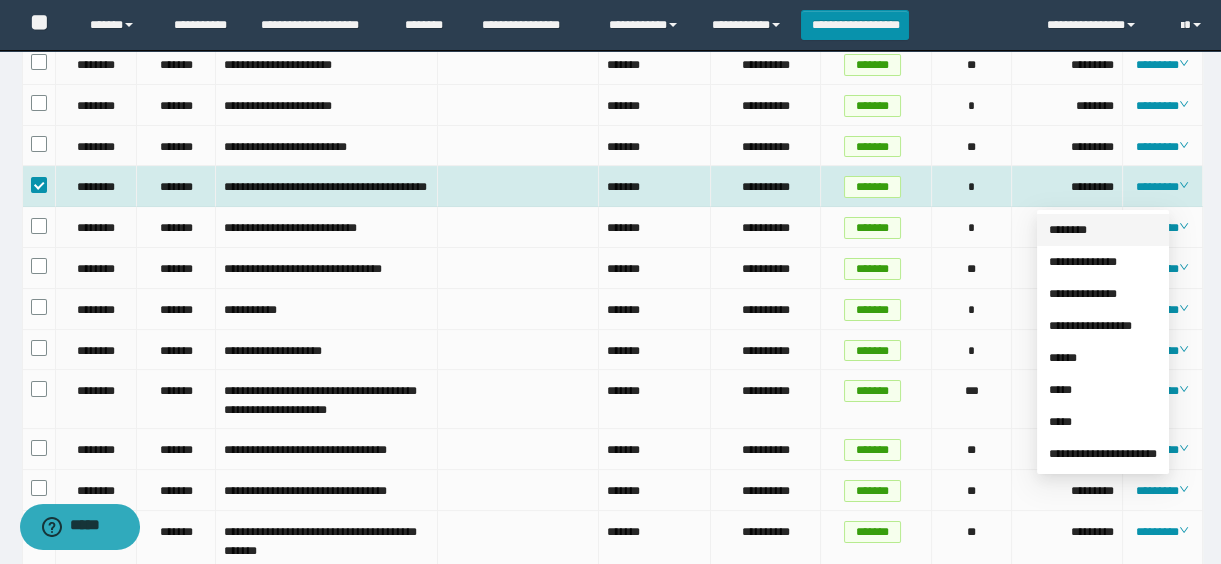 click on "********" at bounding box center (1068, 230) 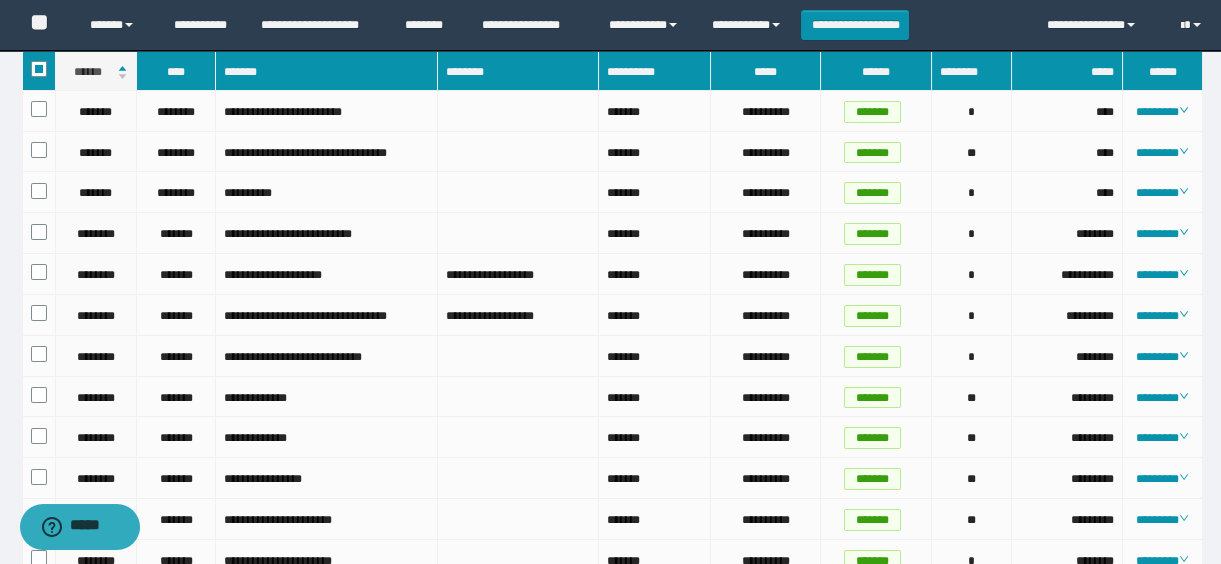 scroll, scrollTop: 0, scrollLeft: 0, axis: both 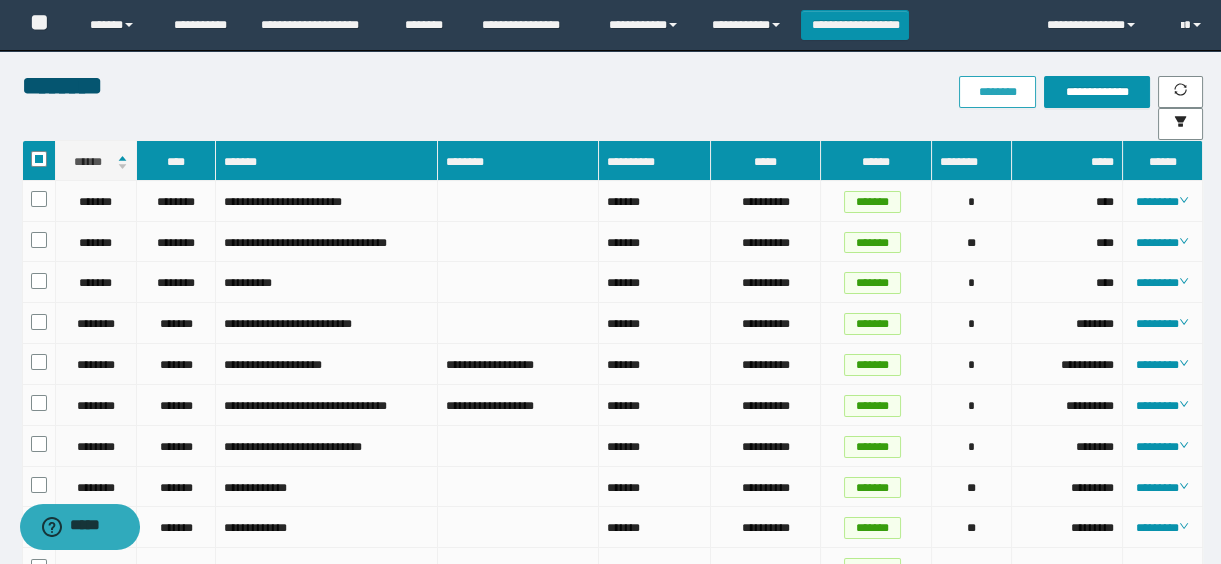 click on "********" at bounding box center (997, 92) 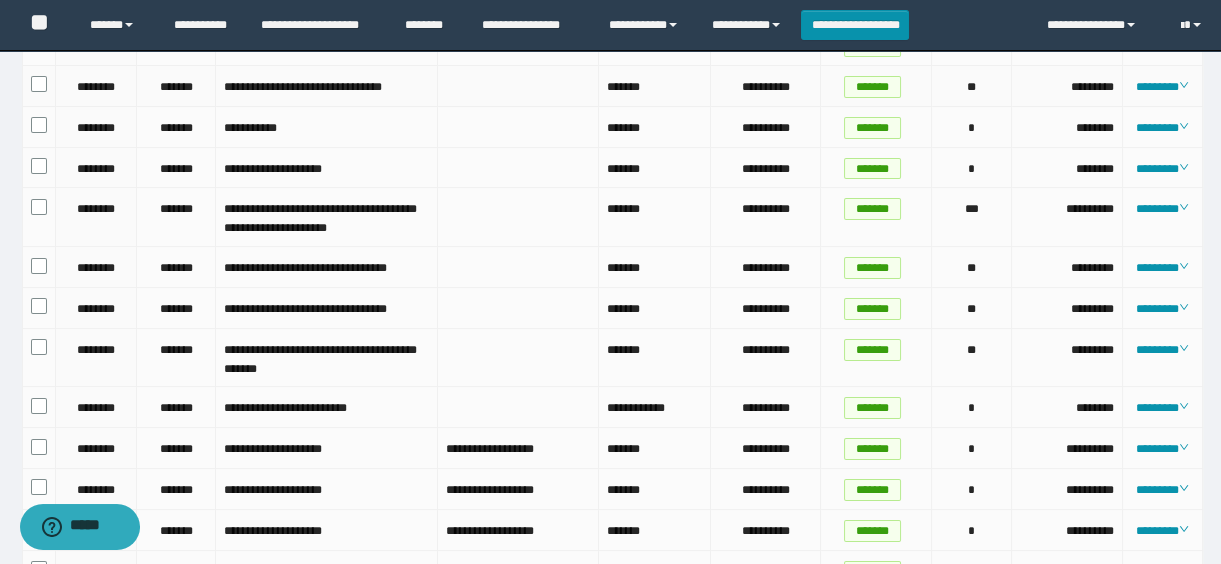 scroll, scrollTop: 545, scrollLeft: 0, axis: vertical 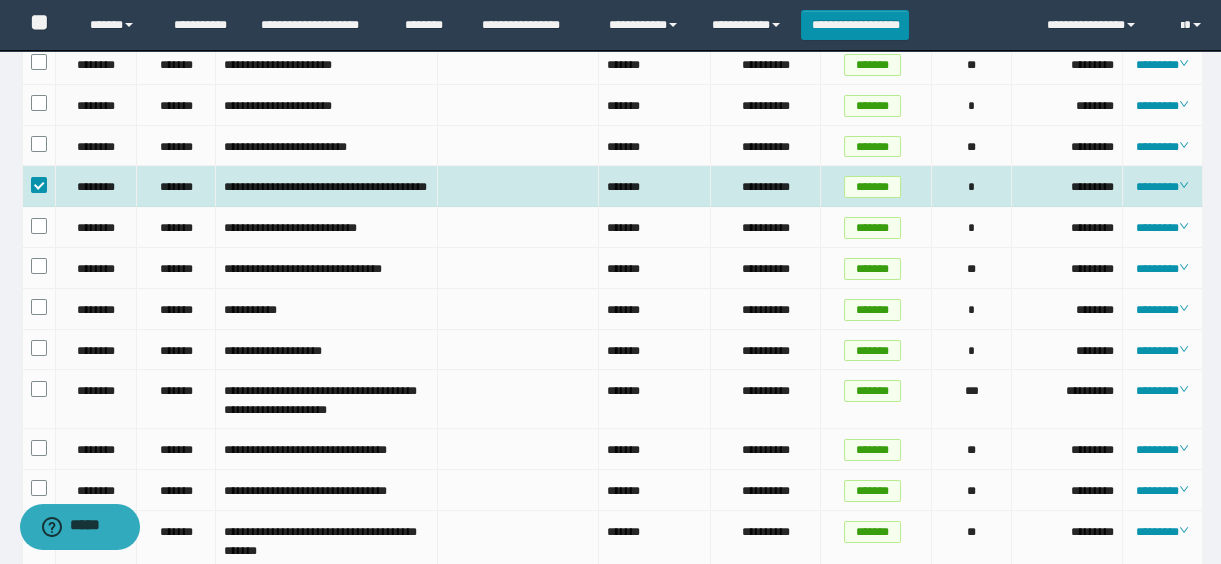 drag, startPoint x: 35, startPoint y: 190, endPoint x: 48, endPoint y: 215, distance: 28.178005 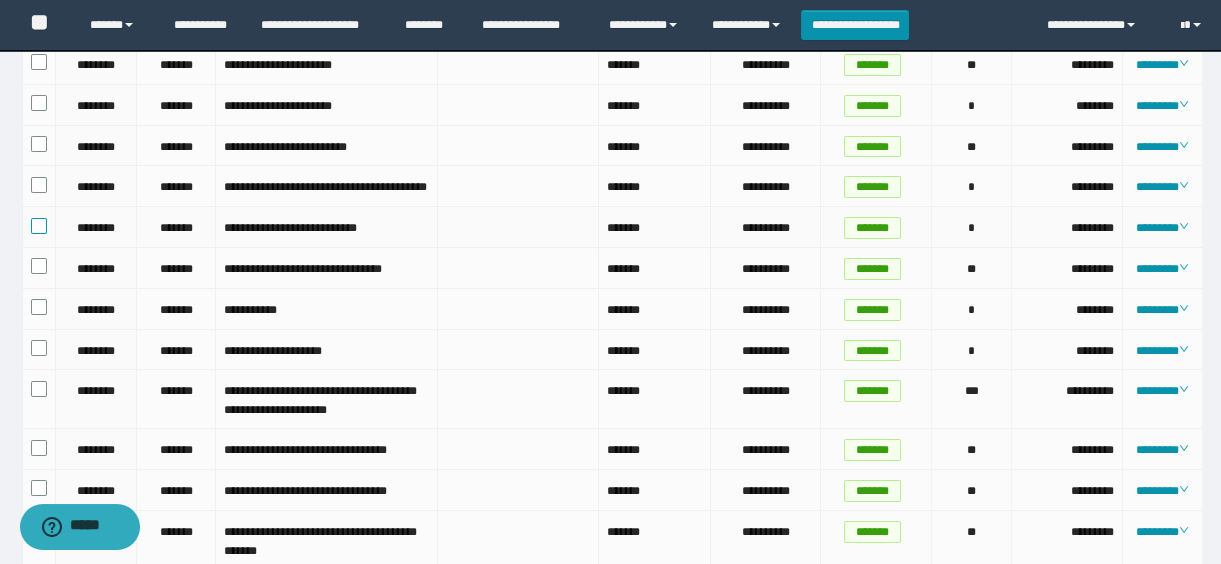 click at bounding box center (39, 226) 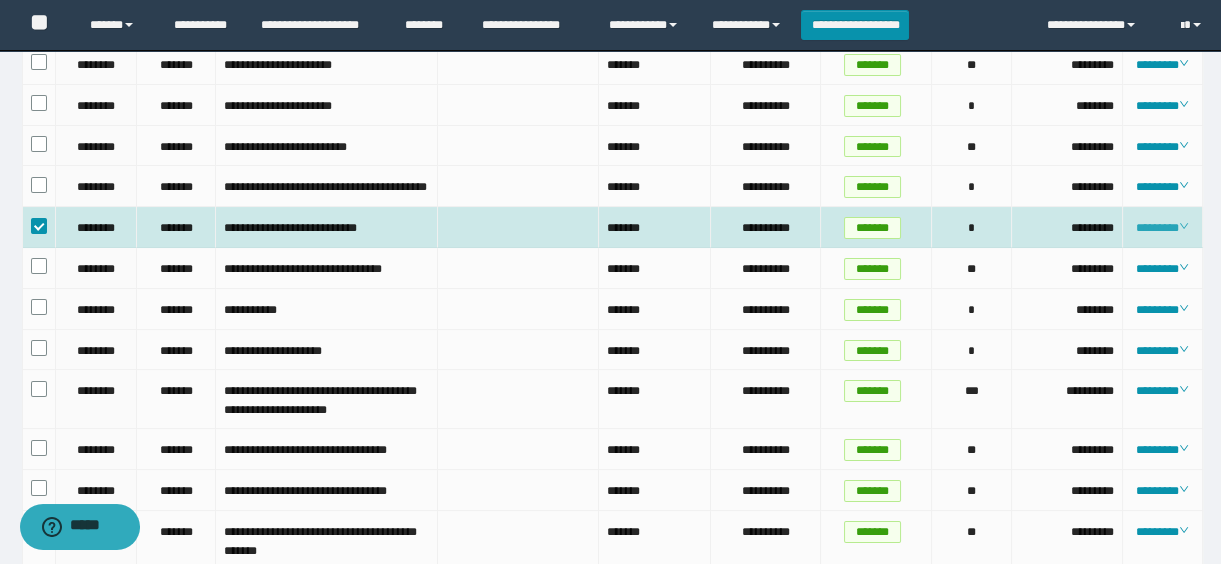 click on "********" at bounding box center [1162, 228] 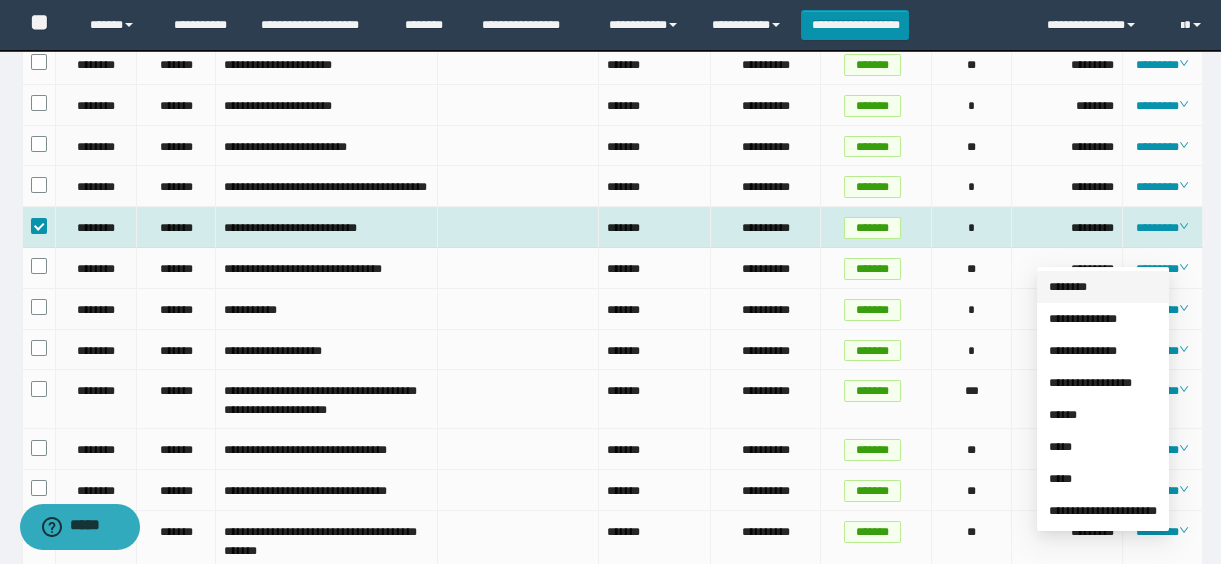 click on "********" at bounding box center (1068, 287) 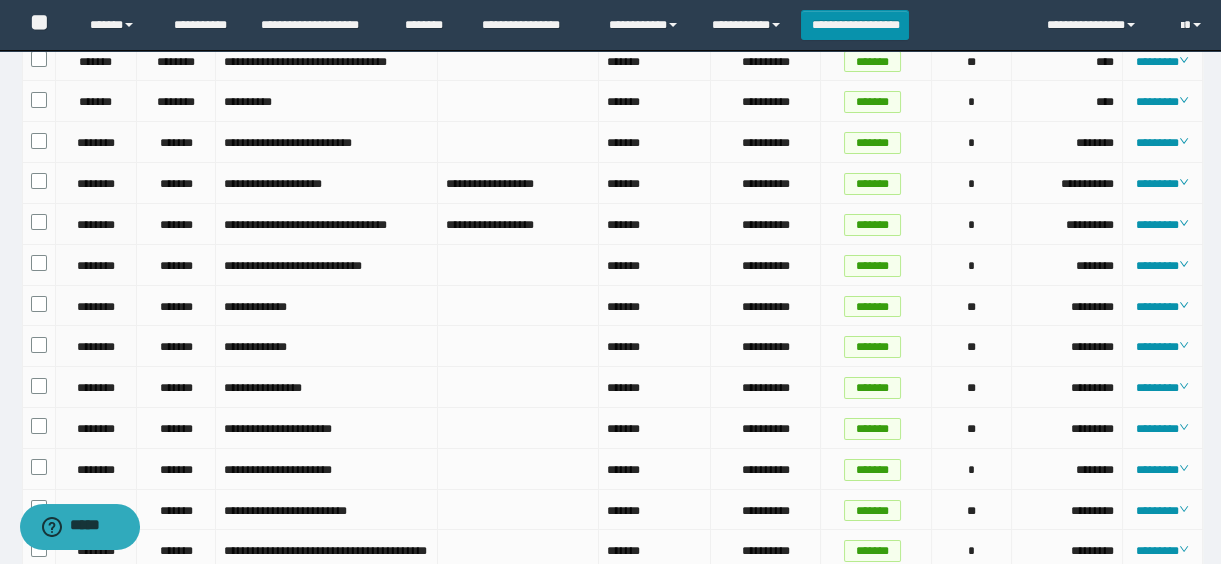 scroll, scrollTop: 0, scrollLeft: 0, axis: both 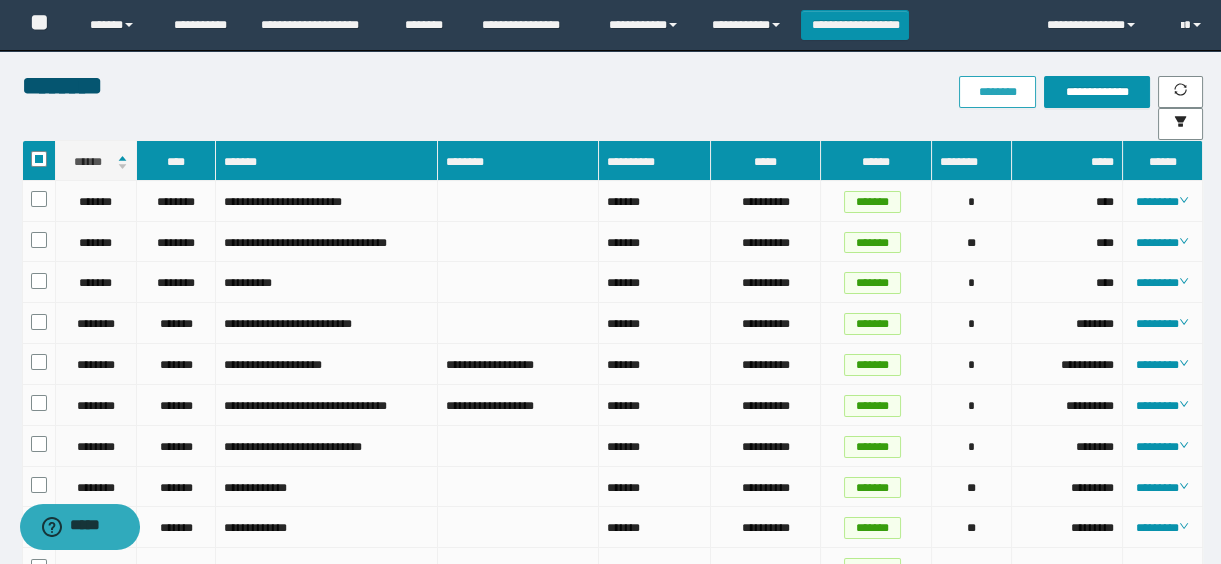 click on "********" at bounding box center [997, 92] 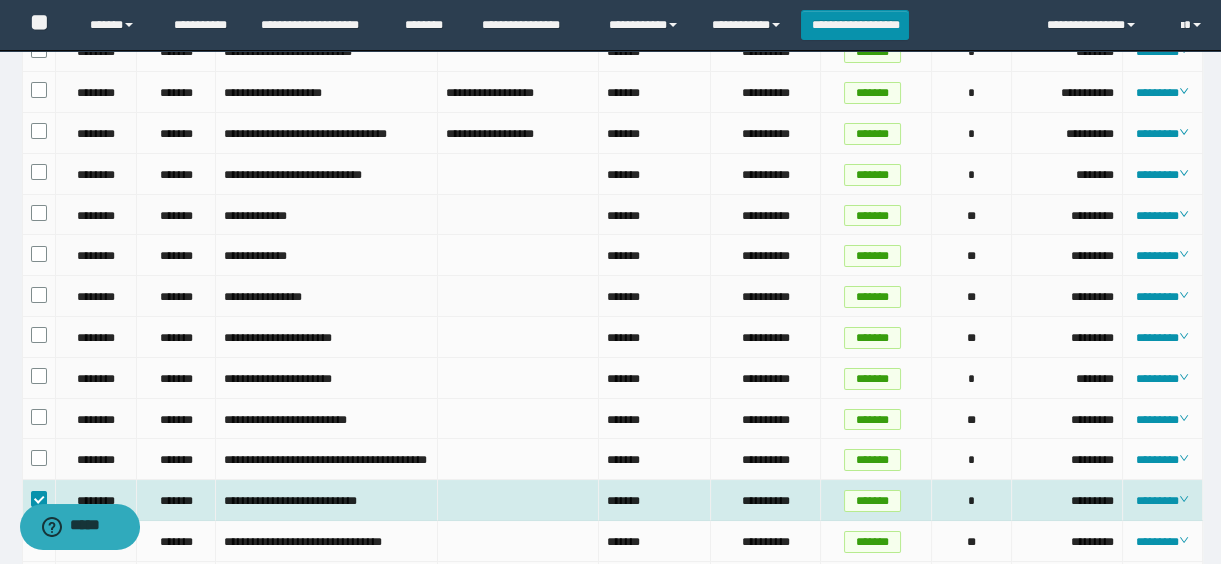 scroll, scrollTop: 545, scrollLeft: 0, axis: vertical 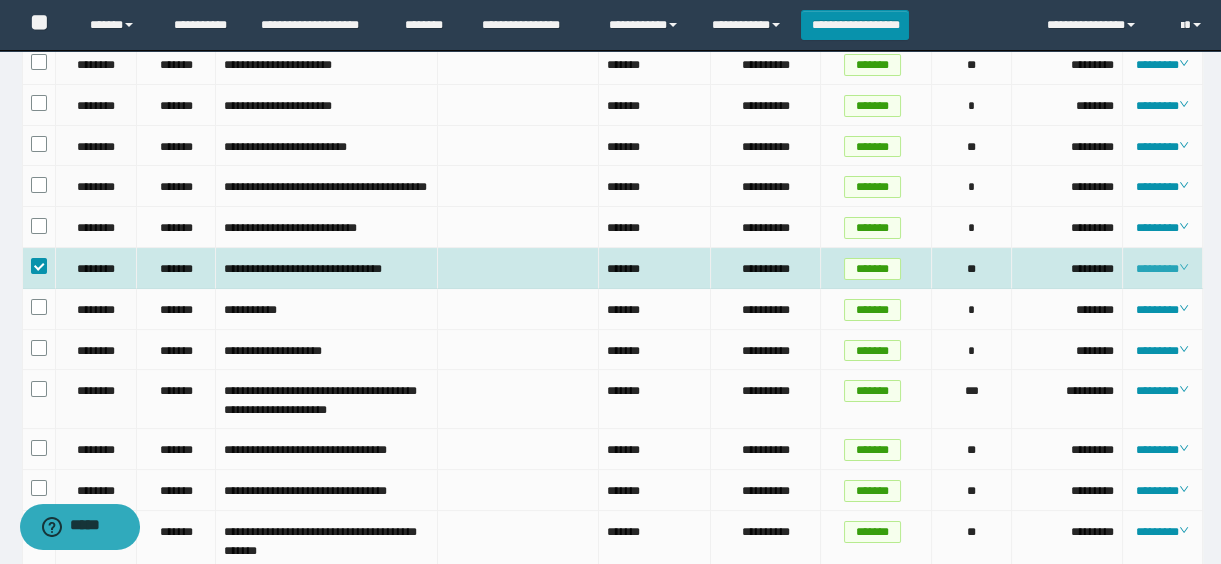 click on "********" at bounding box center (1162, 269) 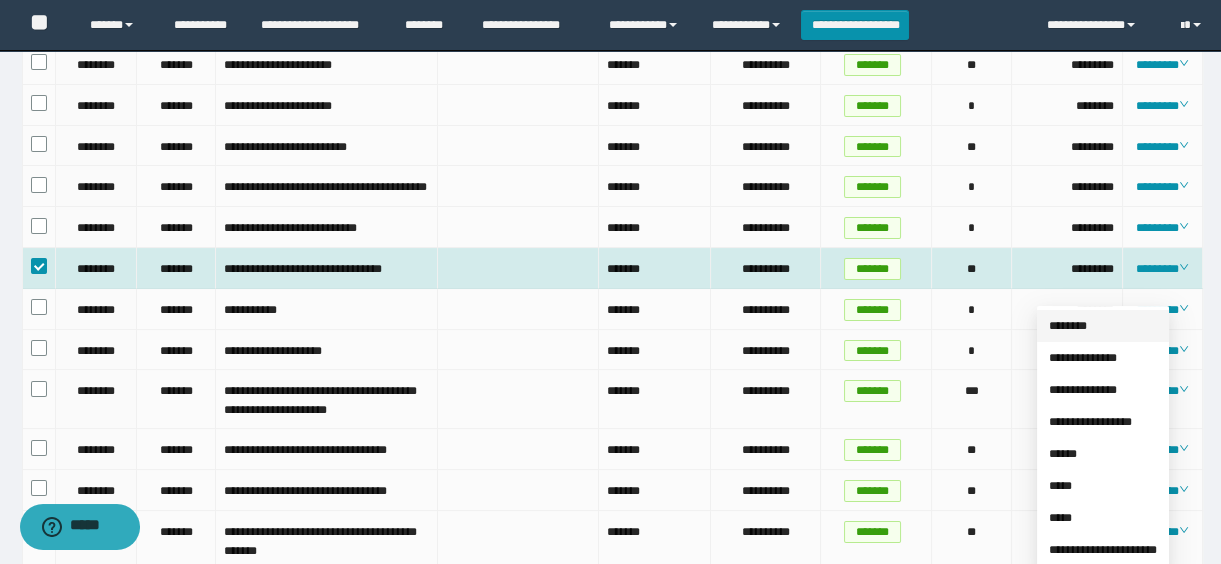 click on "********" at bounding box center (1068, 326) 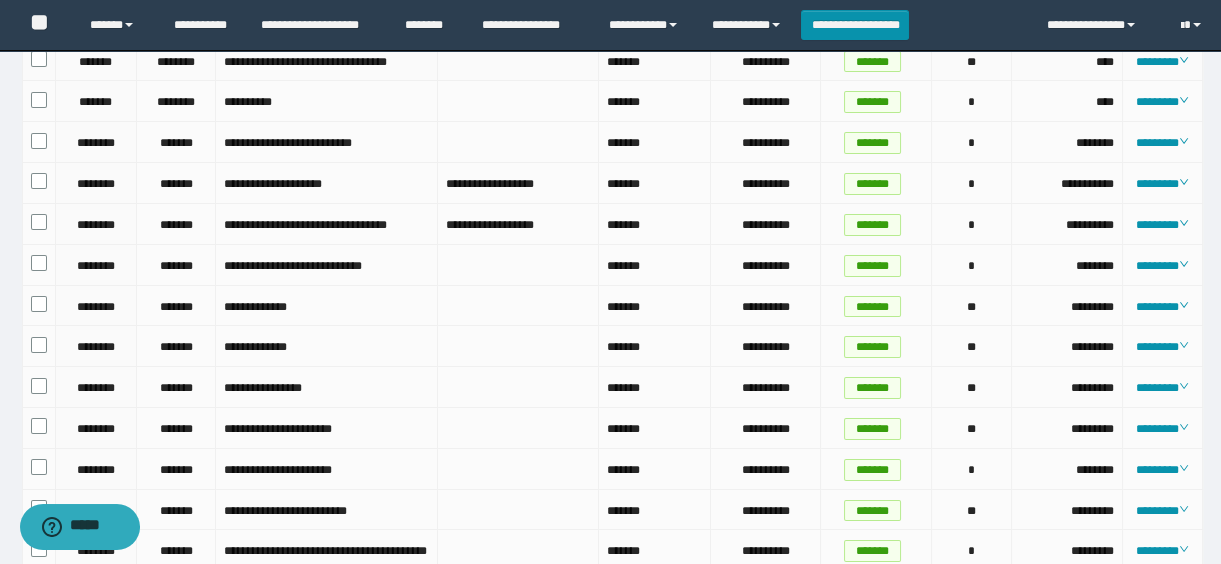 scroll, scrollTop: 0, scrollLeft: 0, axis: both 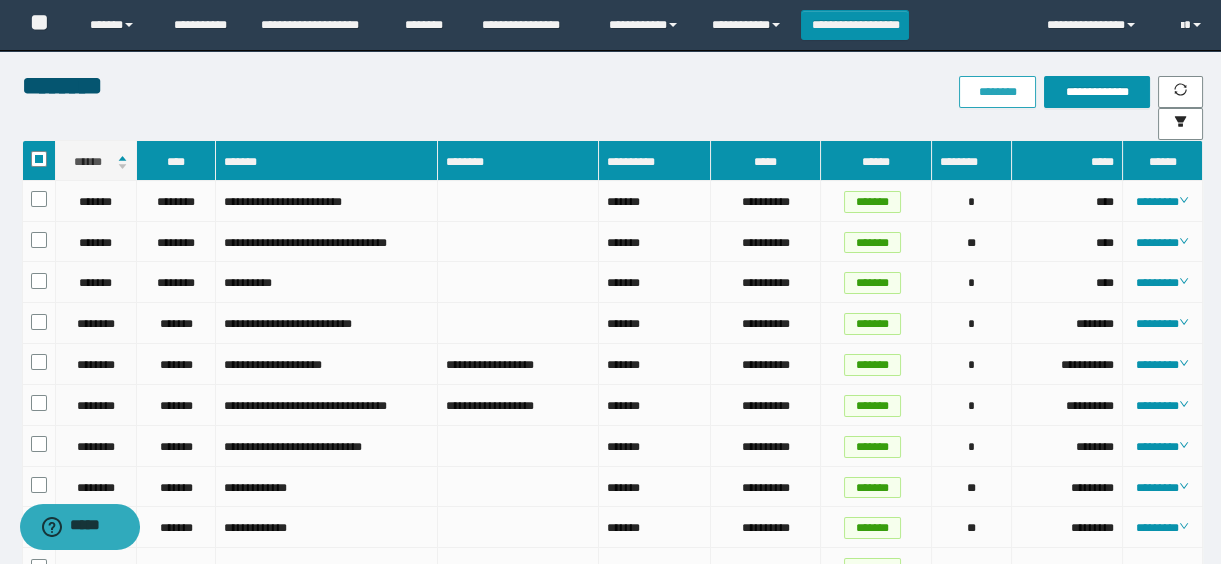 click on "********" at bounding box center [997, 92] 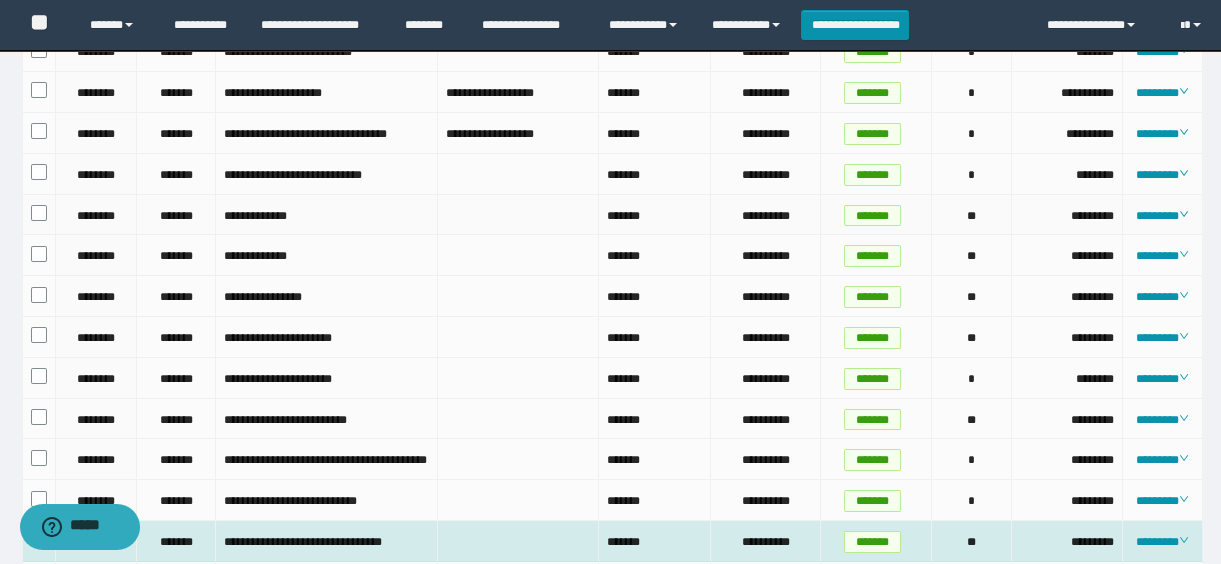 scroll, scrollTop: 636, scrollLeft: 0, axis: vertical 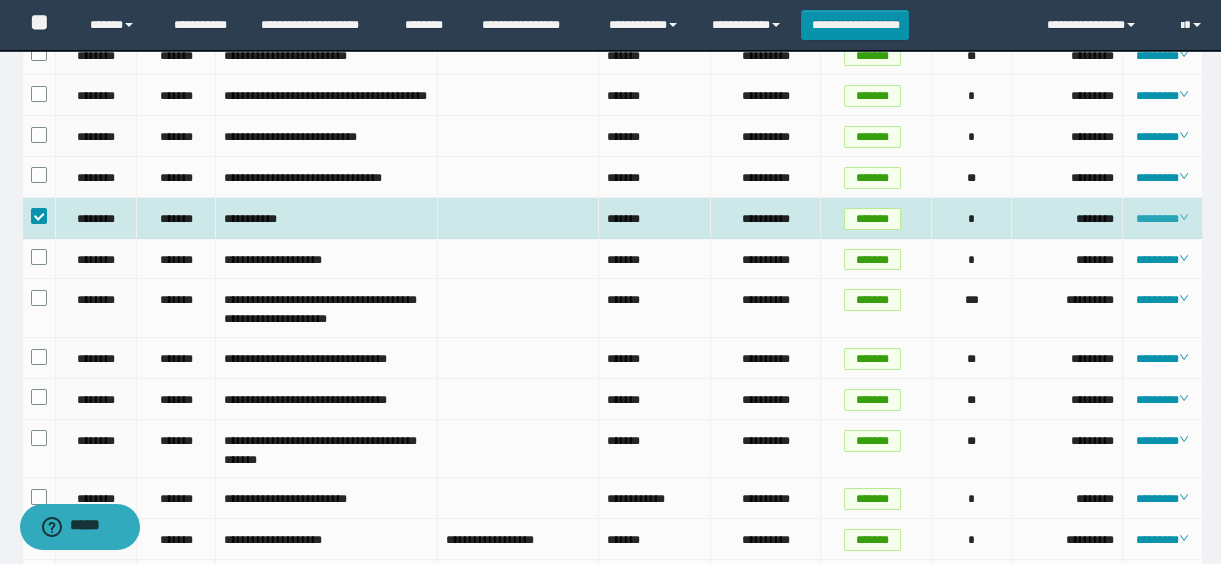 click on "********" at bounding box center (1162, 219) 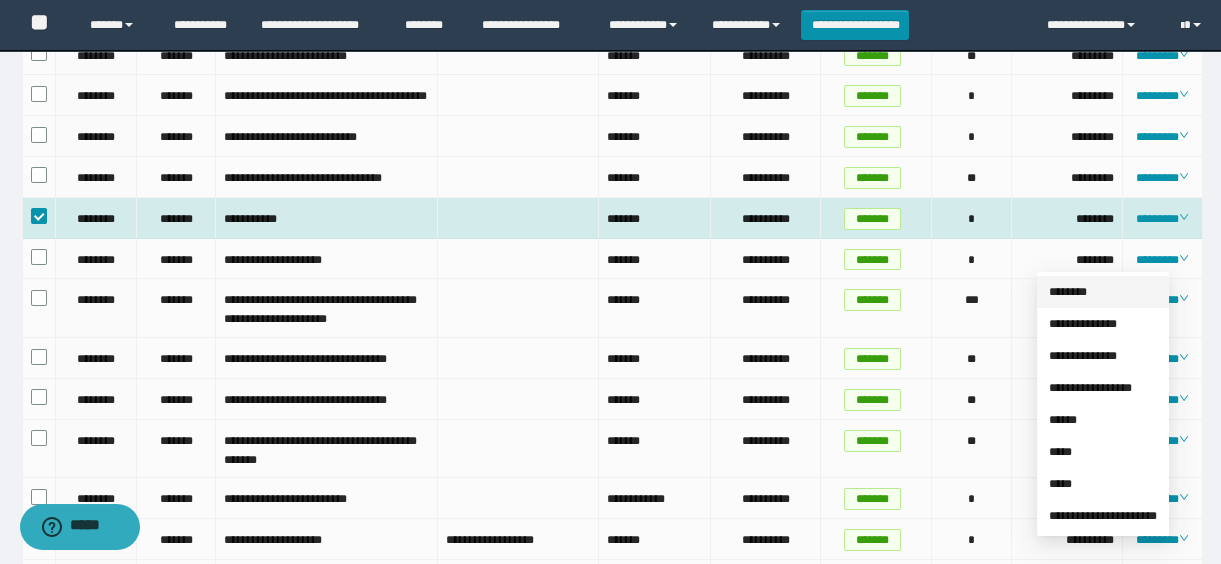 click on "********" at bounding box center (1068, 292) 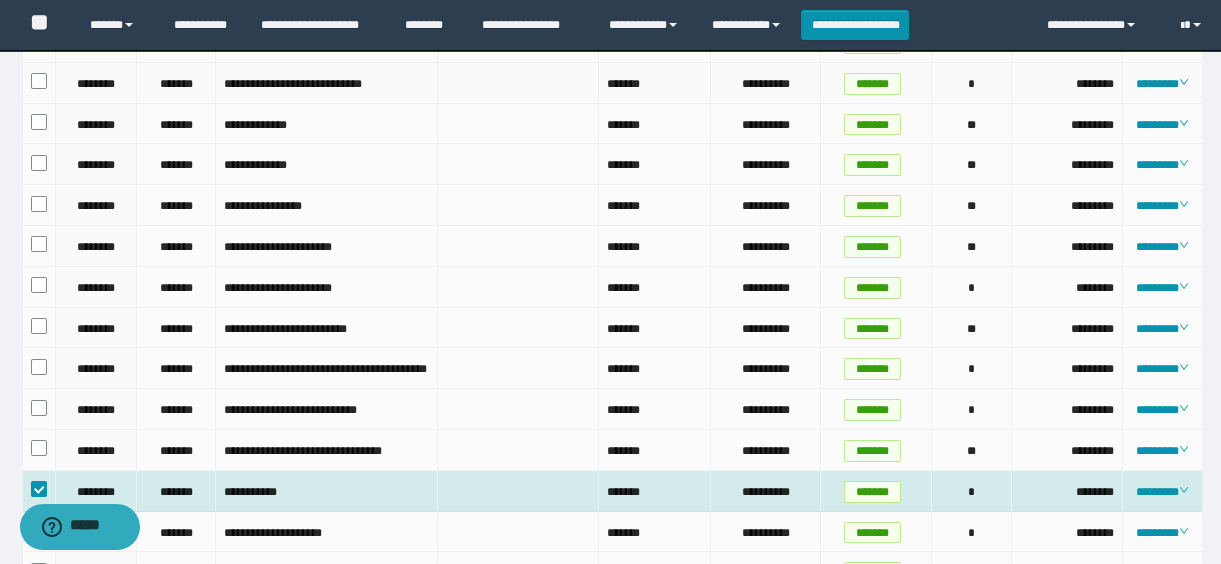scroll, scrollTop: 0, scrollLeft: 0, axis: both 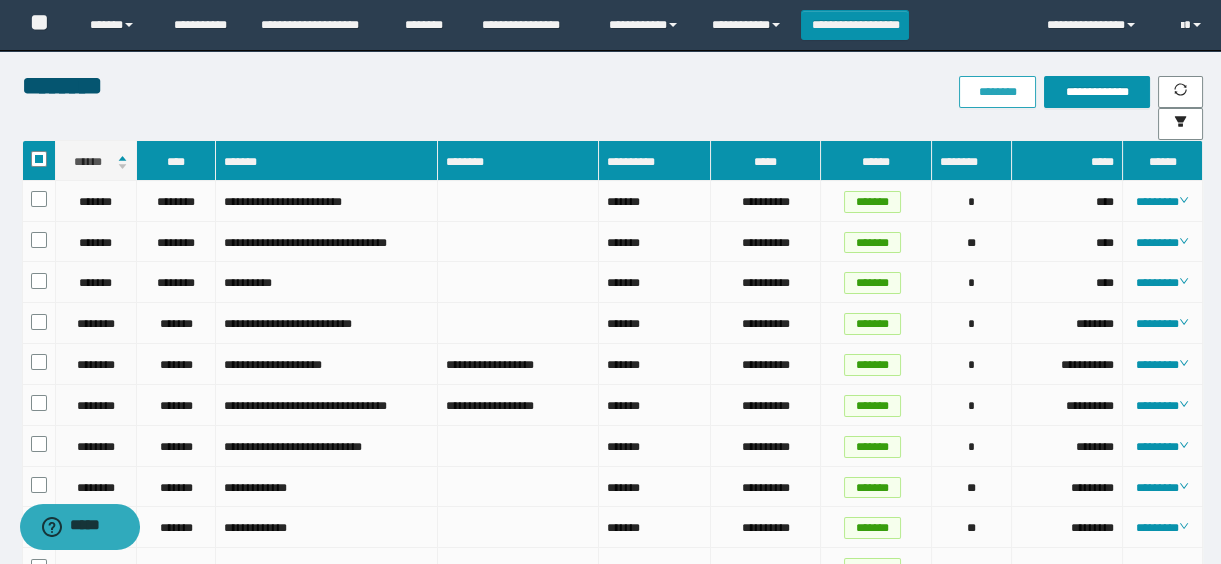 click on "********" at bounding box center [997, 92] 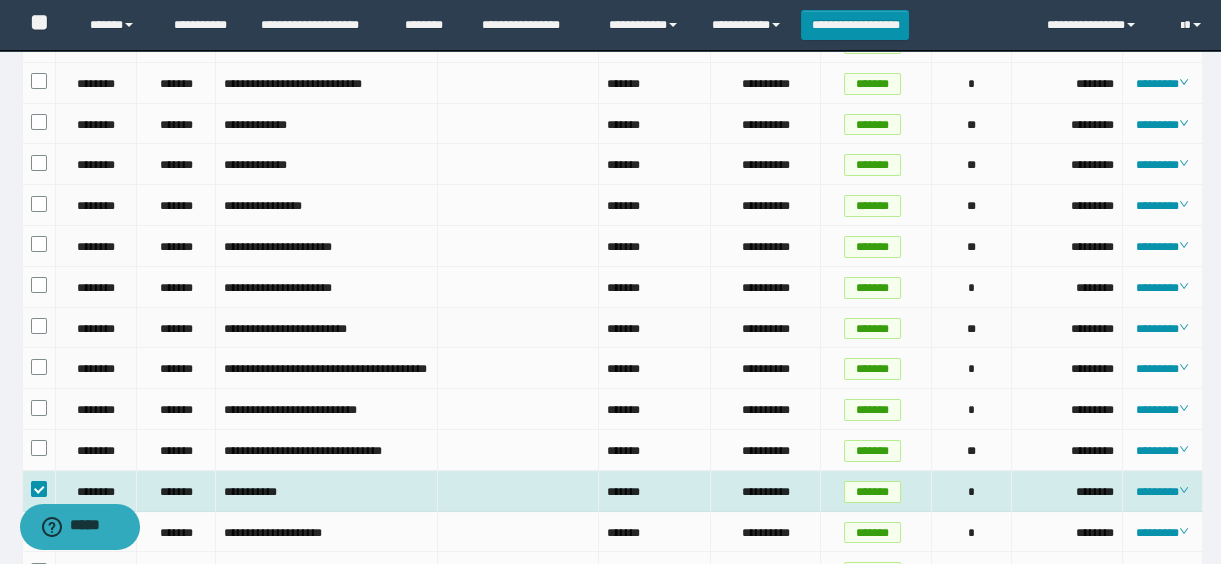 scroll, scrollTop: 727, scrollLeft: 0, axis: vertical 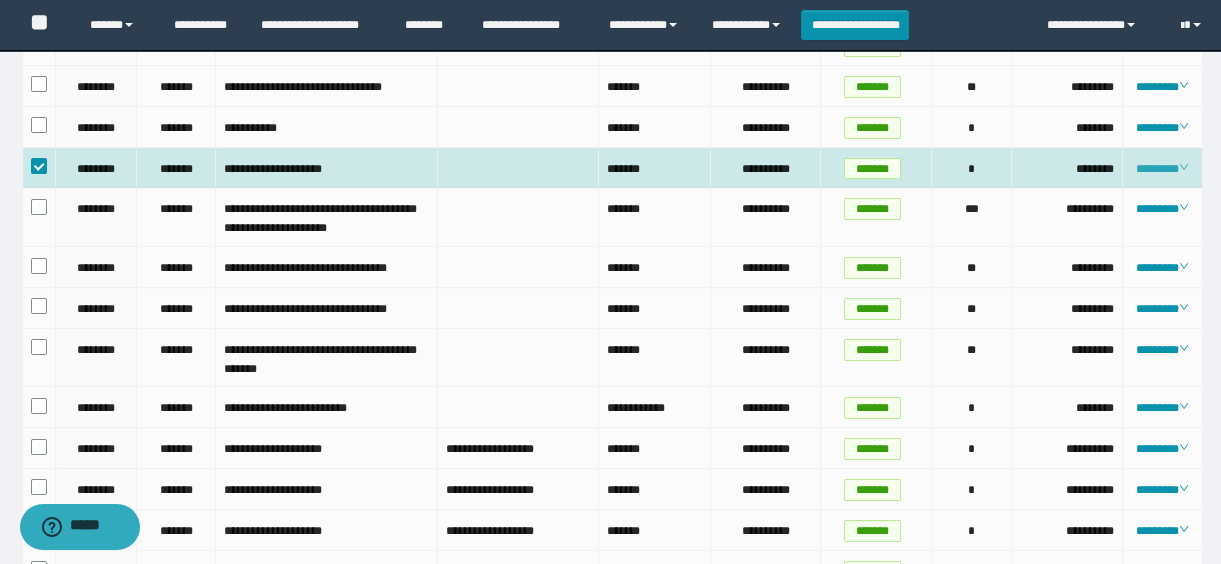 click on "********" at bounding box center (1162, 169) 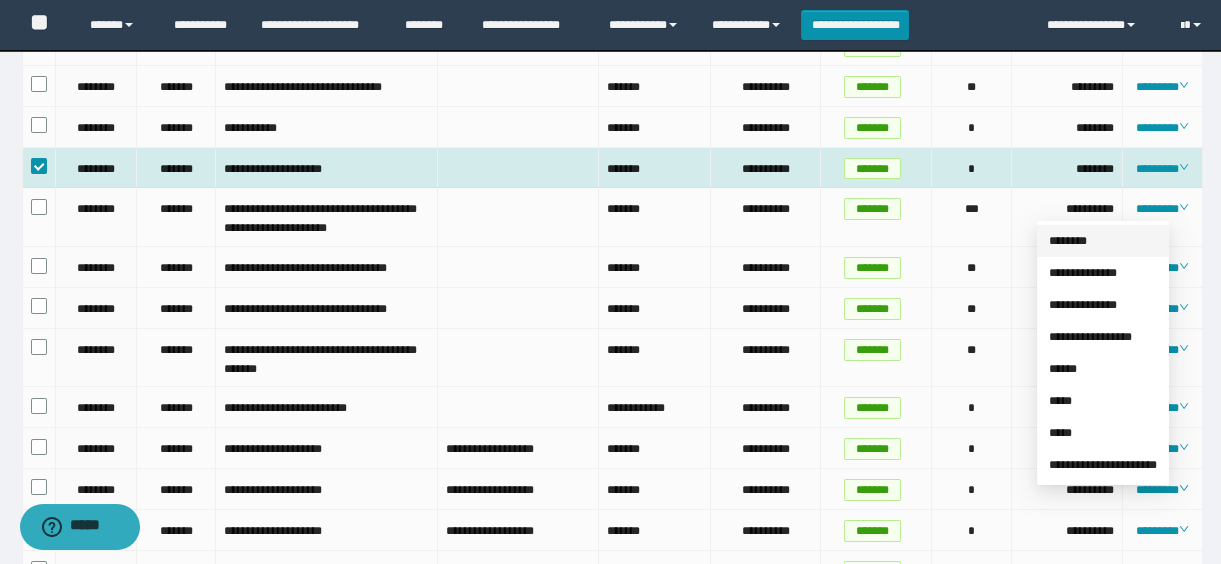 click on "********" at bounding box center [1068, 241] 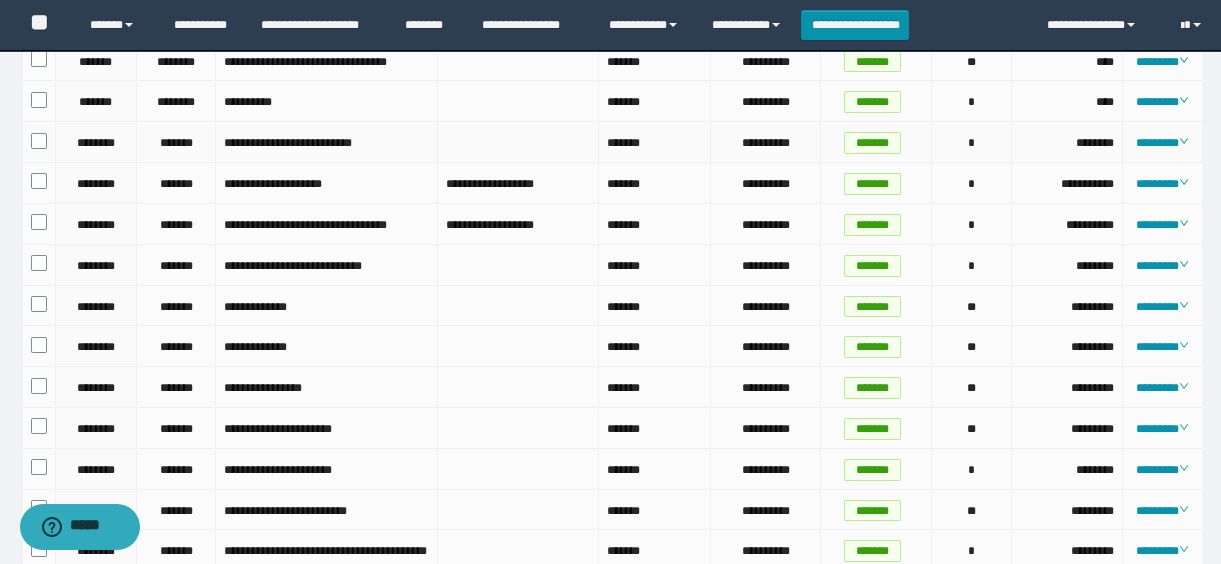 scroll, scrollTop: 0, scrollLeft: 0, axis: both 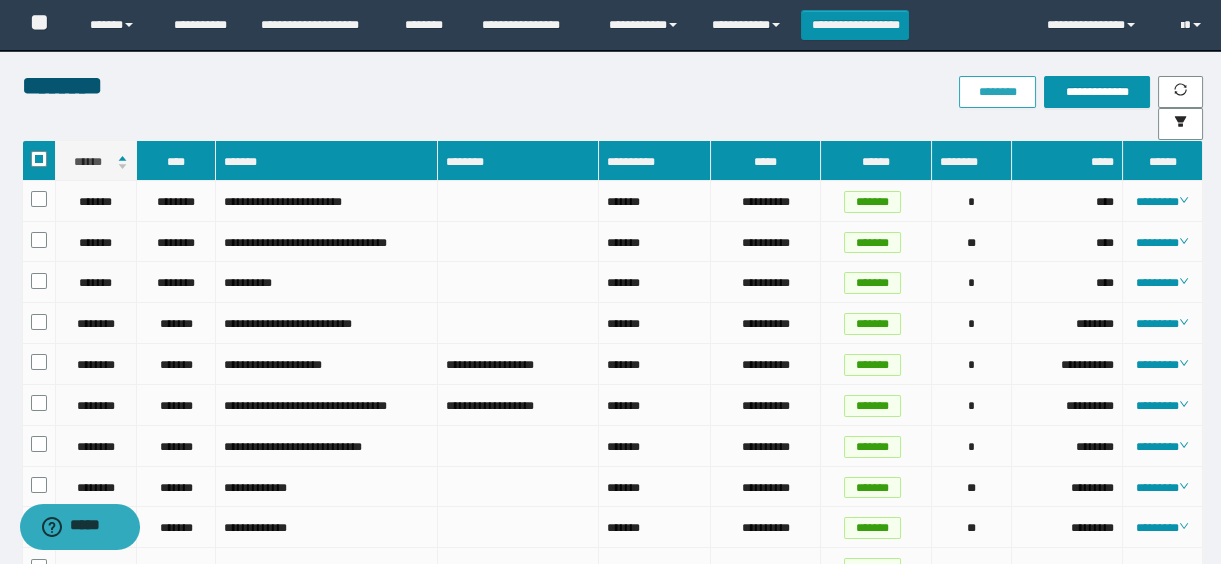 click on "********" at bounding box center (997, 92) 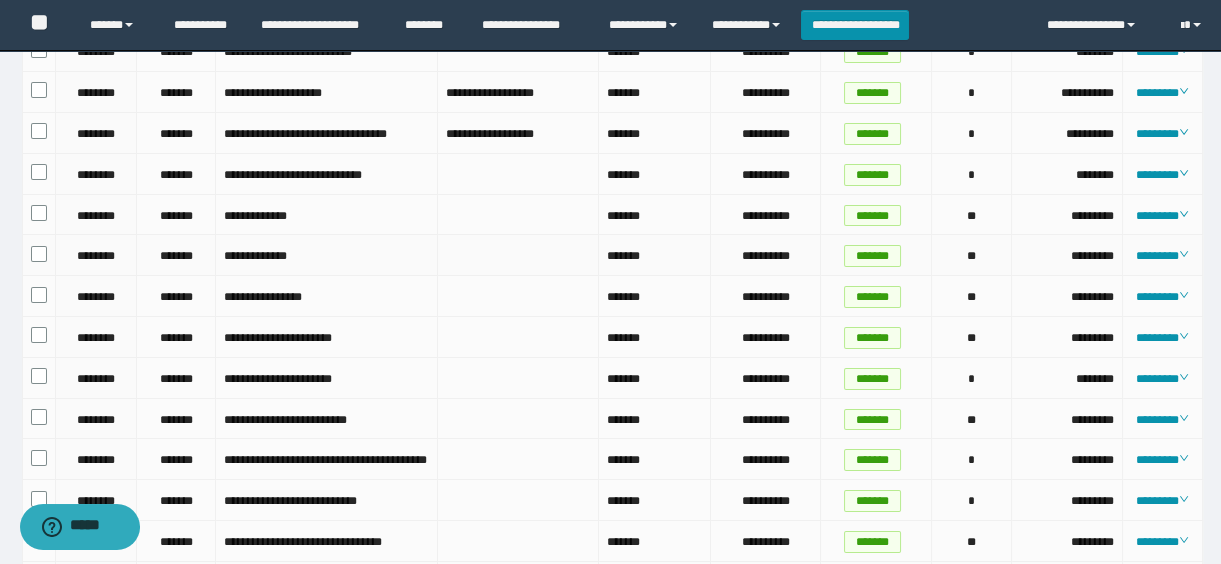 scroll, scrollTop: 727, scrollLeft: 0, axis: vertical 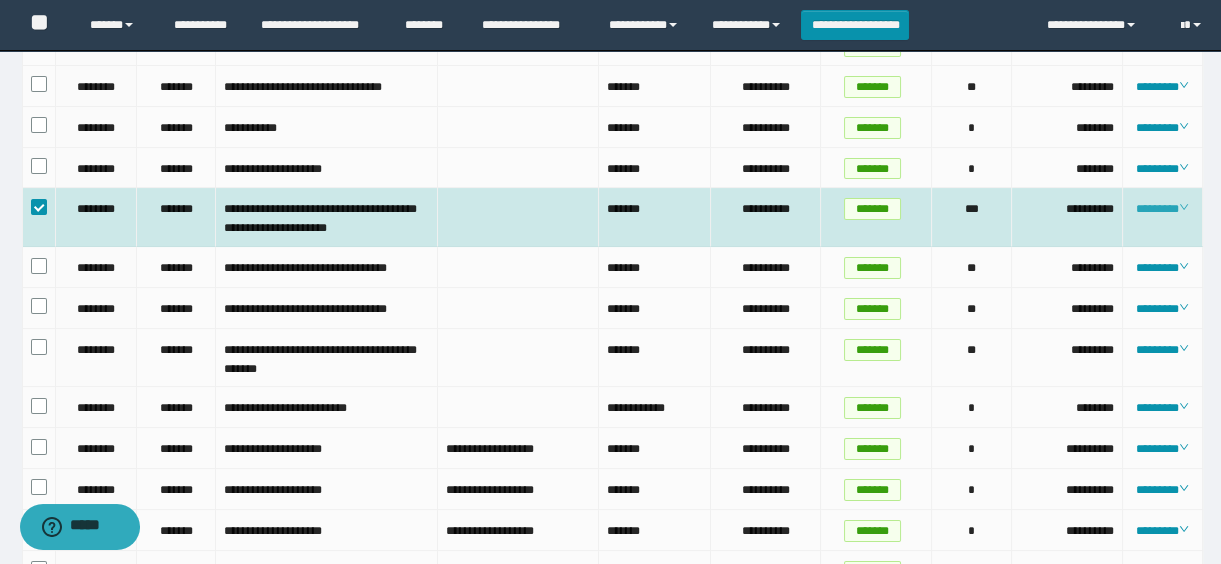 click on "********" at bounding box center (1162, 209) 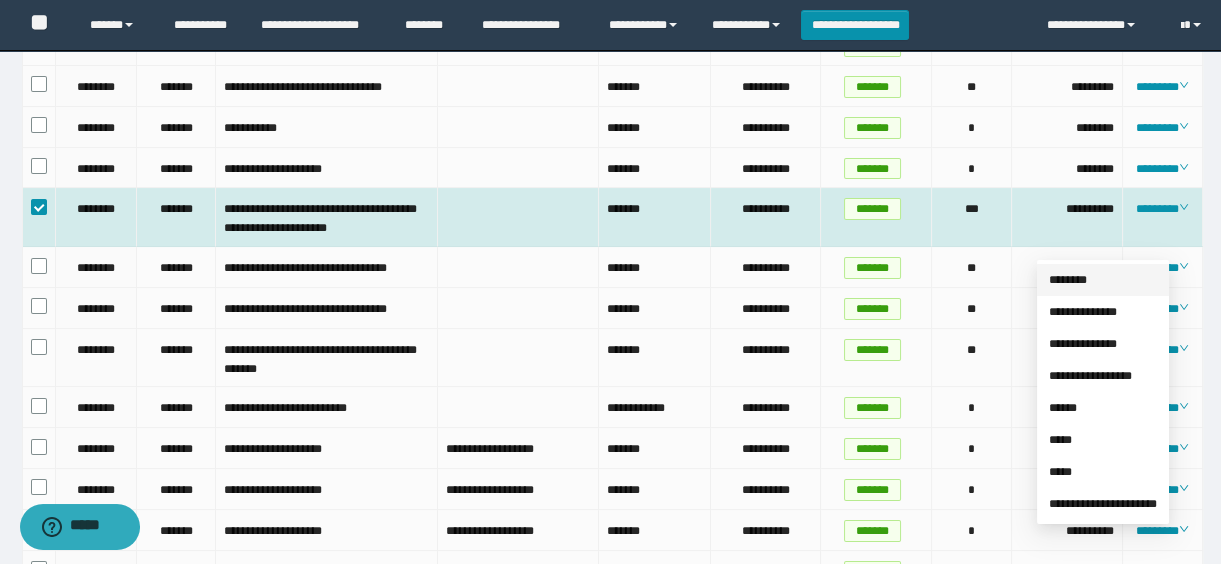 click on "********" at bounding box center [1068, 280] 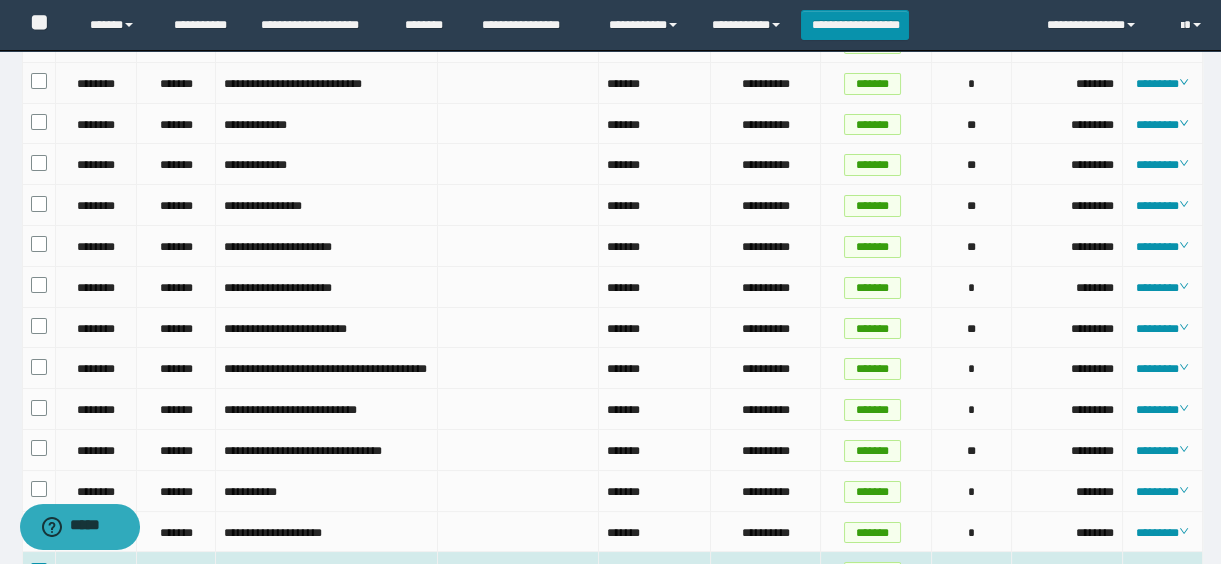 scroll, scrollTop: 0, scrollLeft: 0, axis: both 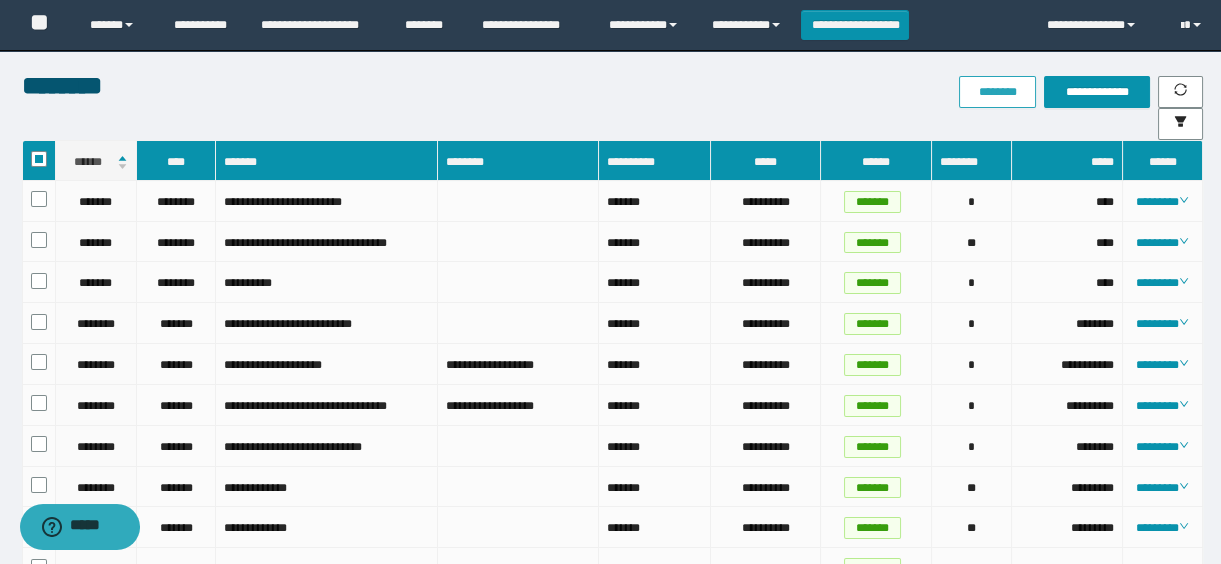 click on "********" at bounding box center (997, 92) 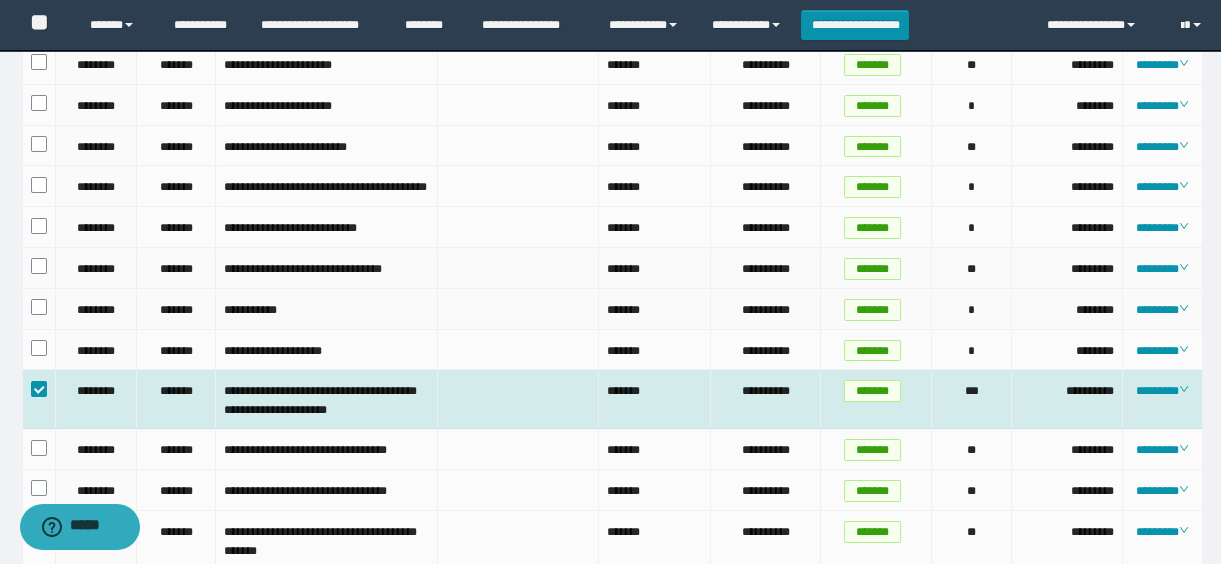 scroll, scrollTop: 727, scrollLeft: 0, axis: vertical 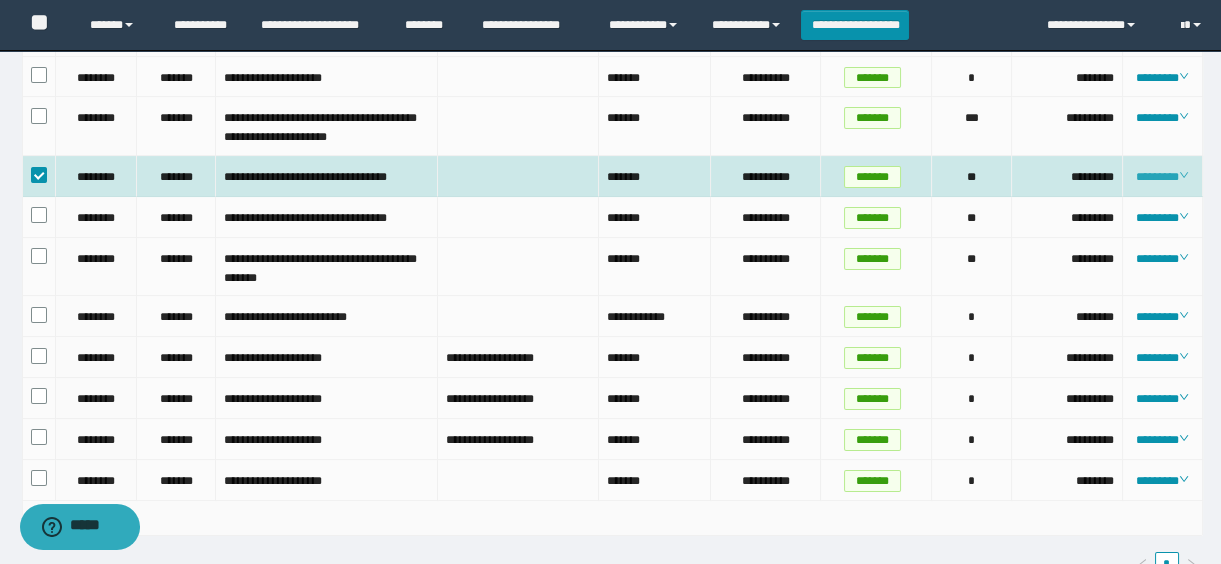 click on "********" at bounding box center [1162, 177] 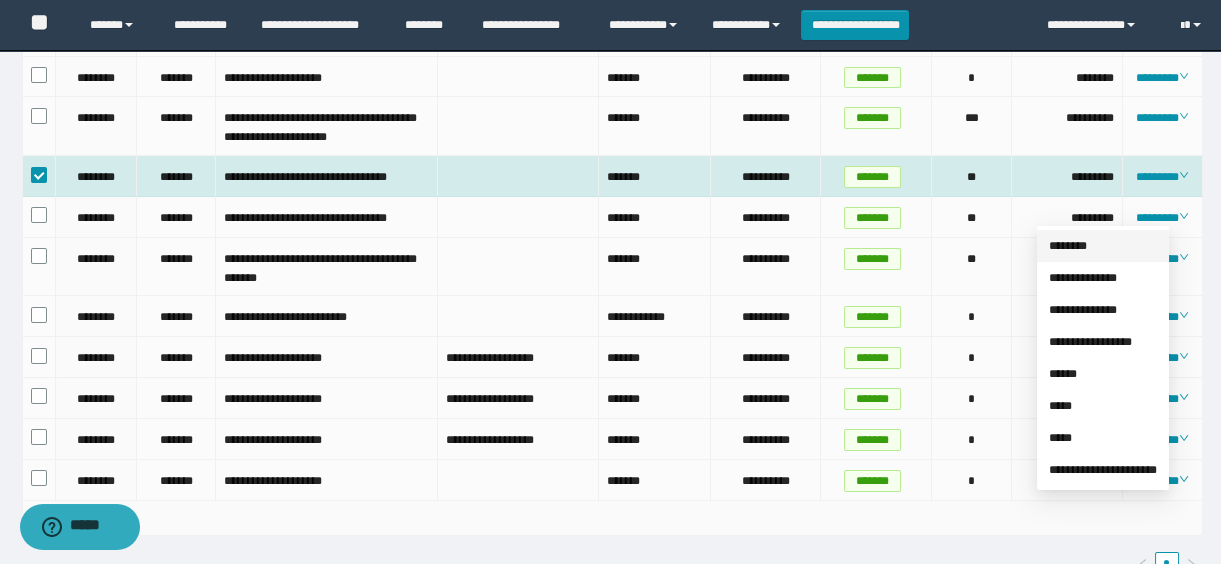 click on "********" at bounding box center (1068, 246) 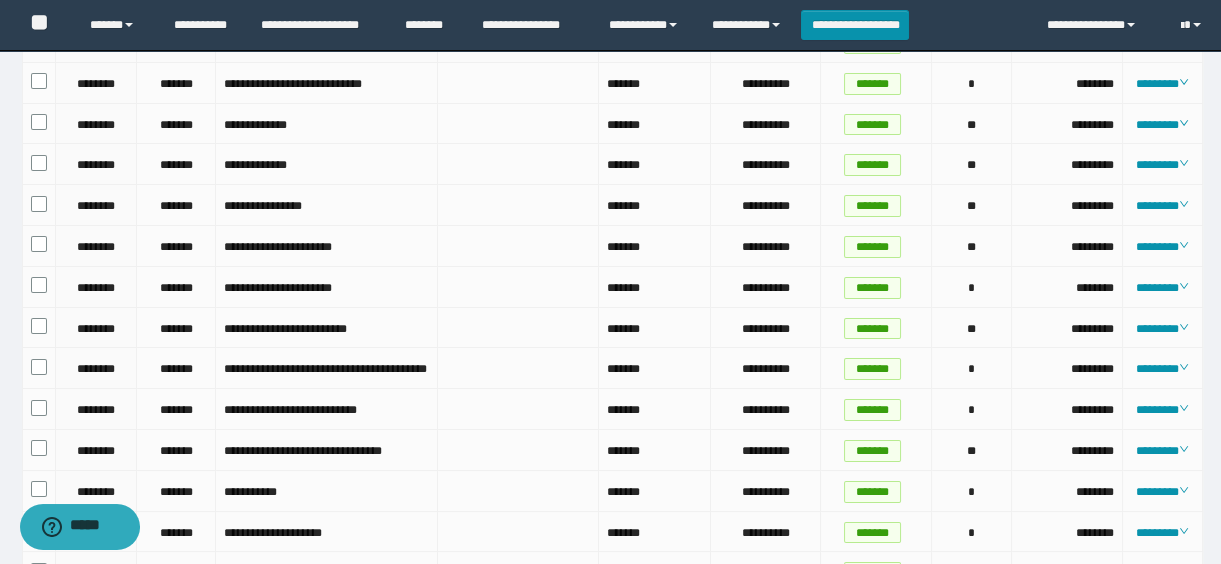 scroll, scrollTop: 0, scrollLeft: 0, axis: both 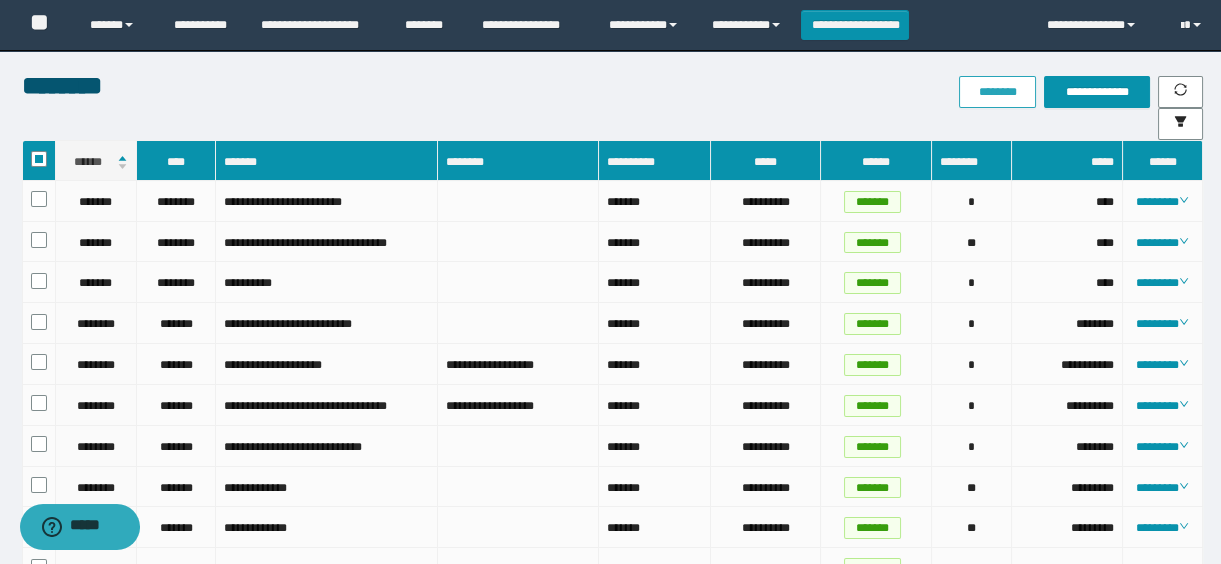 click on "********" at bounding box center (997, 92) 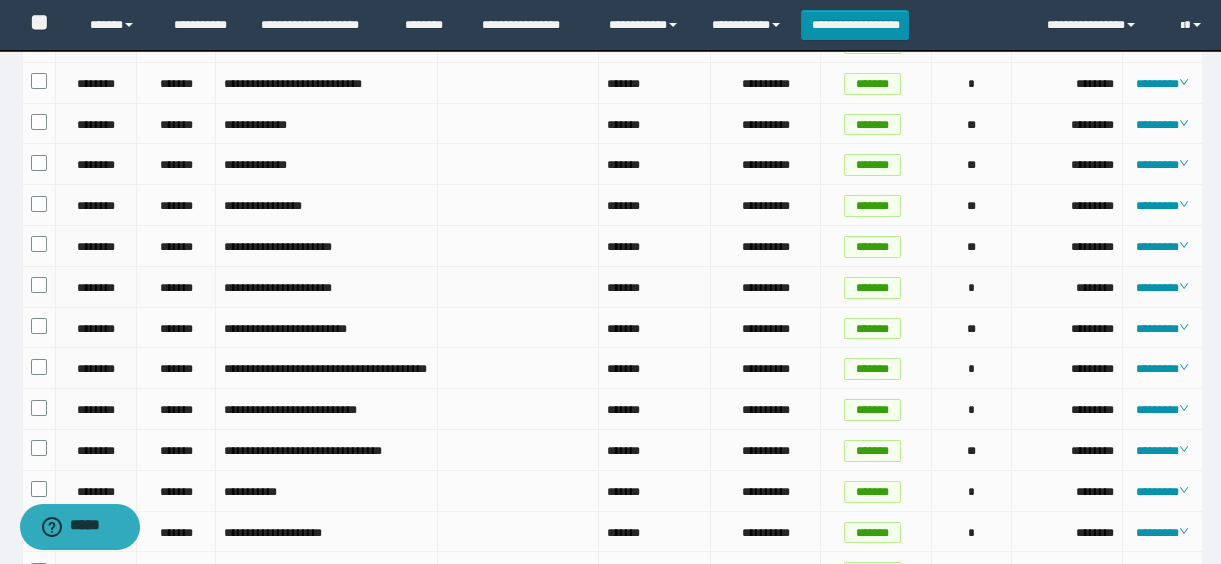 scroll, scrollTop: 818, scrollLeft: 0, axis: vertical 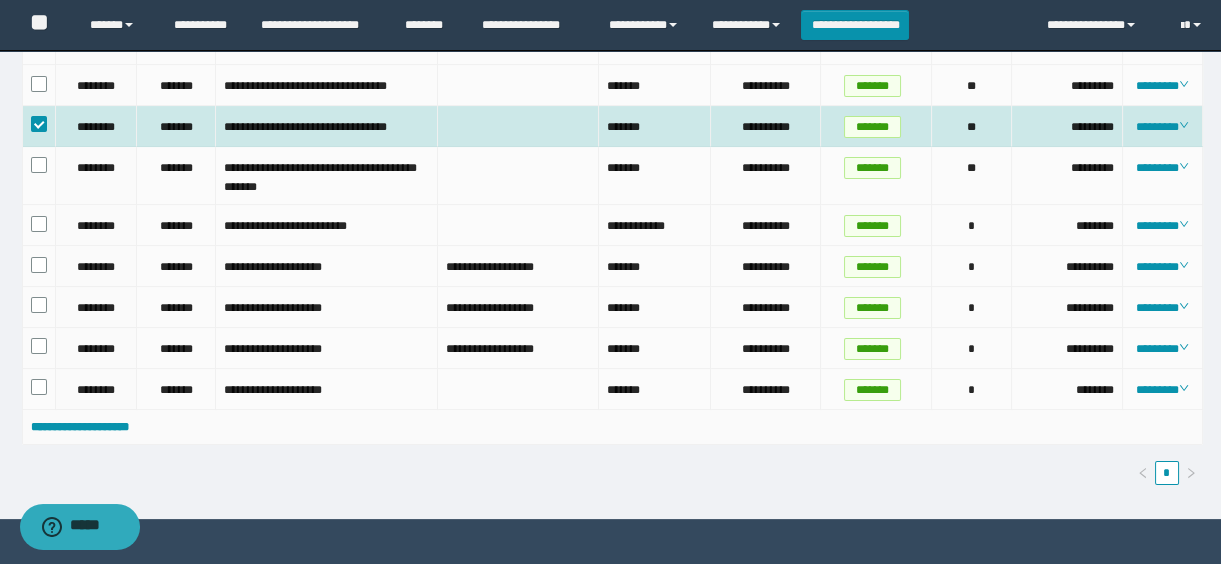 click on "********" at bounding box center [1163, 126] 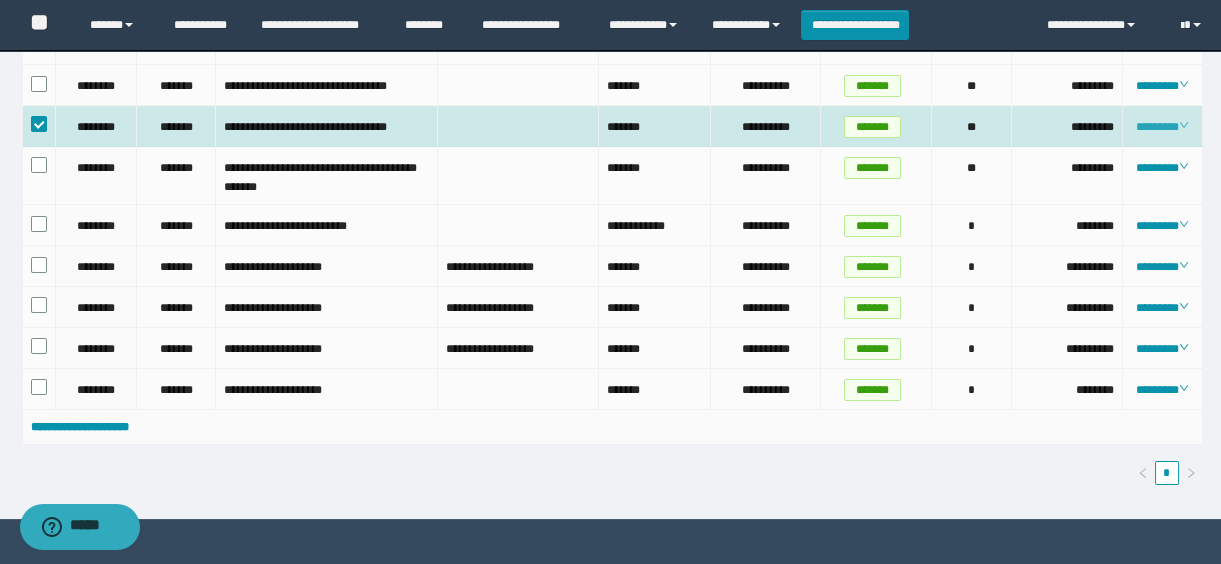 click on "********" at bounding box center [1162, 127] 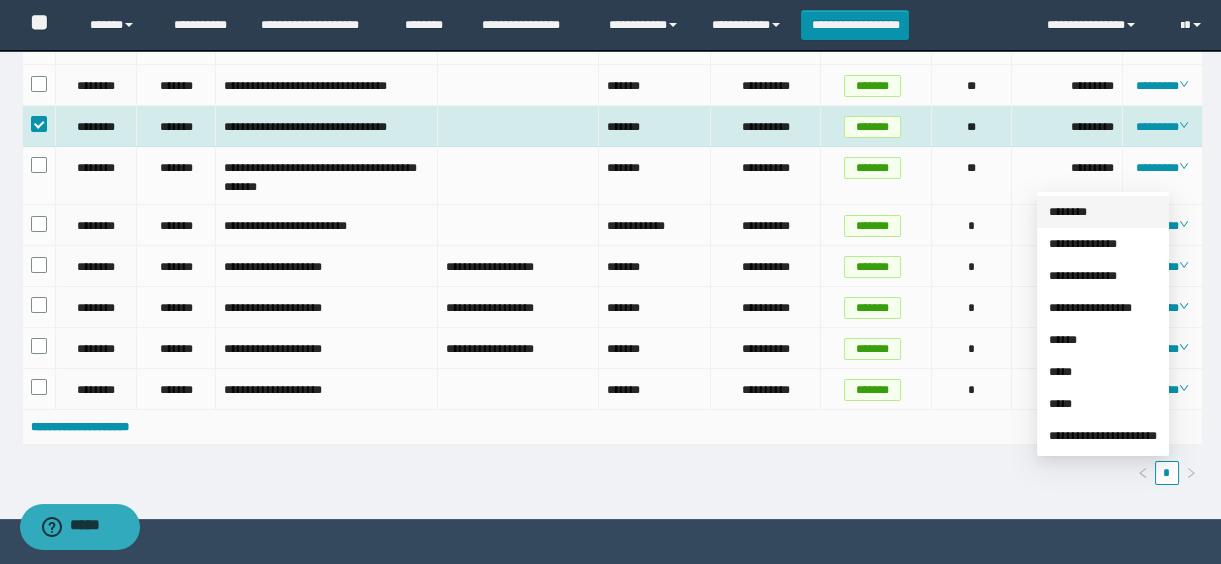 click on "********" at bounding box center (1068, 212) 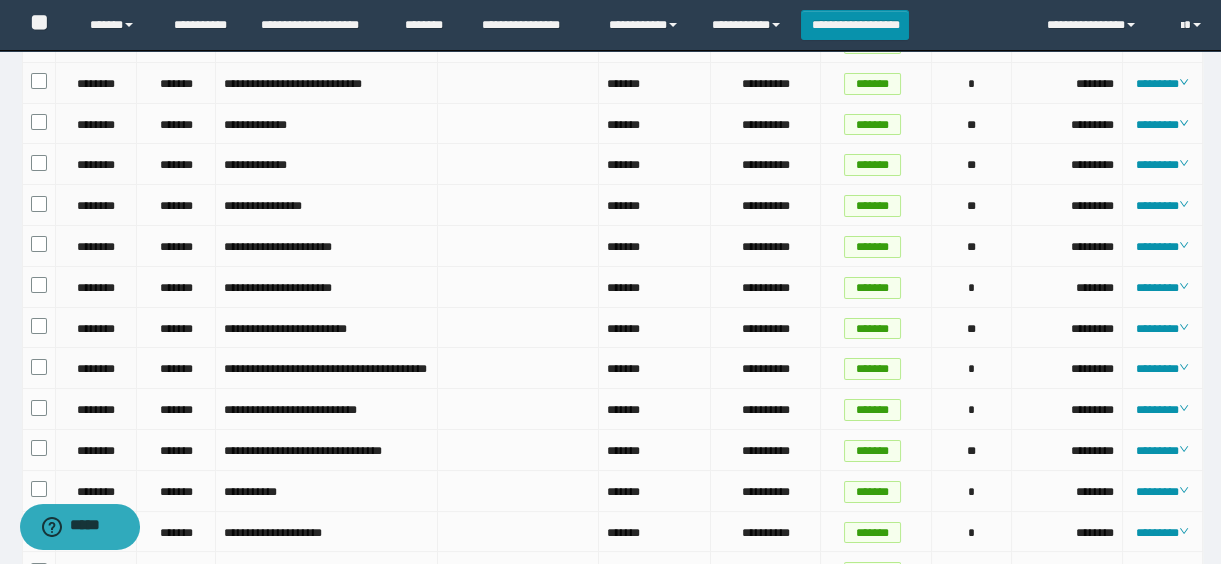 scroll, scrollTop: 0, scrollLeft: 0, axis: both 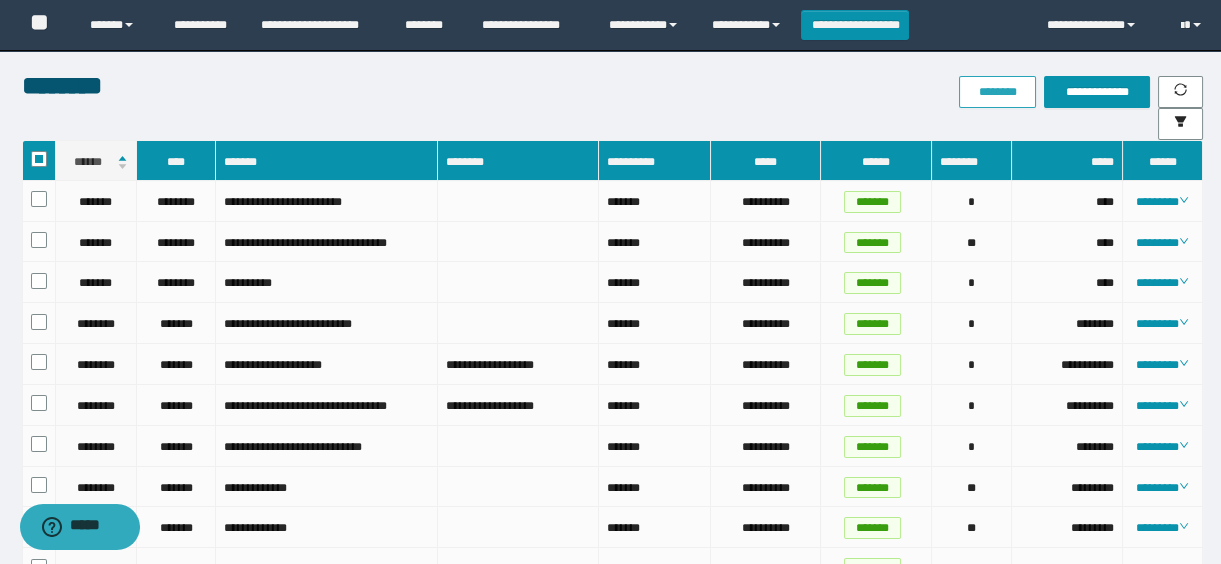 click on "********" at bounding box center [997, 92] 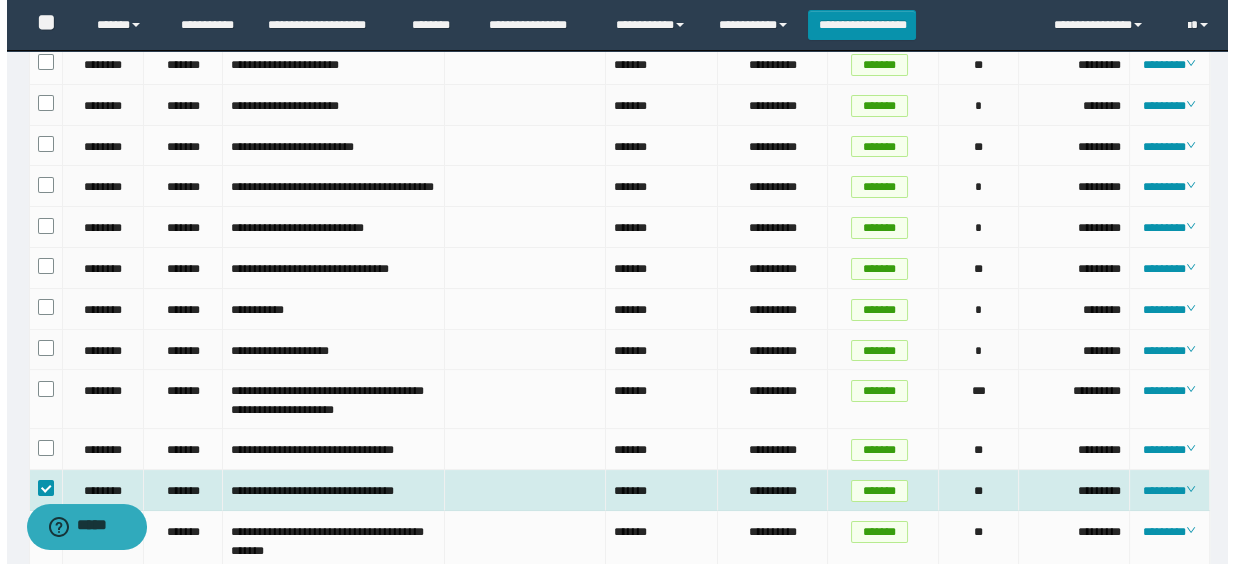 scroll, scrollTop: 986, scrollLeft: 0, axis: vertical 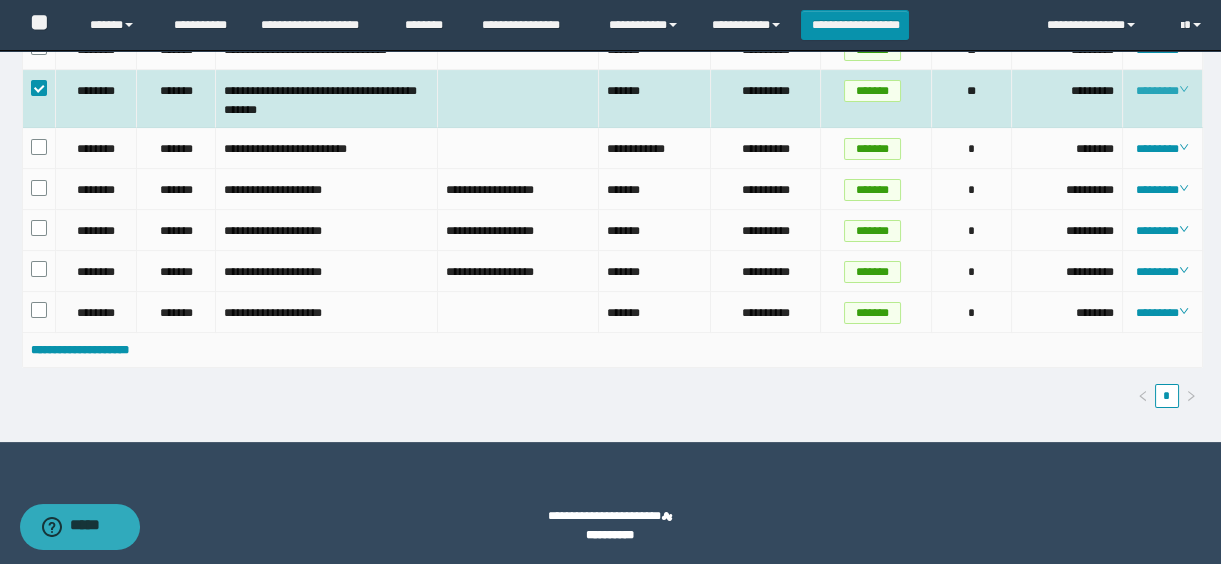click on "********" at bounding box center (1162, 91) 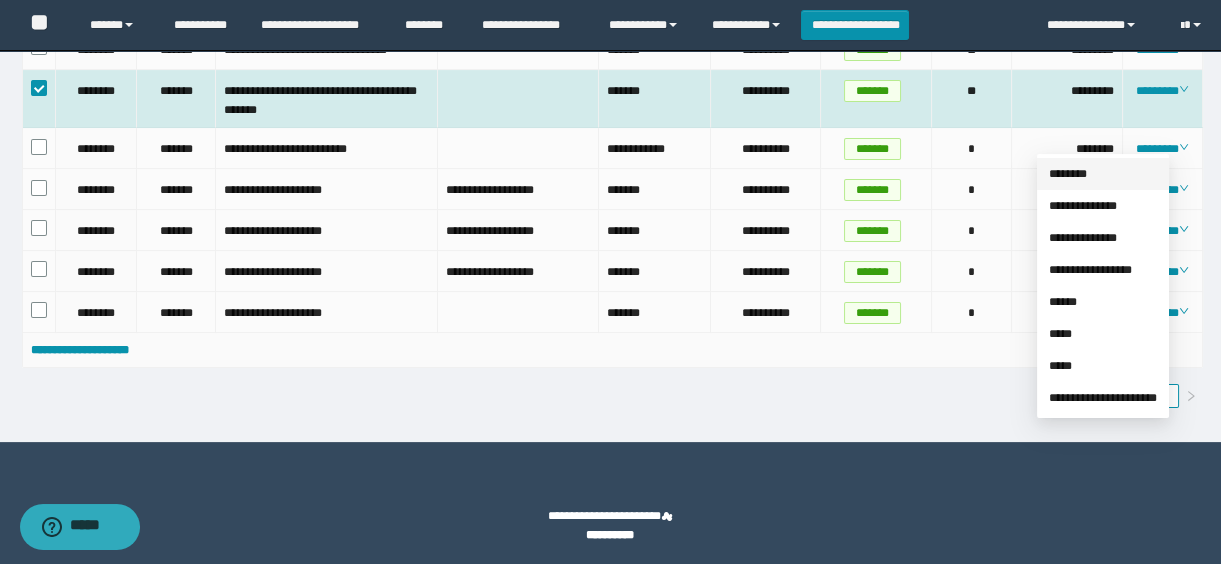 click on "********" at bounding box center [1068, 174] 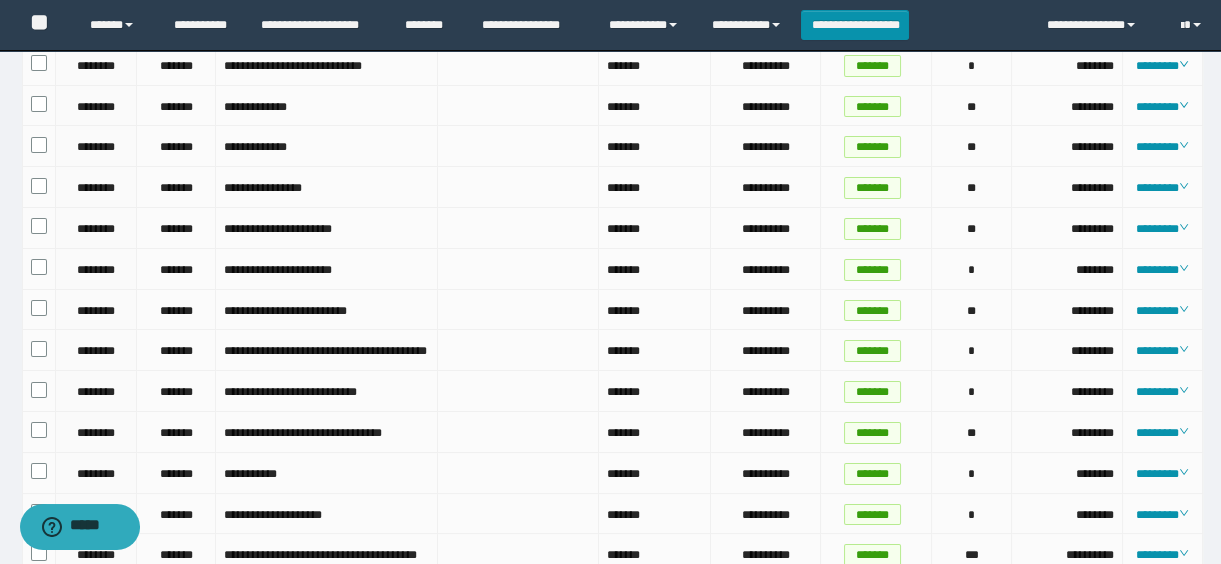 scroll, scrollTop: 0, scrollLeft: 0, axis: both 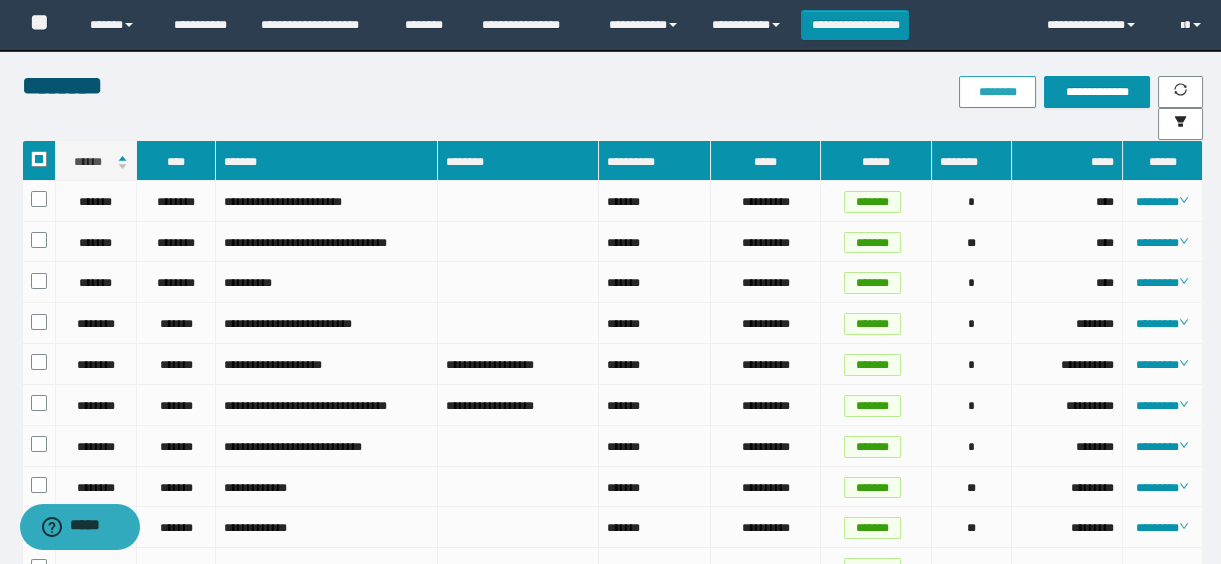 click on "********" at bounding box center [997, 92] 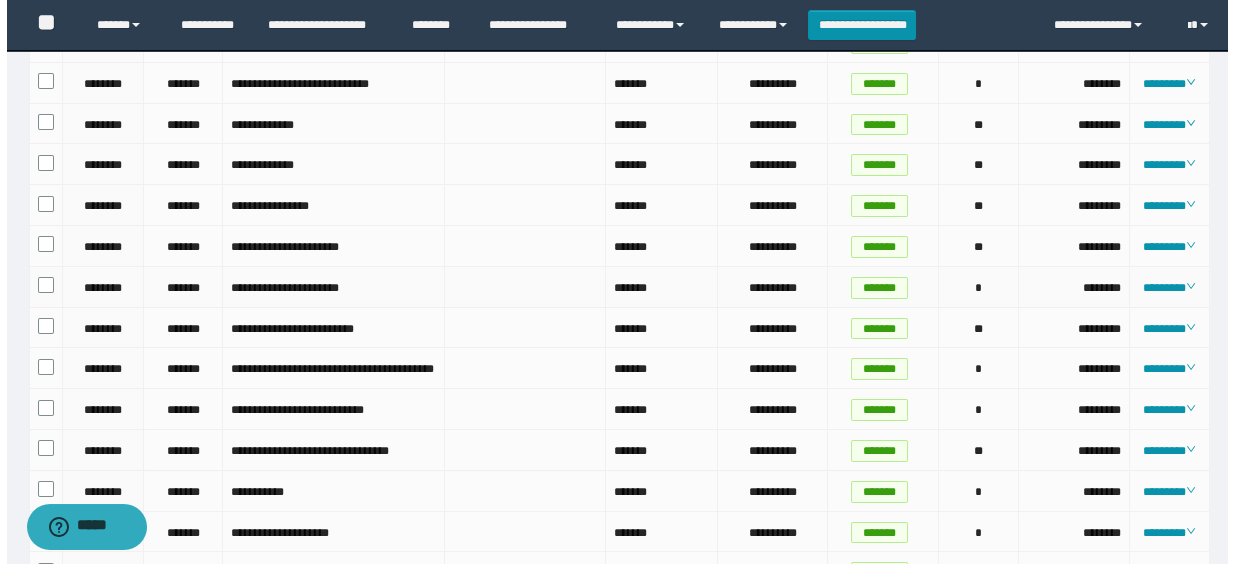 scroll, scrollTop: 986, scrollLeft: 0, axis: vertical 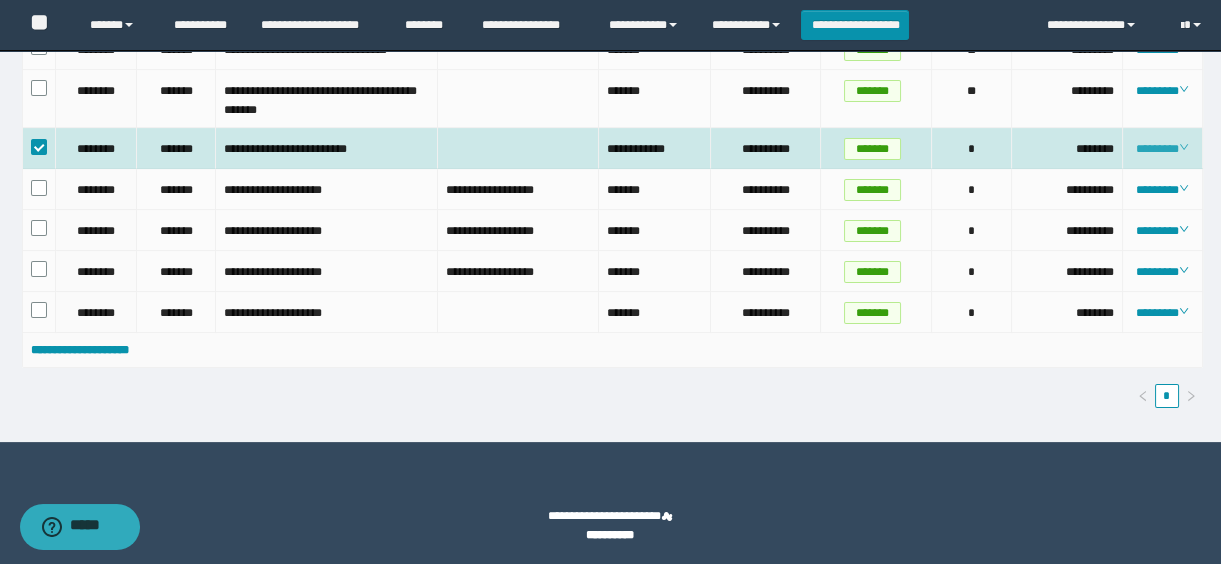 click on "********" at bounding box center [1162, 149] 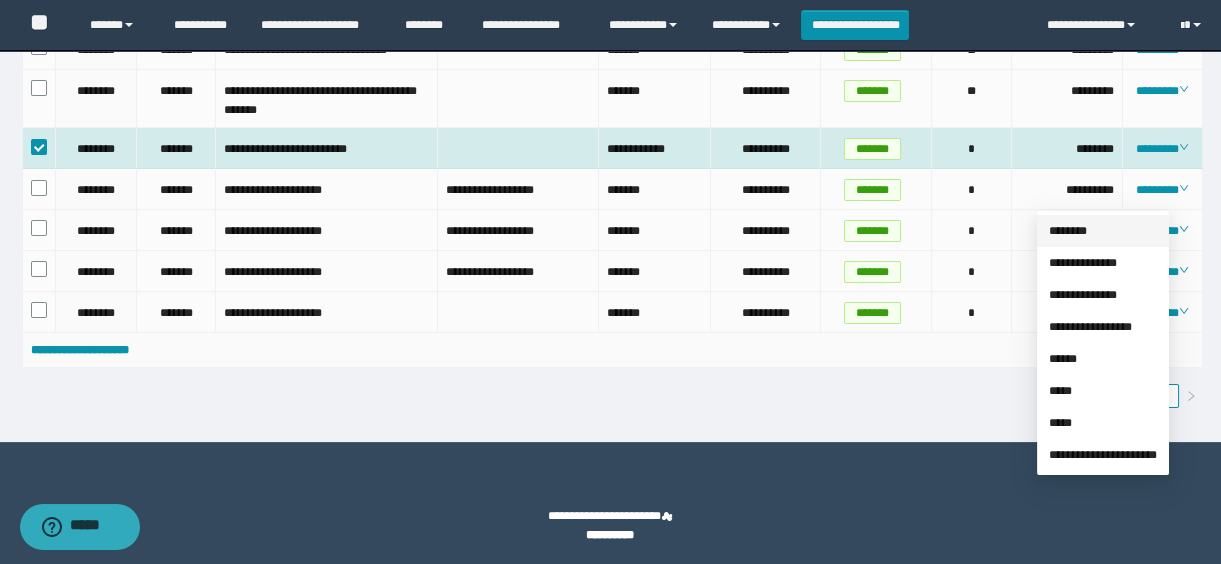 click on "********" at bounding box center (1068, 231) 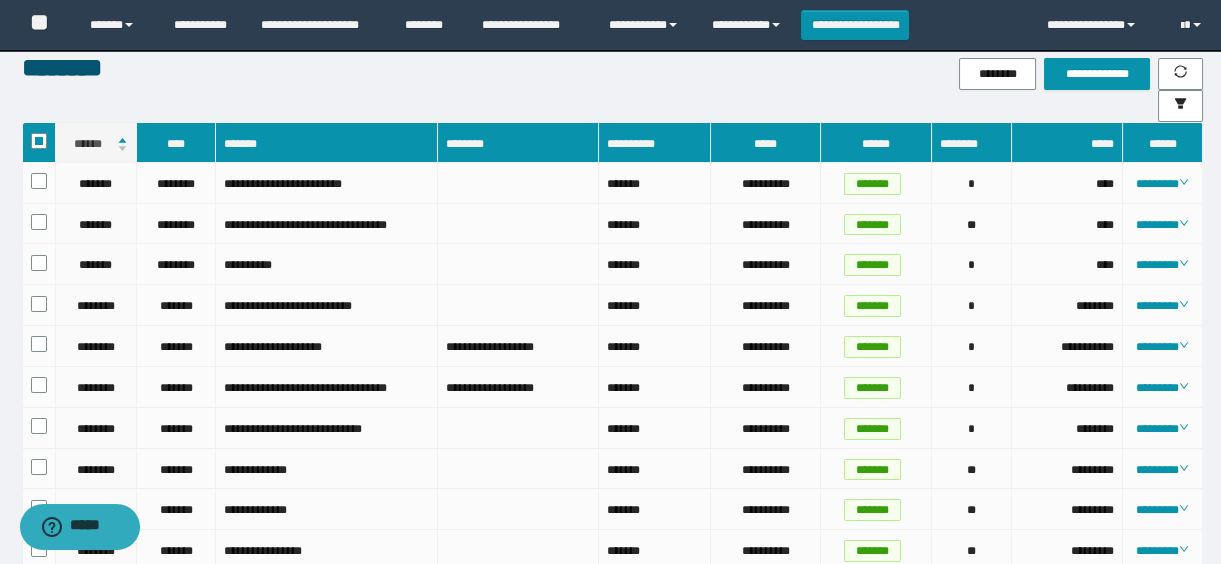 scroll, scrollTop: 0, scrollLeft: 0, axis: both 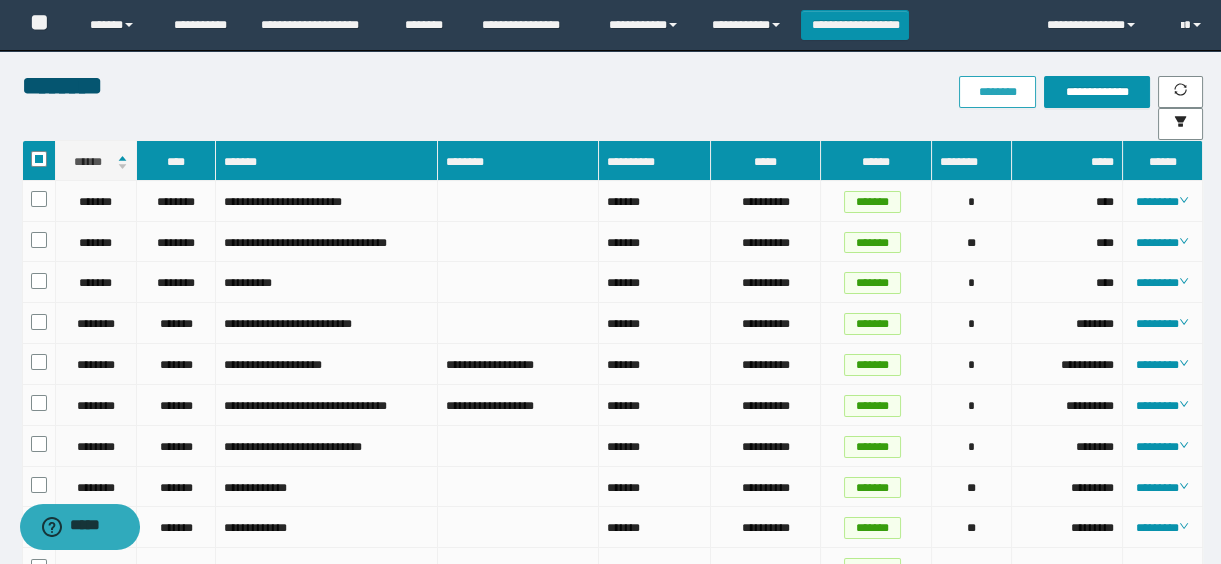 click on "********" at bounding box center [997, 92] 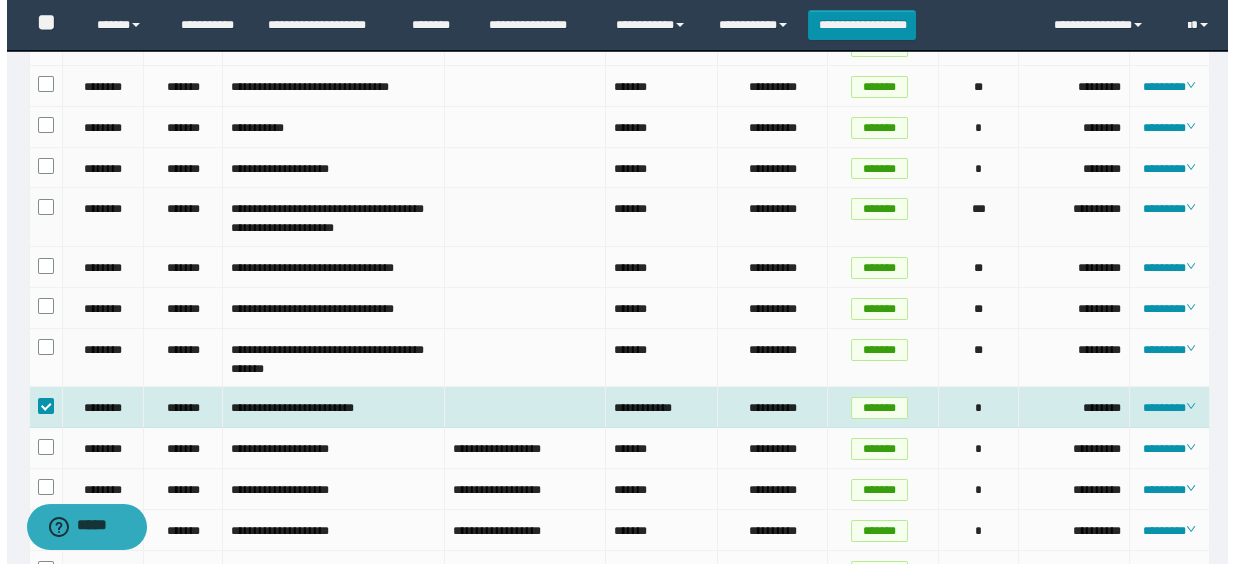 scroll, scrollTop: 986, scrollLeft: 0, axis: vertical 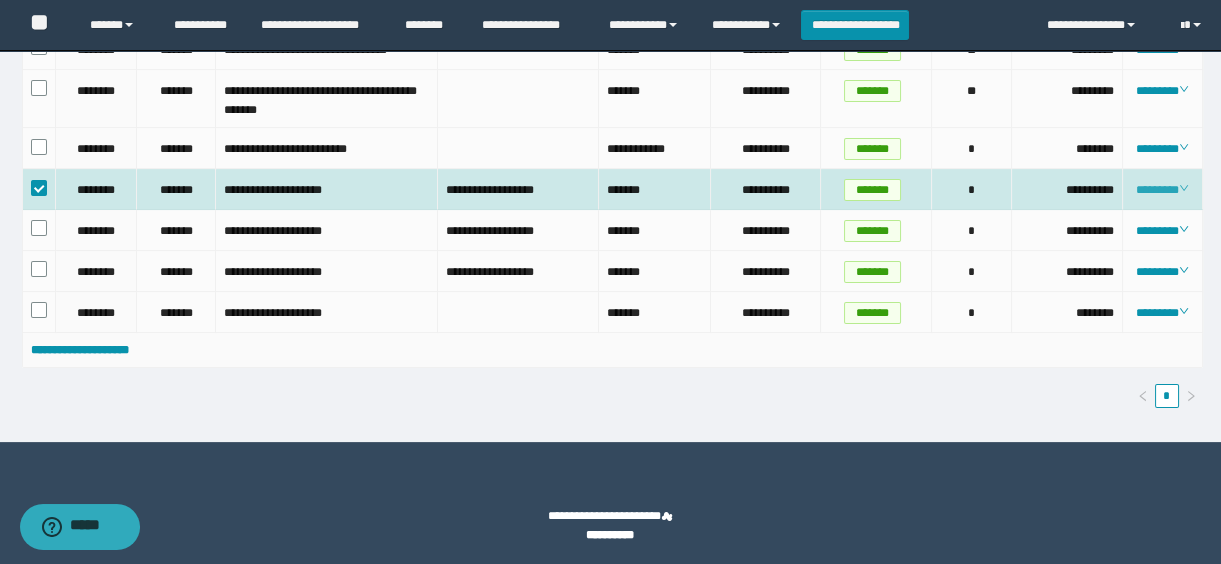 click on "********" at bounding box center (1162, 190) 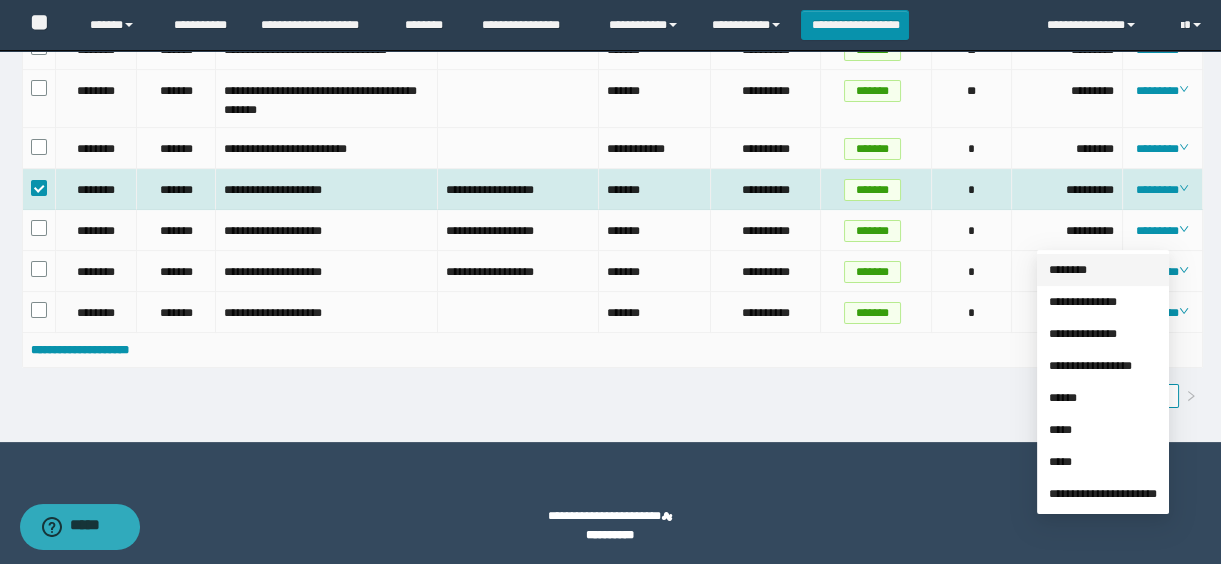 click on "********" at bounding box center (1068, 270) 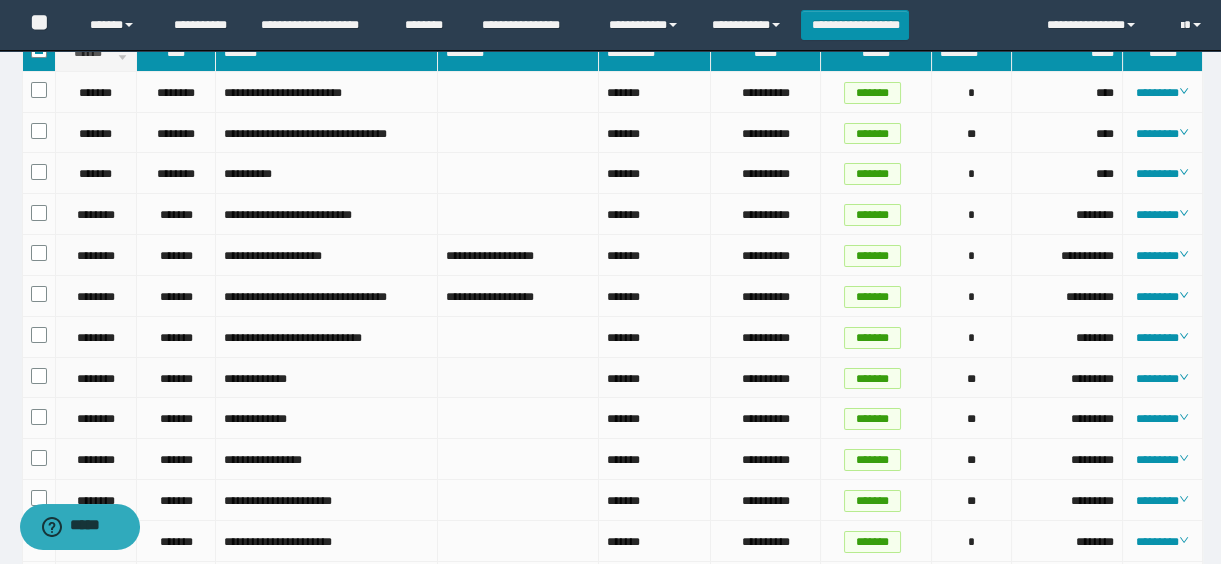 scroll, scrollTop: 0, scrollLeft: 0, axis: both 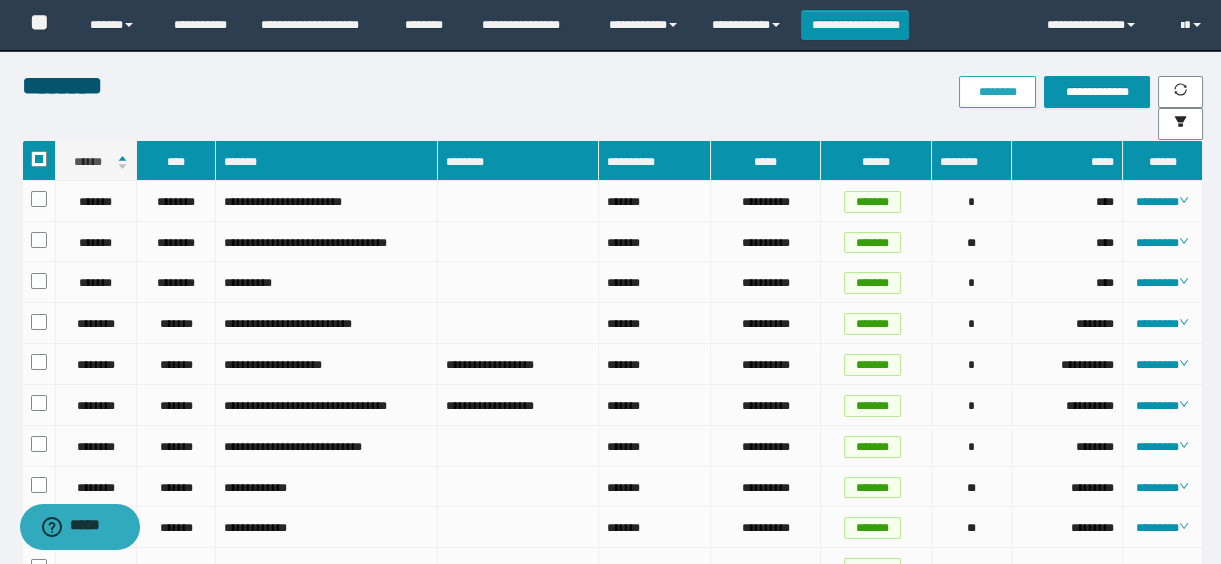 click on "********" at bounding box center (997, 92) 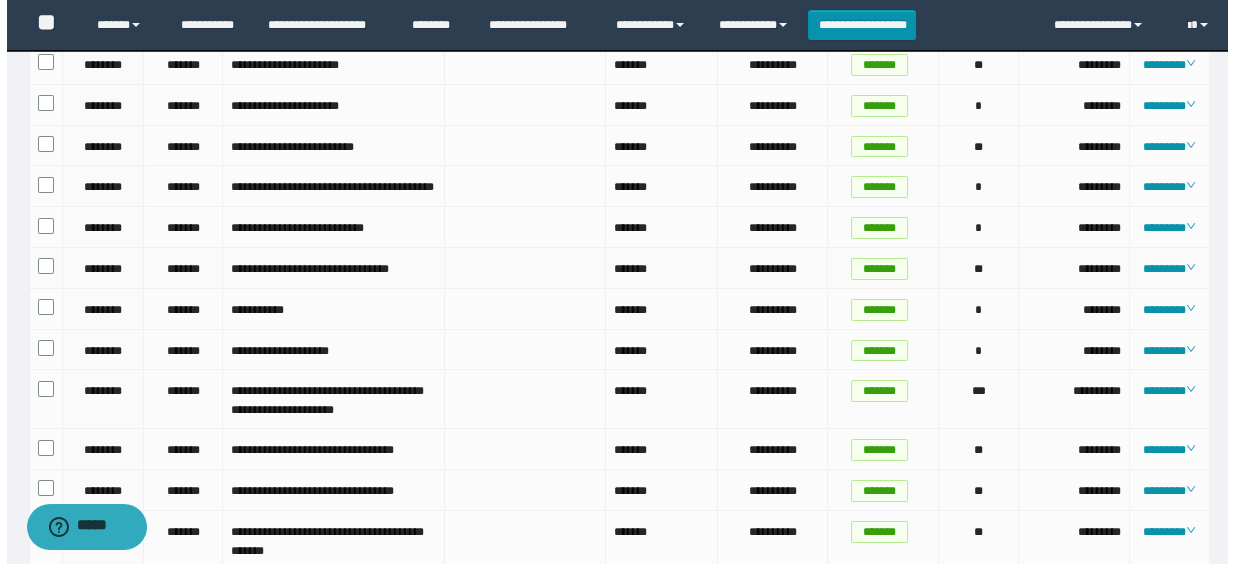 scroll, scrollTop: 986, scrollLeft: 0, axis: vertical 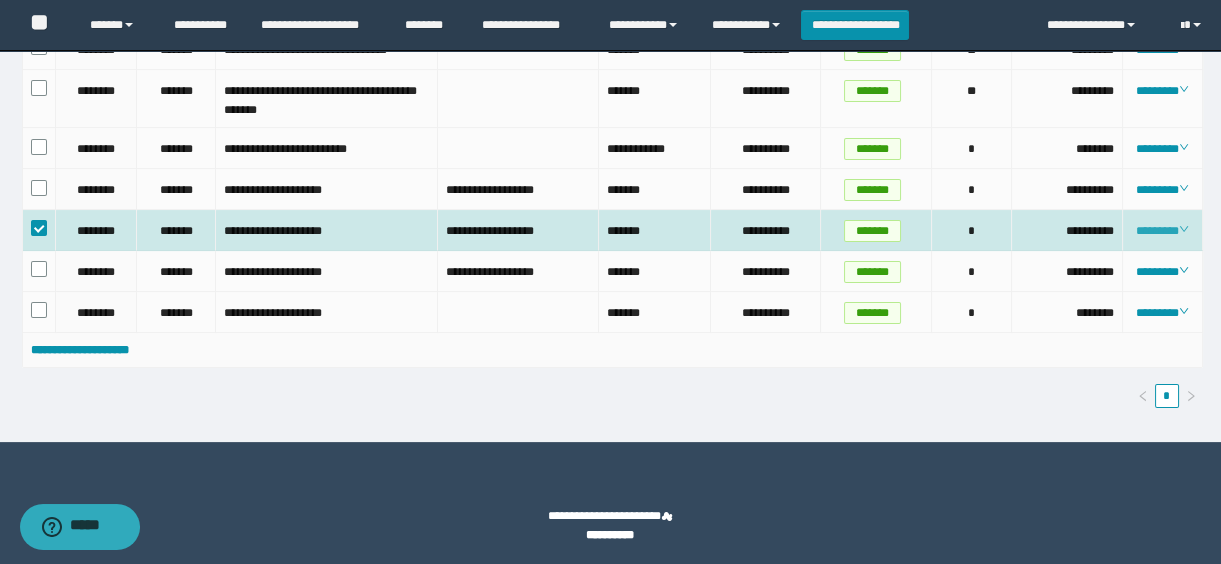 click on "********" at bounding box center [1162, 231] 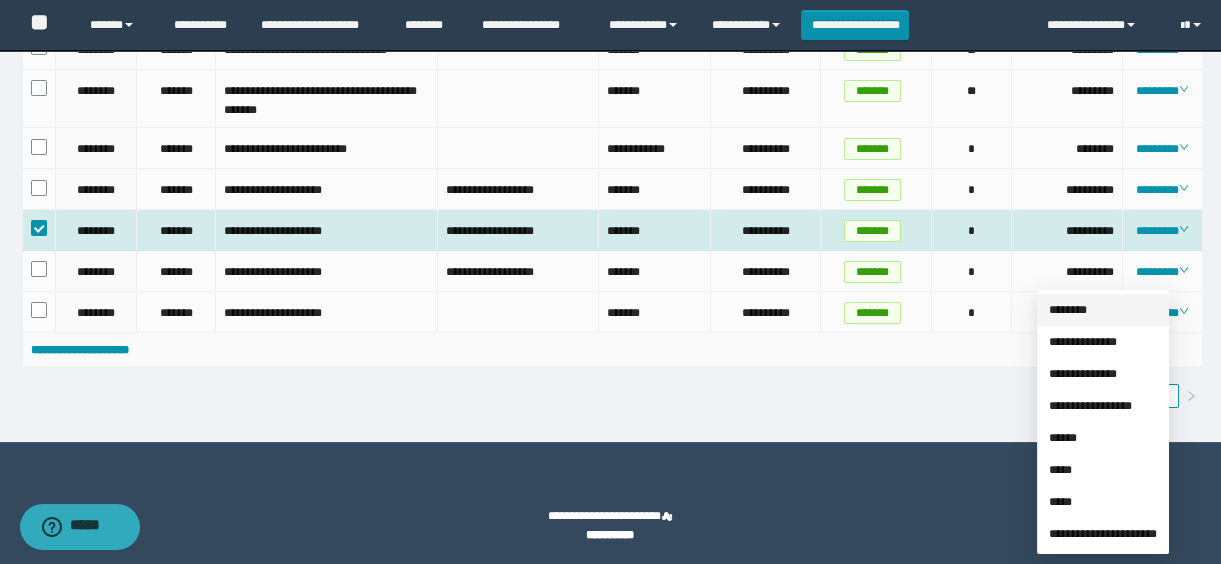 click on "********" at bounding box center (1068, 310) 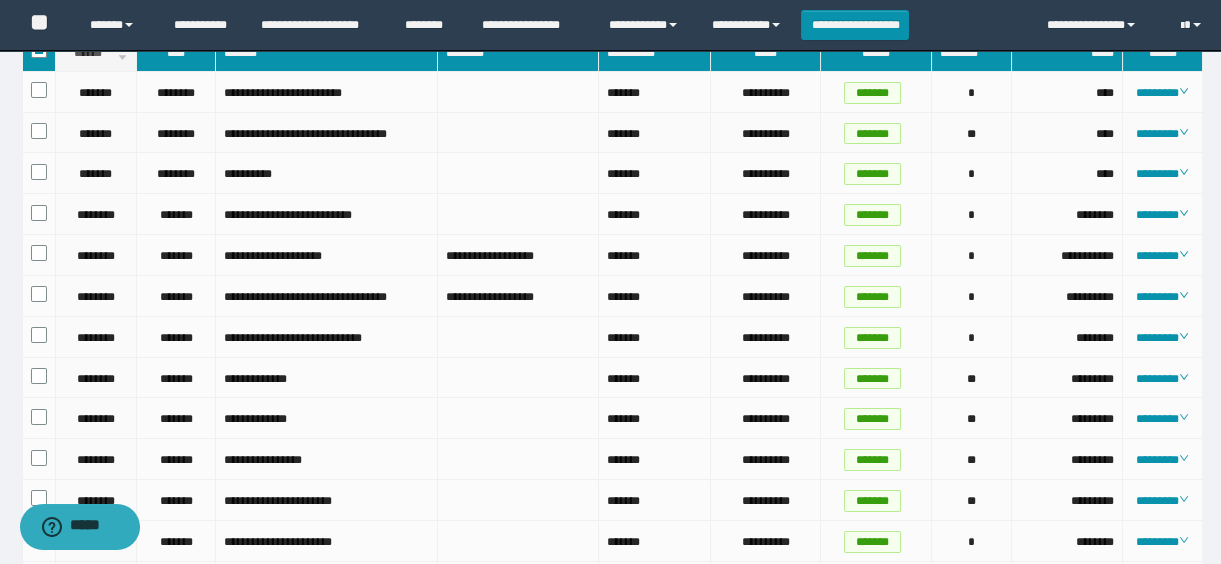 scroll, scrollTop: 0, scrollLeft: 0, axis: both 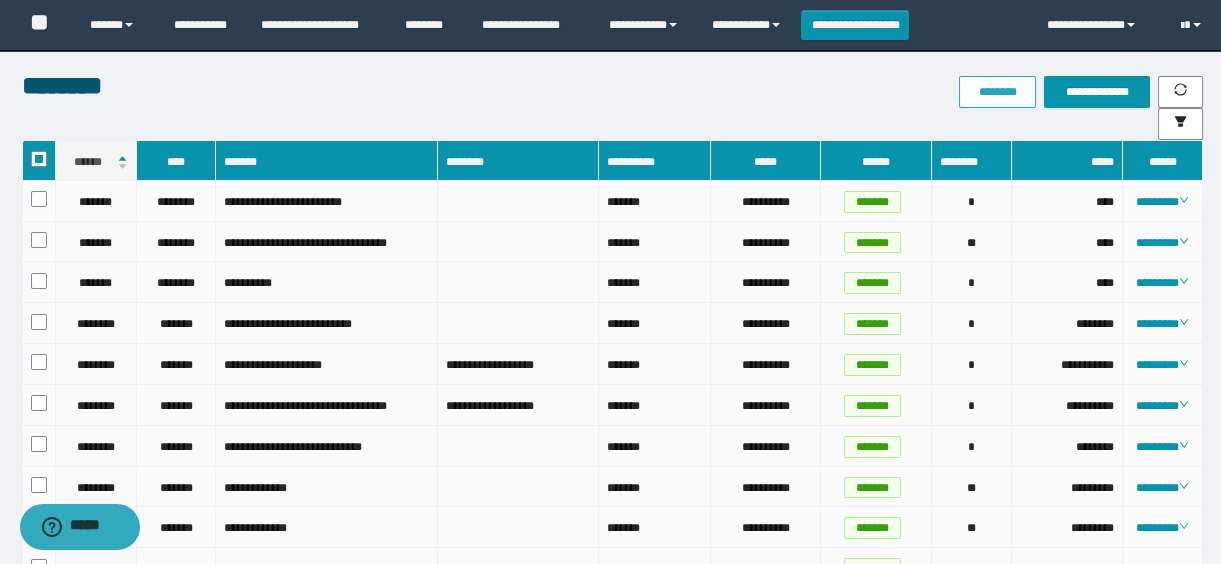 click on "********" at bounding box center [997, 92] 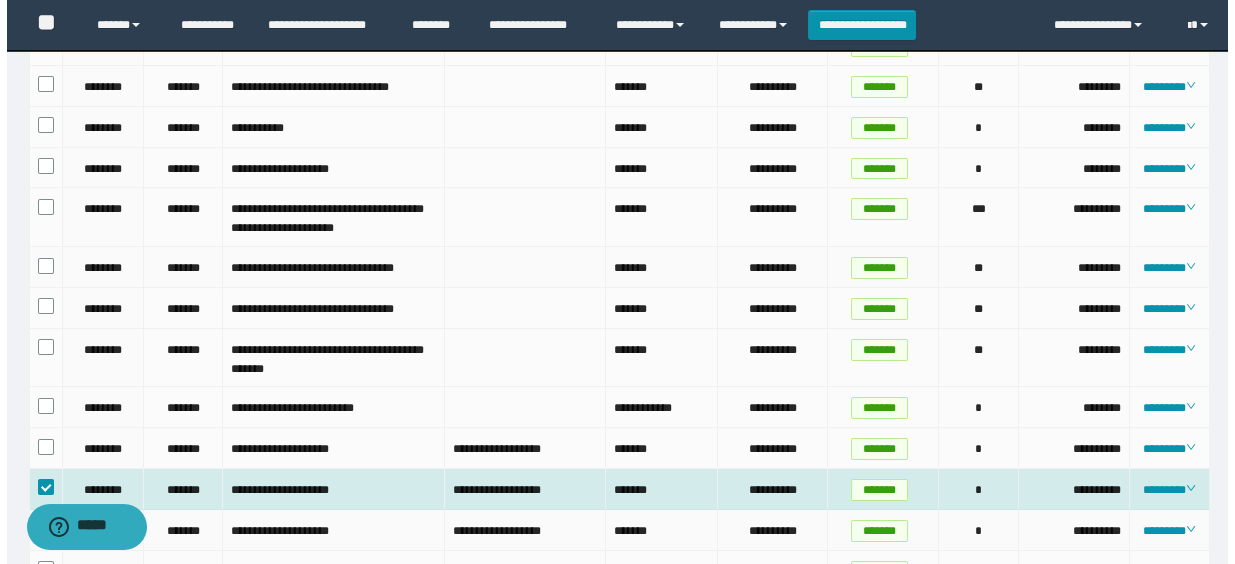 scroll, scrollTop: 986, scrollLeft: 0, axis: vertical 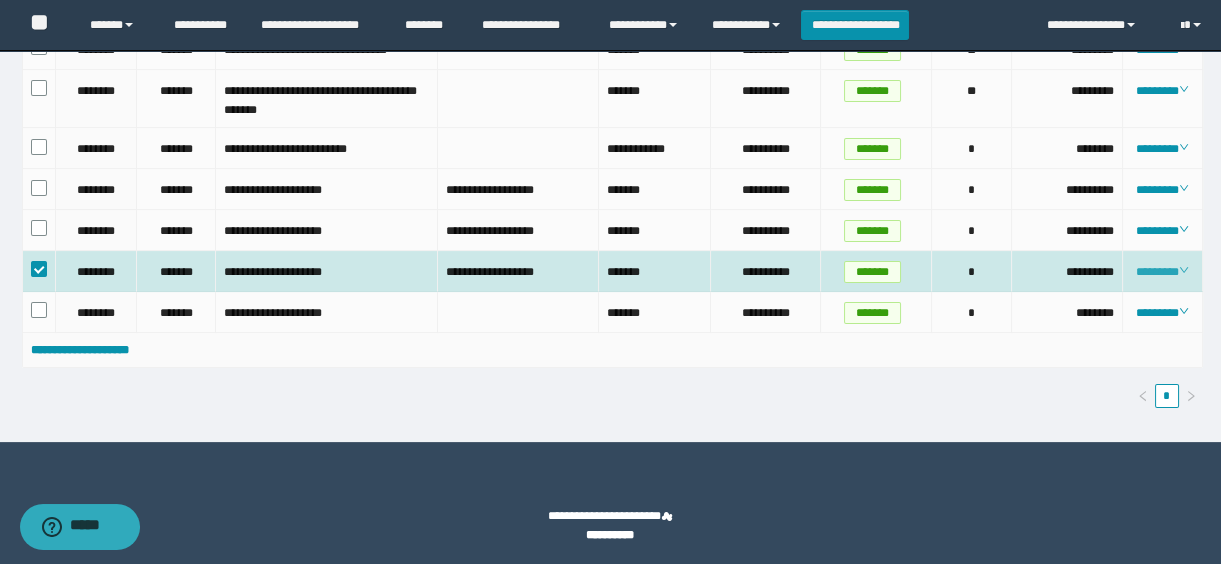 click on "********" at bounding box center (1162, 272) 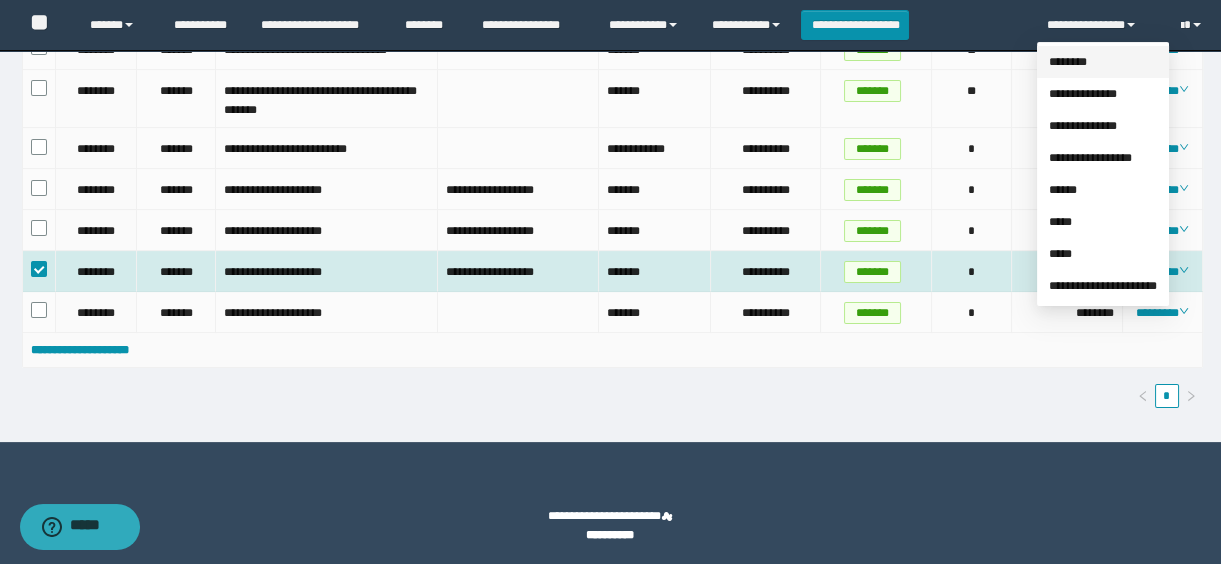 click on "********" at bounding box center [1068, 62] 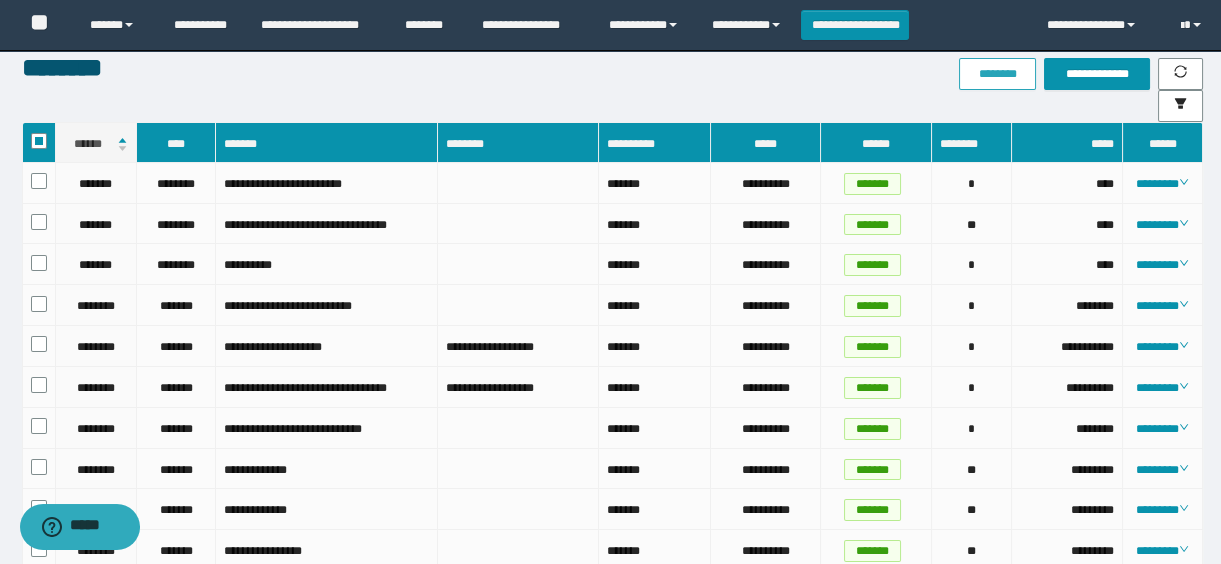 scroll, scrollTop: 0, scrollLeft: 0, axis: both 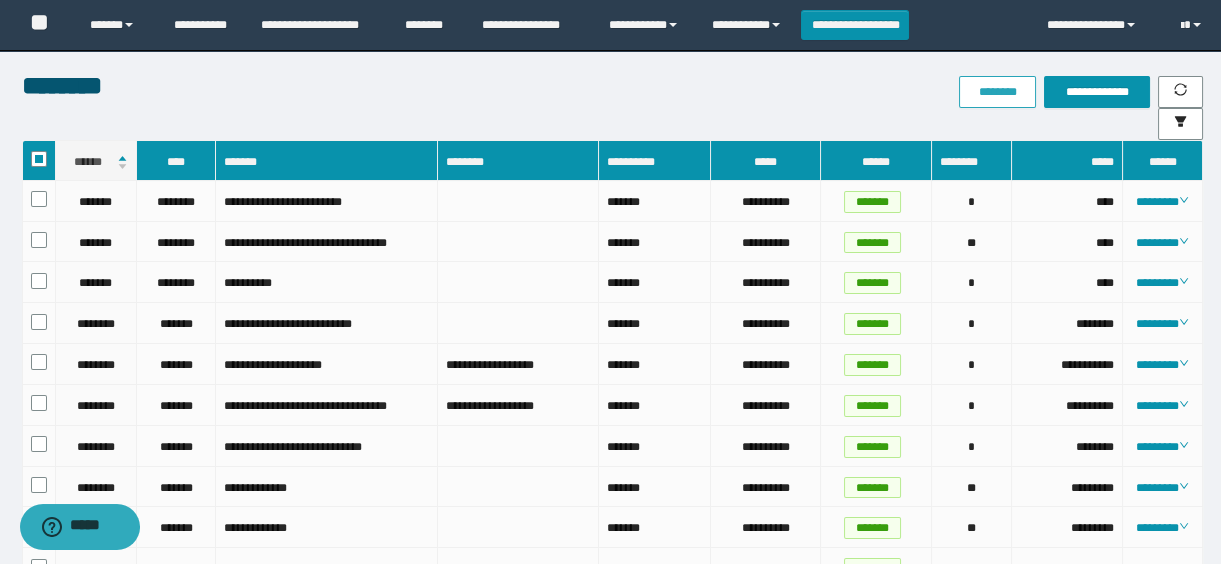 click on "********" at bounding box center (997, 92) 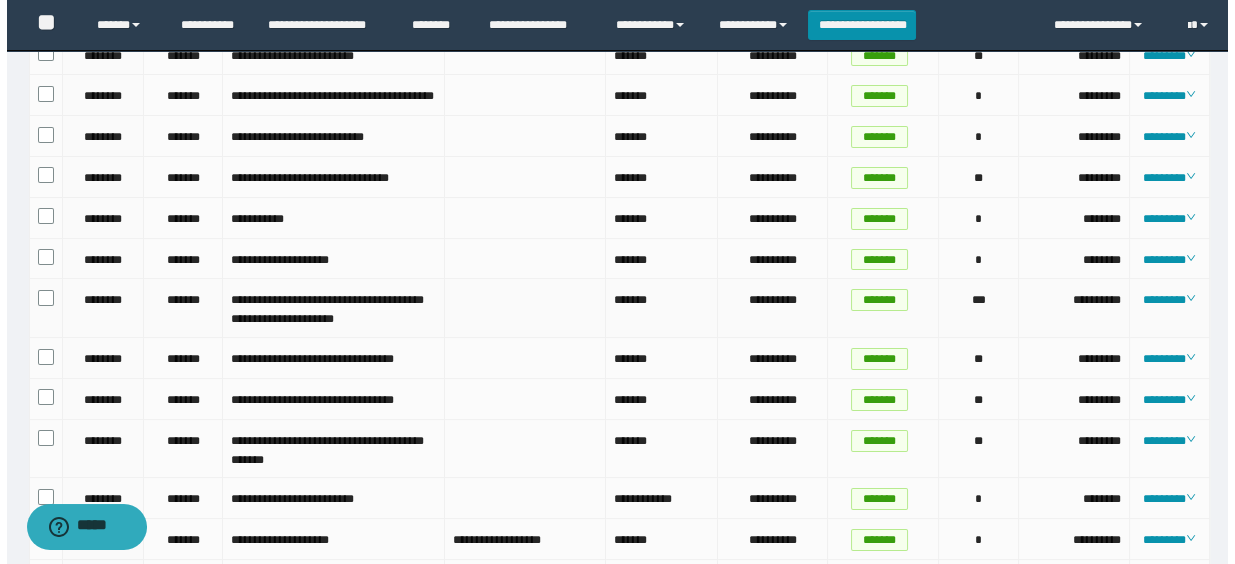 scroll, scrollTop: 986, scrollLeft: 0, axis: vertical 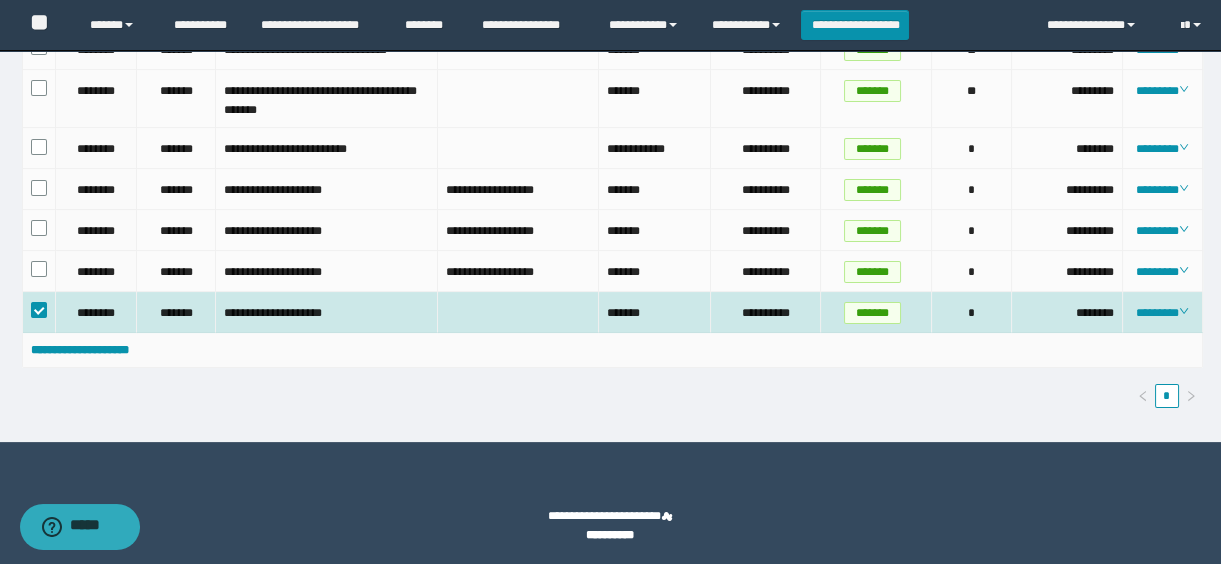 click on "********" at bounding box center [1163, 312] 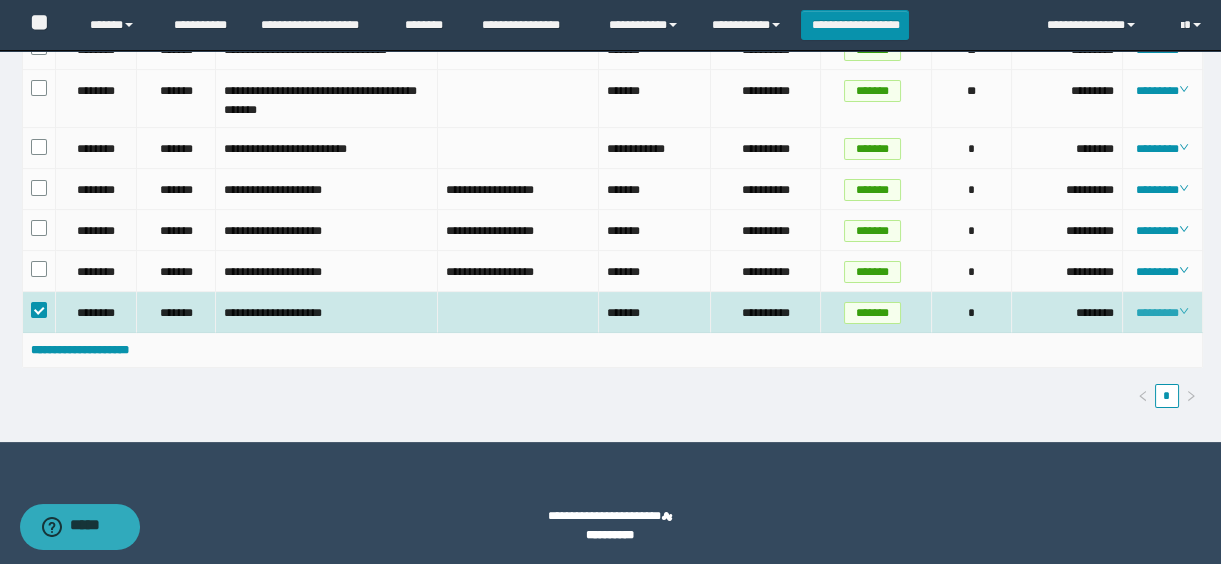 click on "********" at bounding box center [1162, 313] 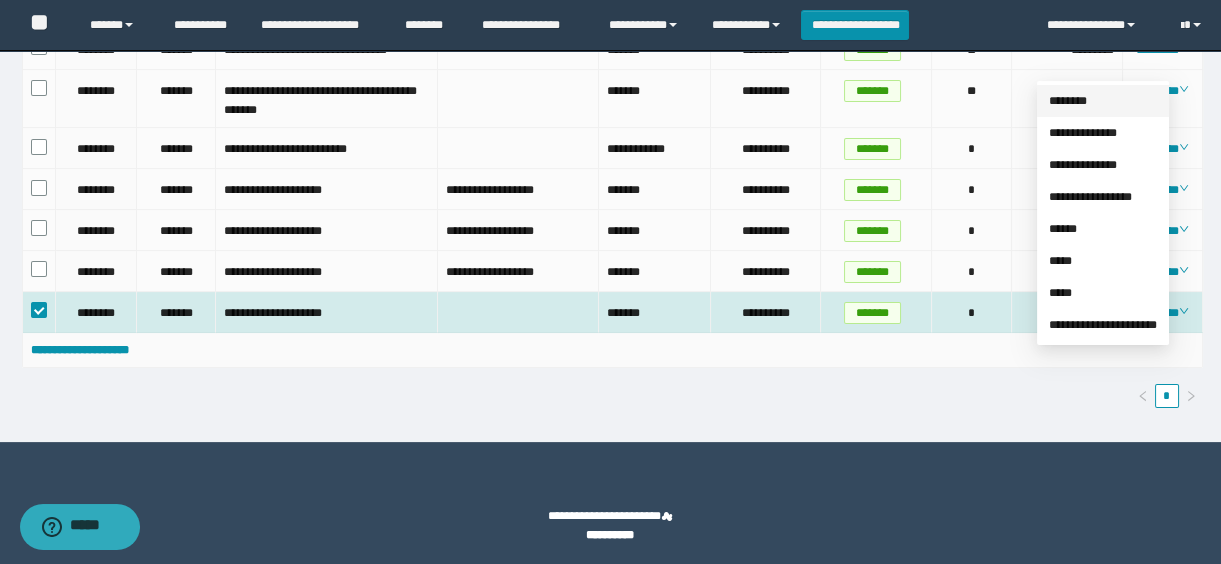 click on "********" at bounding box center [1068, 101] 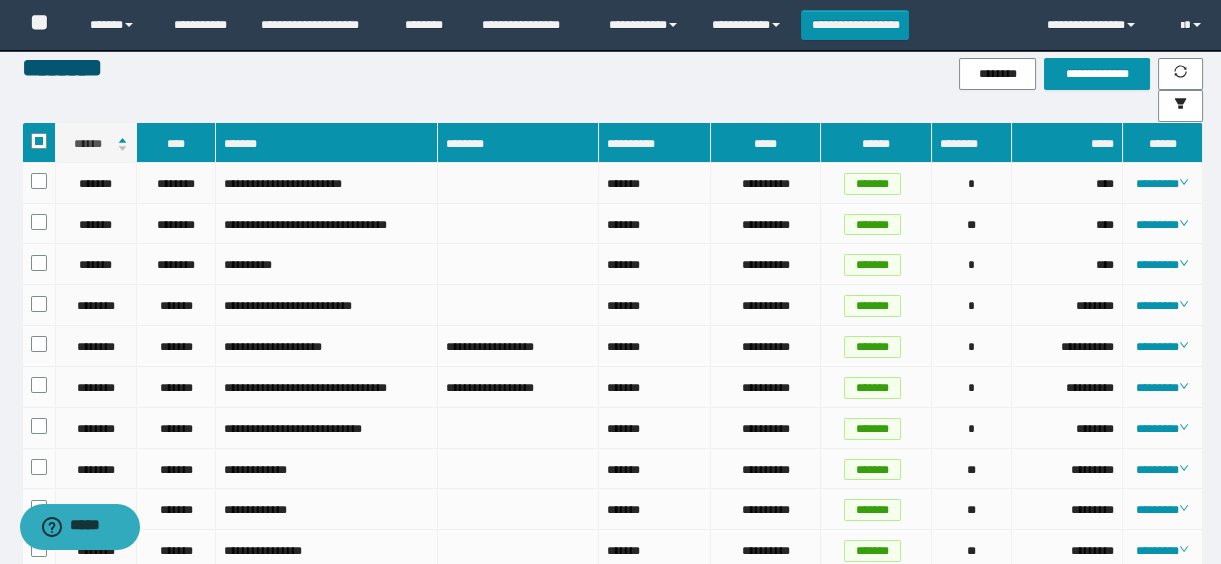 scroll, scrollTop: 0, scrollLeft: 0, axis: both 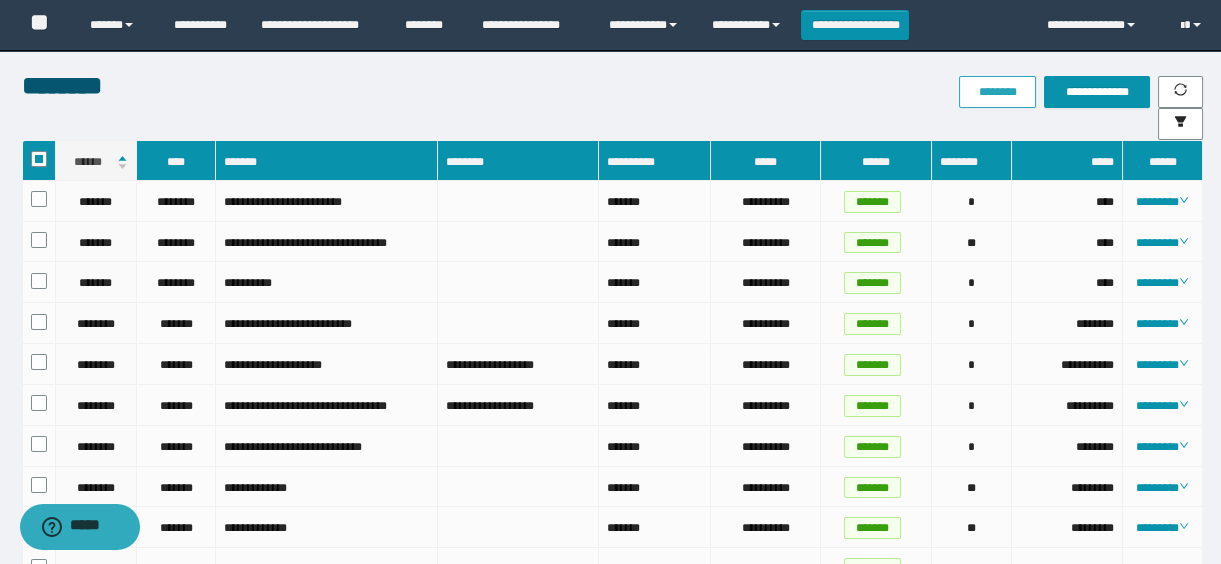 click on "********" at bounding box center (997, 92) 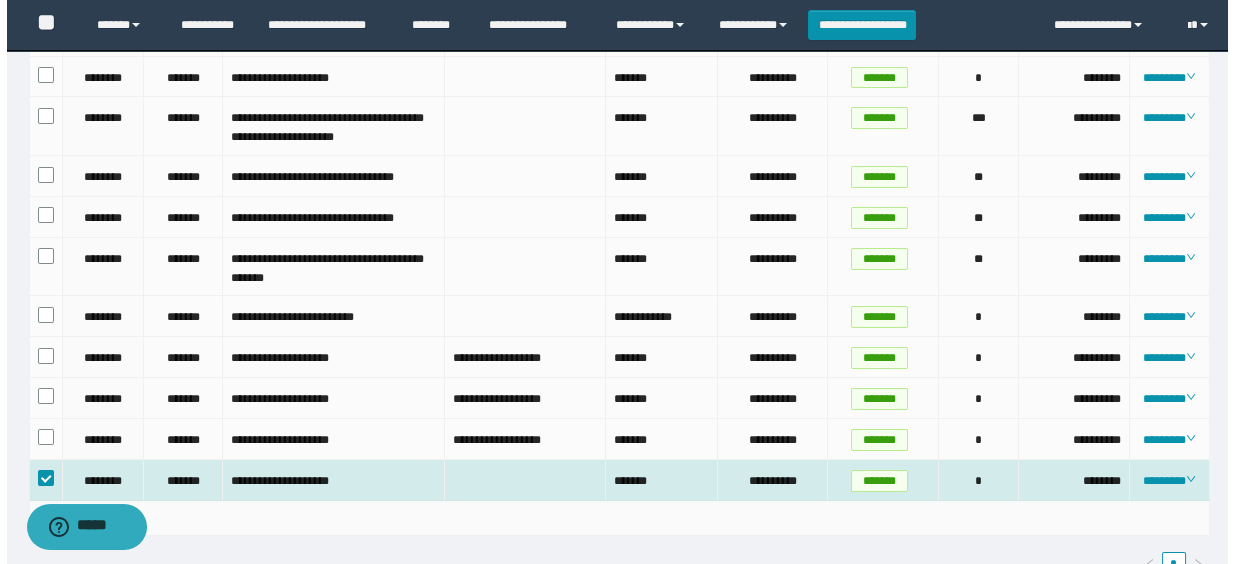 scroll, scrollTop: 986, scrollLeft: 0, axis: vertical 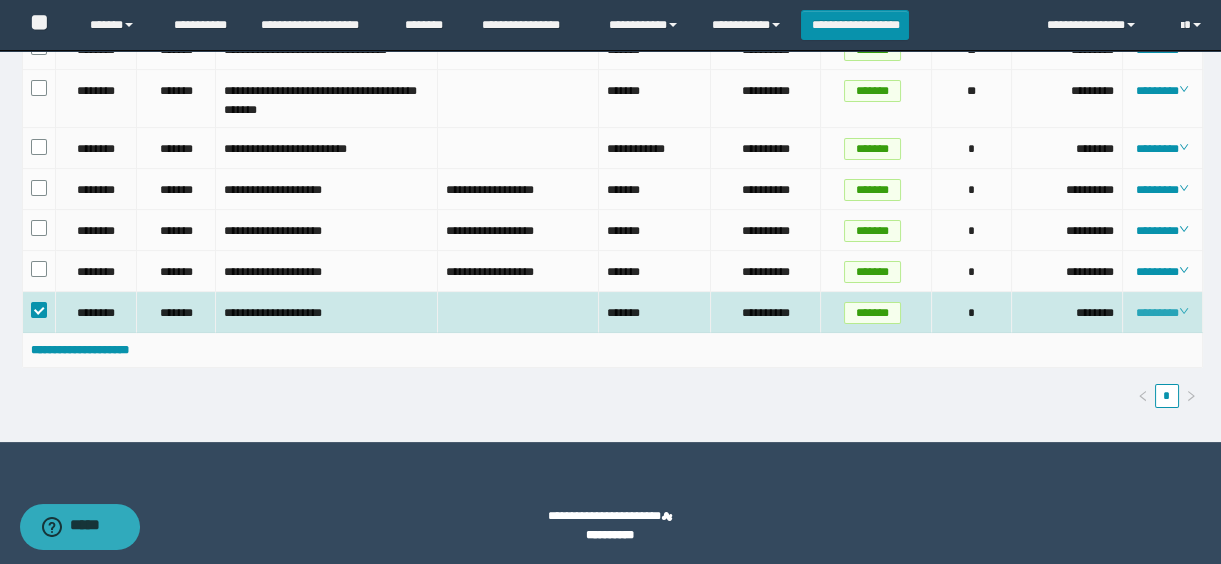 click on "********" at bounding box center (1162, 313) 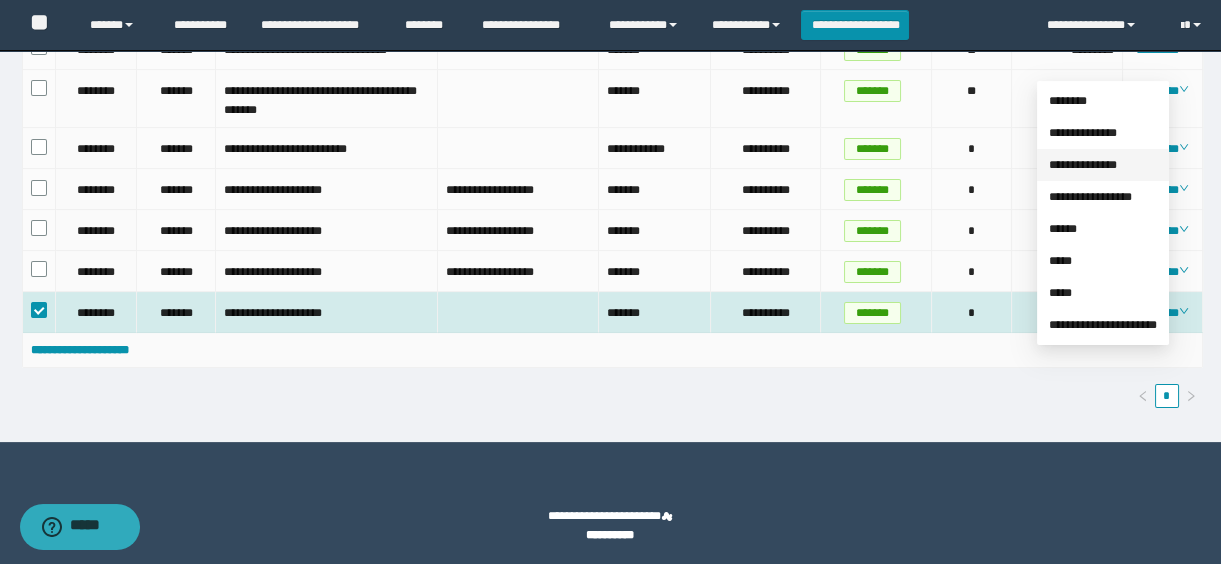 click on "**********" at bounding box center [1083, 165] 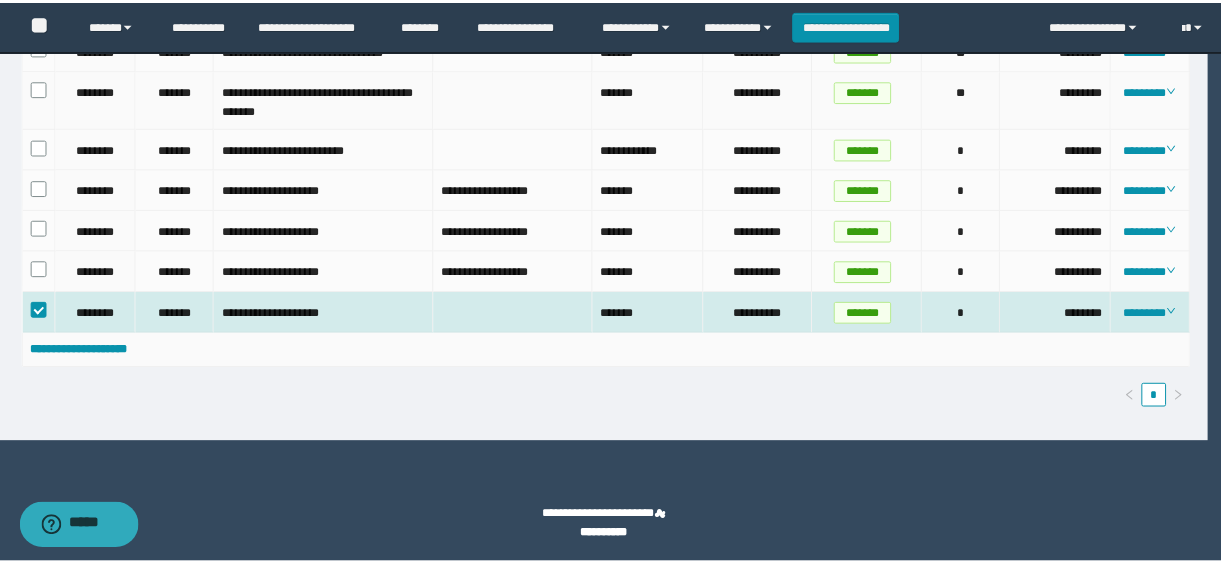 scroll, scrollTop: 927, scrollLeft: 0, axis: vertical 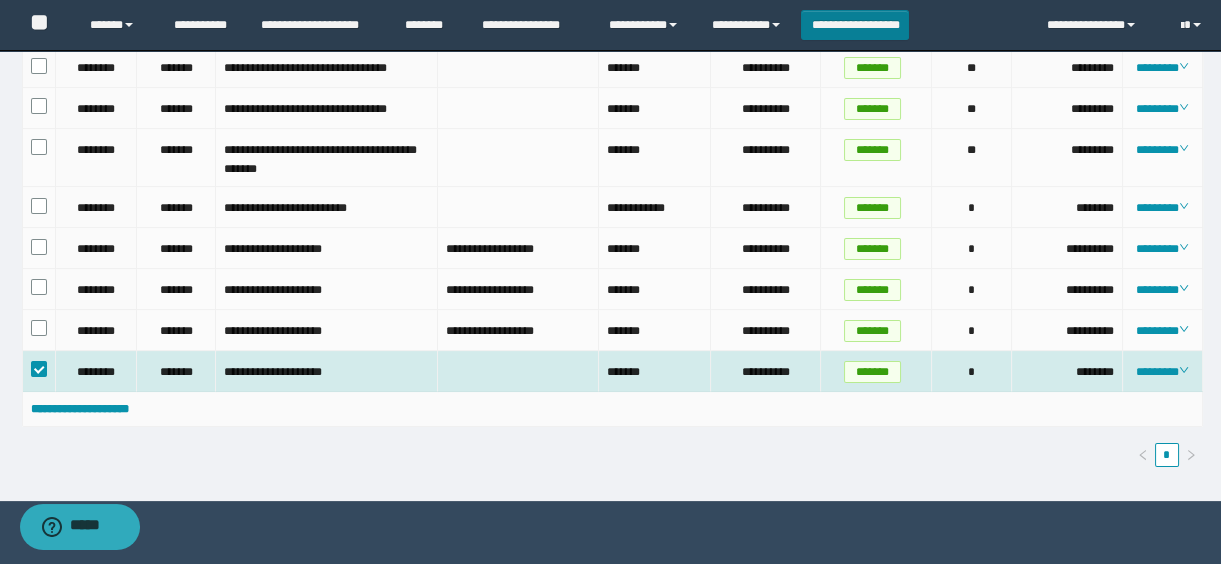drag, startPoint x: 696, startPoint y: 97, endPoint x: 837, endPoint y: 12, distance: 164.63899 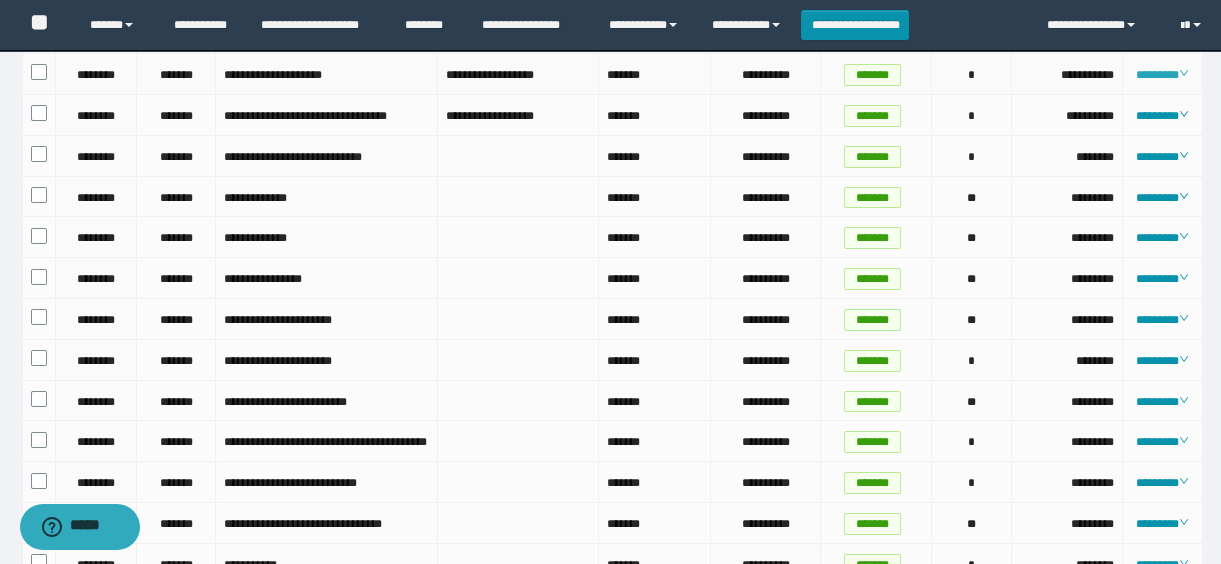 scroll, scrollTop: 0, scrollLeft: 0, axis: both 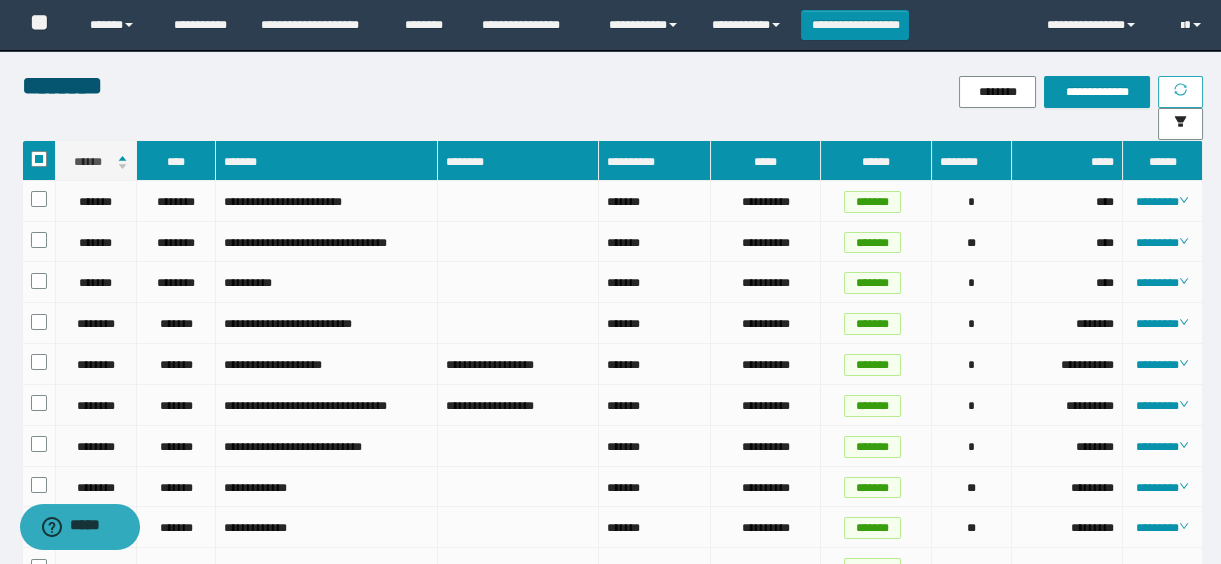 click at bounding box center (1180, 92) 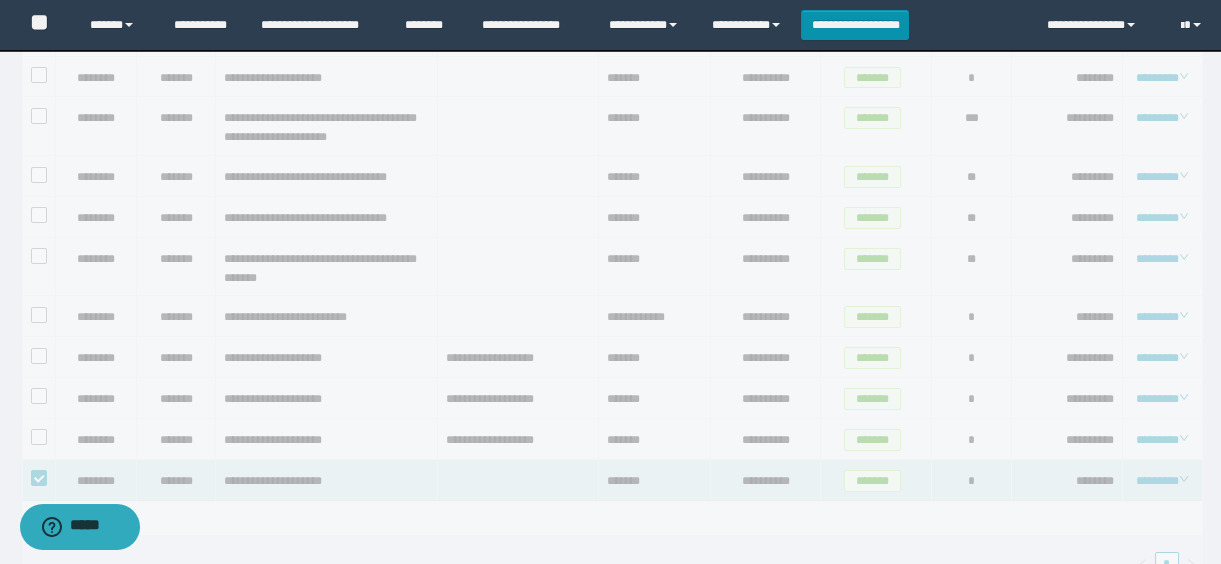 scroll, scrollTop: 986, scrollLeft: 0, axis: vertical 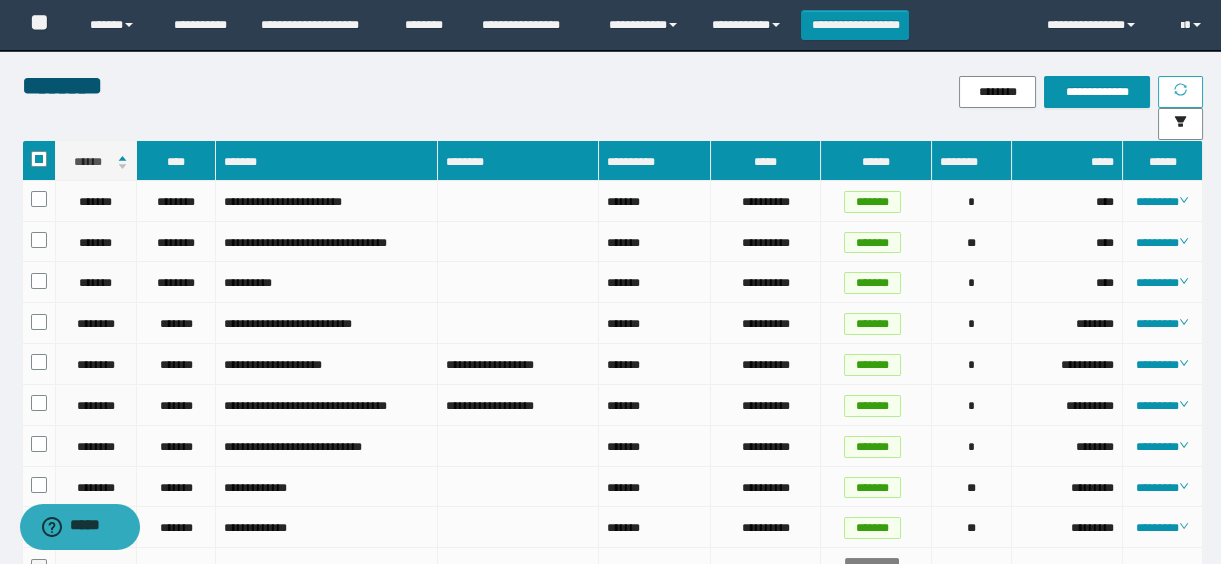 click at bounding box center (1180, 92) 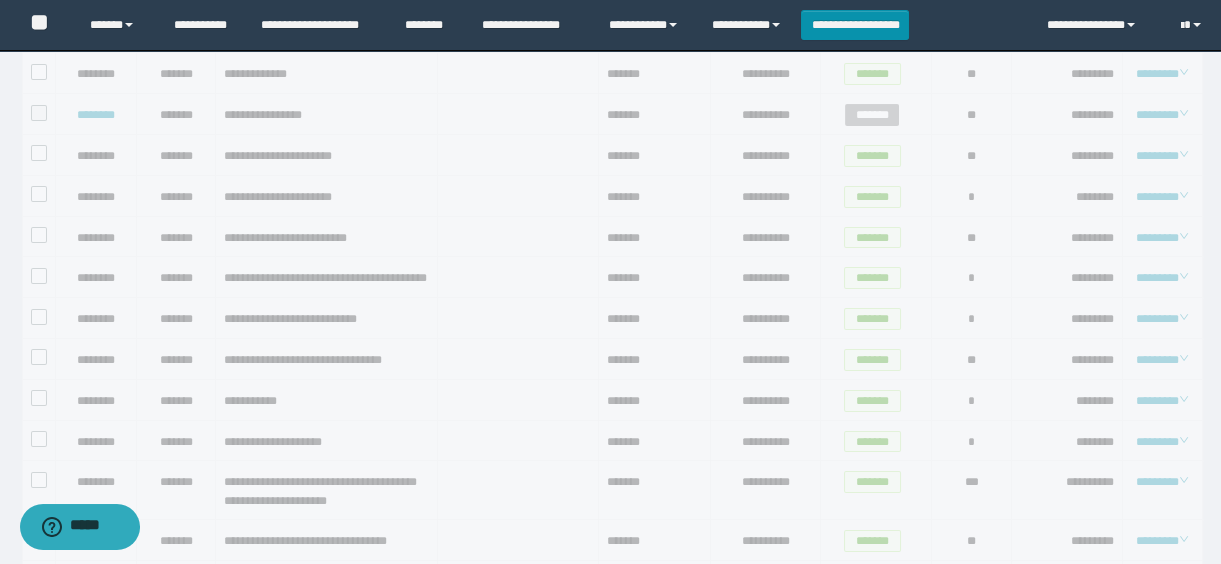 scroll, scrollTop: 986, scrollLeft: 0, axis: vertical 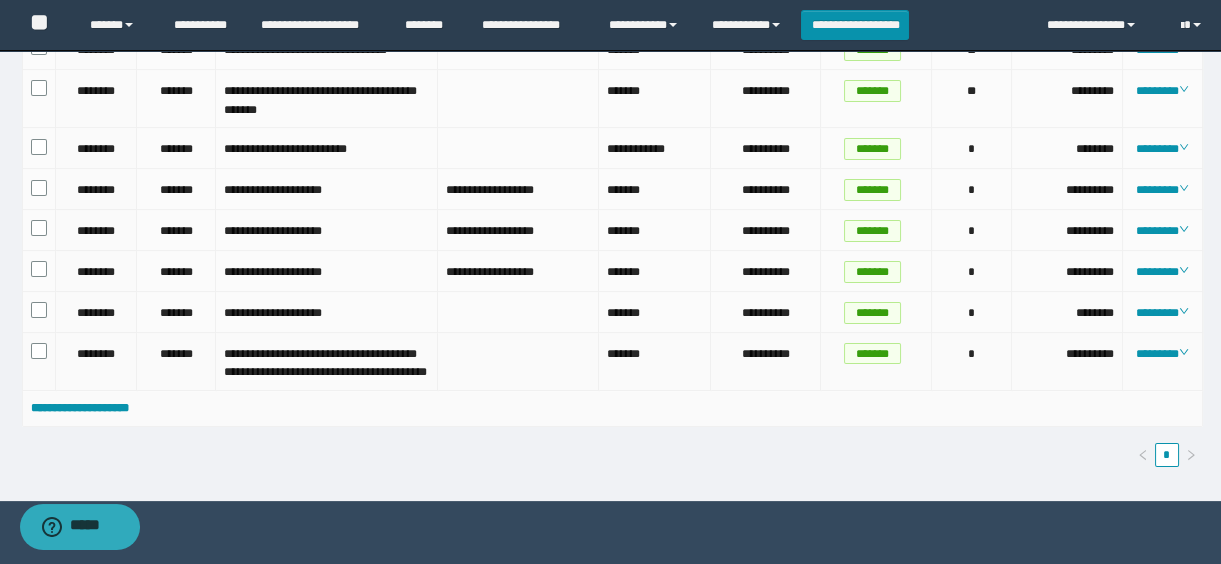 click at bounding box center (39, 362) 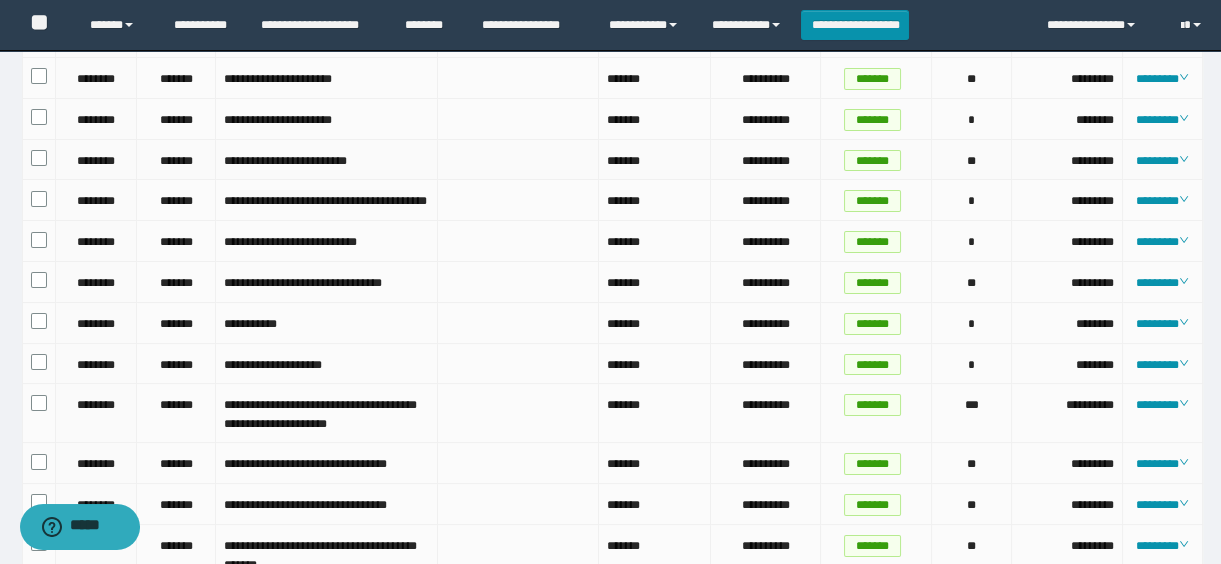 scroll, scrollTop: 0, scrollLeft: 0, axis: both 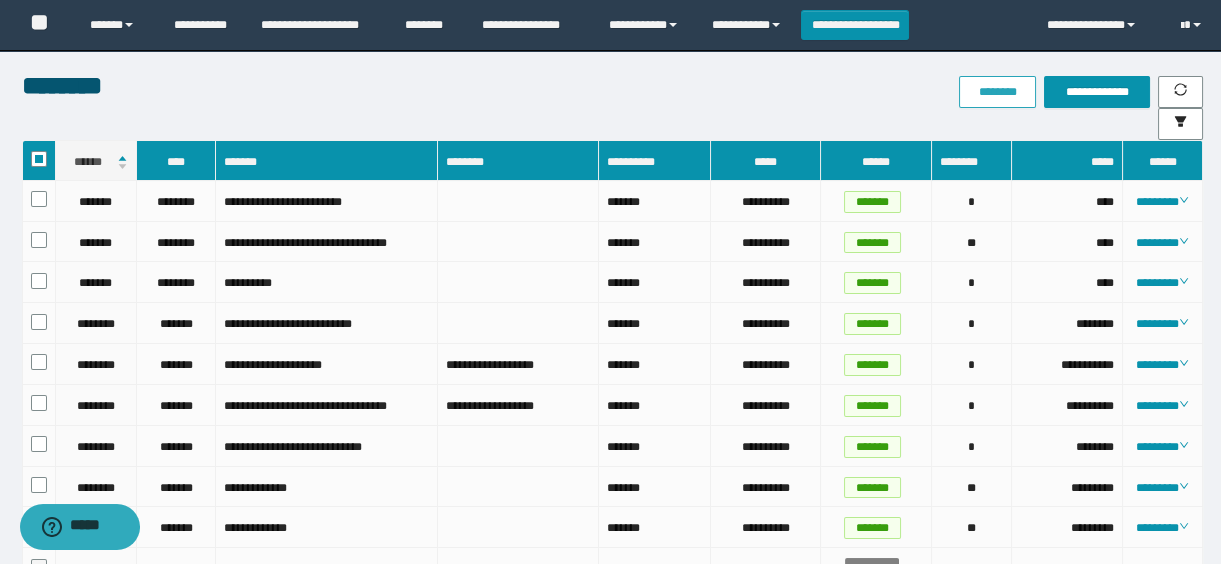 click on "********" at bounding box center (997, 92) 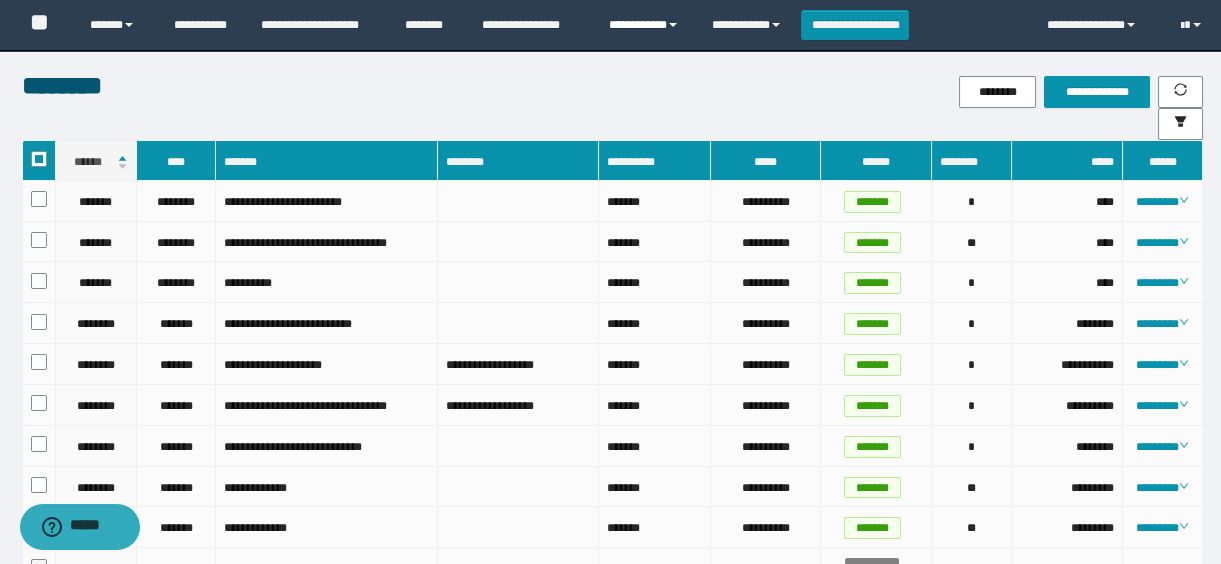 drag, startPoint x: 621, startPoint y: 19, endPoint x: 646, endPoint y: 35, distance: 29.681644 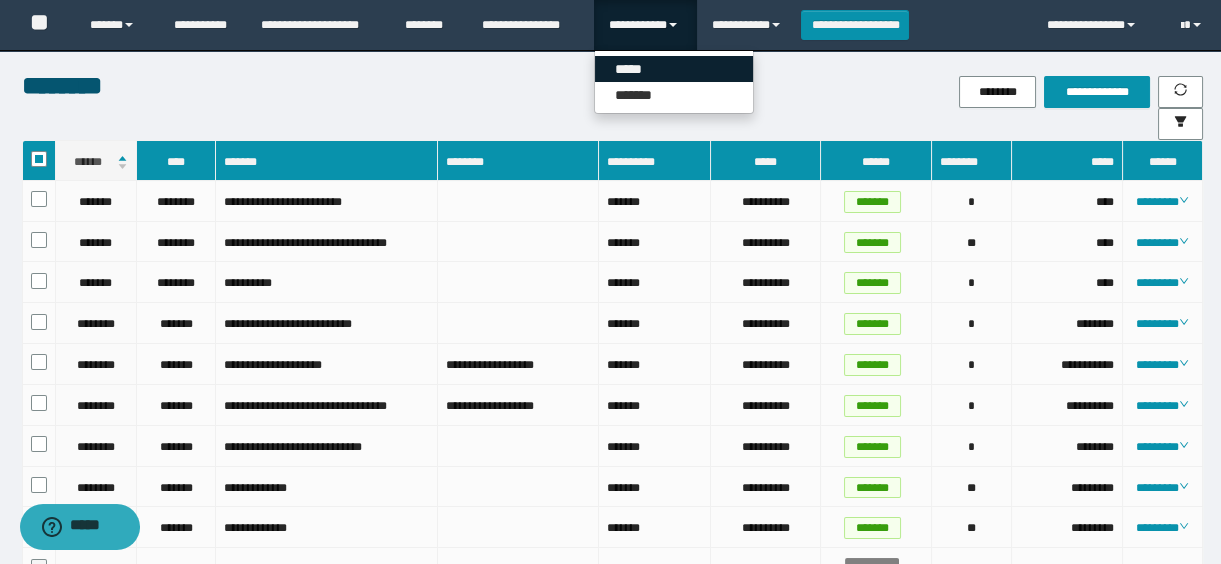 click on "*****" at bounding box center [674, 69] 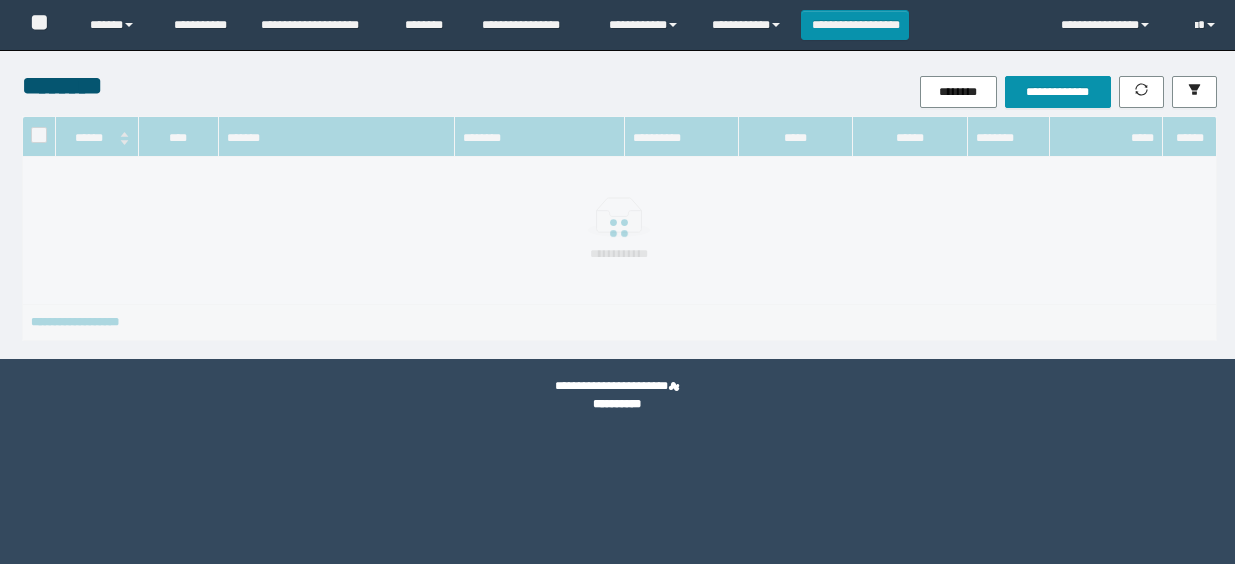 scroll, scrollTop: 0, scrollLeft: 0, axis: both 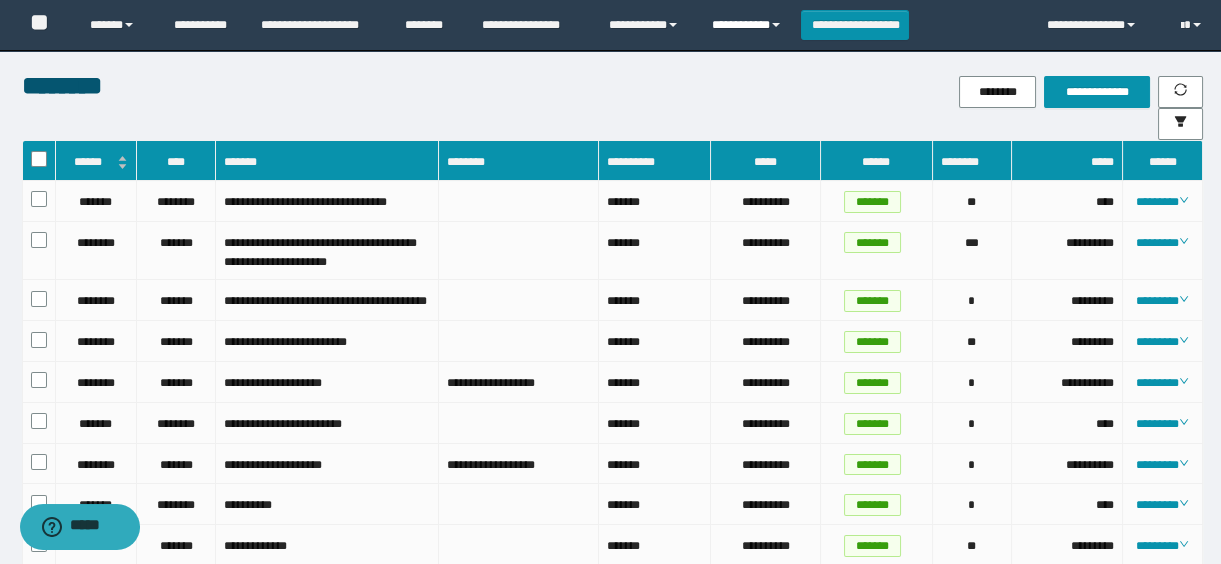 click on "**********" at bounding box center (749, 25) 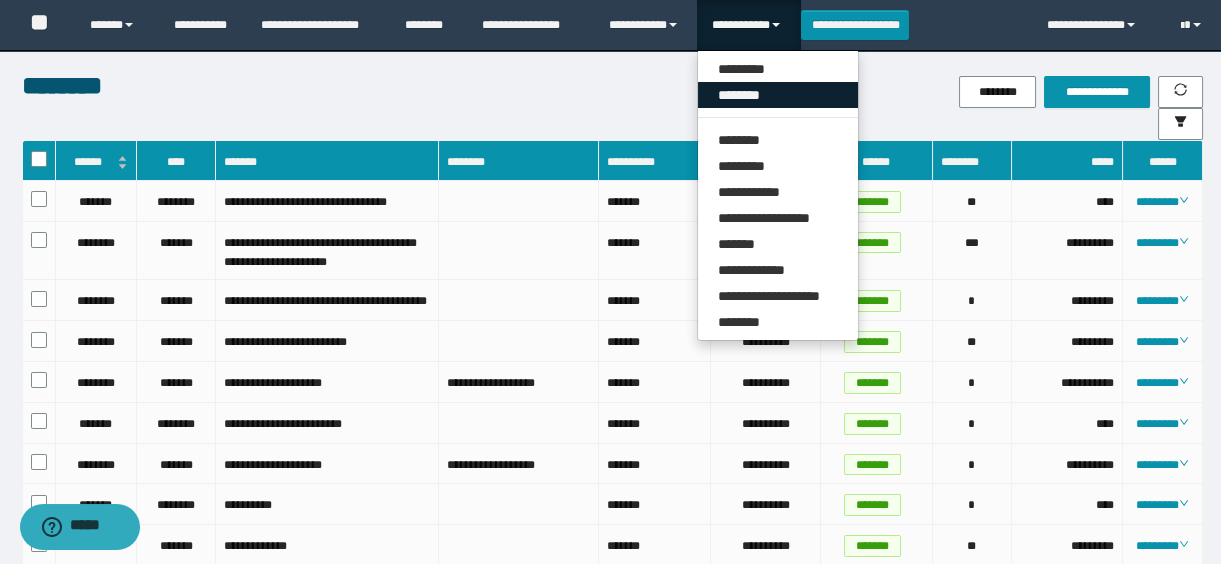 click on "********" at bounding box center (778, 95) 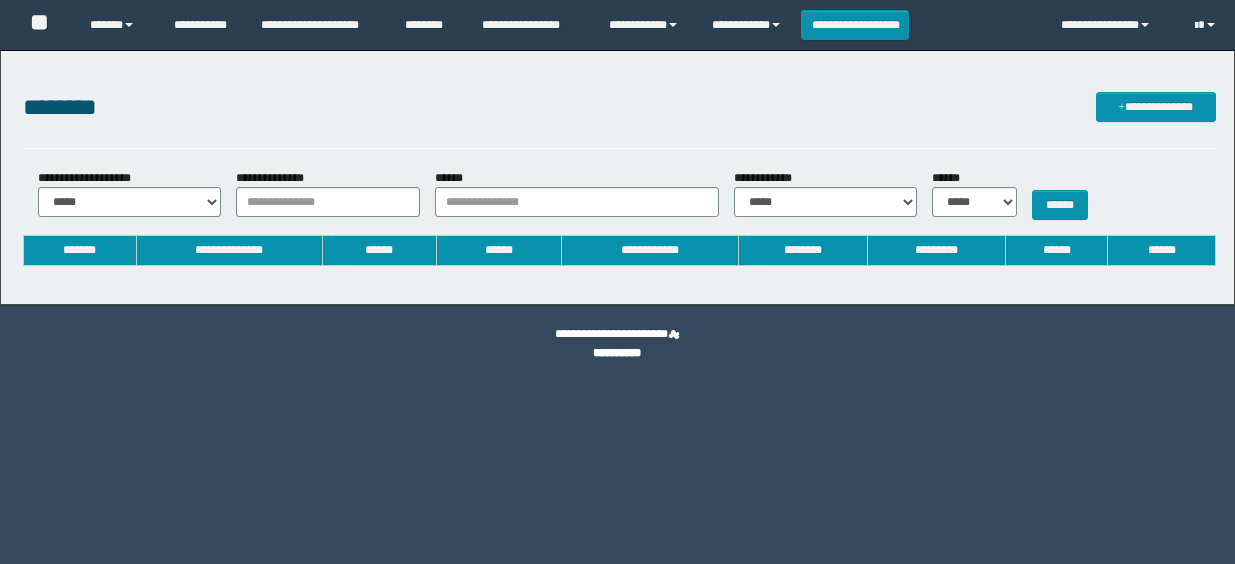 scroll, scrollTop: 0, scrollLeft: 0, axis: both 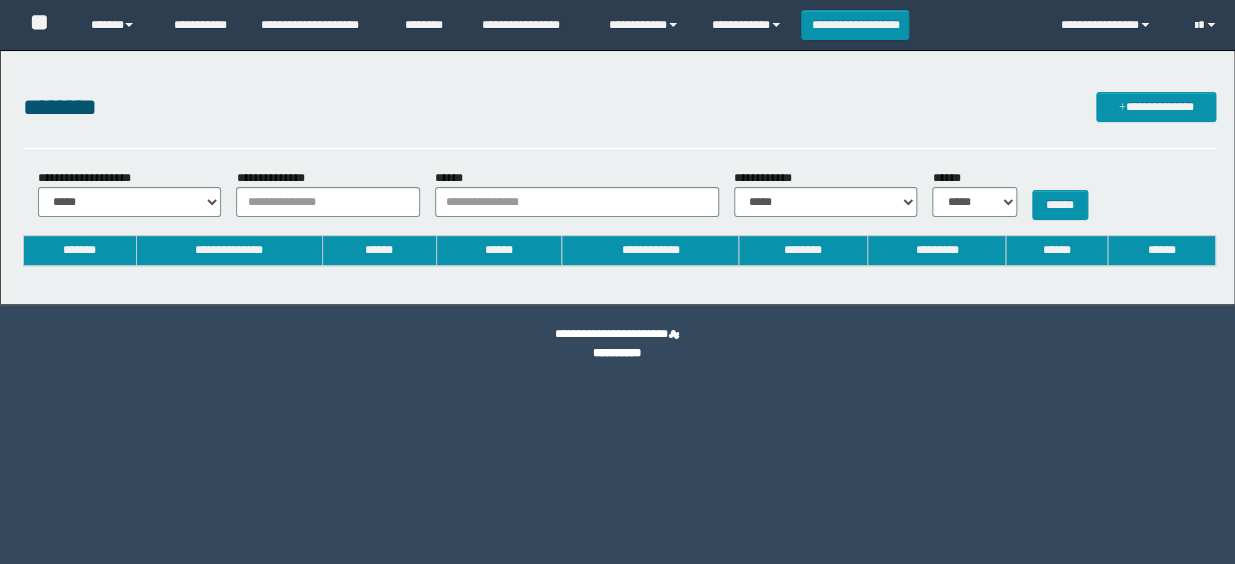 click on "******" at bounding box center (569, 193) 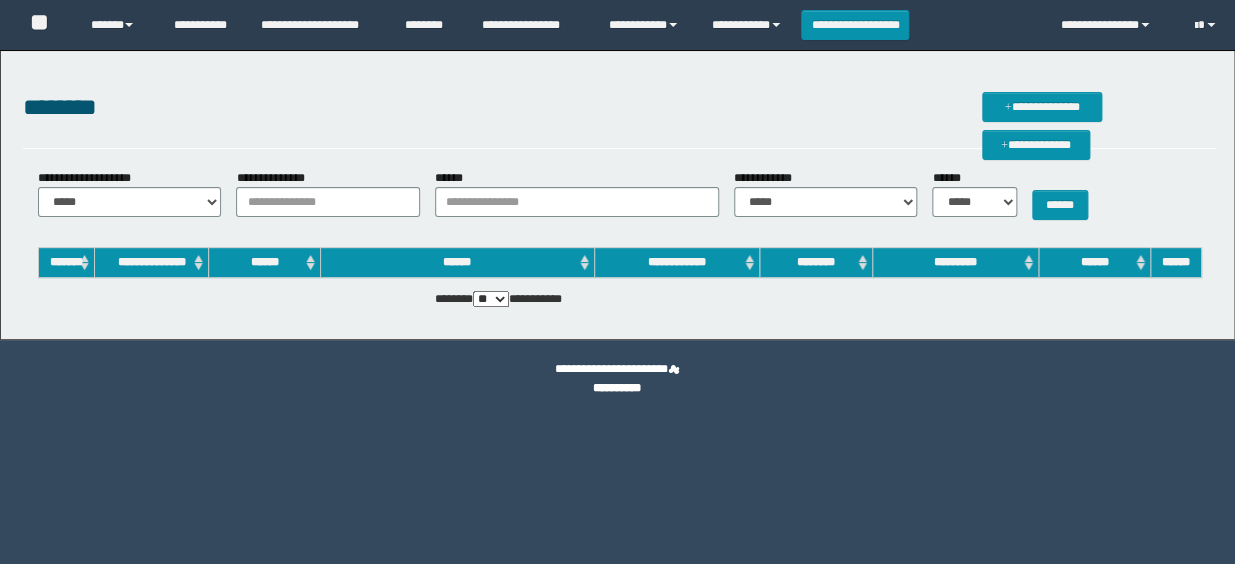 scroll, scrollTop: 0, scrollLeft: 0, axis: both 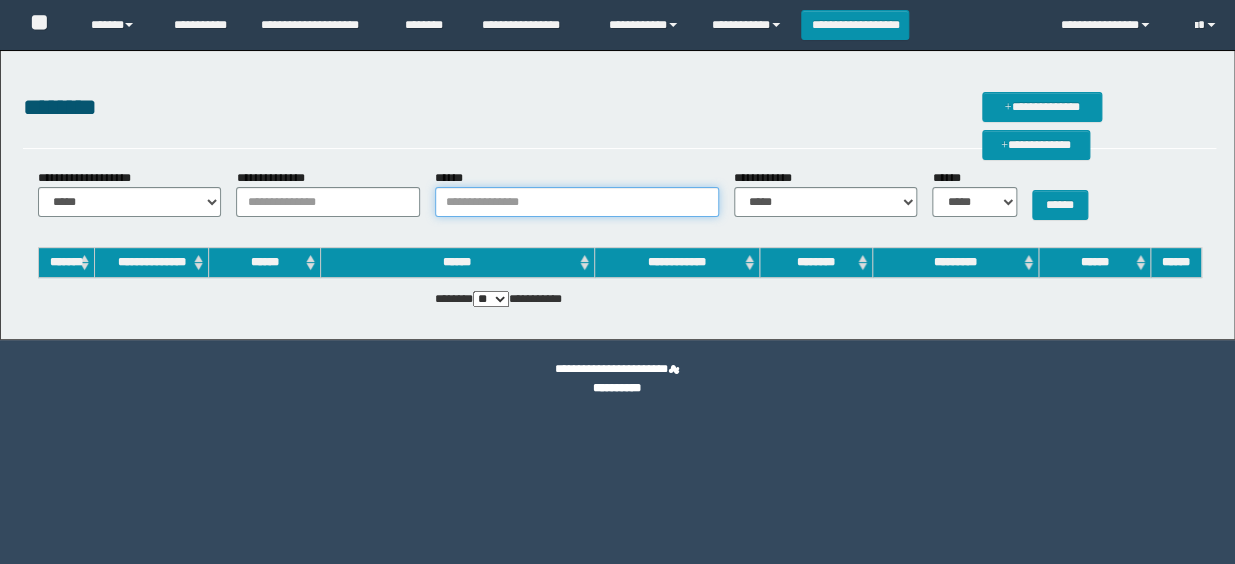 click on "******" at bounding box center (576, 202) 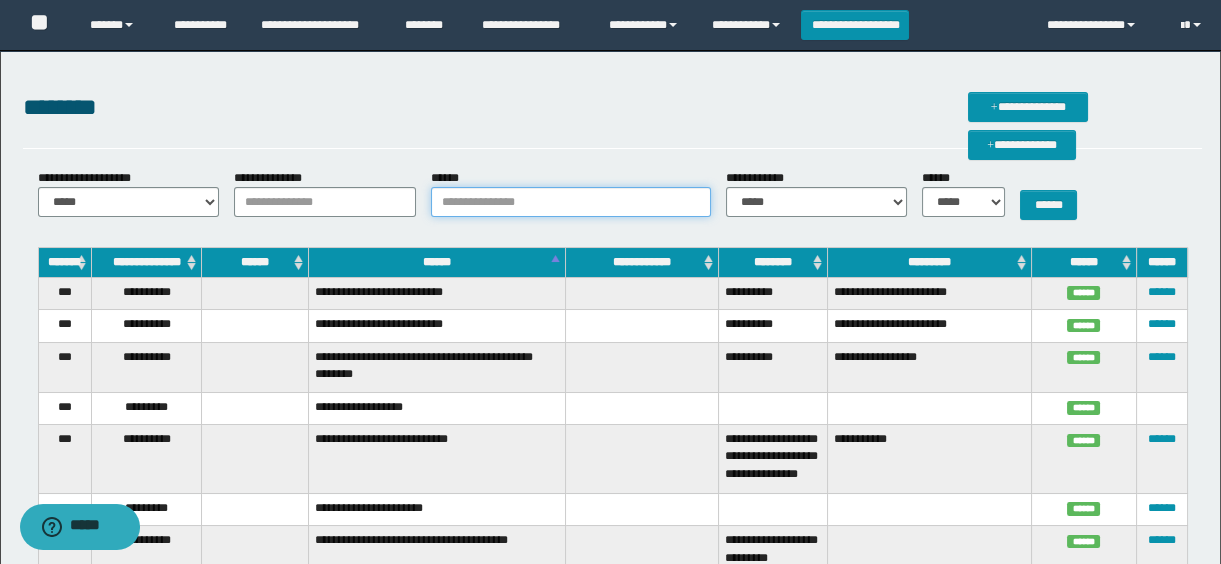 paste on "**********" 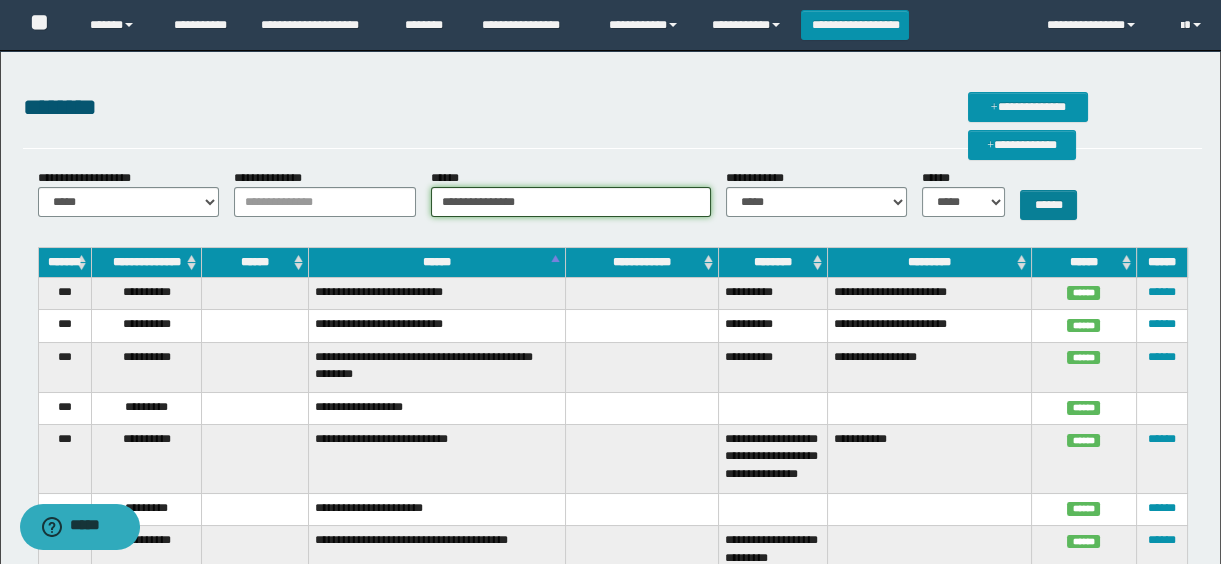 type on "**********" 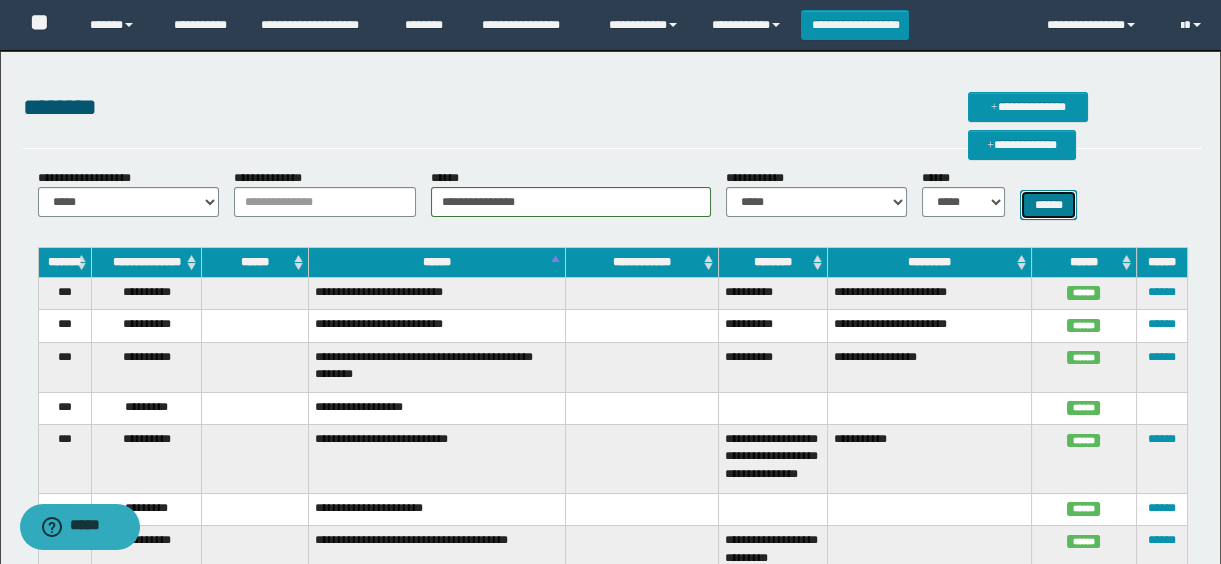 click on "******" at bounding box center [1048, 205] 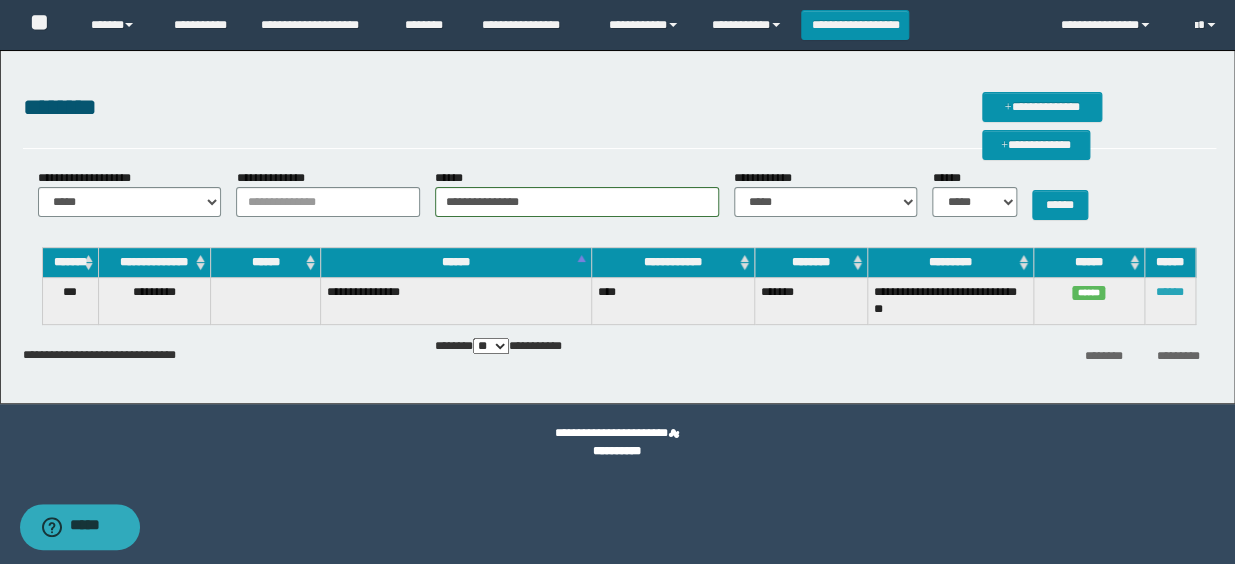 click on "******" at bounding box center (1170, 292) 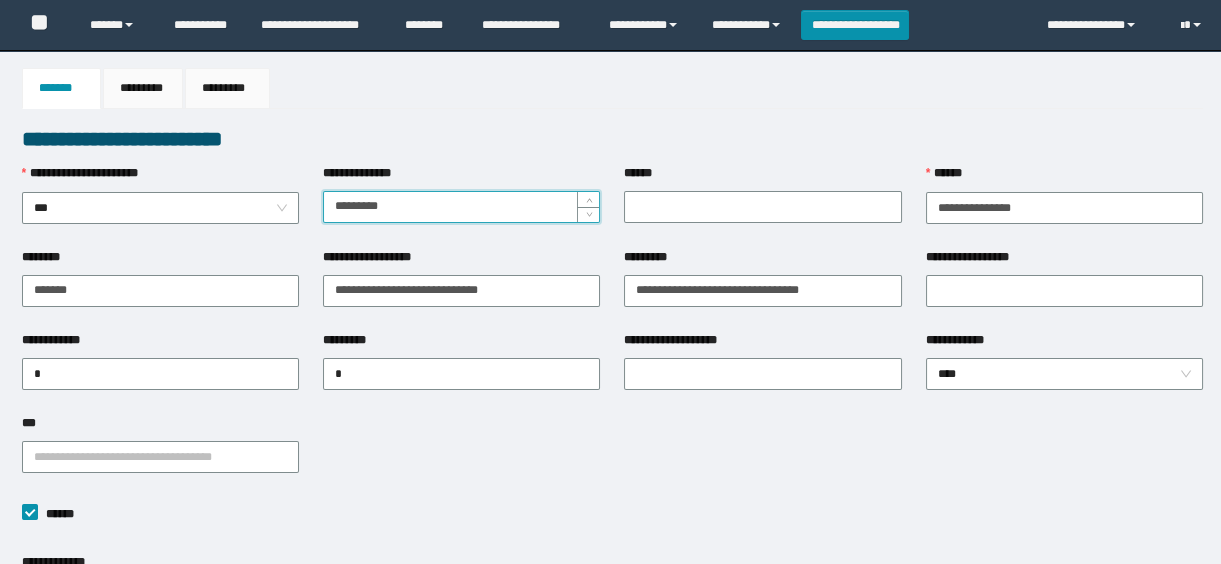 scroll, scrollTop: 363, scrollLeft: 0, axis: vertical 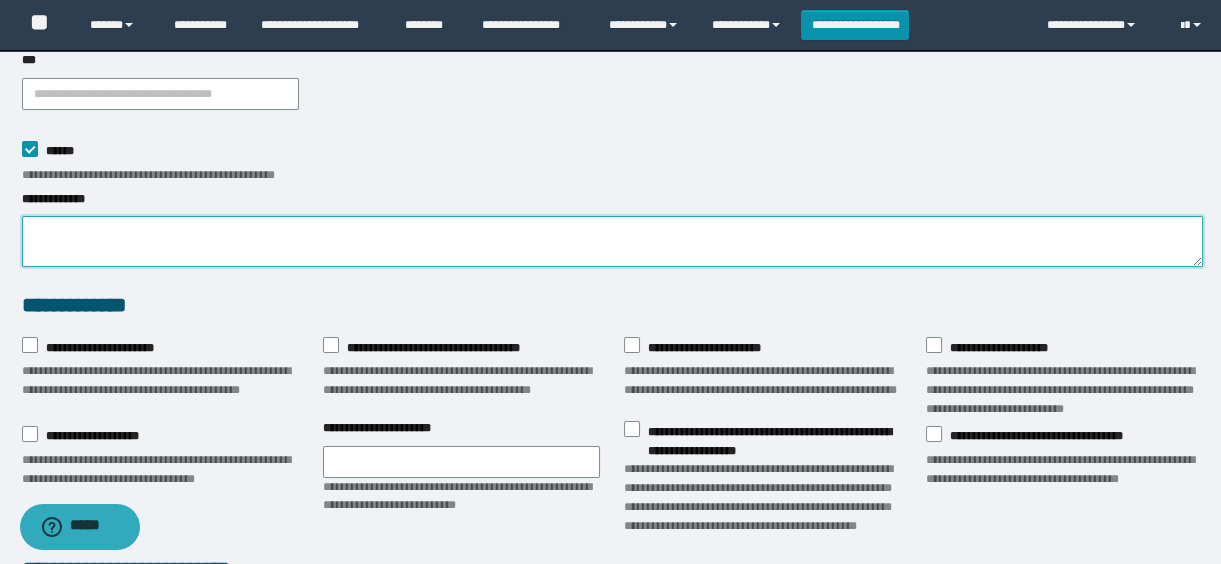click on "**********" at bounding box center (612, 241) 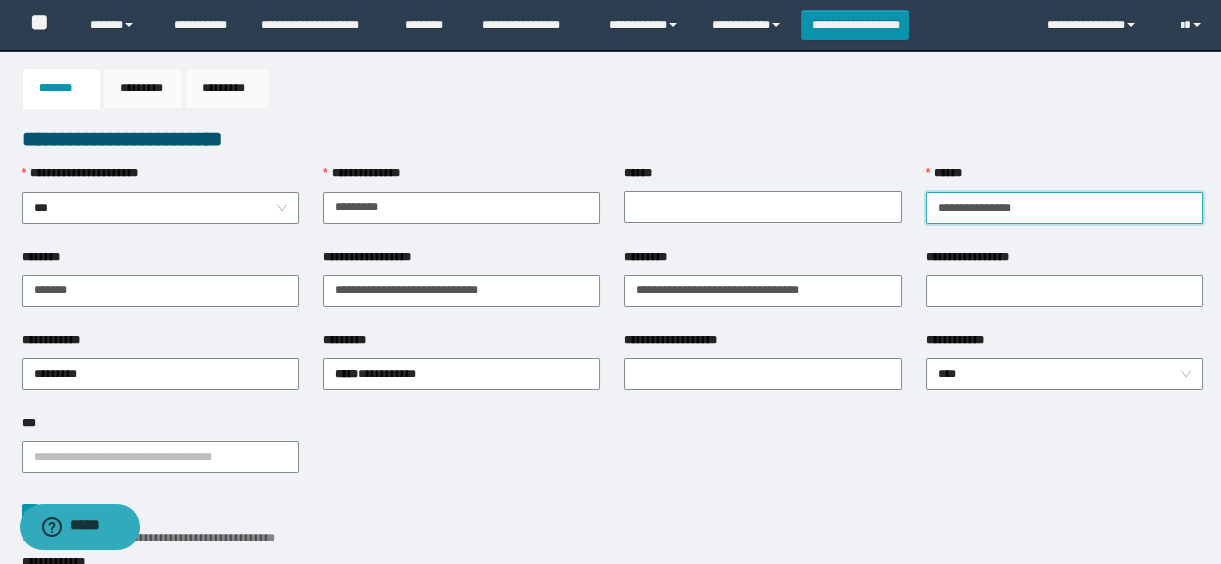 click on "**********" at bounding box center [1064, 208] 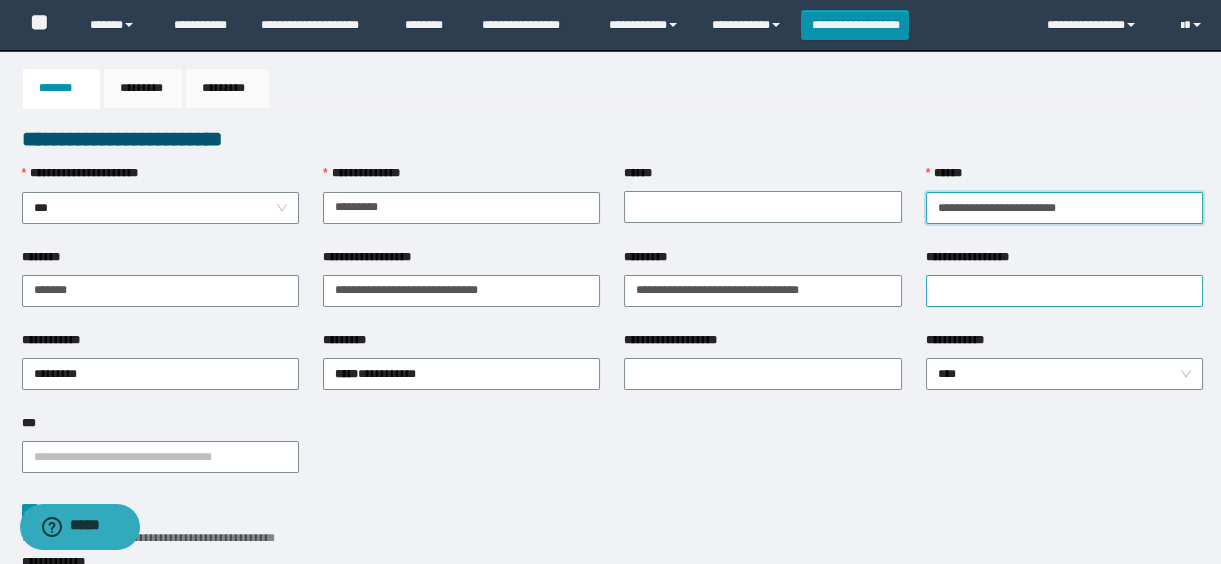 type on "**********" 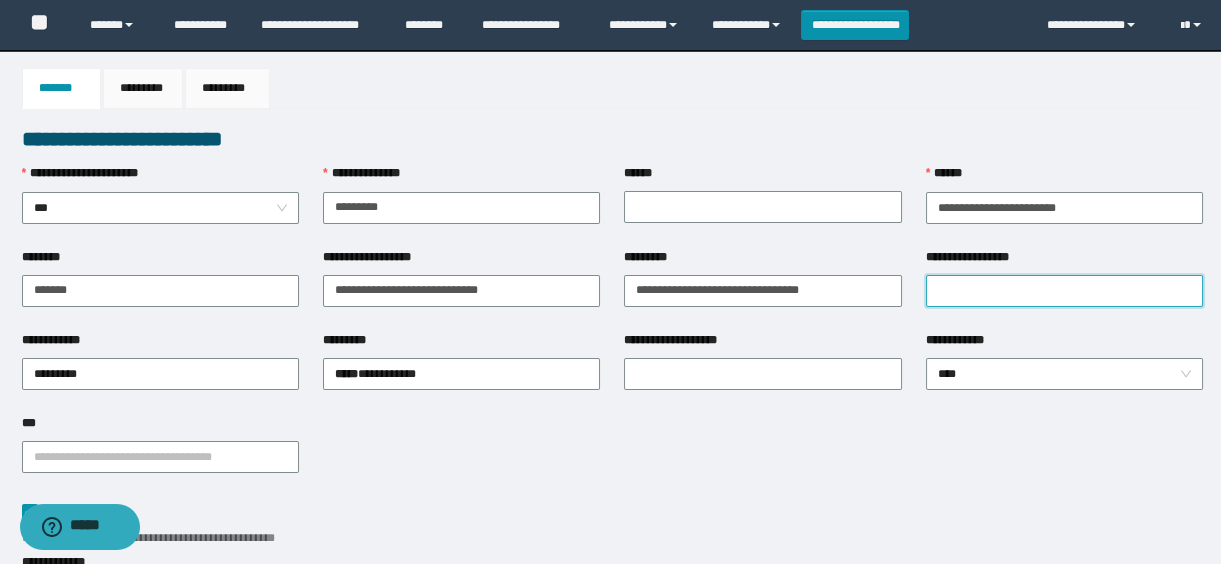 click on "**********" at bounding box center (1064, 291) 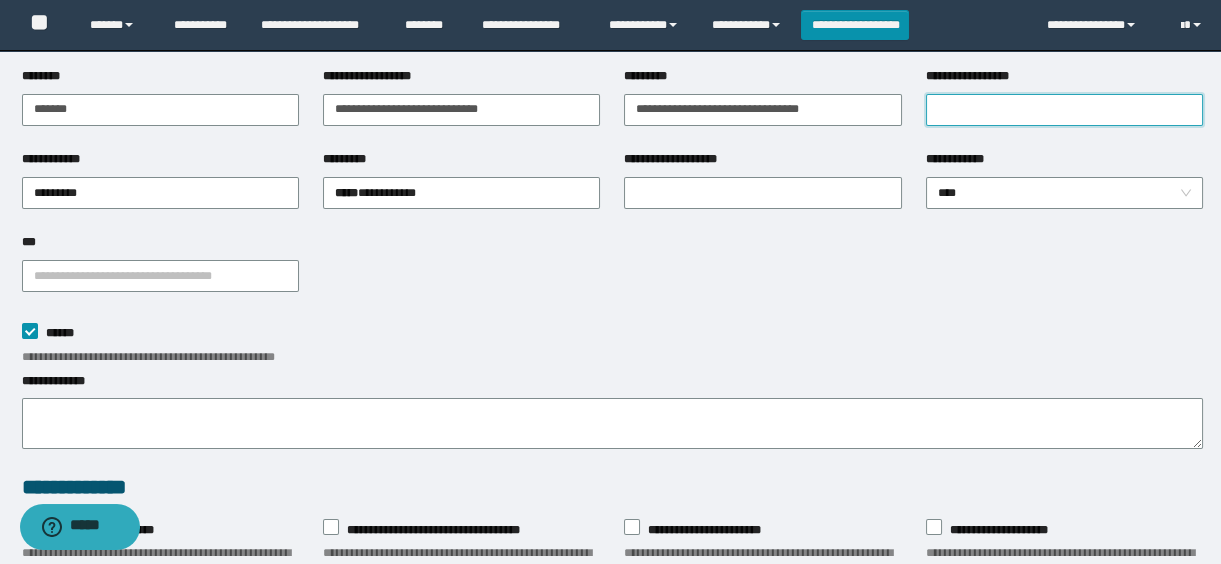 scroll, scrollTop: 363, scrollLeft: 0, axis: vertical 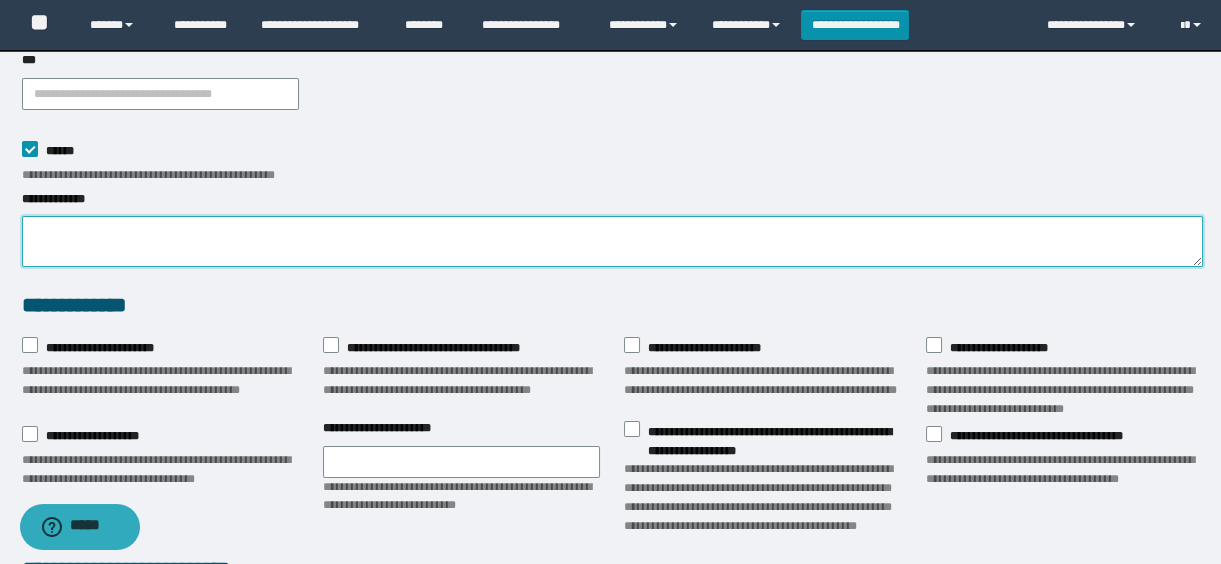 click on "**********" at bounding box center (612, 241) 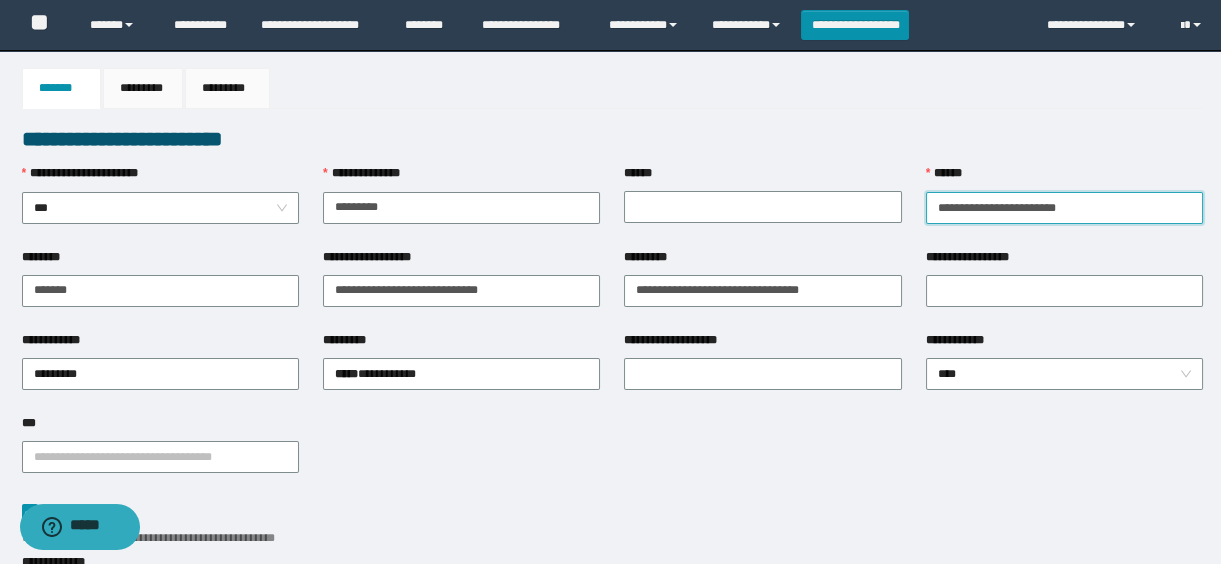 click on "**********" at bounding box center (1064, 208) 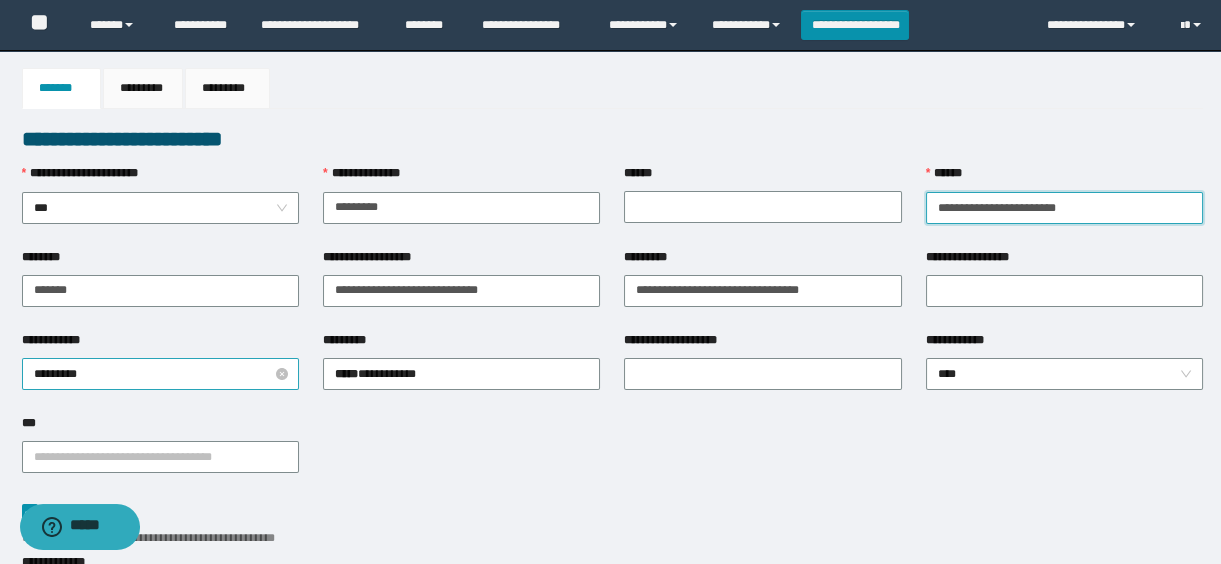 scroll, scrollTop: 272, scrollLeft: 0, axis: vertical 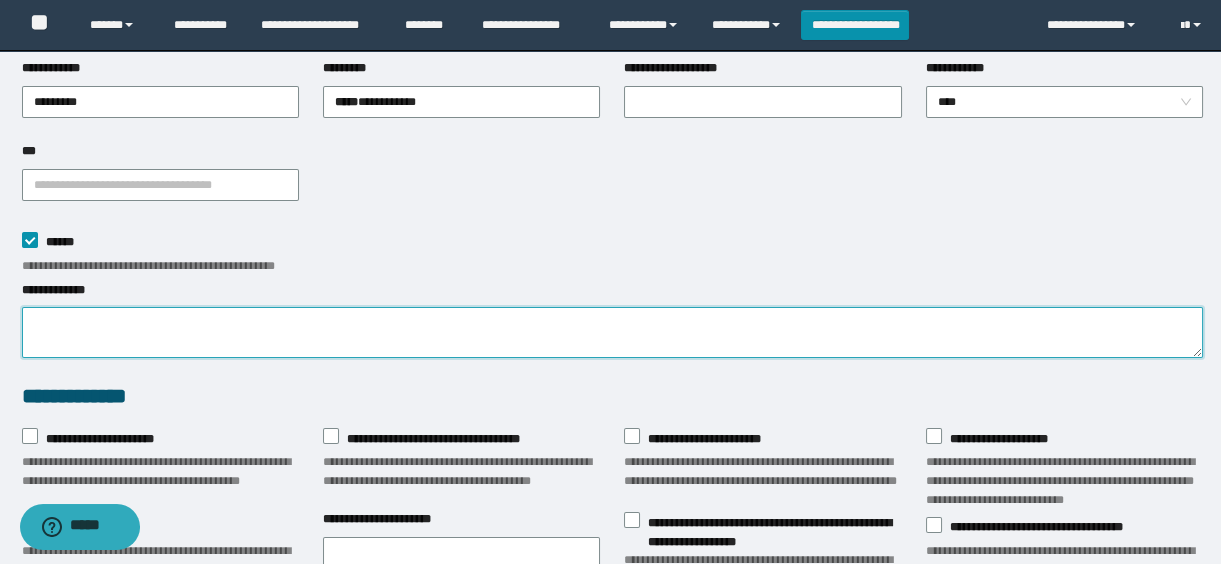 click on "**********" at bounding box center (612, 332) 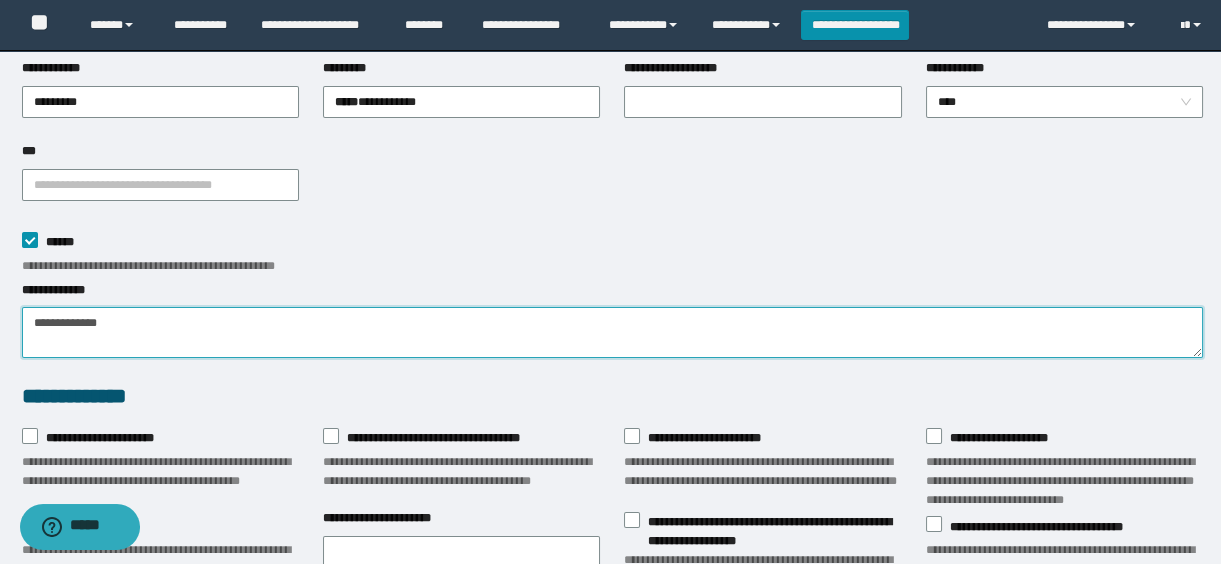 paste on "*********" 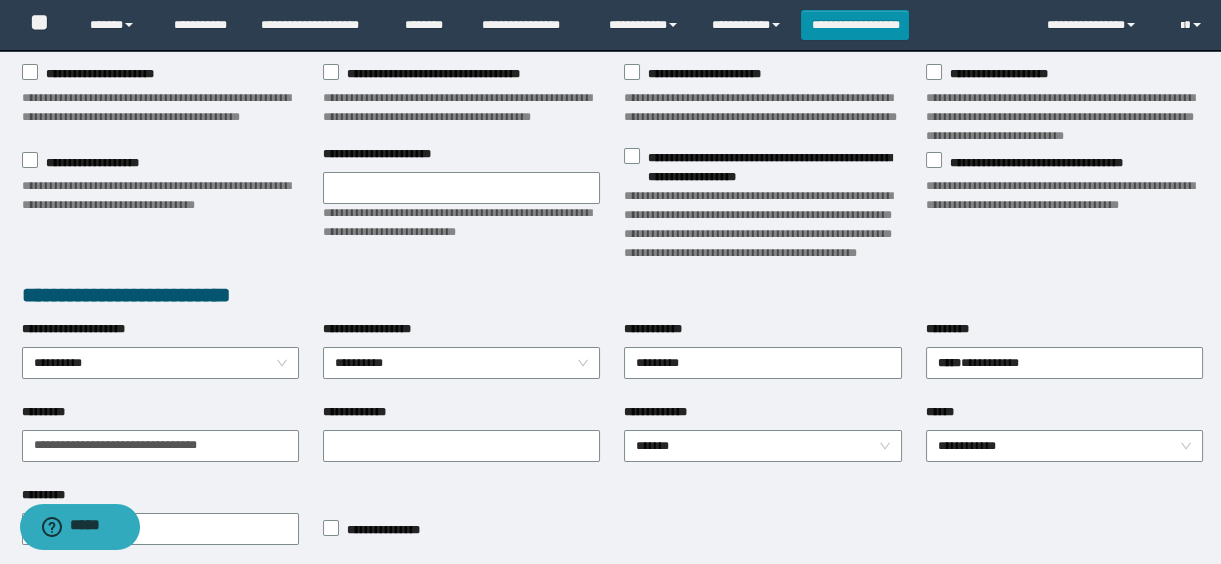 scroll, scrollTop: 970, scrollLeft: 0, axis: vertical 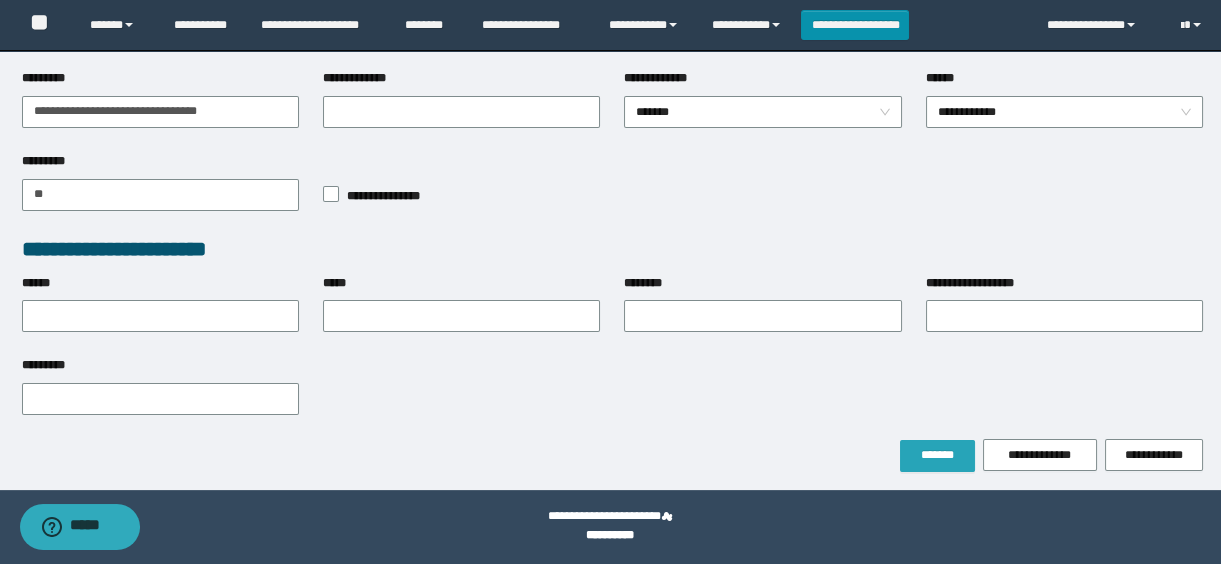 type on "**********" 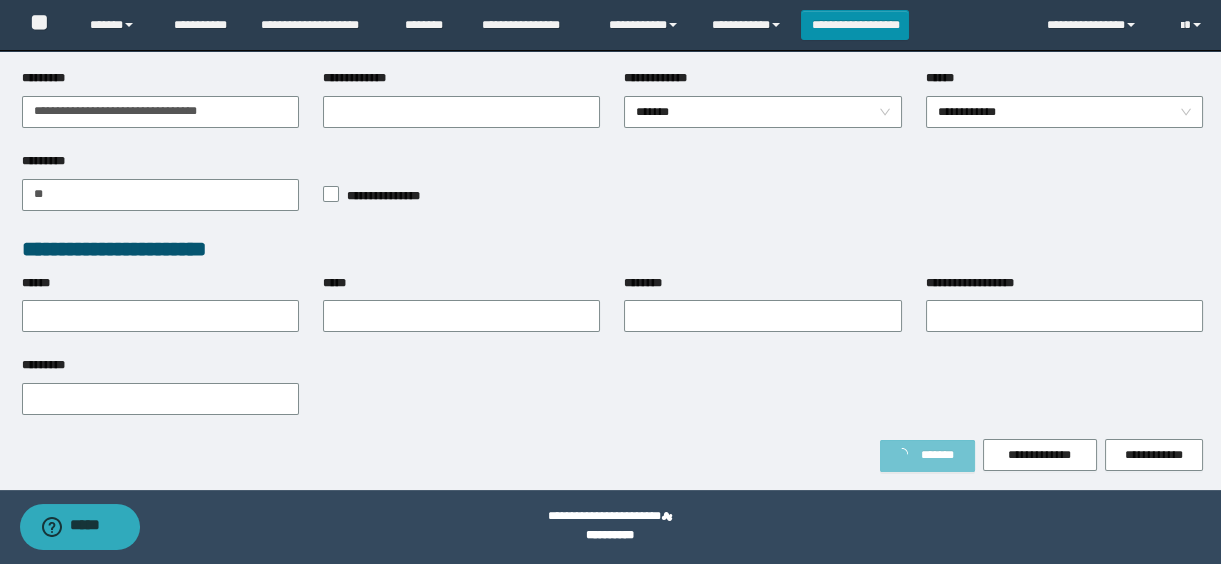 scroll, scrollTop: 1023, scrollLeft: 0, axis: vertical 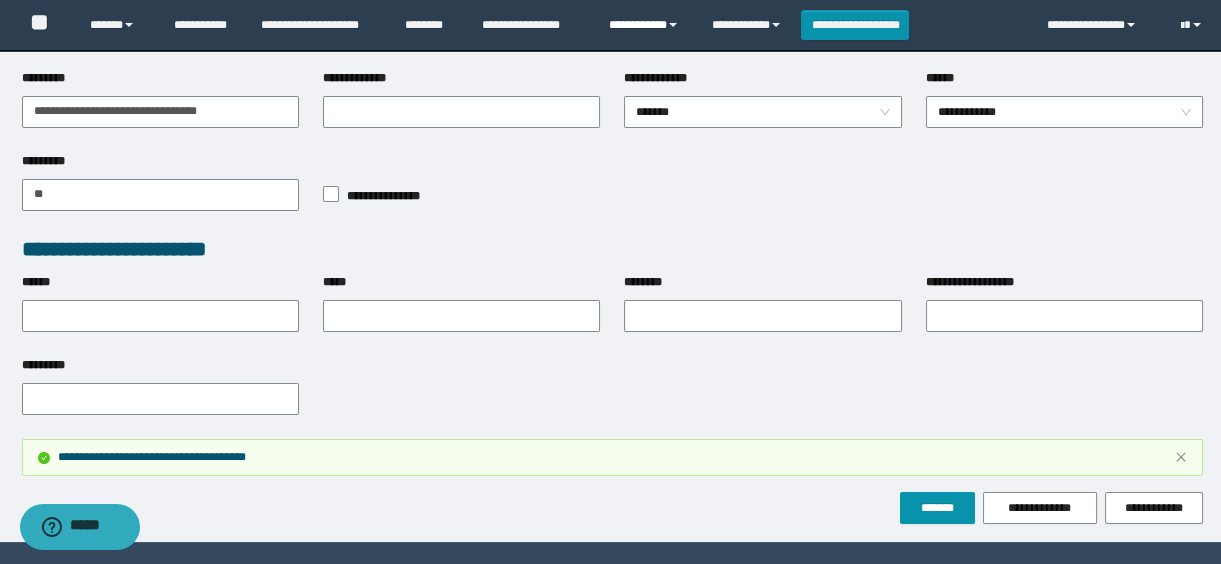 drag, startPoint x: 627, startPoint y: 21, endPoint x: 638, endPoint y: 41, distance: 22.825424 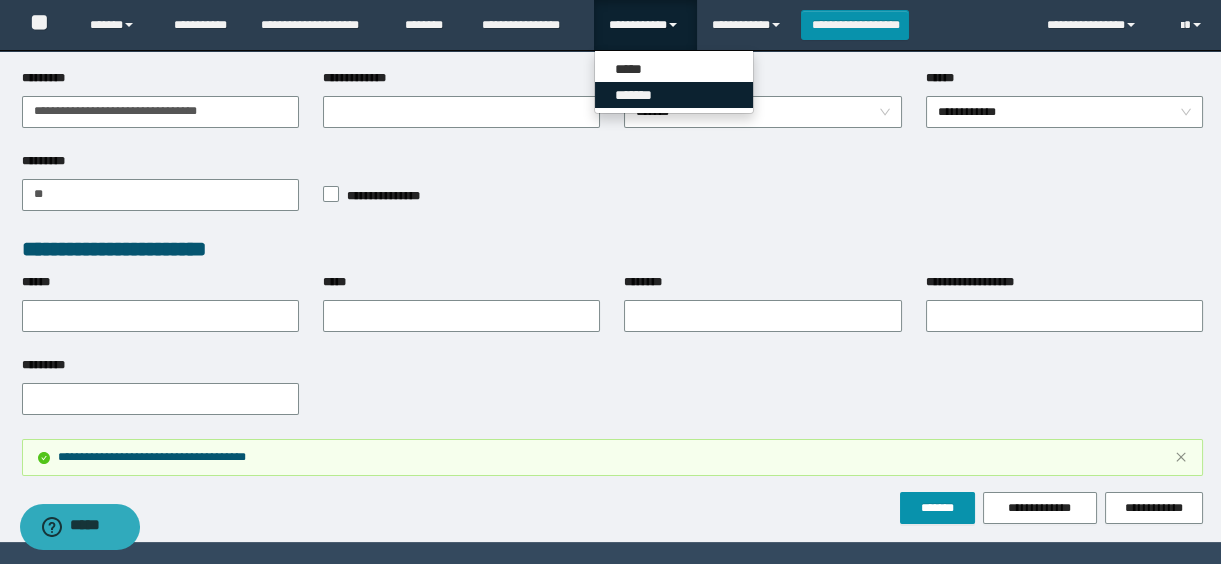 click on "*******" at bounding box center (674, 95) 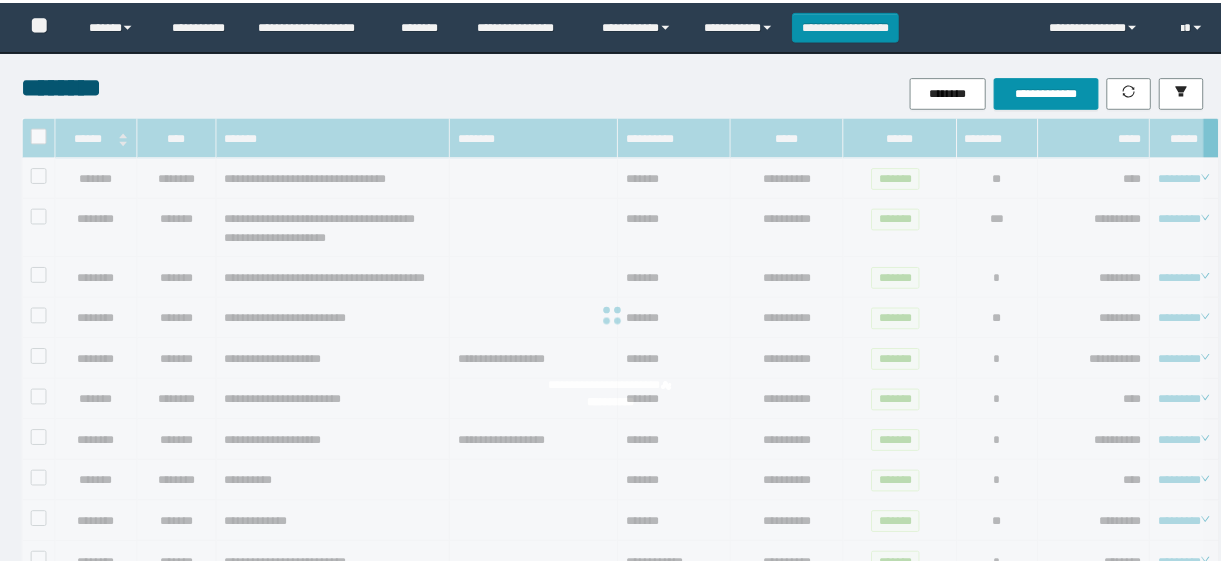 scroll, scrollTop: 0, scrollLeft: 0, axis: both 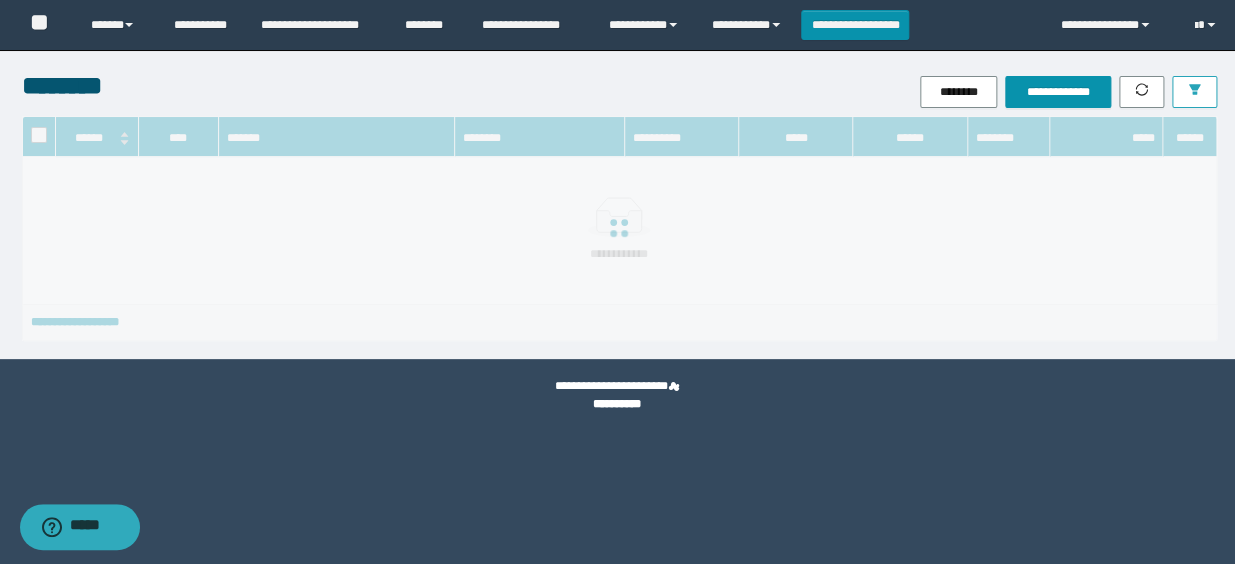 click at bounding box center [1194, 92] 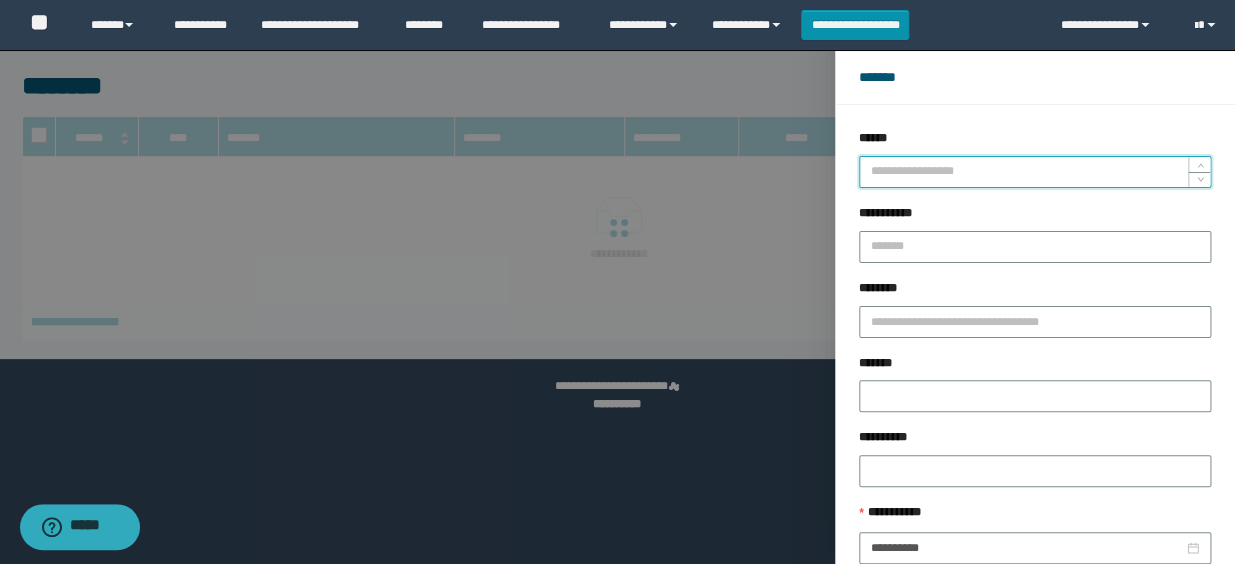 click on "******" at bounding box center [1035, 172] 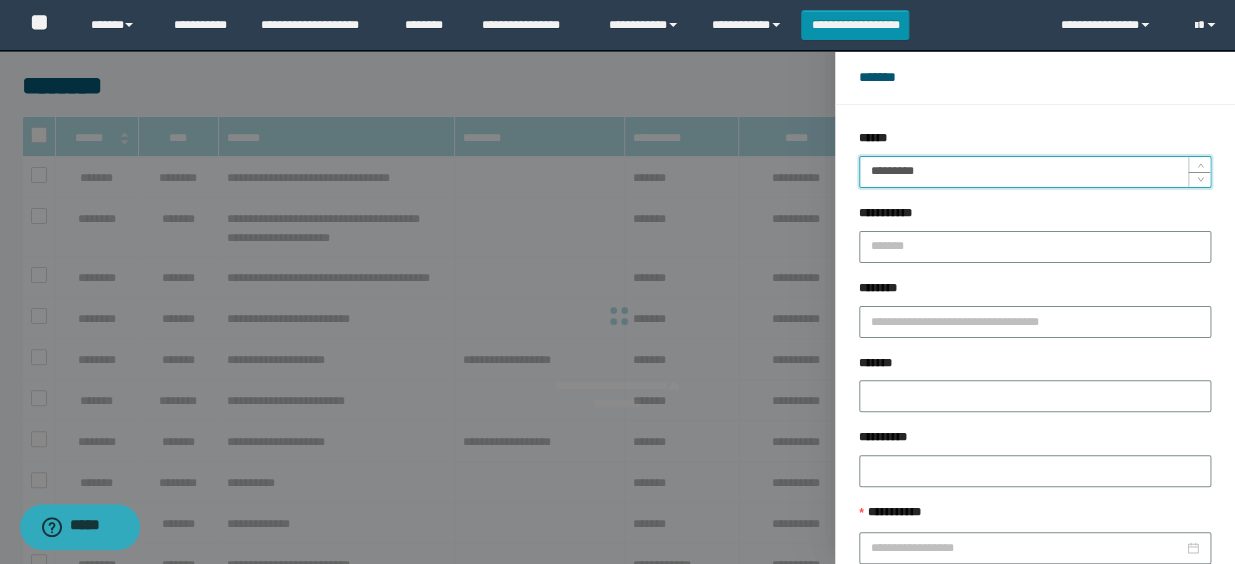 type on "*********" 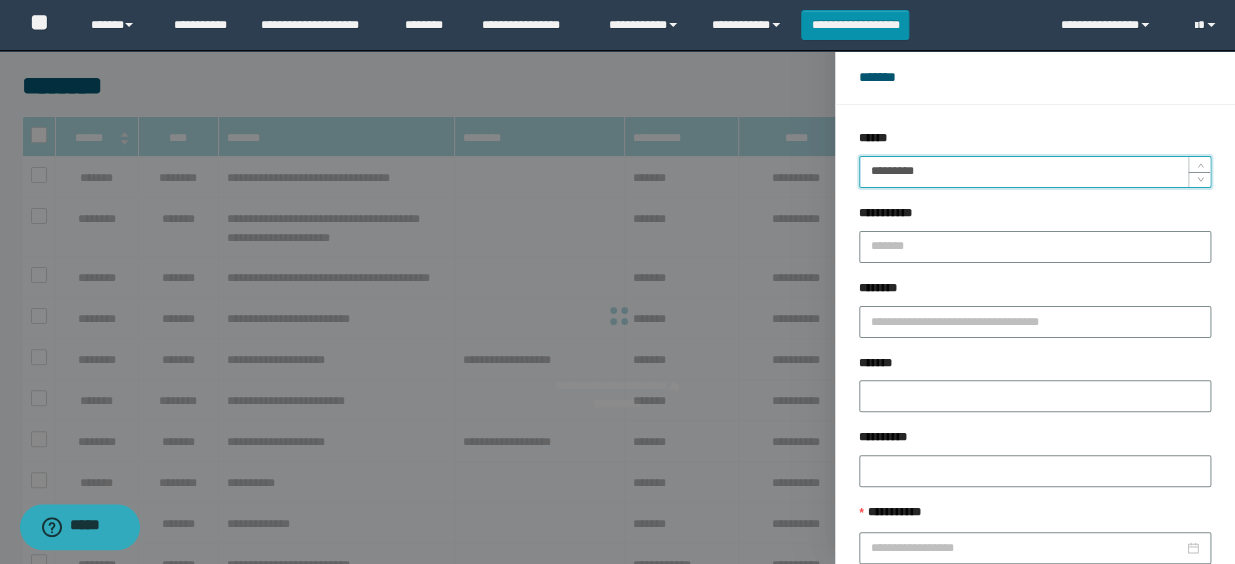 click on "******" at bounding box center (1098, 689) 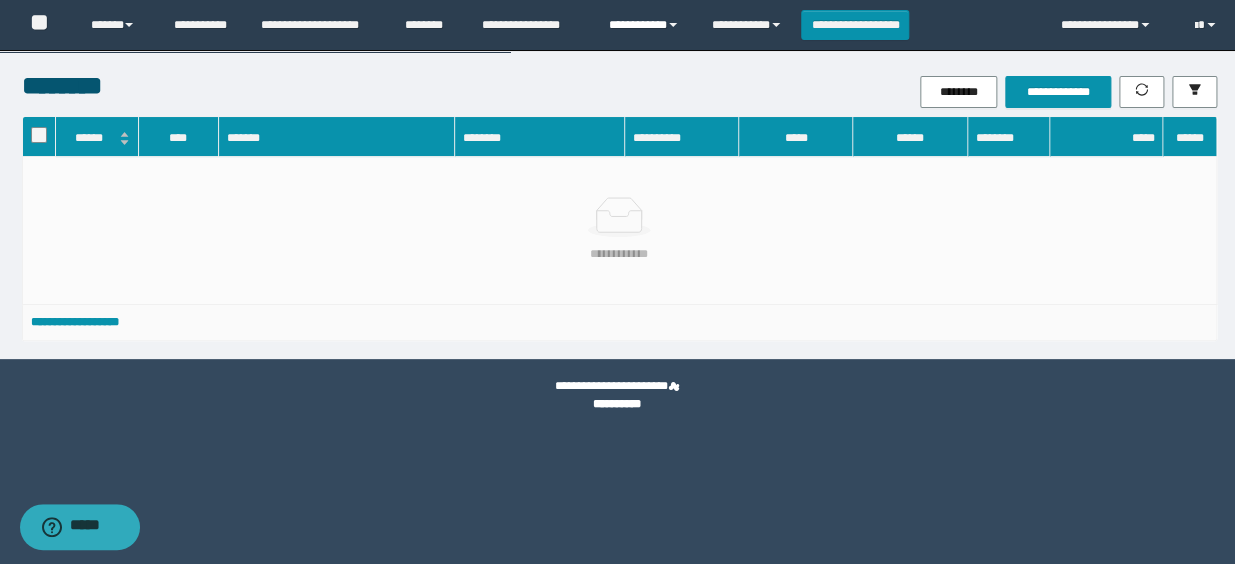 click on "**********" at bounding box center [645, 25] 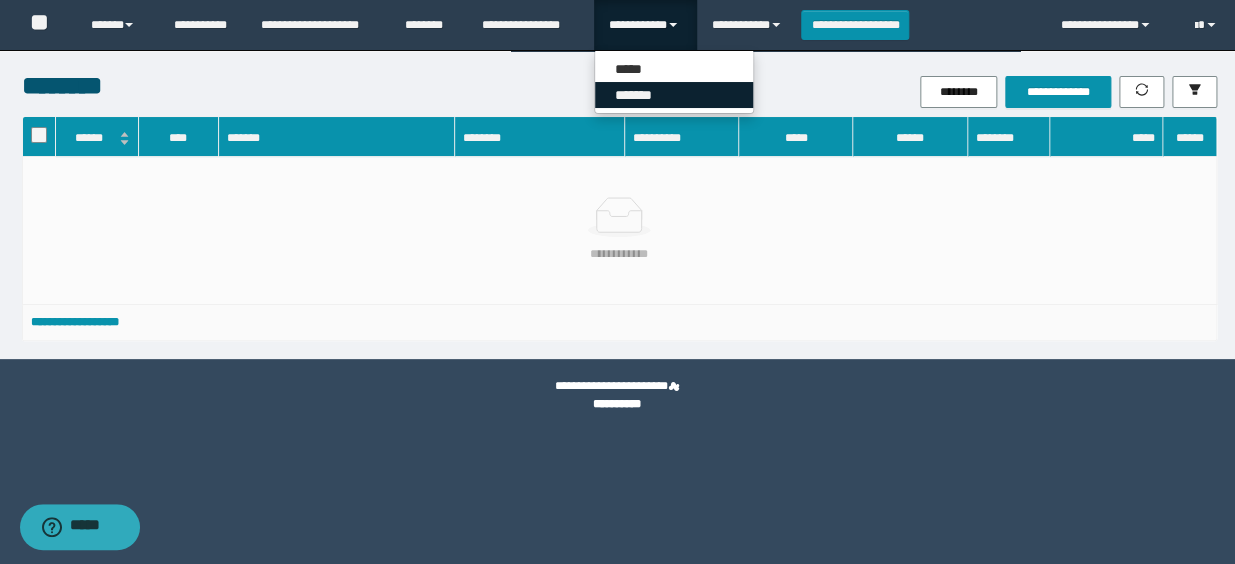 click on "*******" at bounding box center [674, 95] 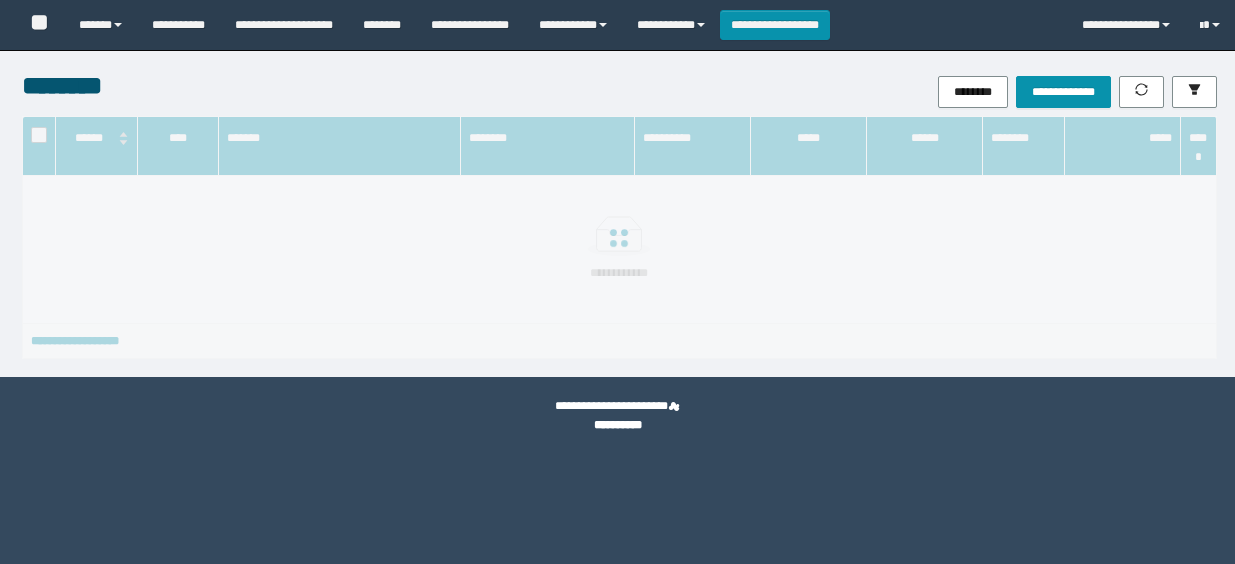 click 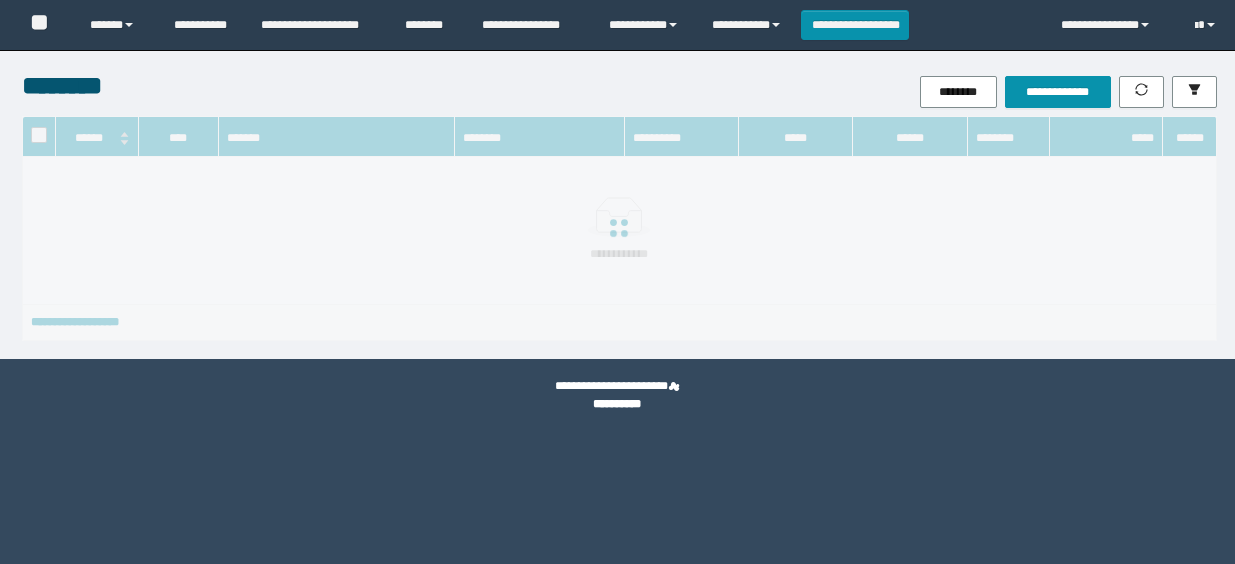 scroll, scrollTop: 0, scrollLeft: 0, axis: both 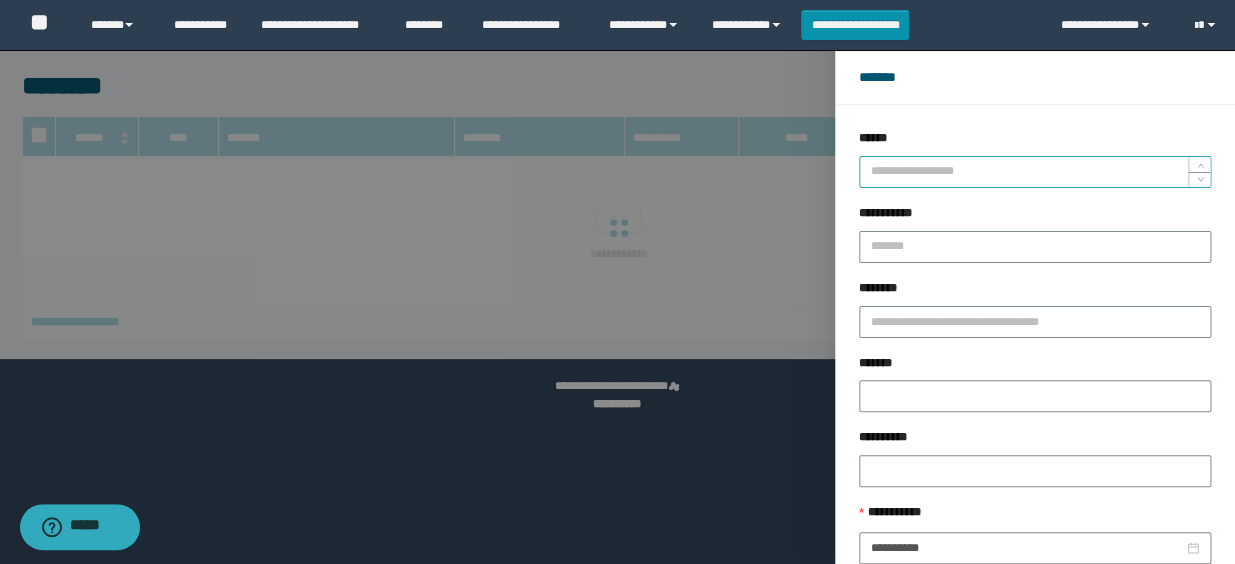 click on "******" at bounding box center (1035, 172) 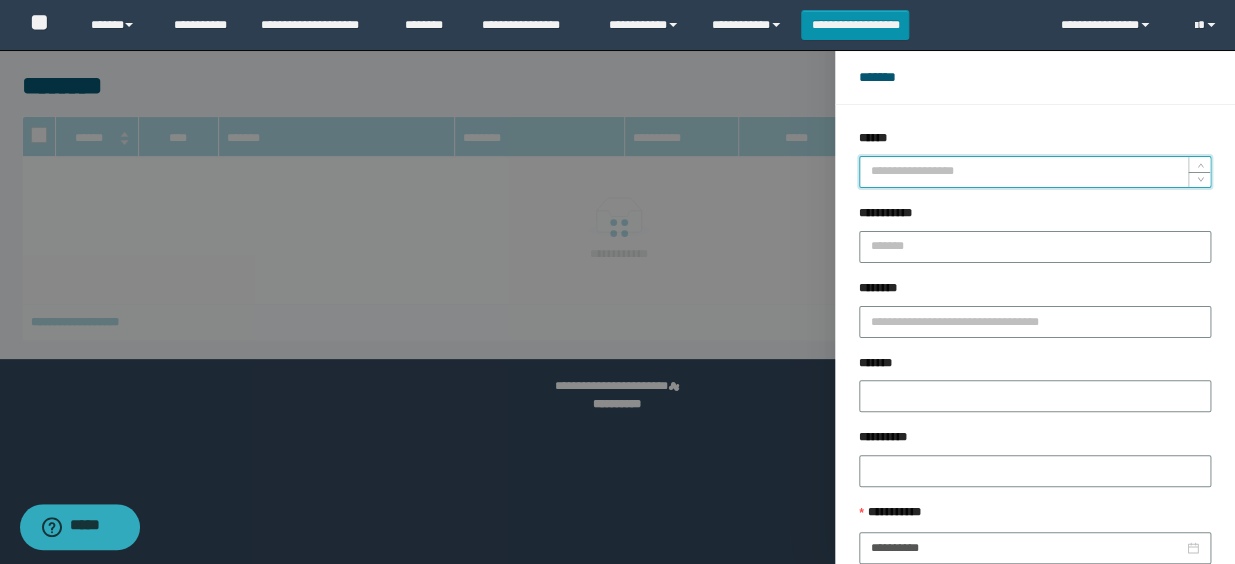 paste on "*****" 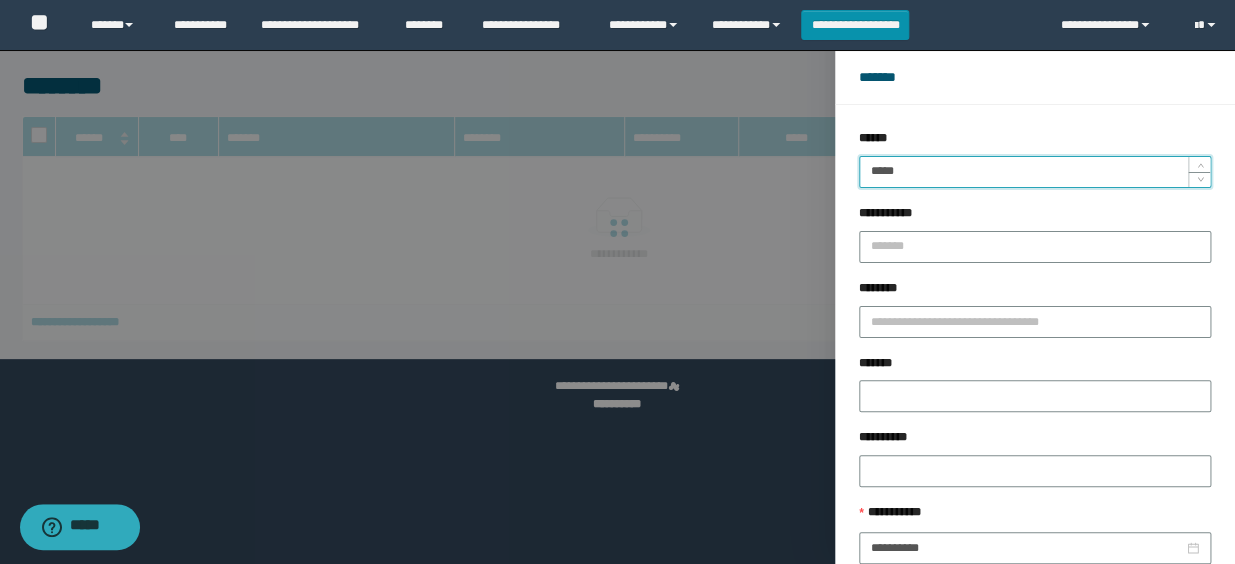 type 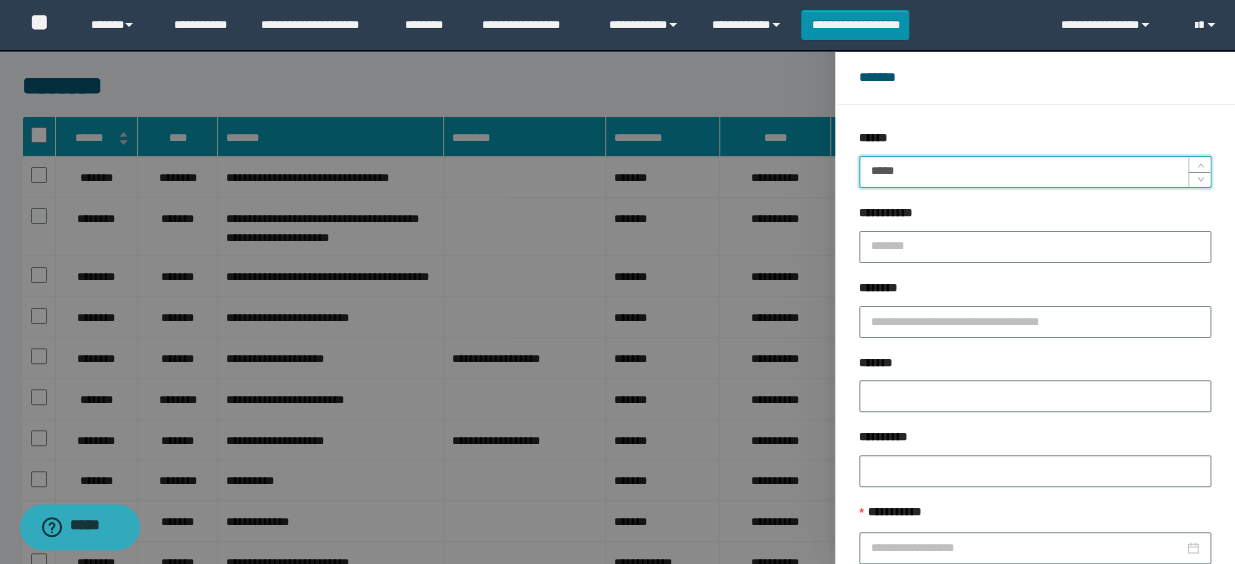 type on "*****" 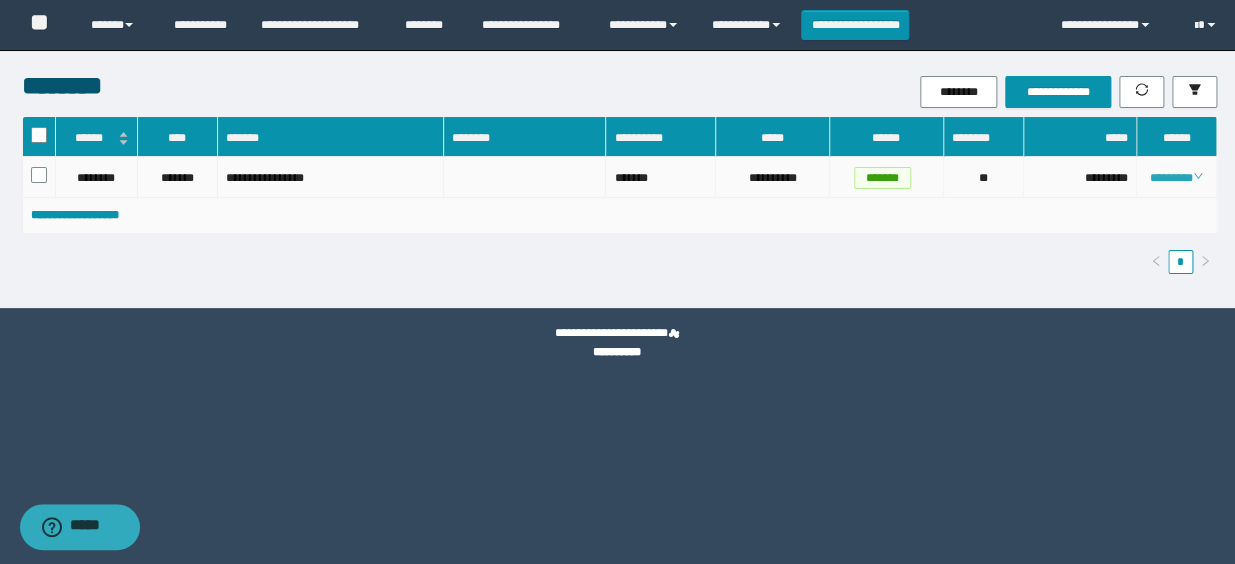 click on "********" at bounding box center [1176, 178] 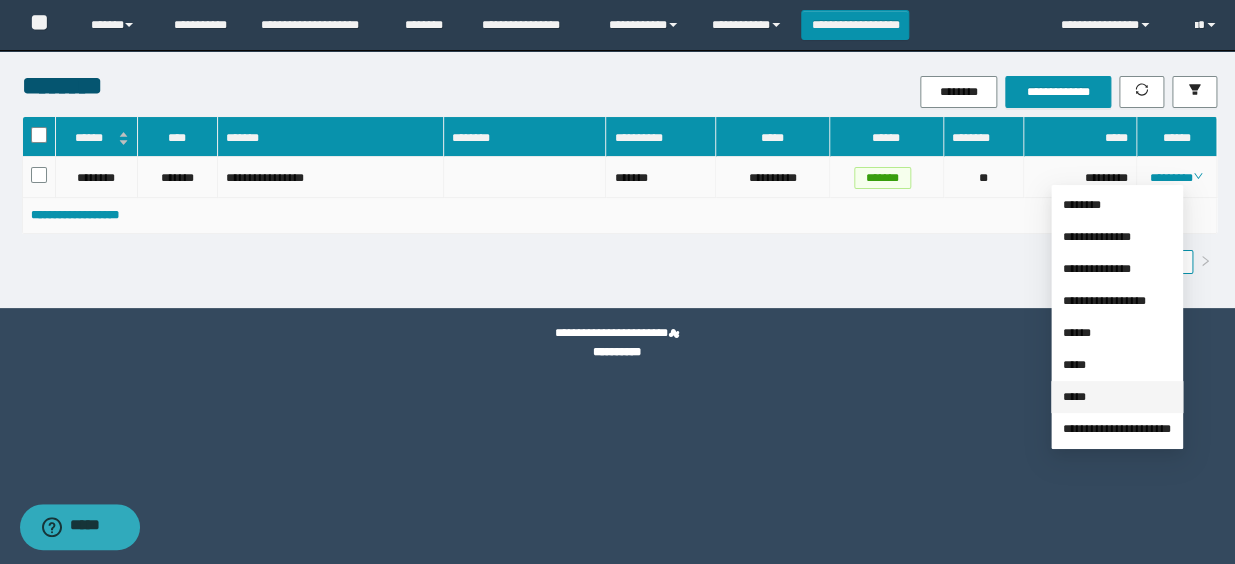 click on "*****" at bounding box center [1074, 397] 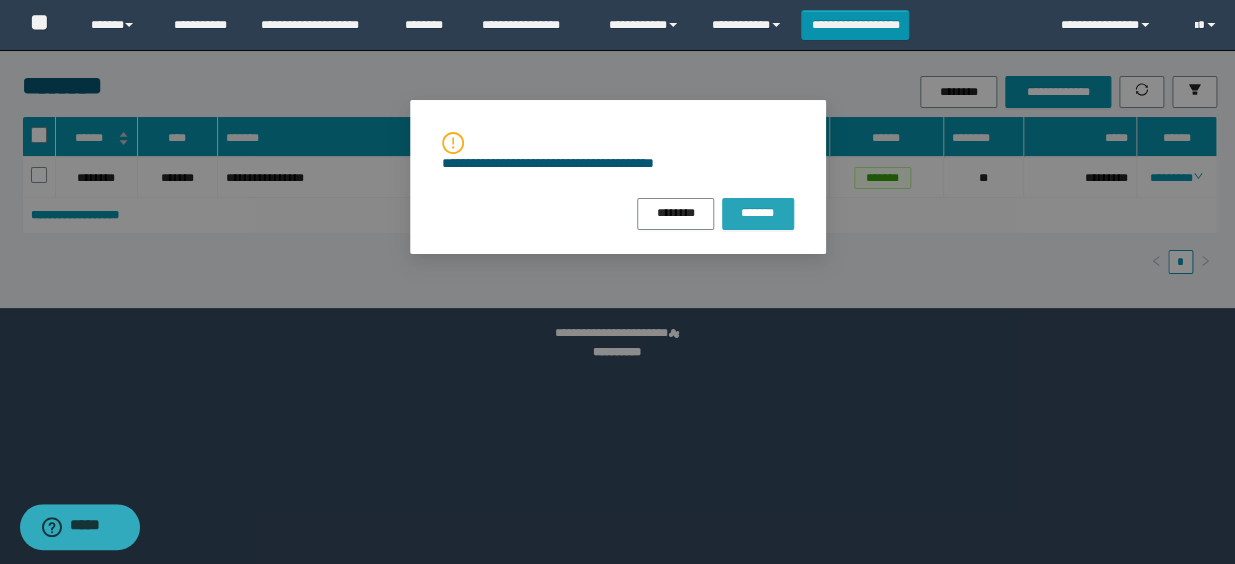 click on "*******" at bounding box center (758, 213) 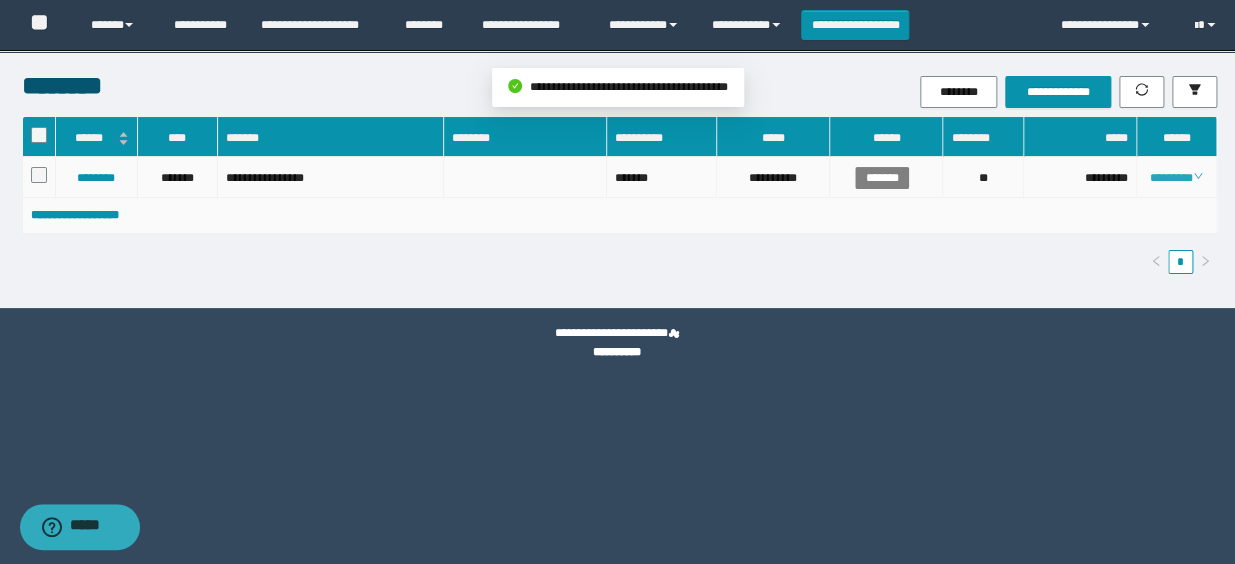 click on "********" at bounding box center [1176, 178] 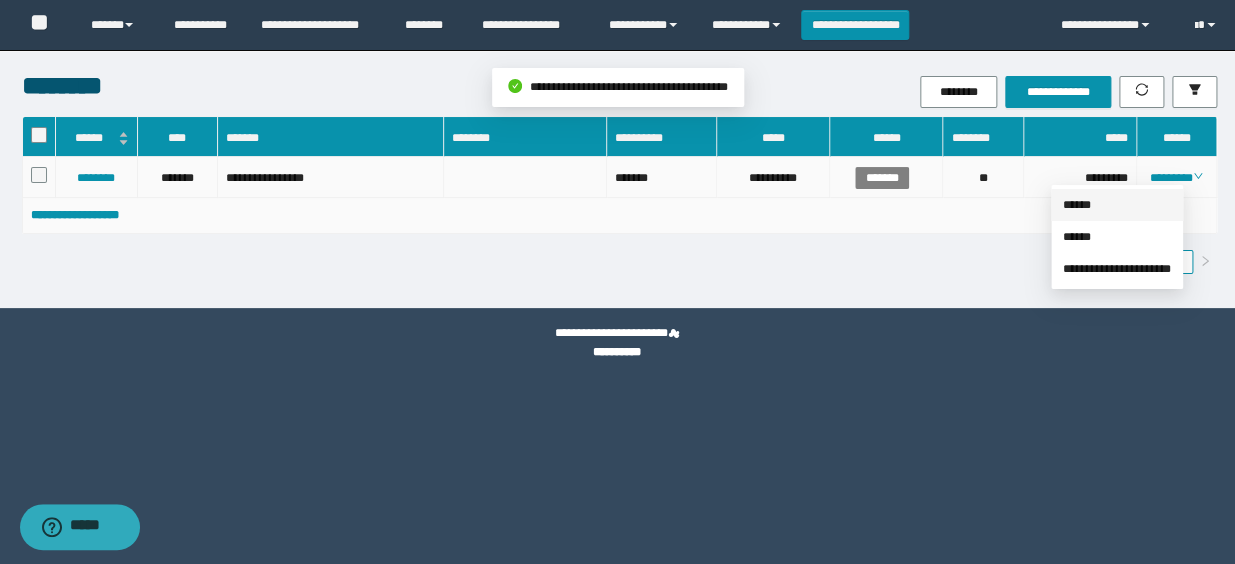 click on "******" at bounding box center (1077, 205) 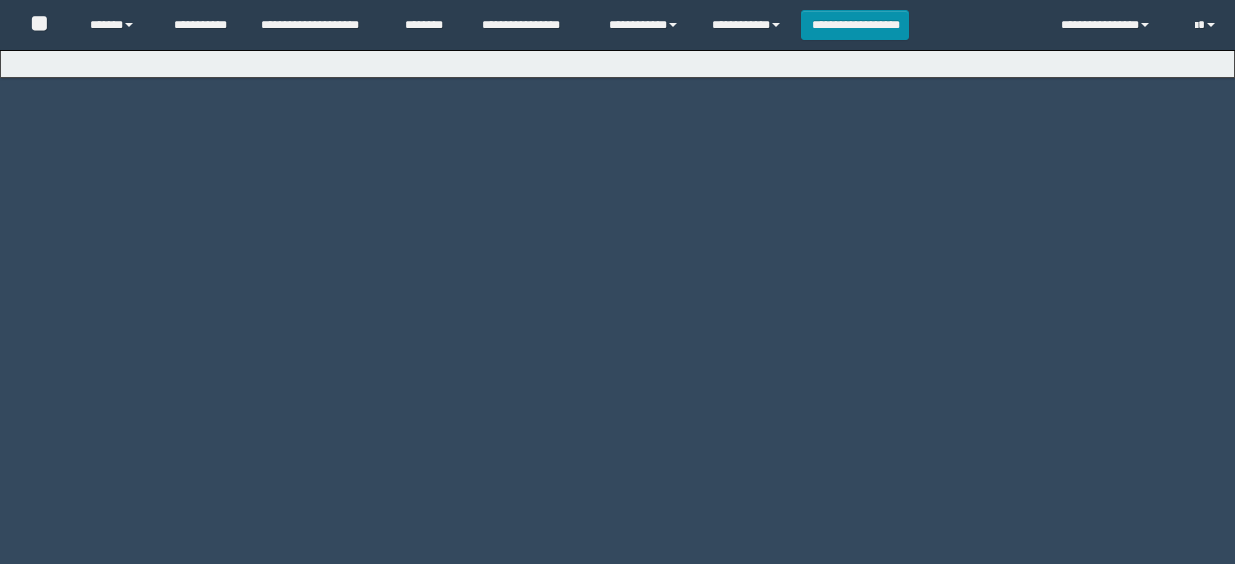 scroll, scrollTop: 0, scrollLeft: 0, axis: both 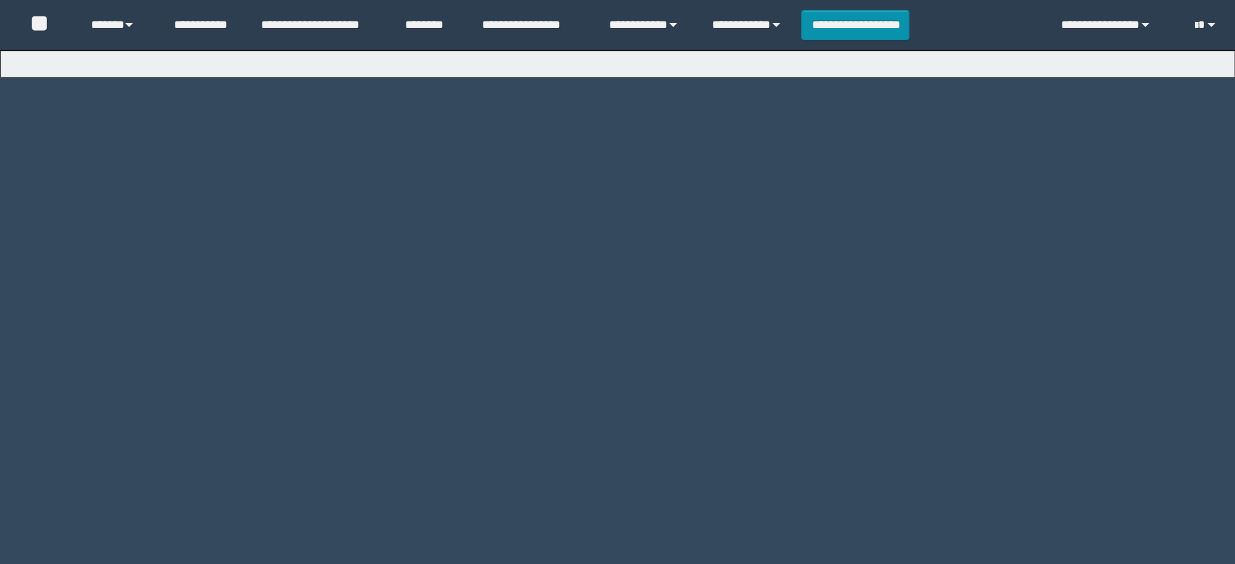 type on "**********" 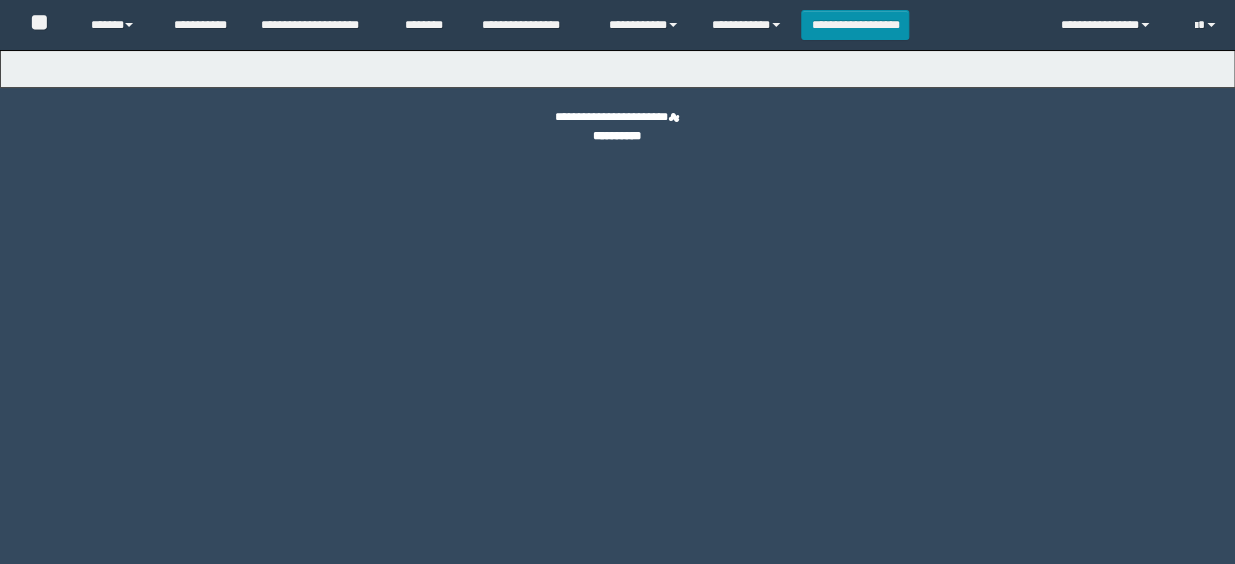 type 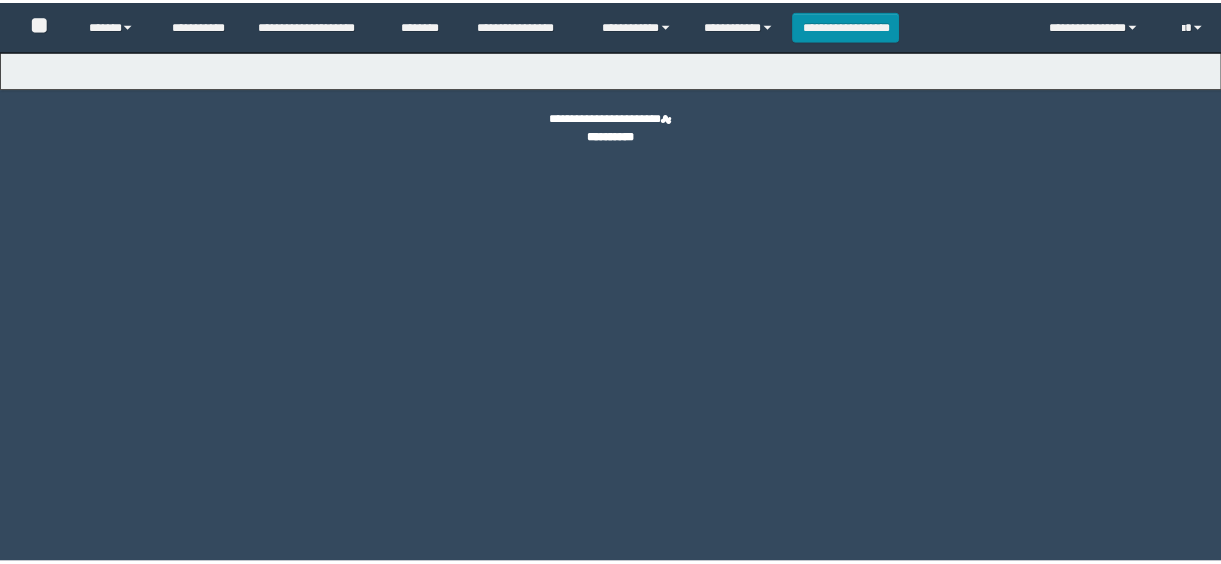 scroll, scrollTop: 0, scrollLeft: 0, axis: both 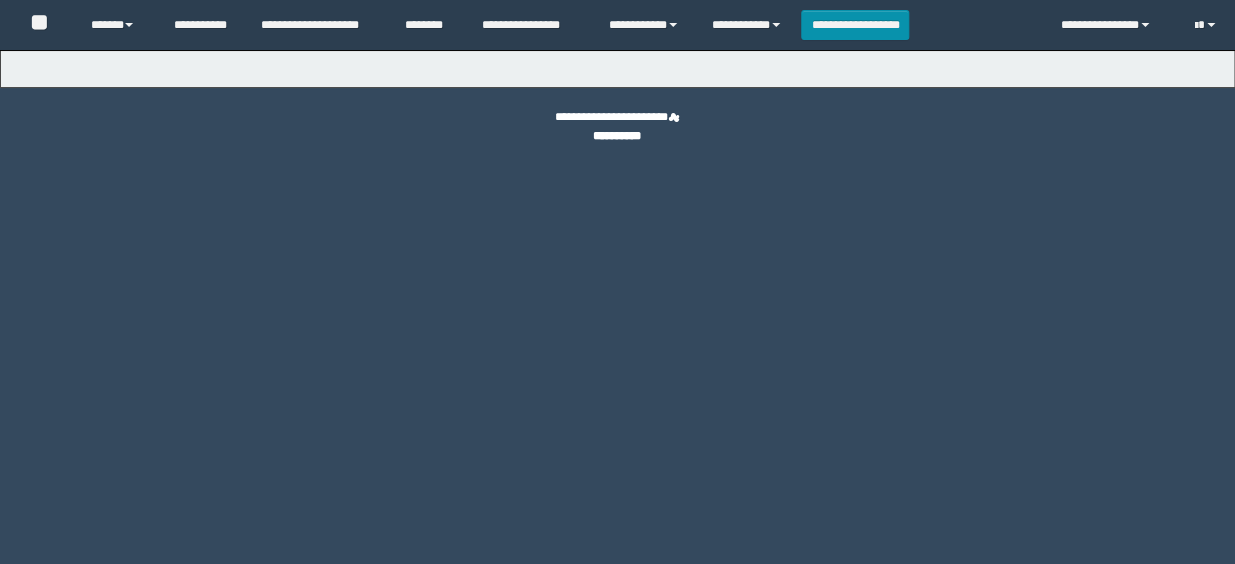 select on "*" 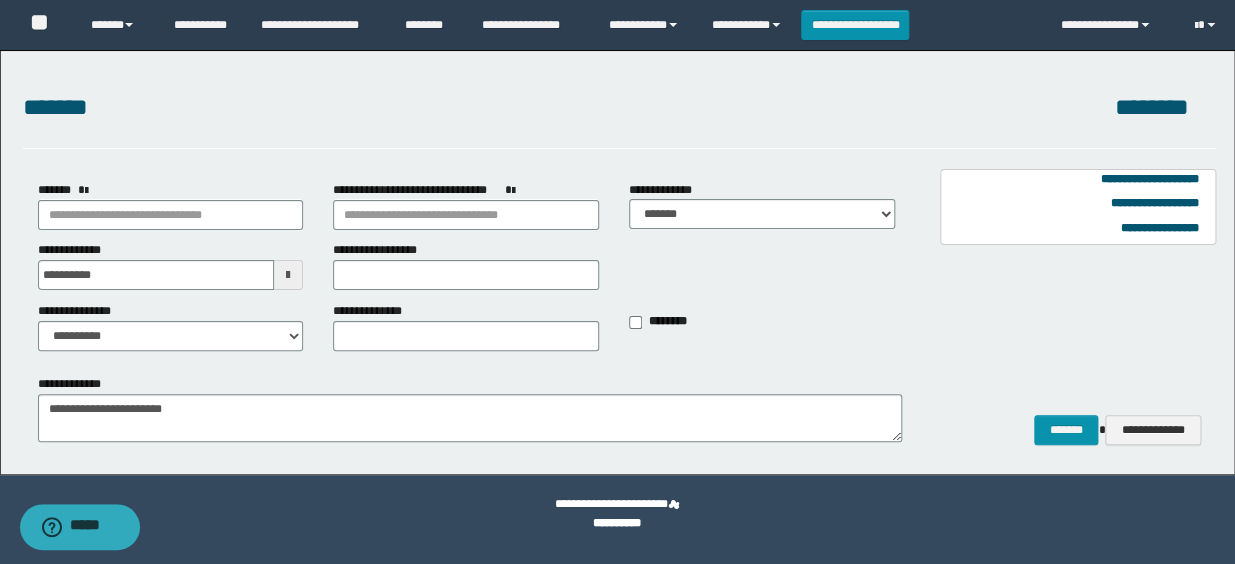 type on "**********" 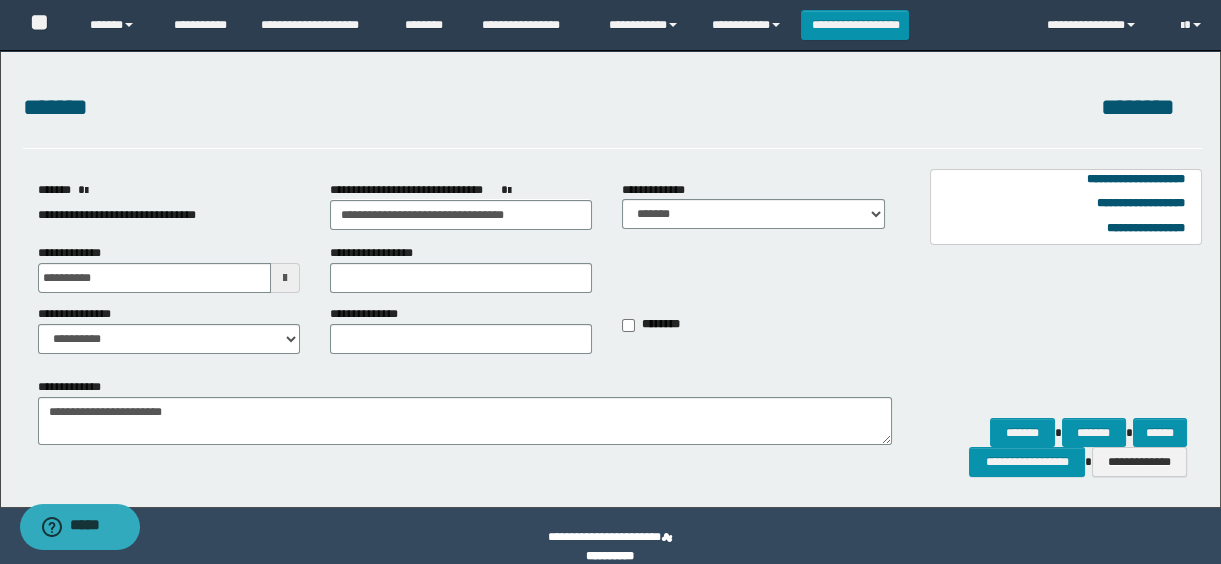 scroll, scrollTop: 21, scrollLeft: 0, axis: vertical 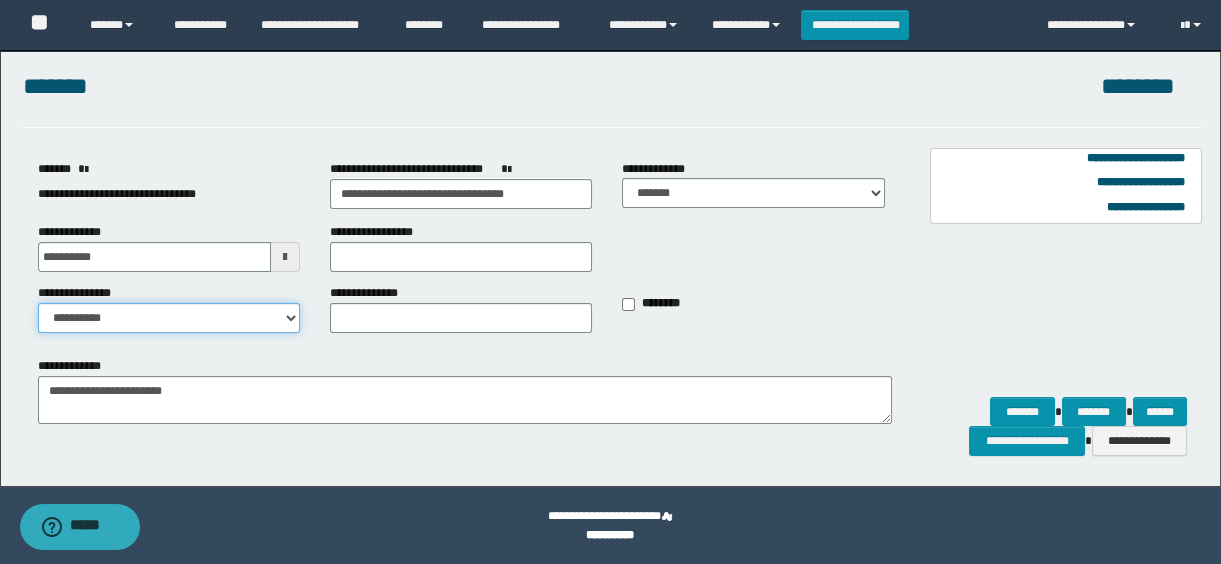 click on "**********" at bounding box center (169, 318) 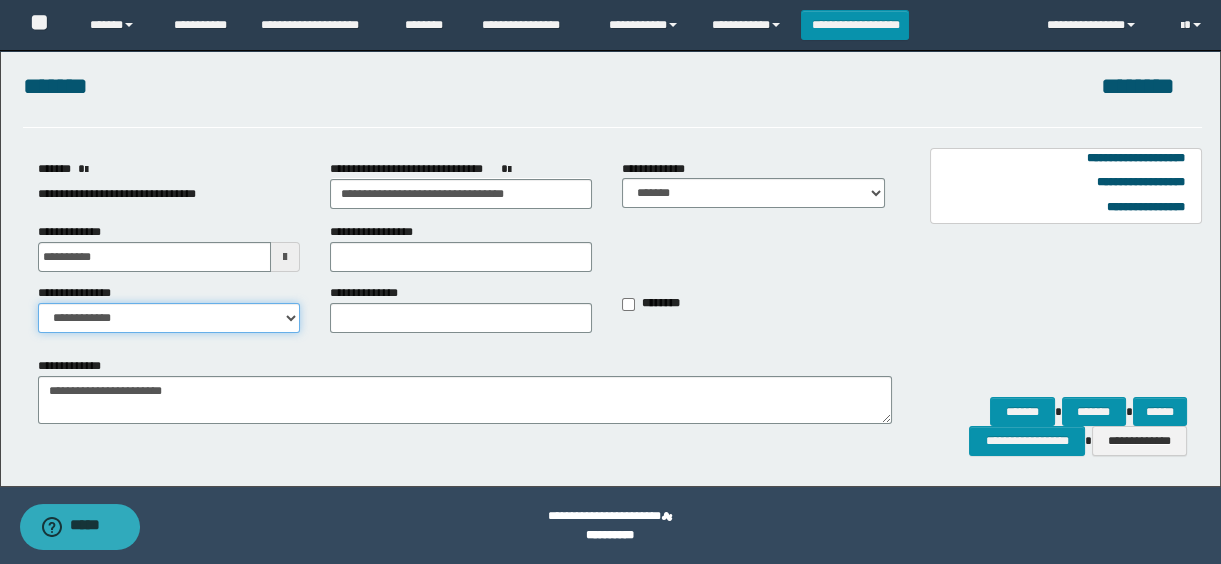 click on "**********" at bounding box center (169, 318) 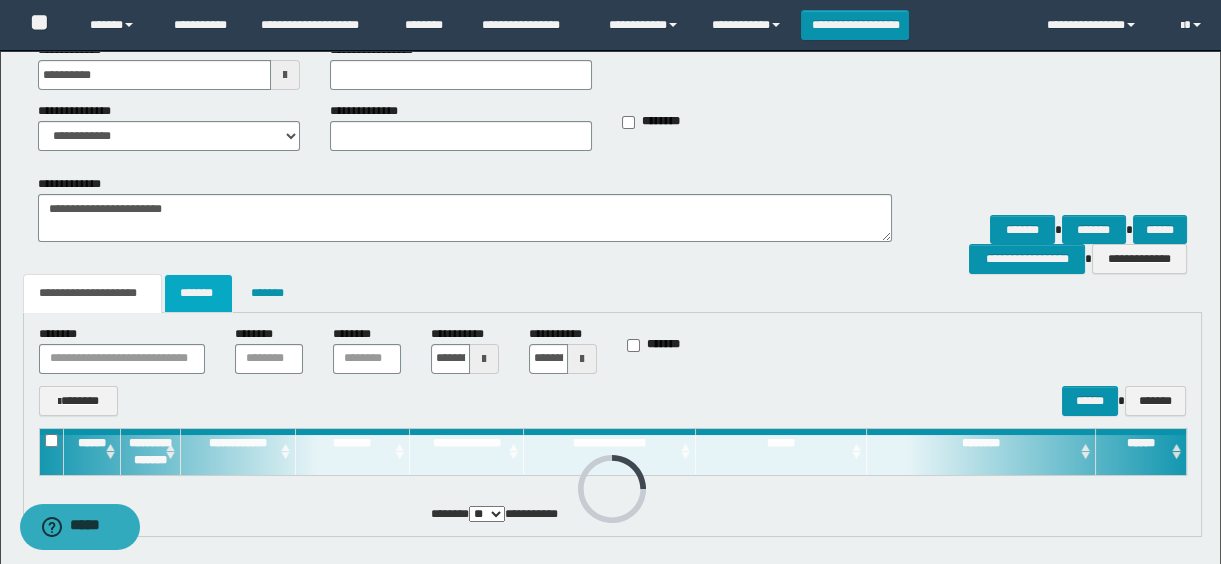 click on "*******" at bounding box center [198, 293] 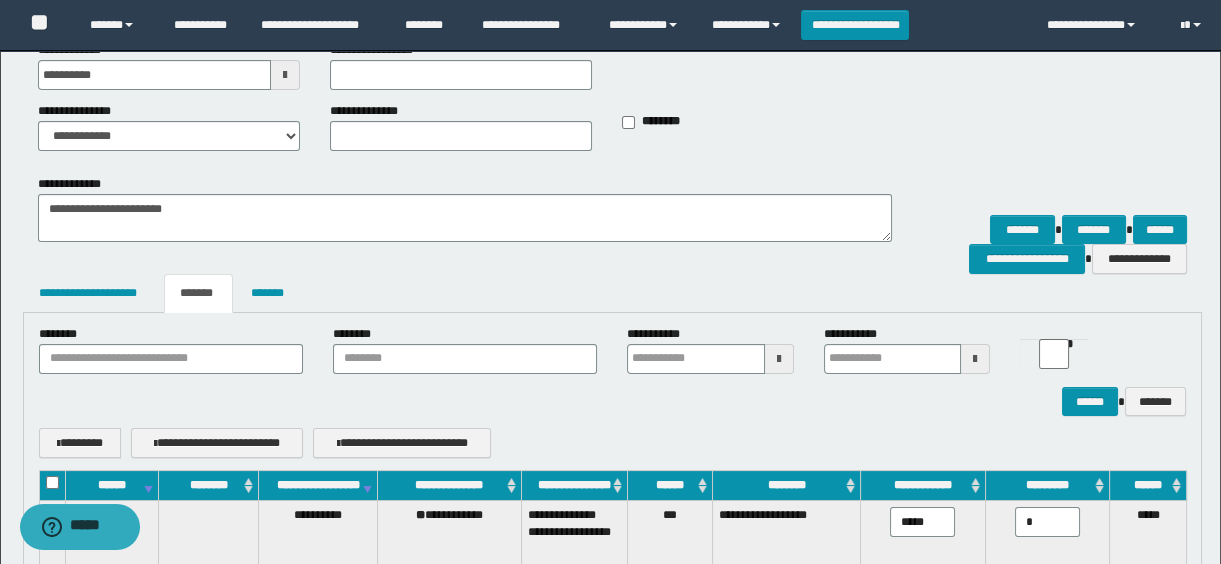 scroll, scrollTop: 567, scrollLeft: 0, axis: vertical 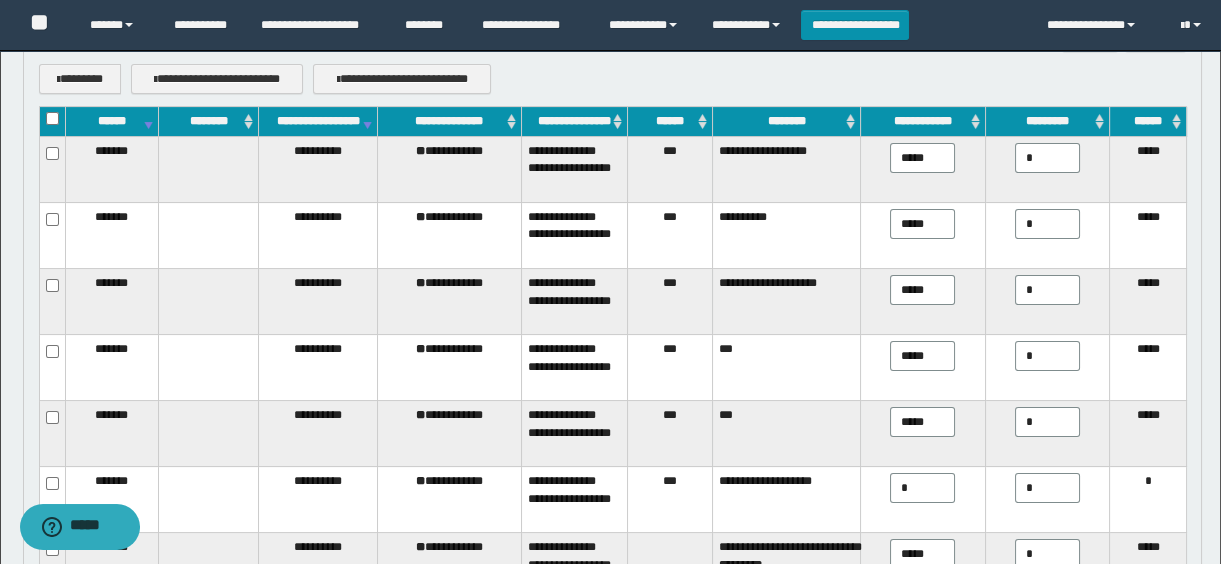 click on "**********" at bounding box center [923, 122] 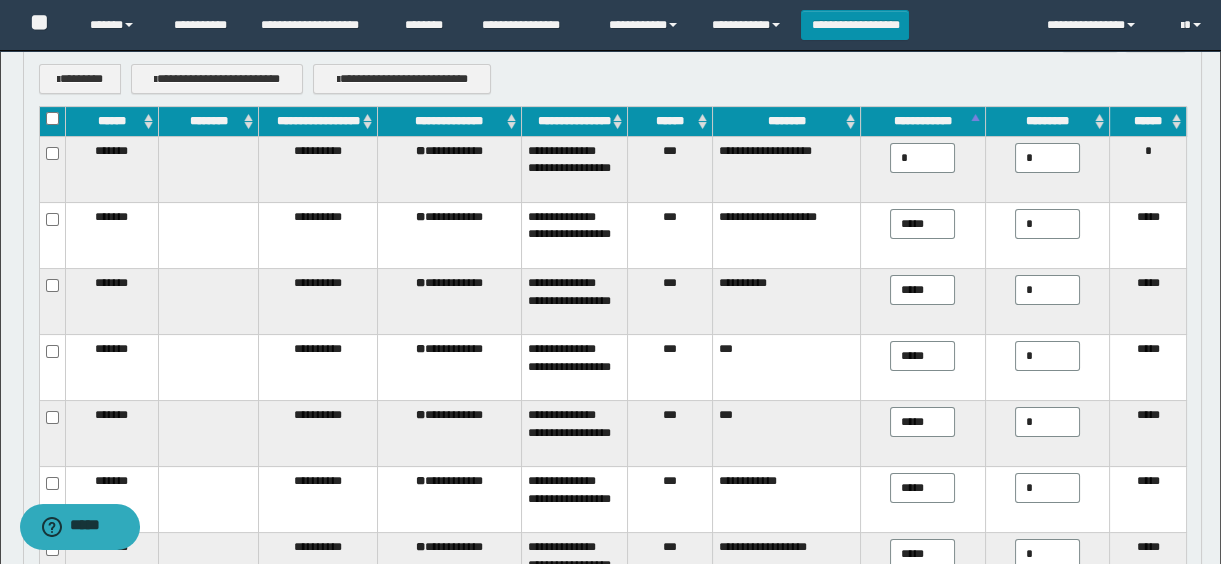 click on "**********" at bounding box center [449, 170] 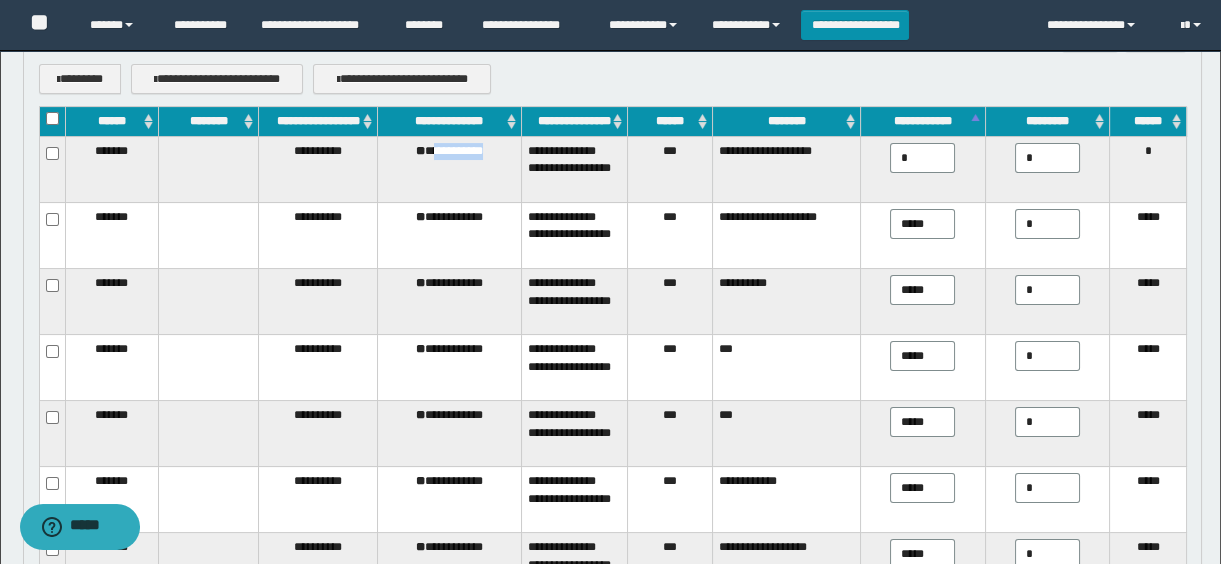 click on "**********" at bounding box center (449, 170) 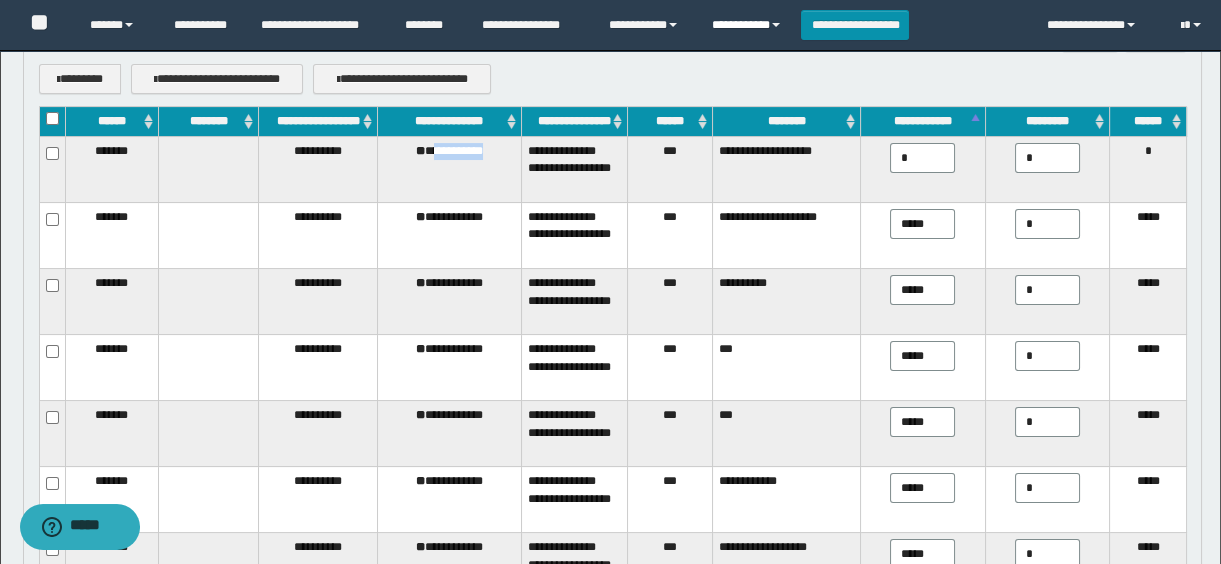 copy on "**********" 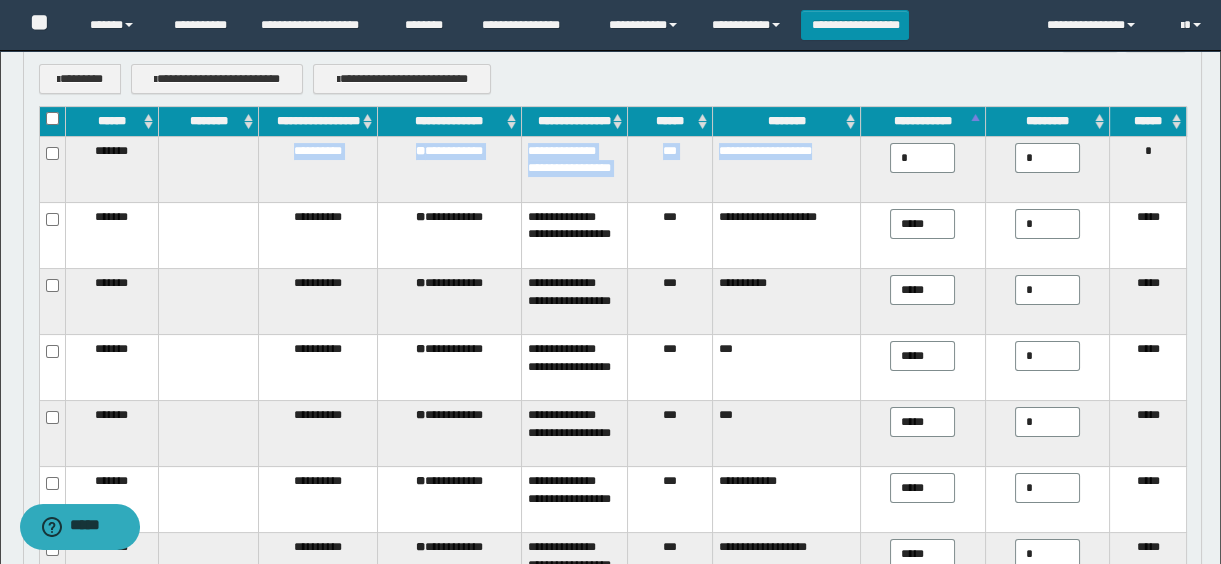 drag, startPoint x: 296, startPoint y: 178, endPoint x: 844, endPoint y: 183, distance: 548.0228 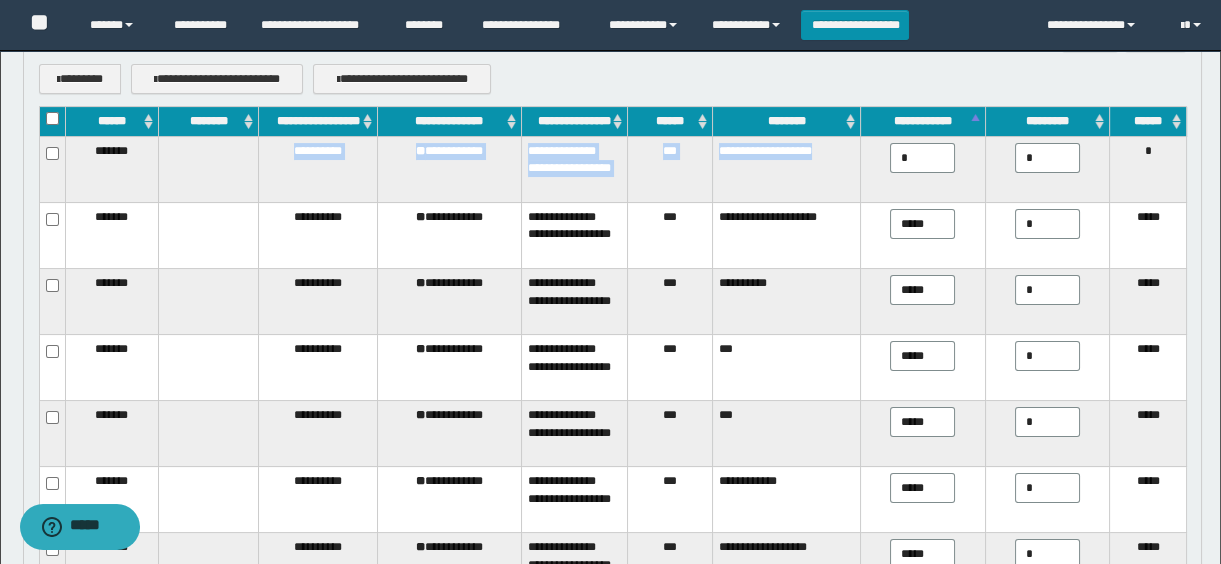 copy on "**********" 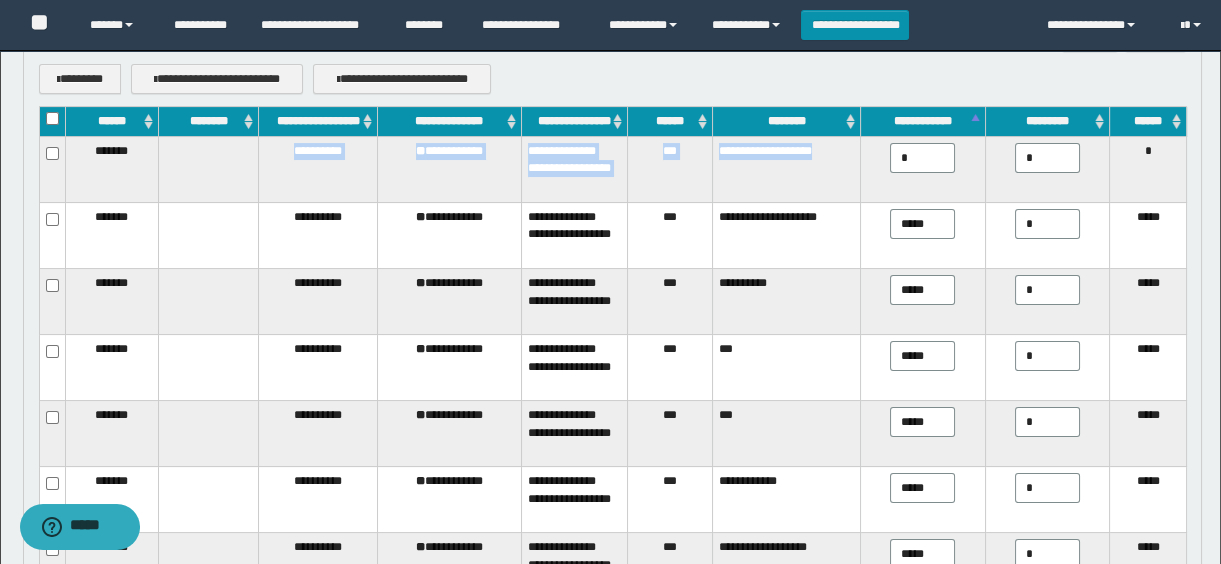 click on "**********" at bounding box center (786, 170) 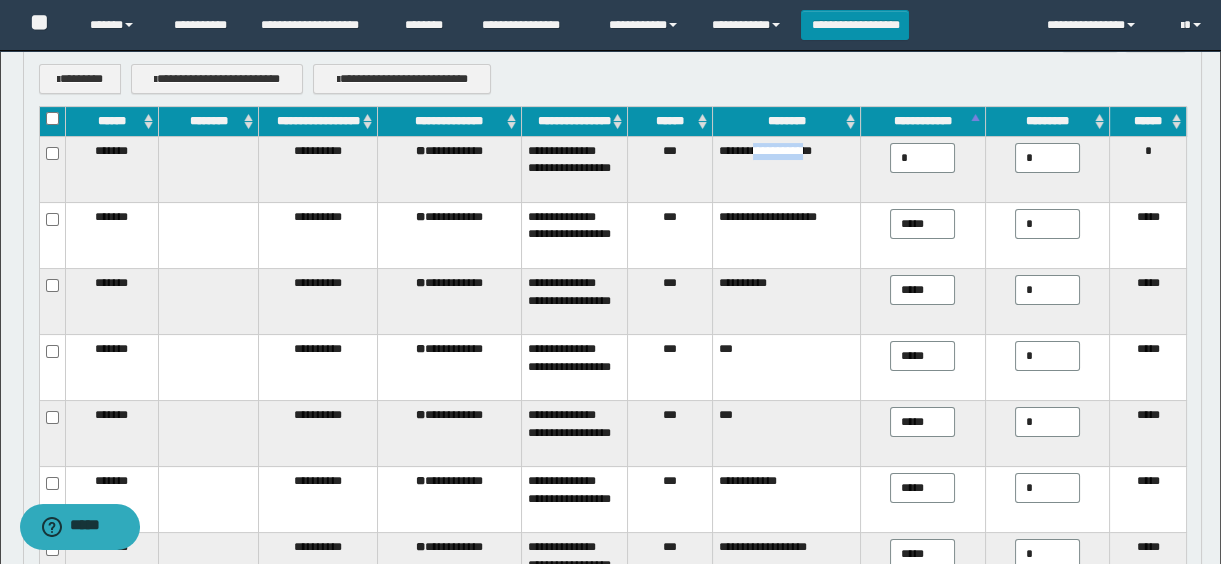 drag, startPoint x: 773, startPoint y: 186, endPoint x: 828, endPoint y: 191, distance: 55.226807 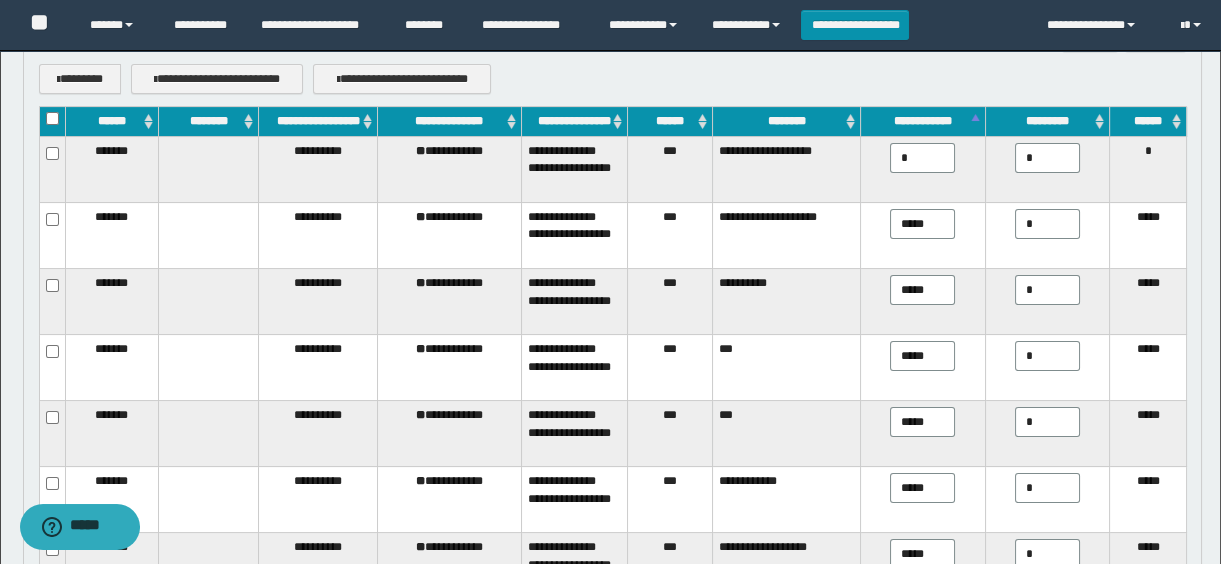 click on "**********" at bounding box center [786, 170] 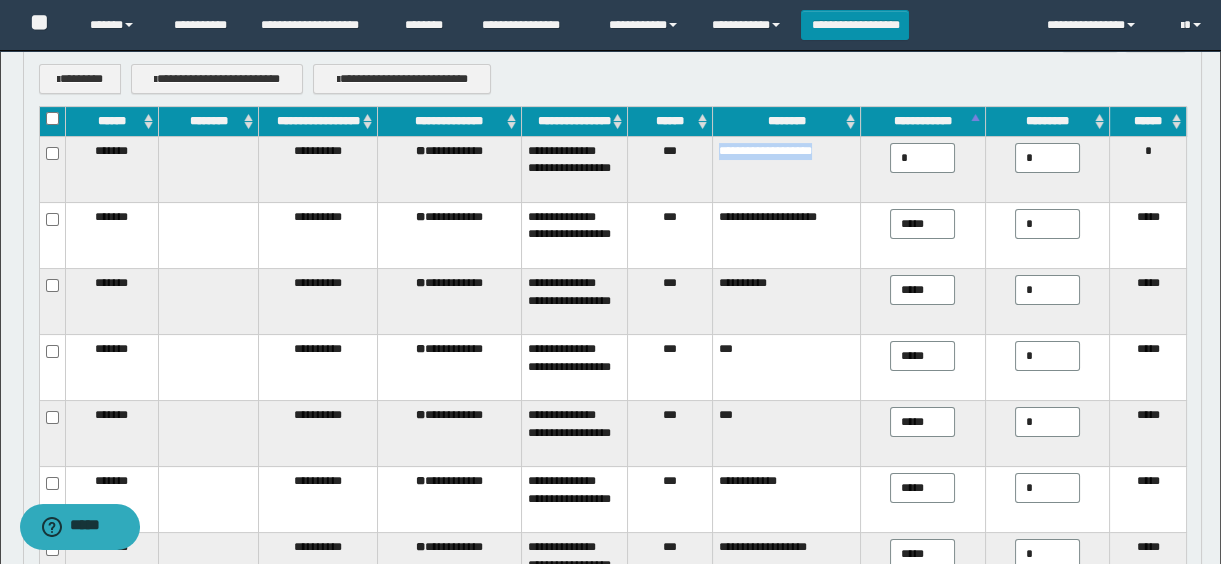 drag, startPoint x: 722, startPoint y: 176, endPoint x: 862, endPoint y: 188, distance: 140.51335 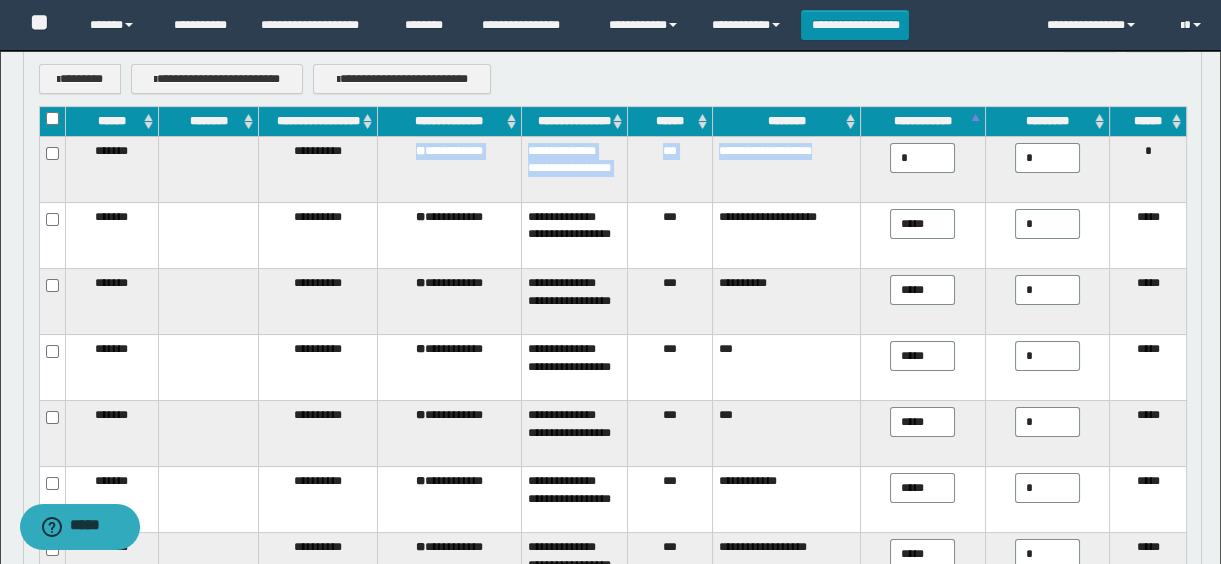 drag, startPoint x: 417, startPoint y: 175, endPoint x: 881, endPoint y: 190, distance: 464.2424 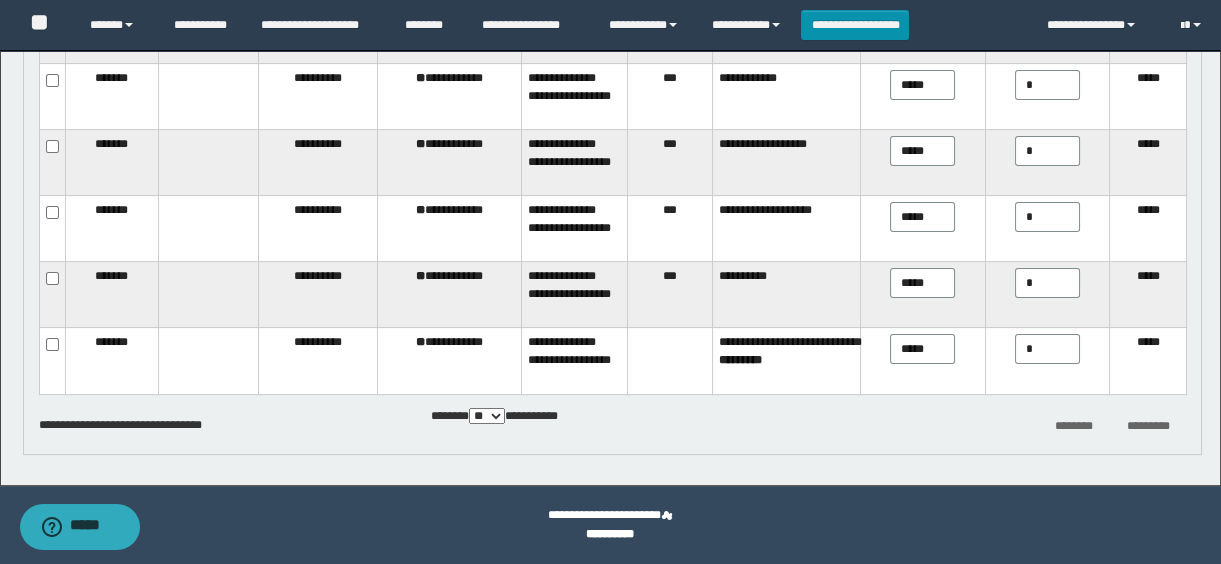 scroll, scrollTop: 606, scrollLeft: 0, axis: vertical 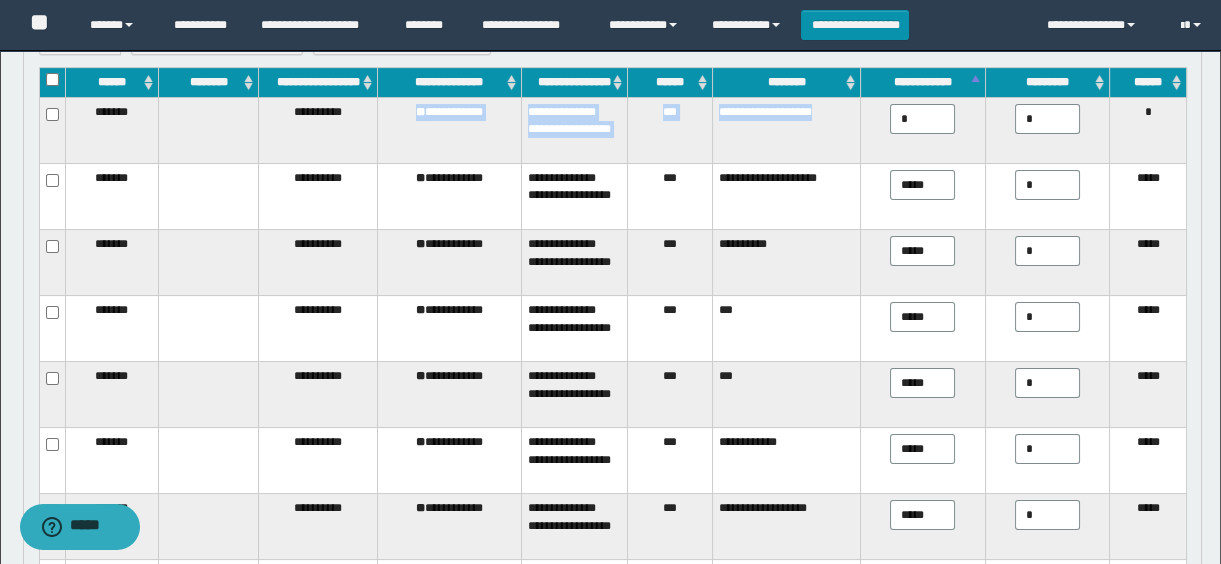 click on "**********" at bounding box center [923, 83] 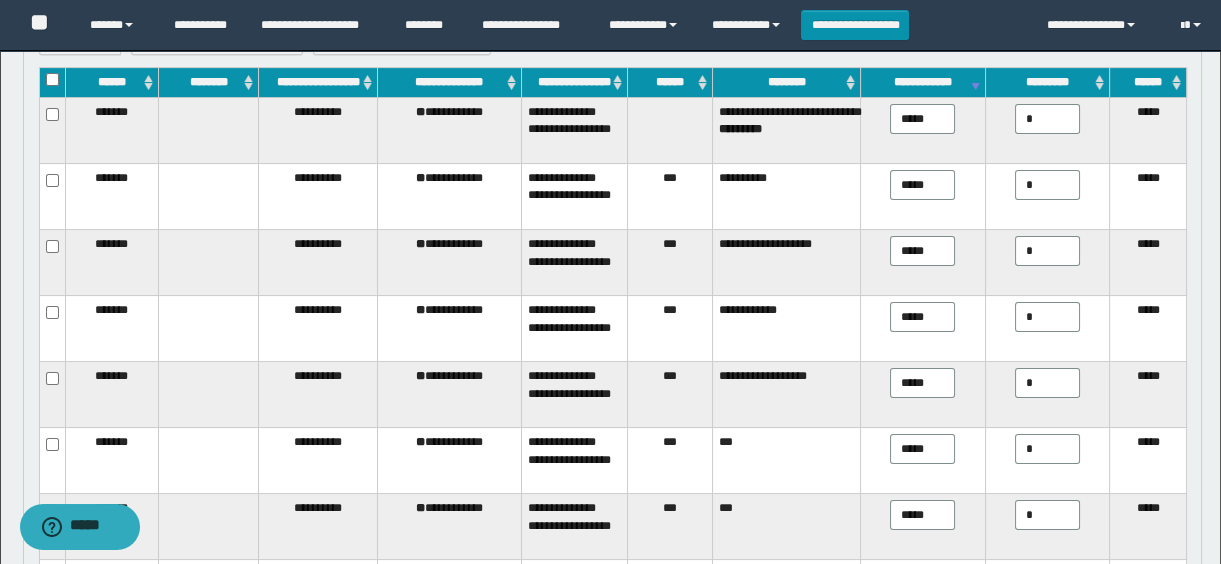click on "**********" at bounding box center [923, 83] 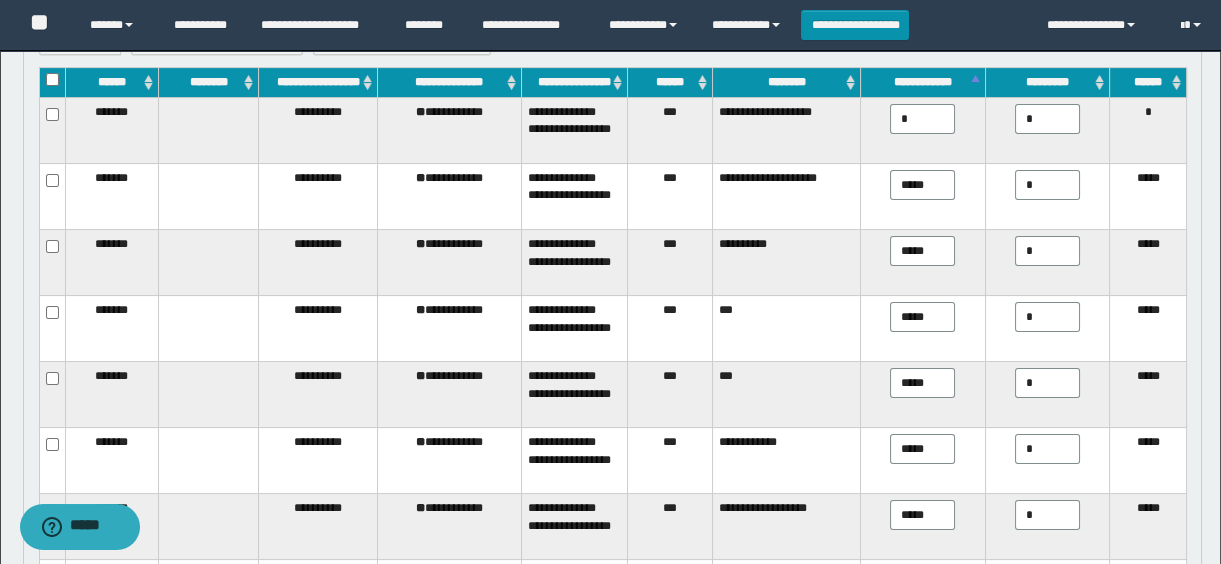scroll, scrollTop: 424, scrollLeft: 0, axis: vertical 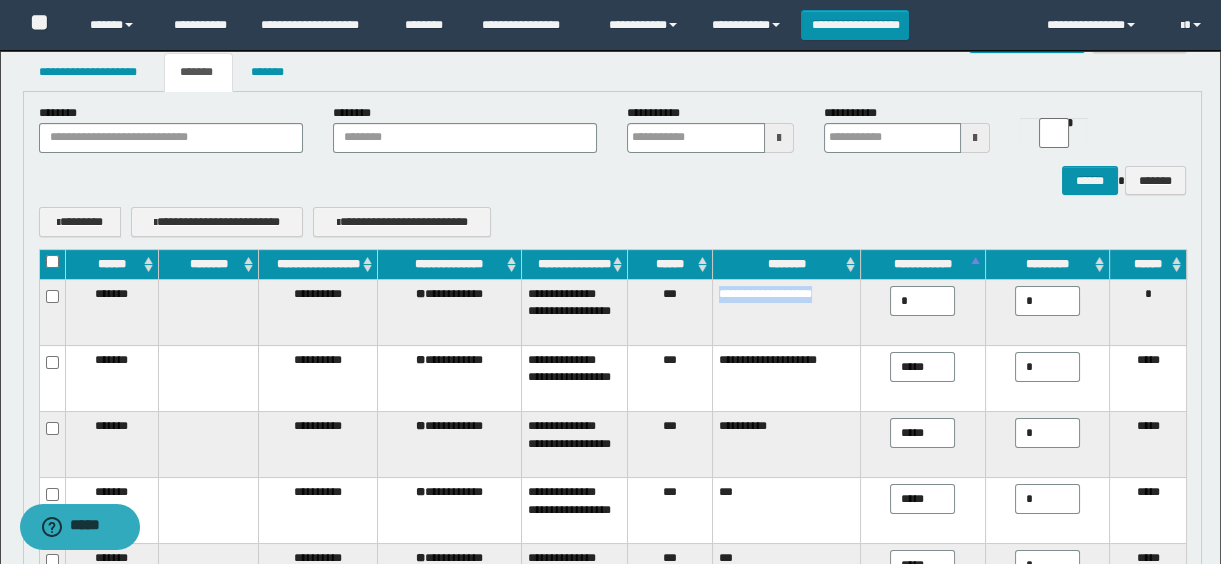 drag, startPoint x: 725, startPoint y: 321, endPoint x: 859, endPoint y: 330, distance: 134.3019 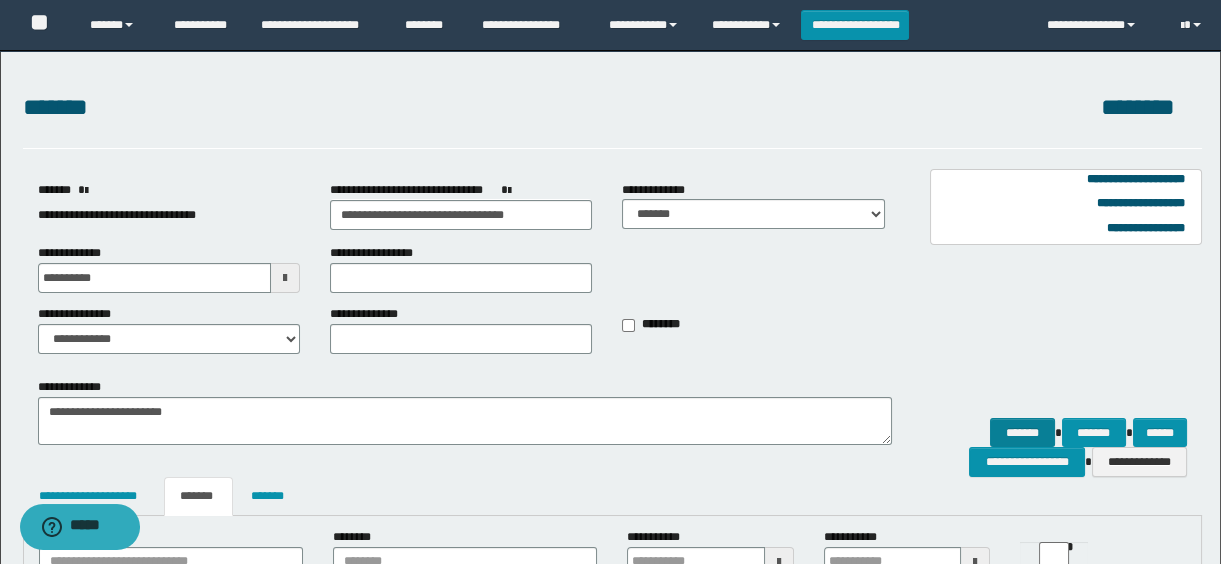 scroll, scrollTop: 181, scrollLeft: 0, axis: vertical 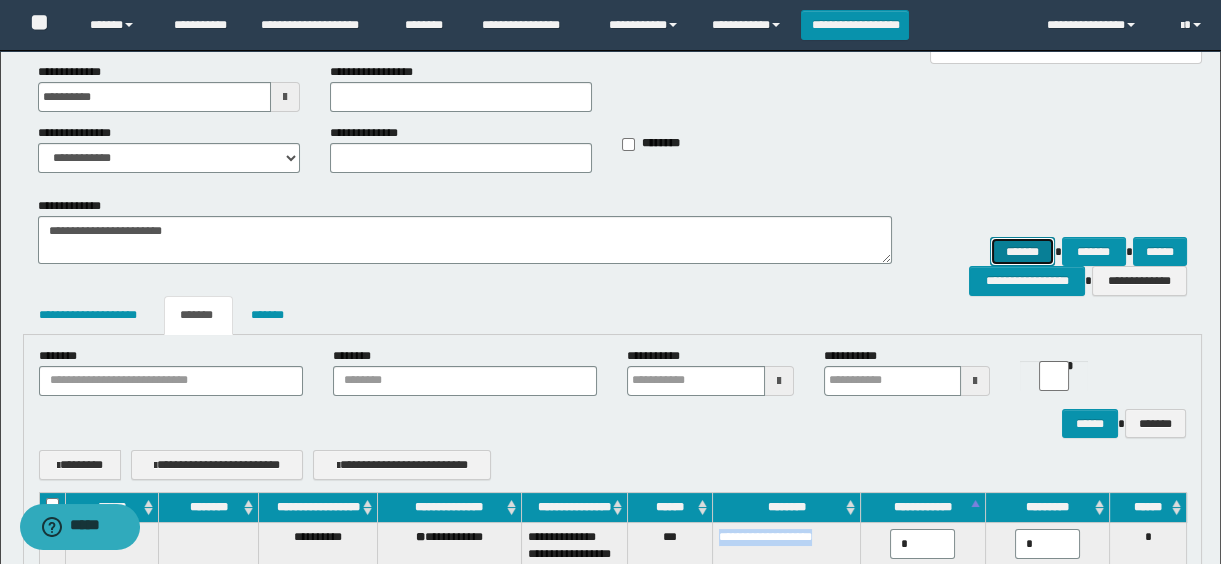 click on "*******" at bounding box center (1022, 252) 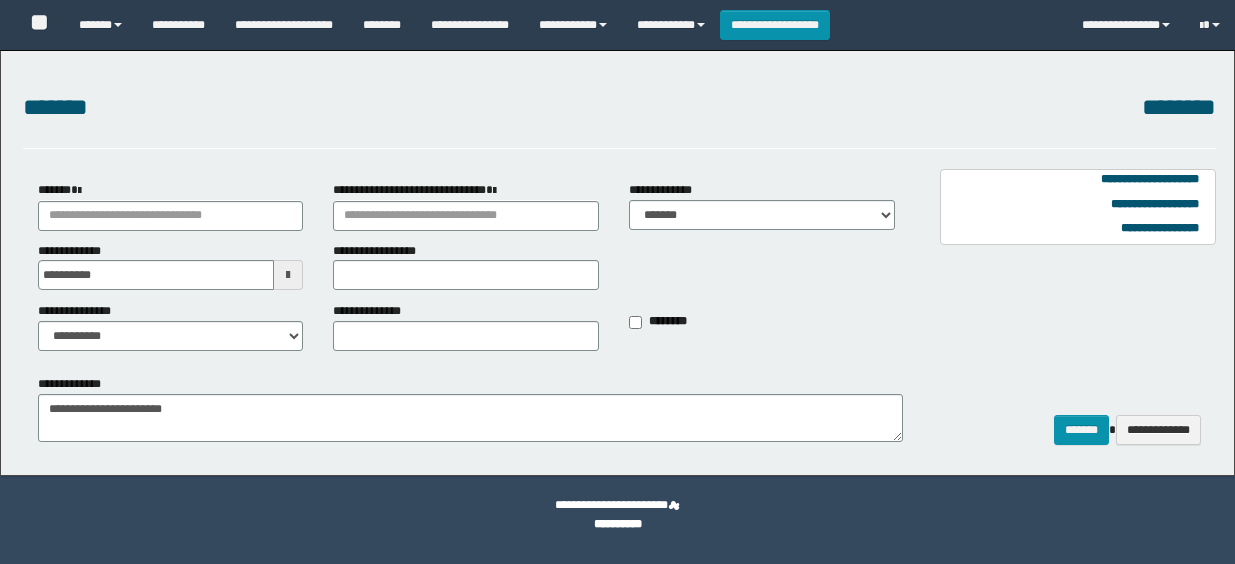 select on "*" 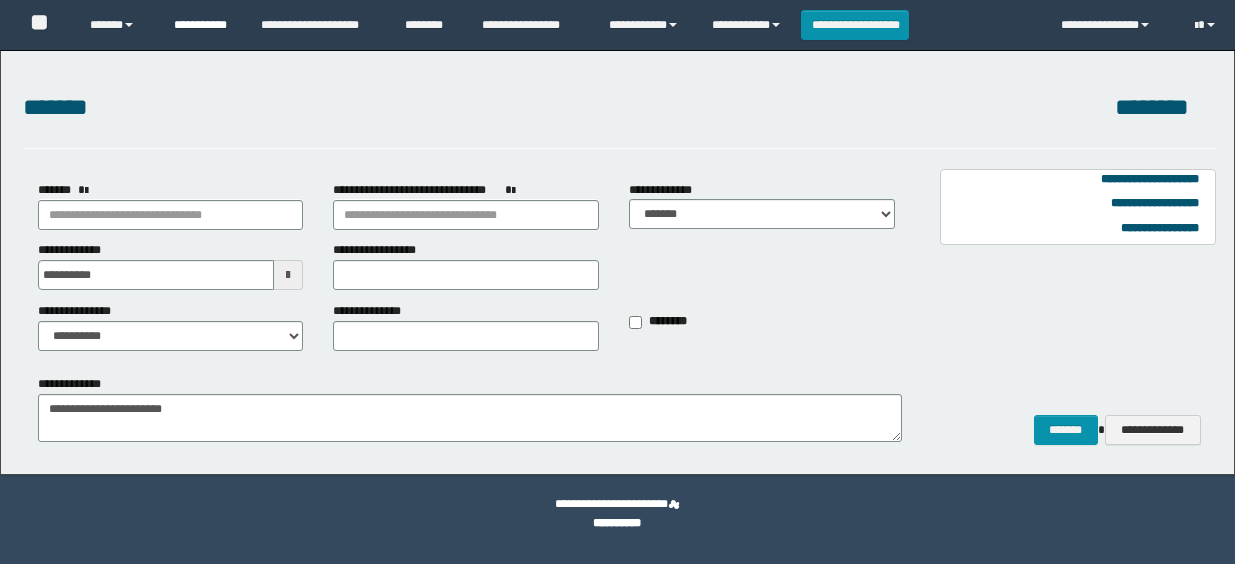 scroll, scrollTop: 0, scrollLeft: 0, axis: both 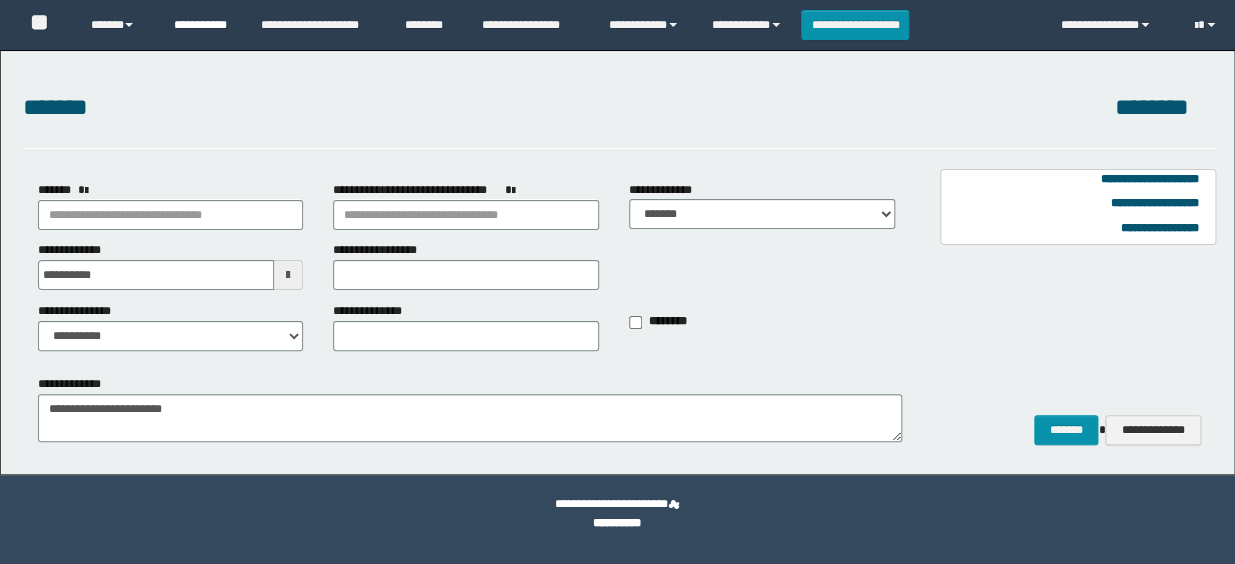 type on "**********" 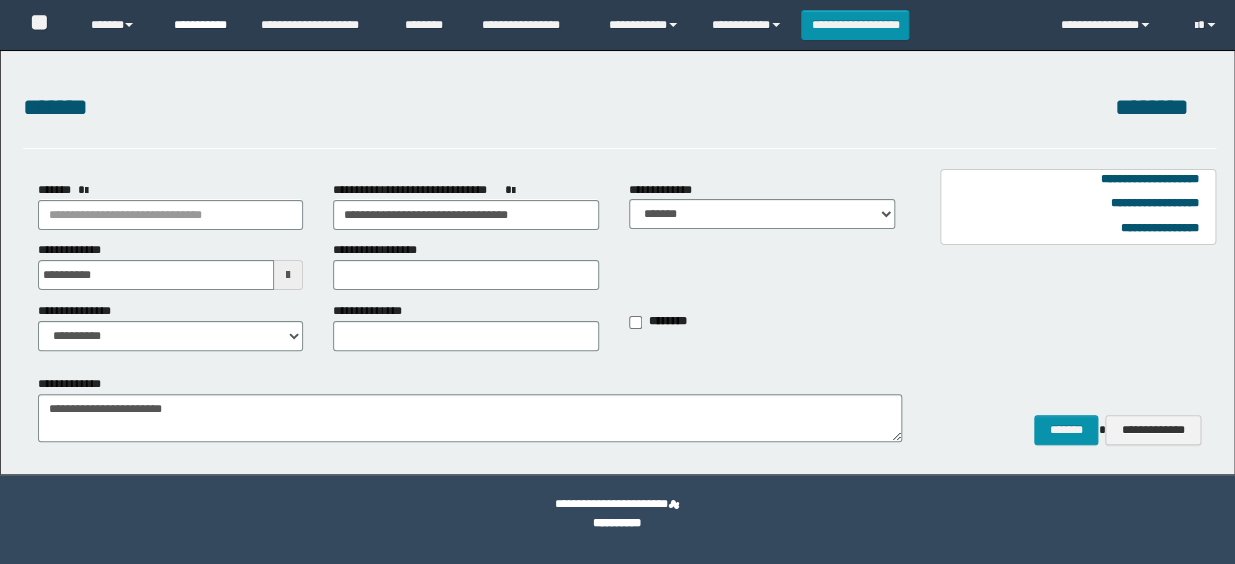 click on "**********" at bounding box center (202, 25) 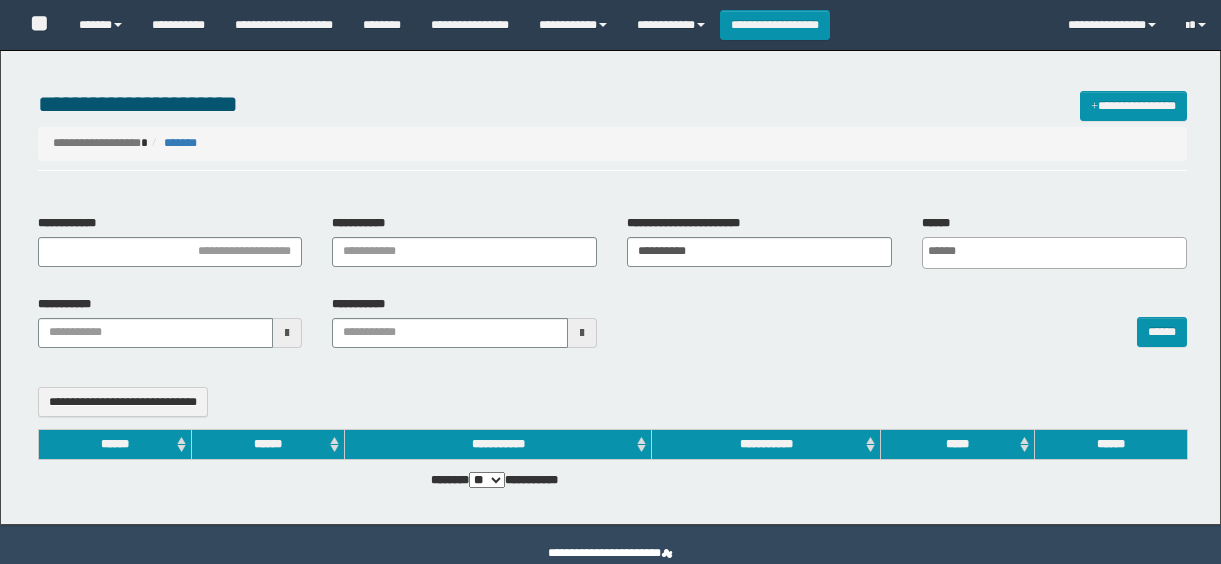 select 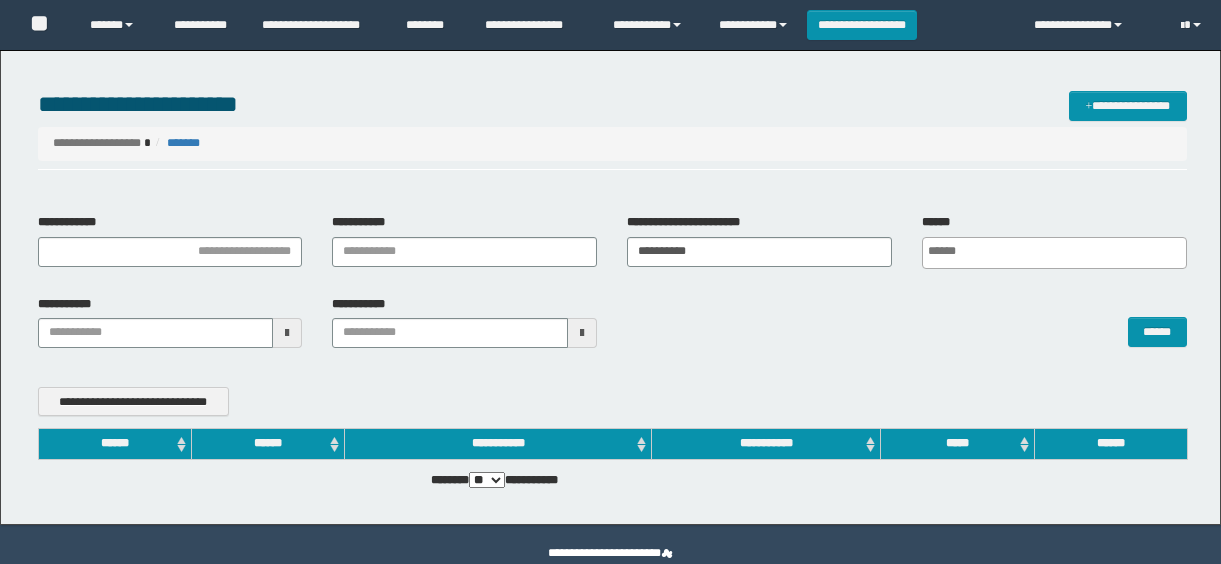 scroll, scrollTop: 0, scrollLeft: 0, axis: both 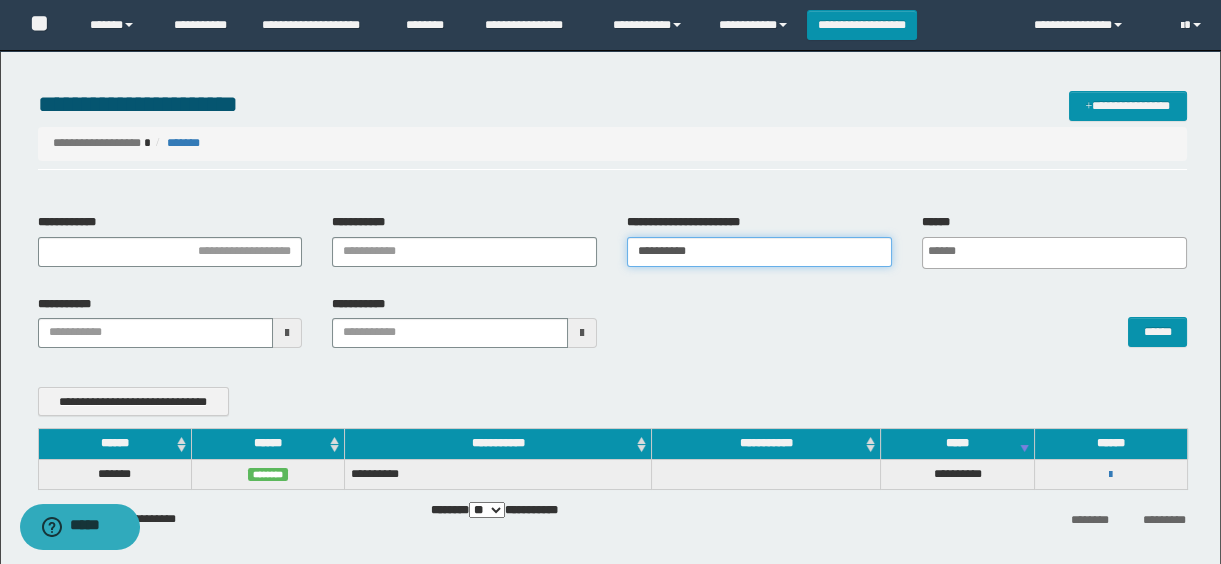 drag, startPoint x: 721, startPoint y: 249, endPoint x: 554, endPoint y: 244, distance: 167.07483 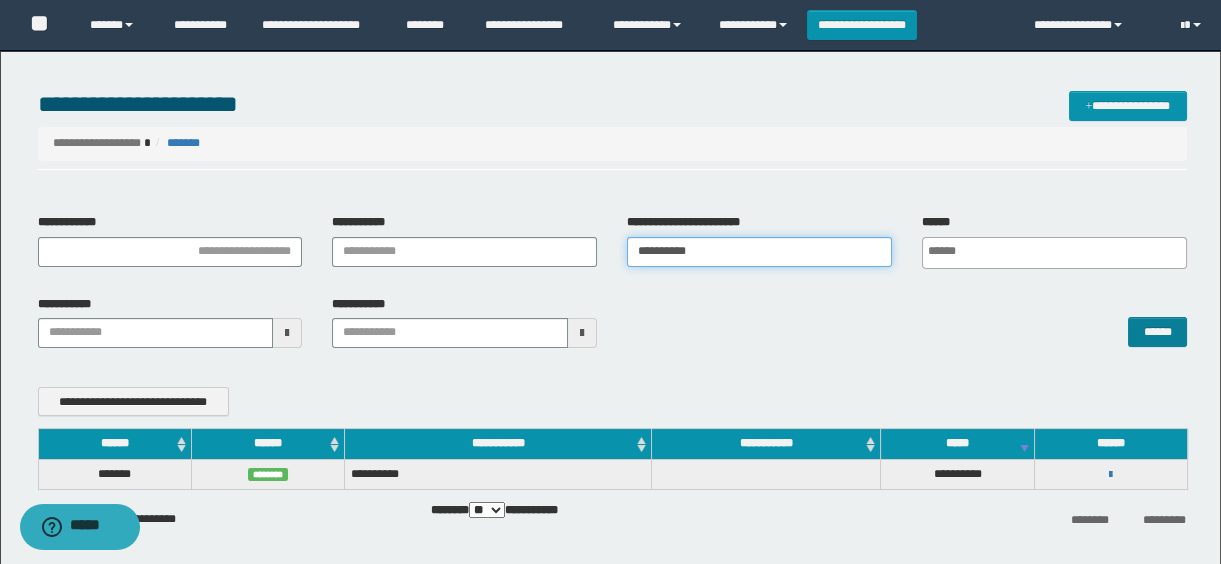 type on "**********" 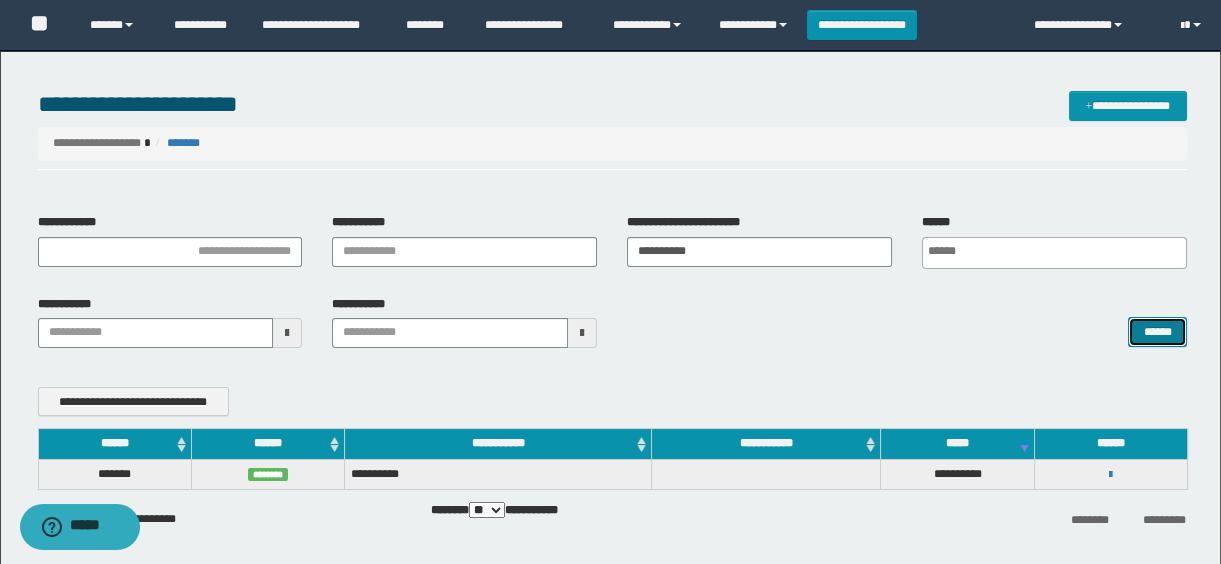 click on "******" at bounding box center (1157, 332) 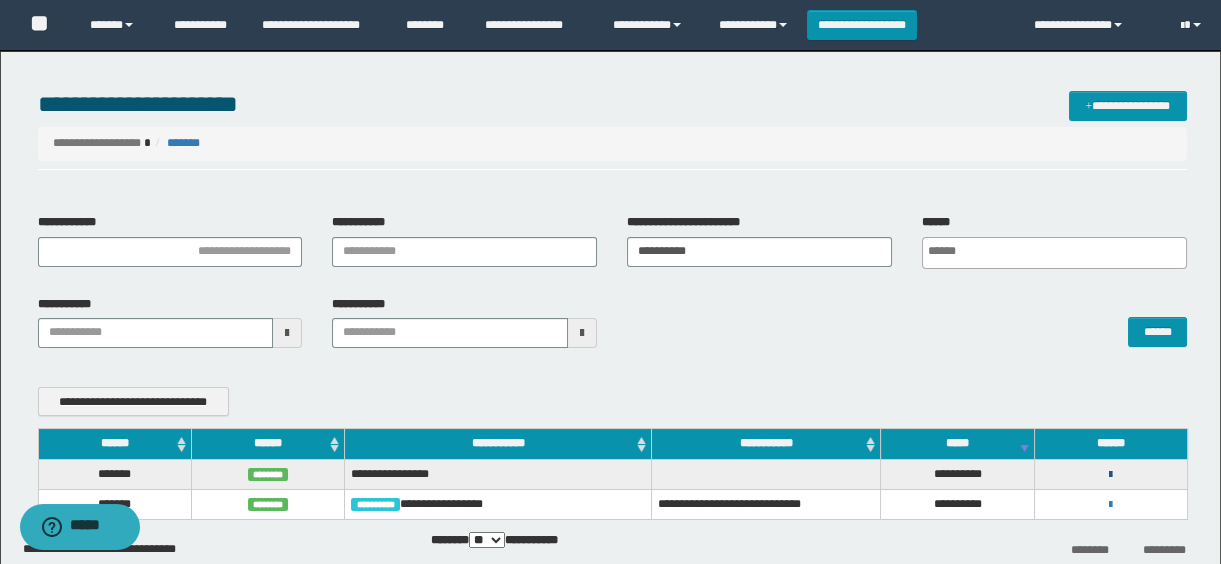 click at bounding box center (1110, 475) 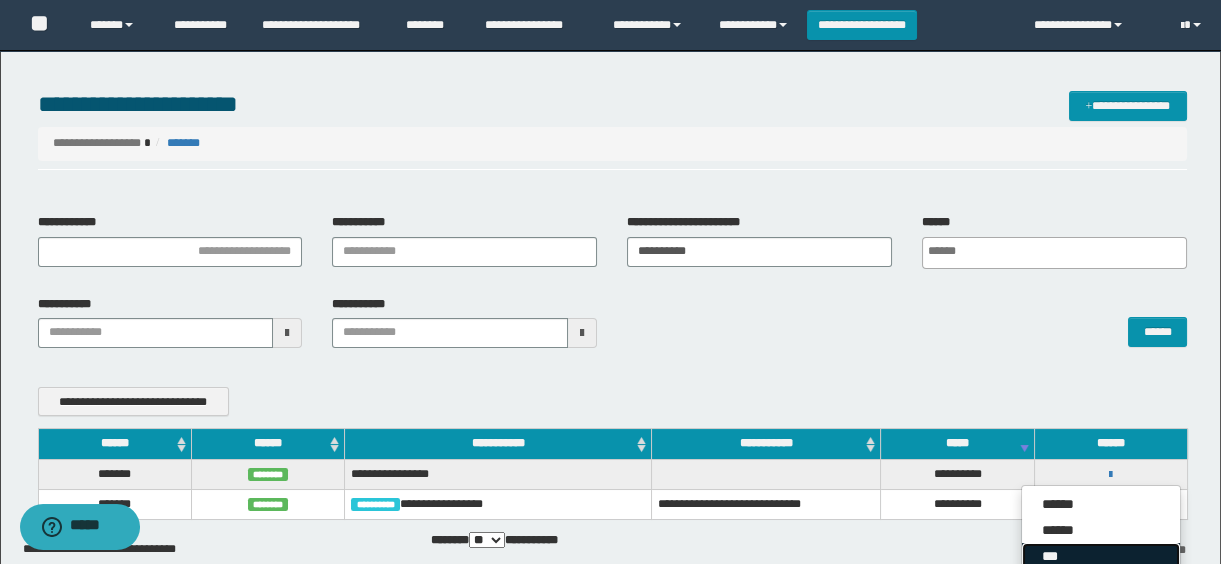 click on "***" at bounding box center [1101, 556] 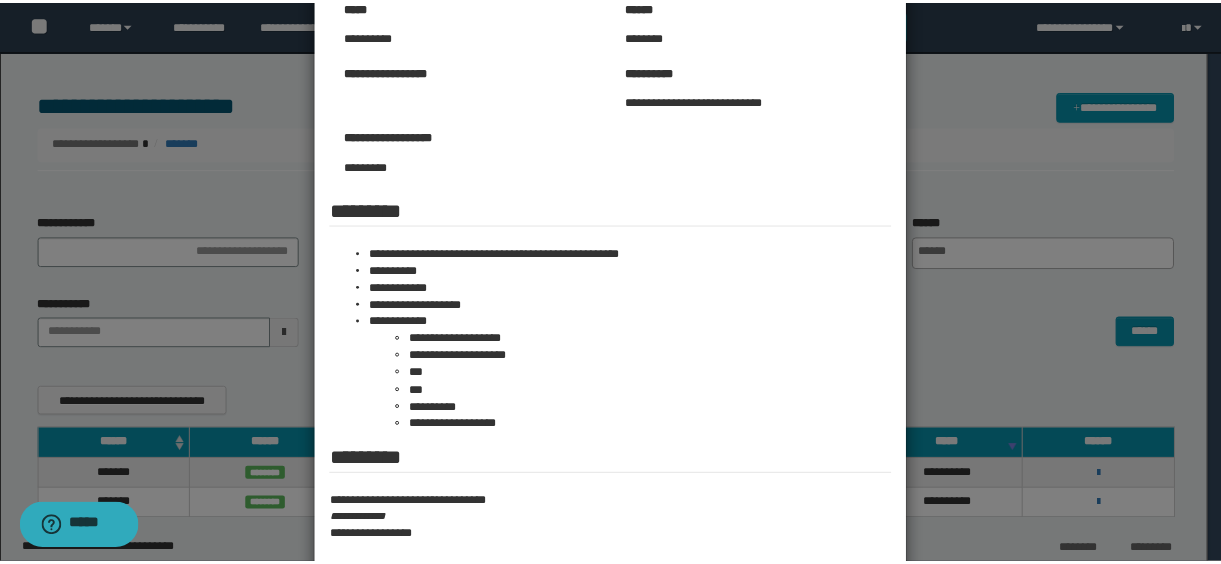 scroll, scrollTop: 305, scrollLeft: 0, axis: vertical 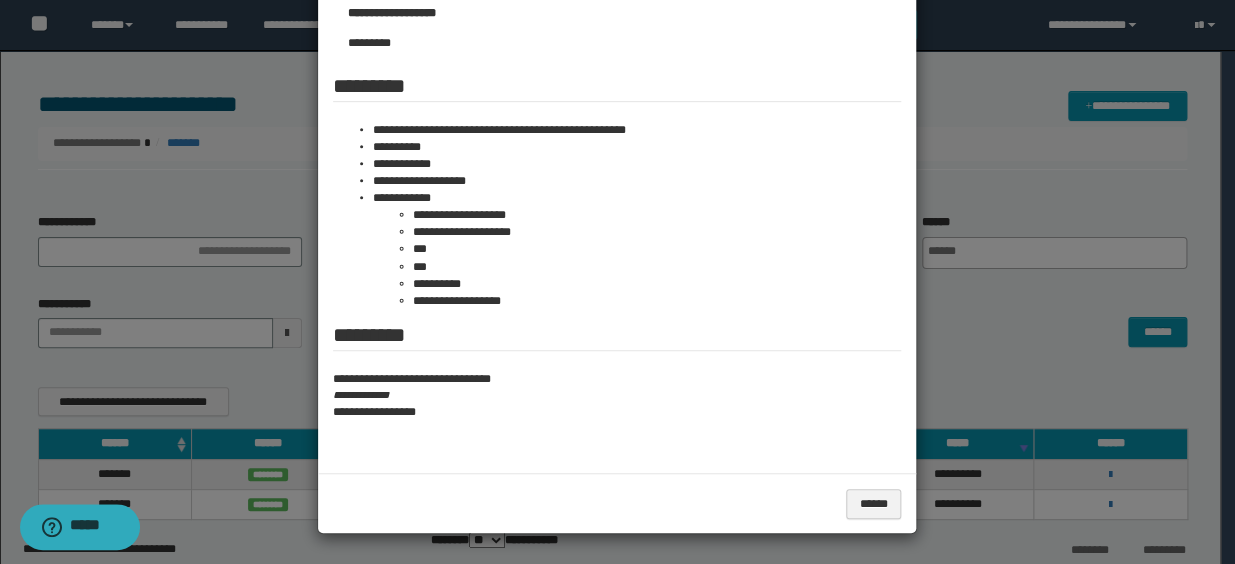 click at bounding box center (617, 129) 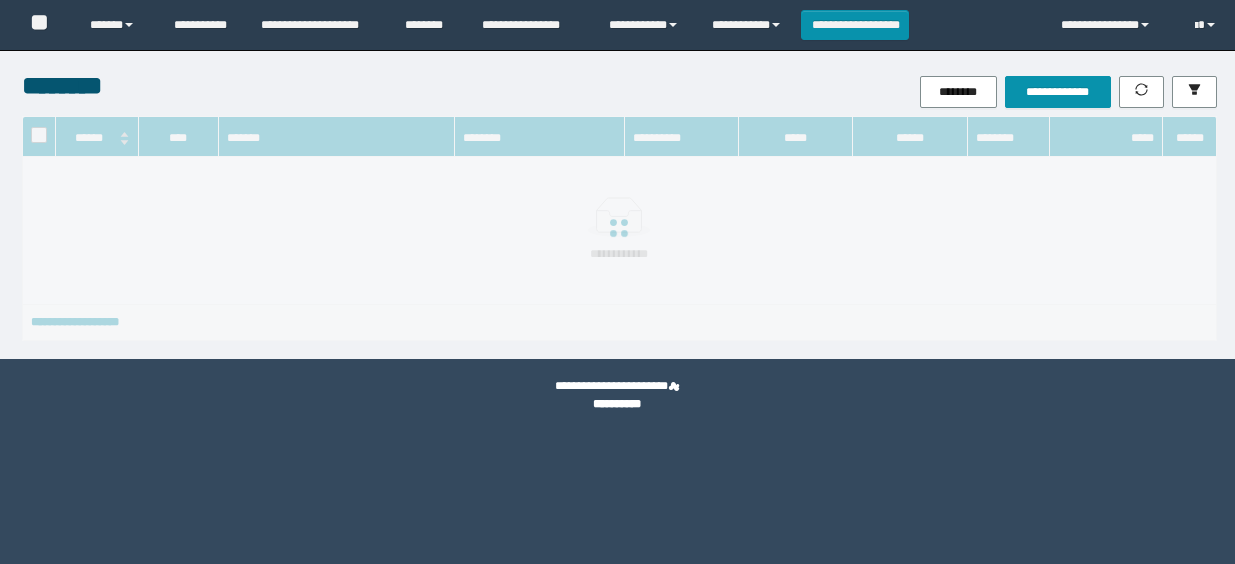 scroll, scrollTop: 0, scrollLeft: 0, axis: both 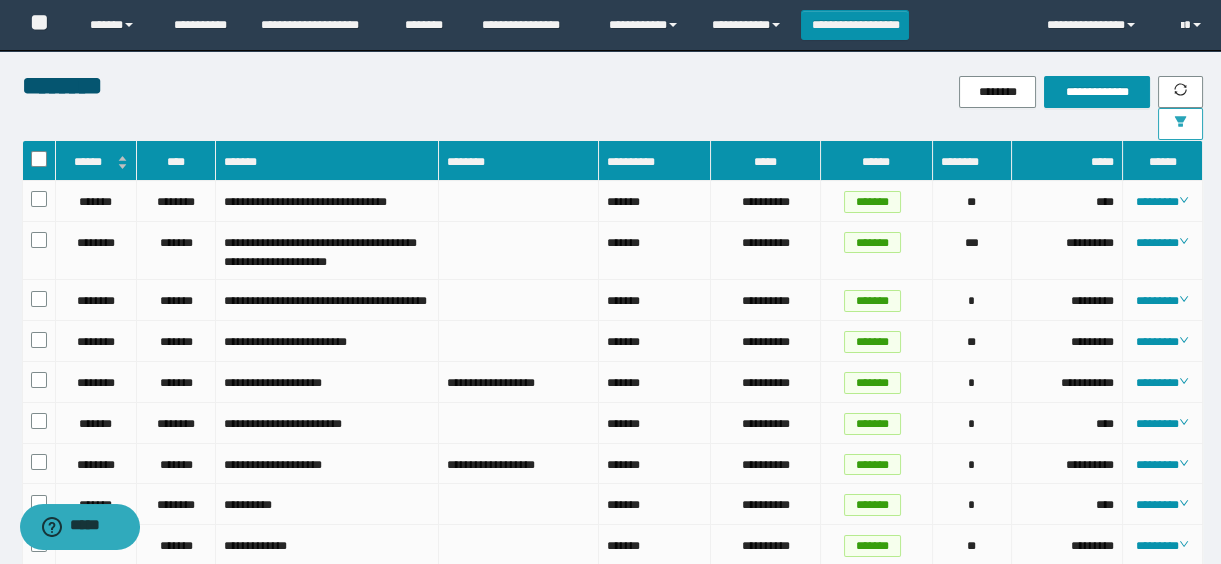 click 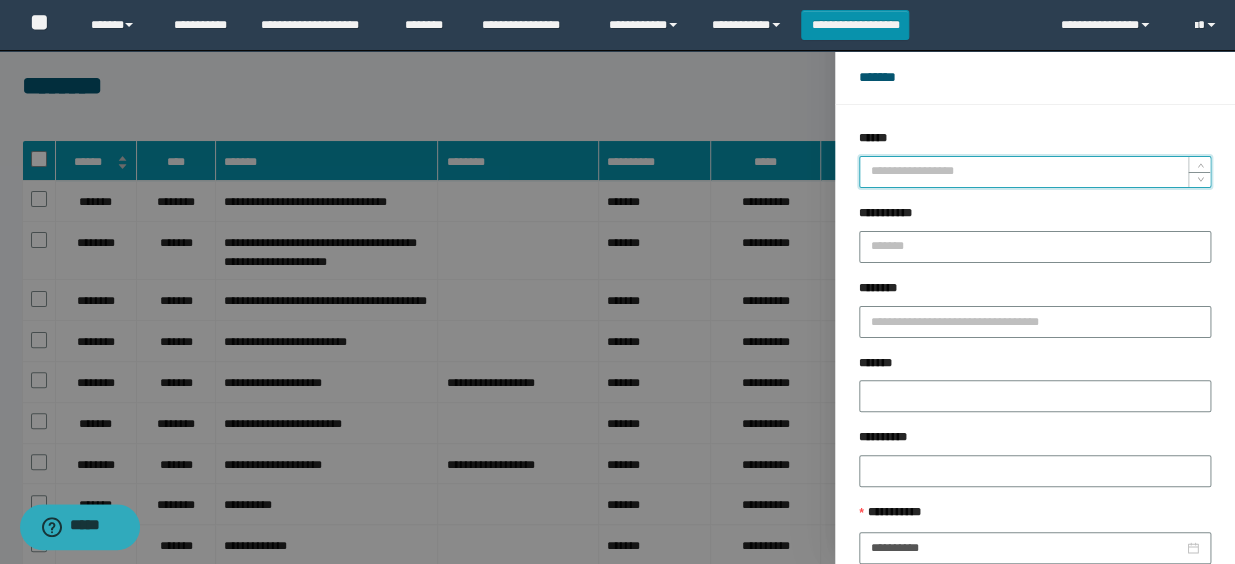 click on "******" at bounding box center [1035, 172] 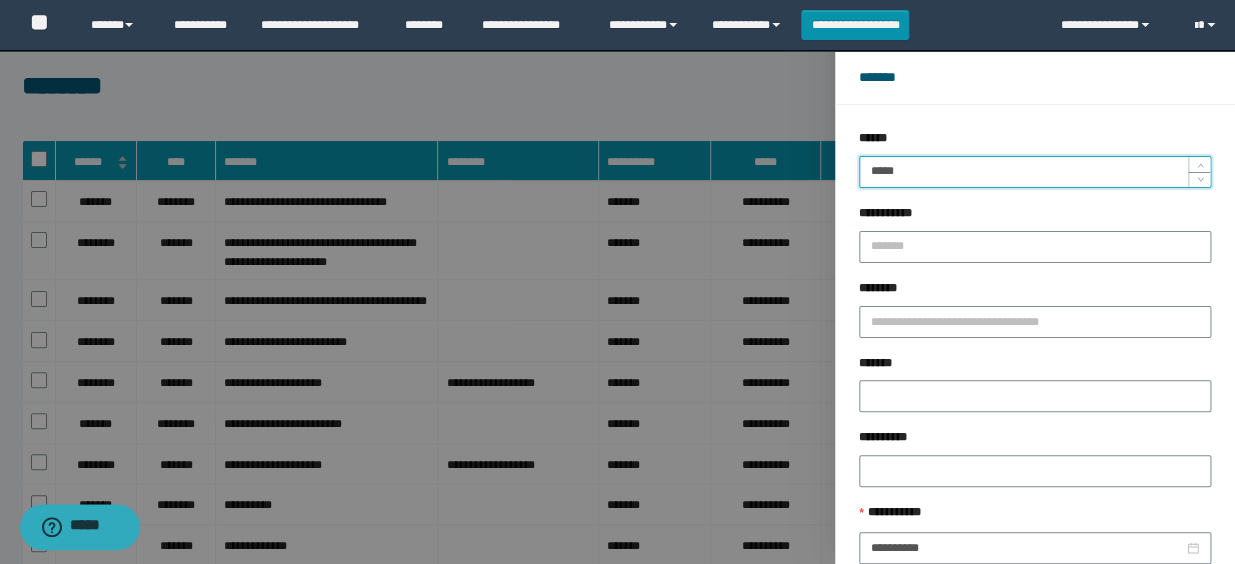 type 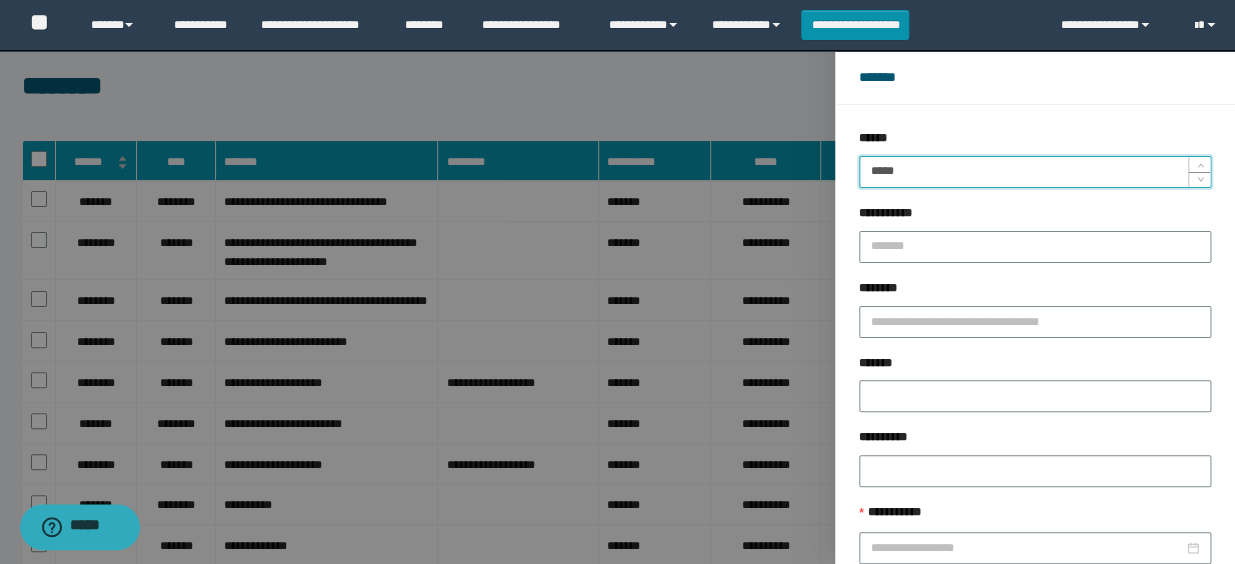 type on "*****" 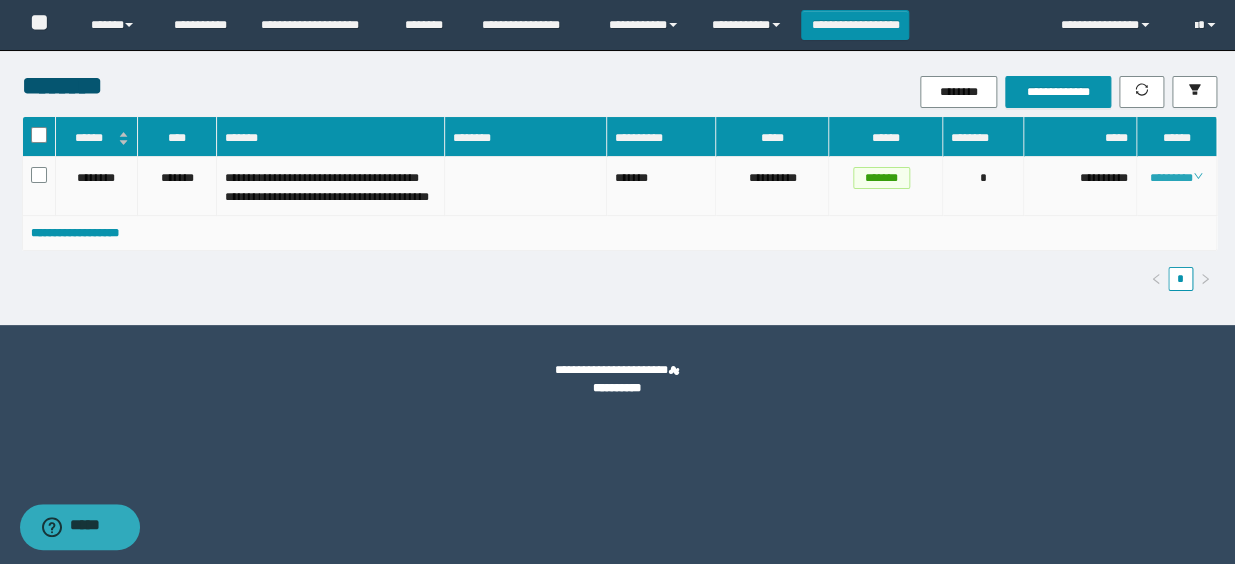 click on "********" at bounding box center [1176, 178] 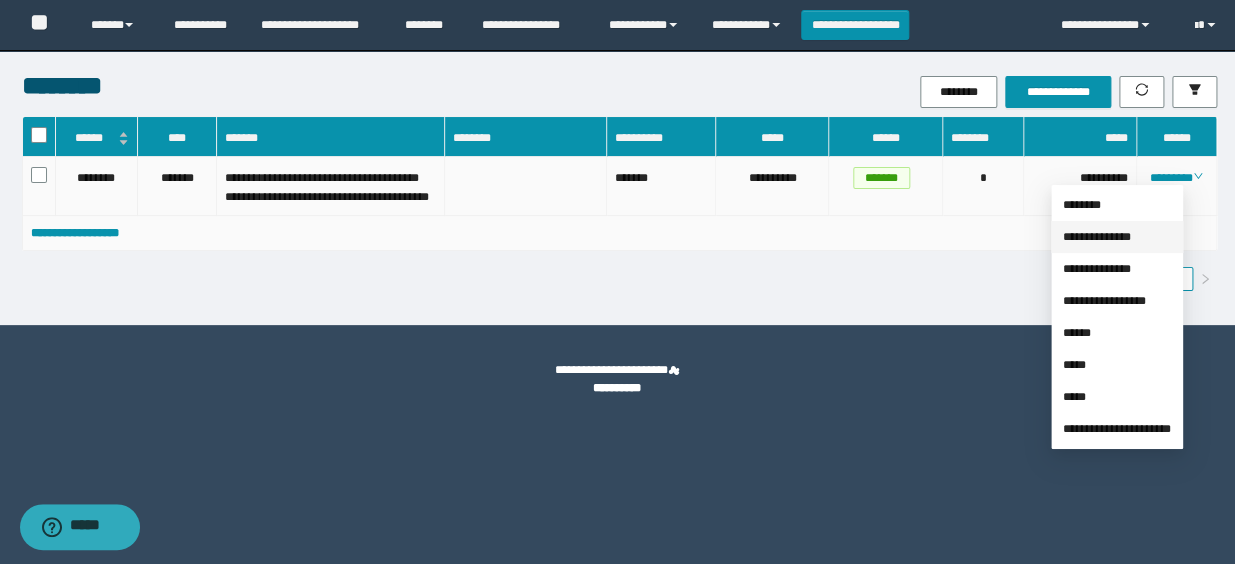 click on "**********" at bounding box center (1097, 237) 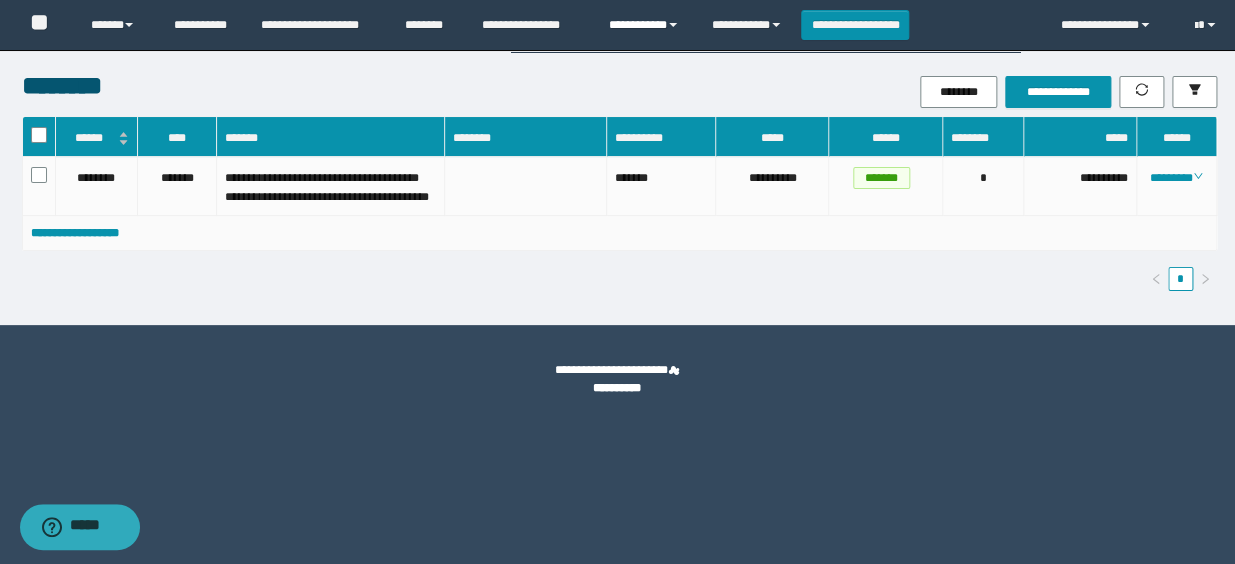 click on "**********" at bounding box center (645, 25) 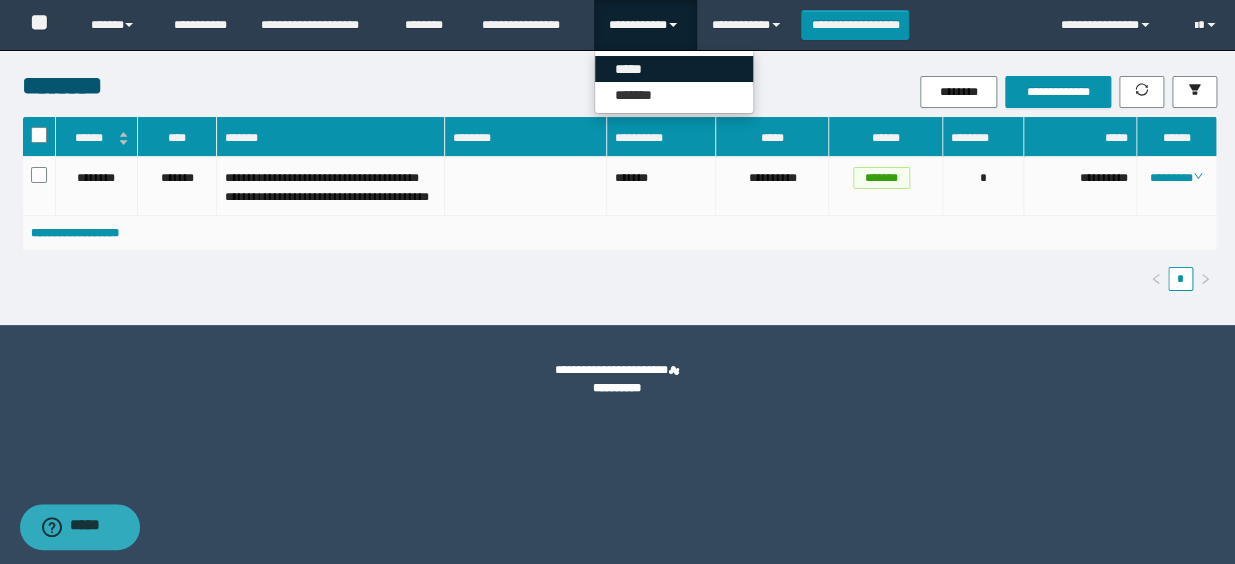 click on "*****" at bounding box center (674, 69) 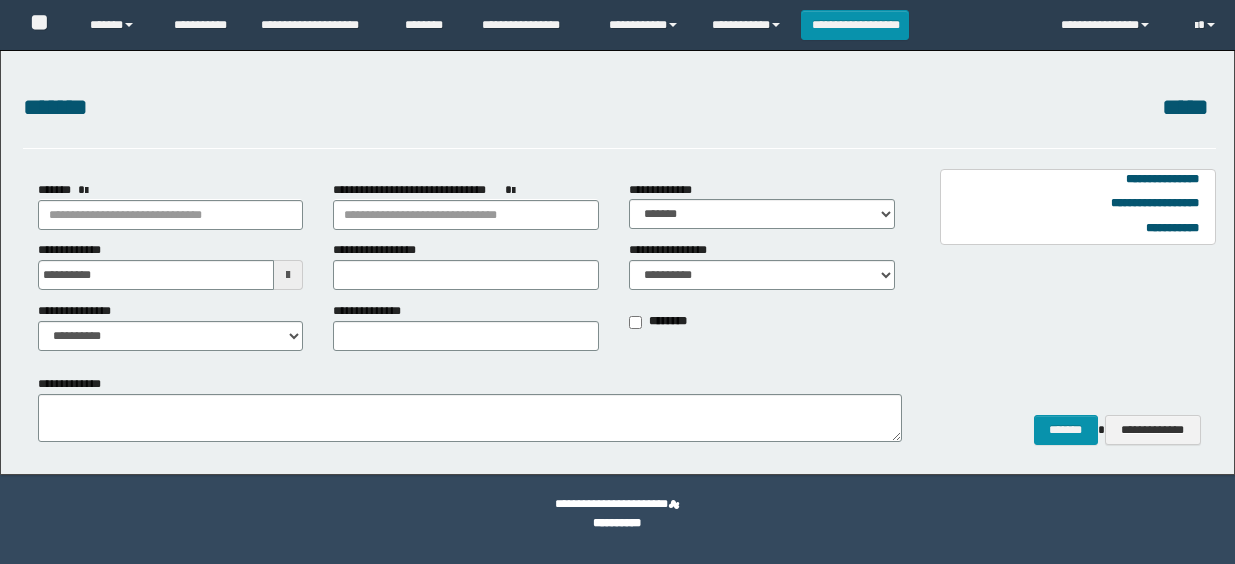 scroll, scrollTop: 0, scrollLeft: 0, axis: both 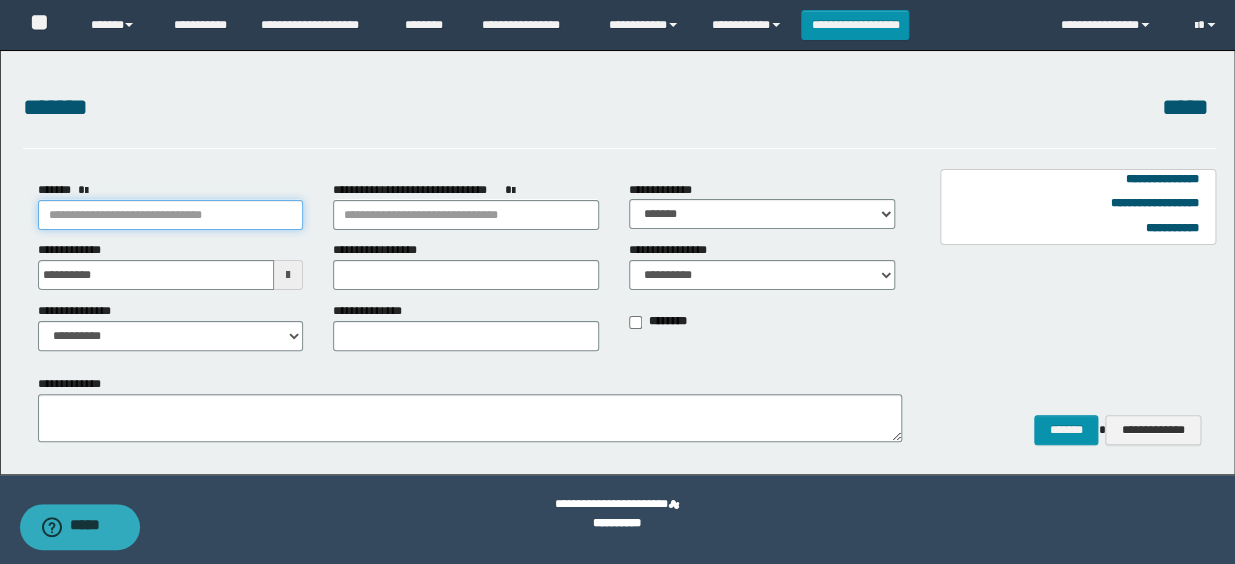 click on "*******" at bounding box center [171, 215] 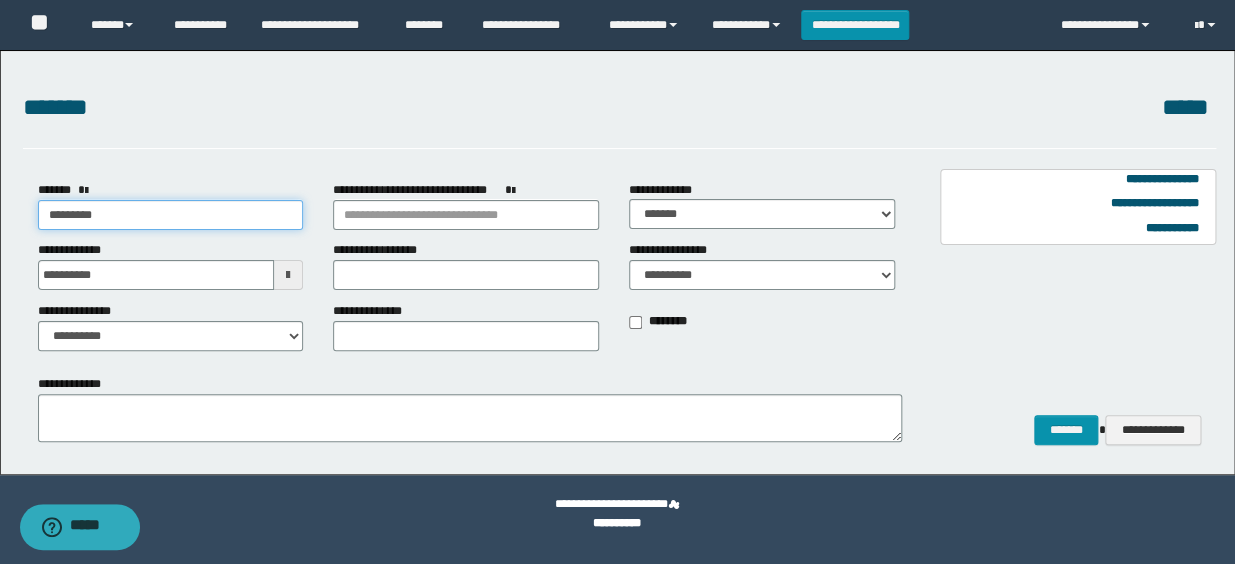 type on "*********" 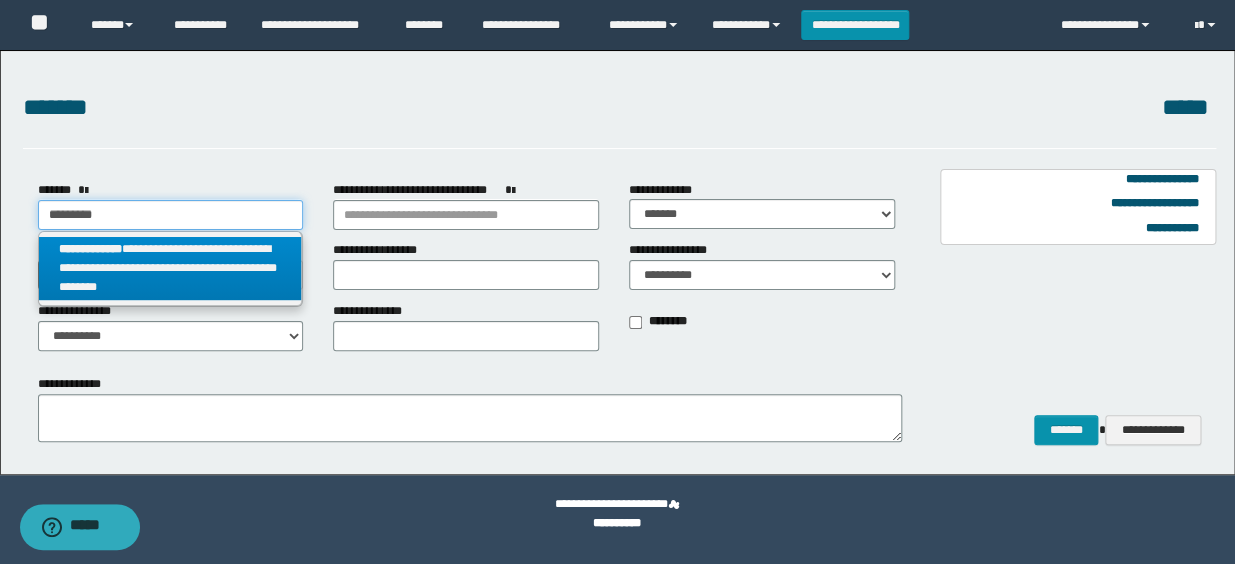 type on "*********" 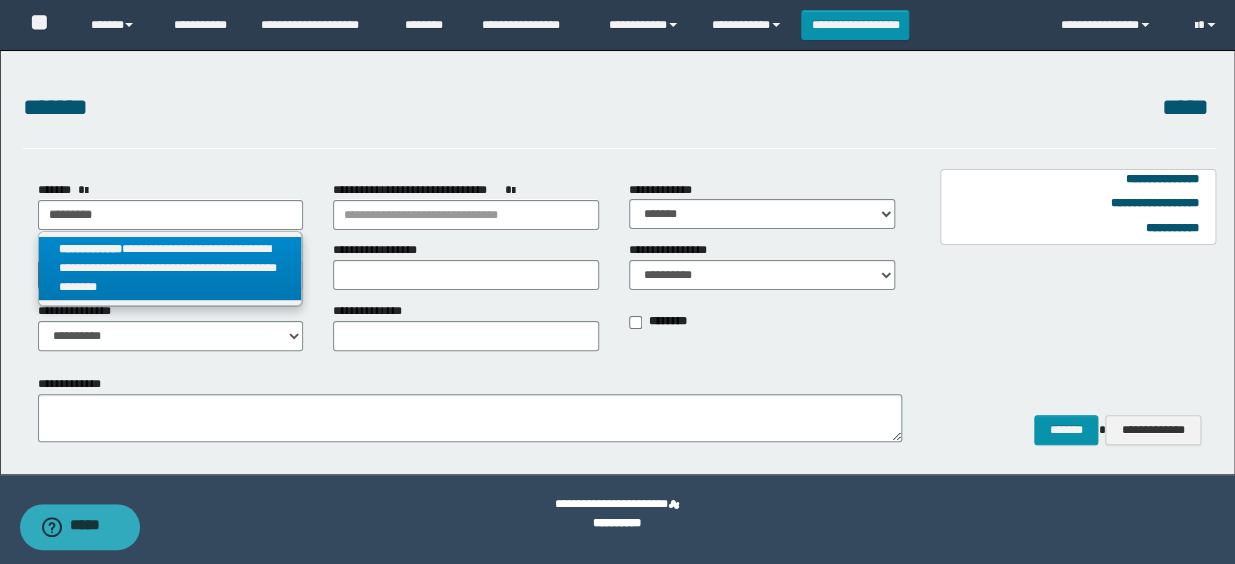 click on "**********" at bounding box center (170, 268) 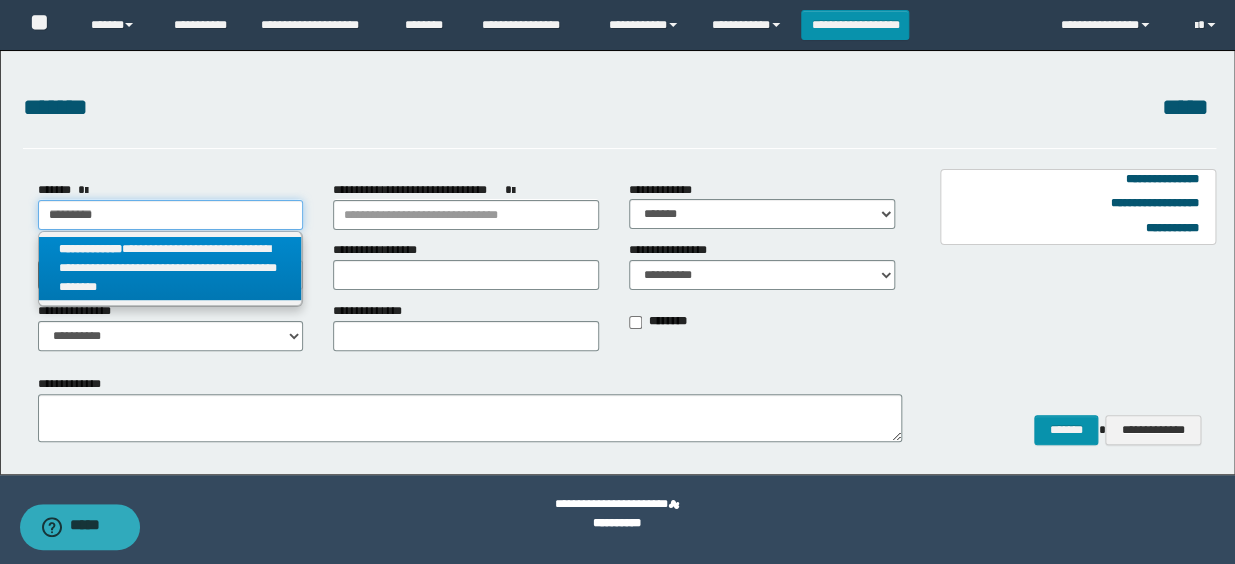 select on "*" 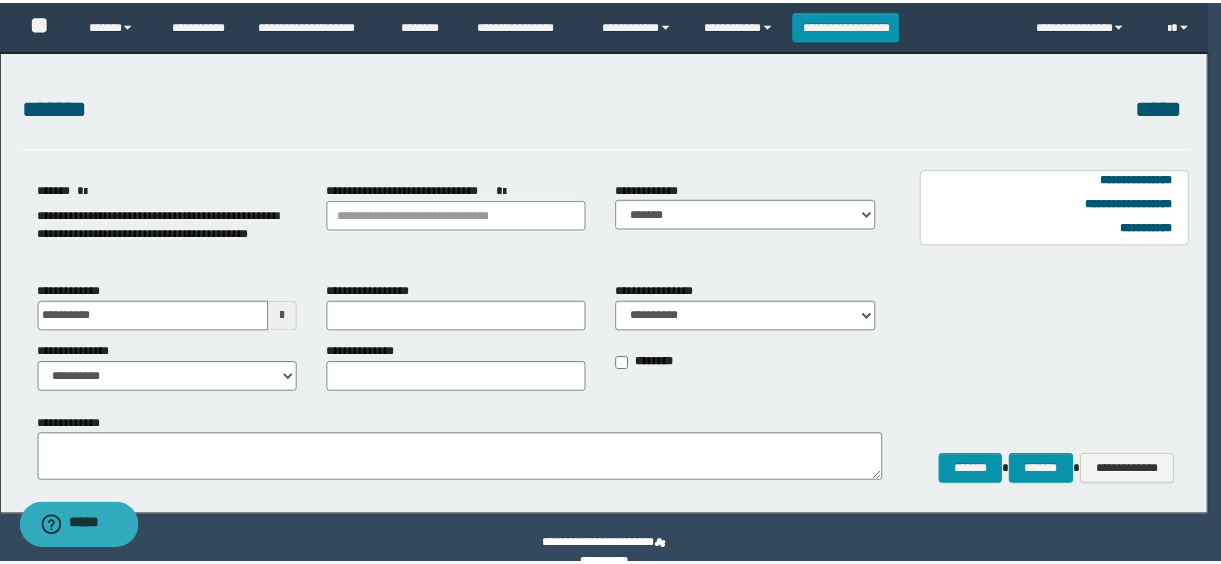 scroll, scrollTop: 0, scrollLeft: 0, axis: both 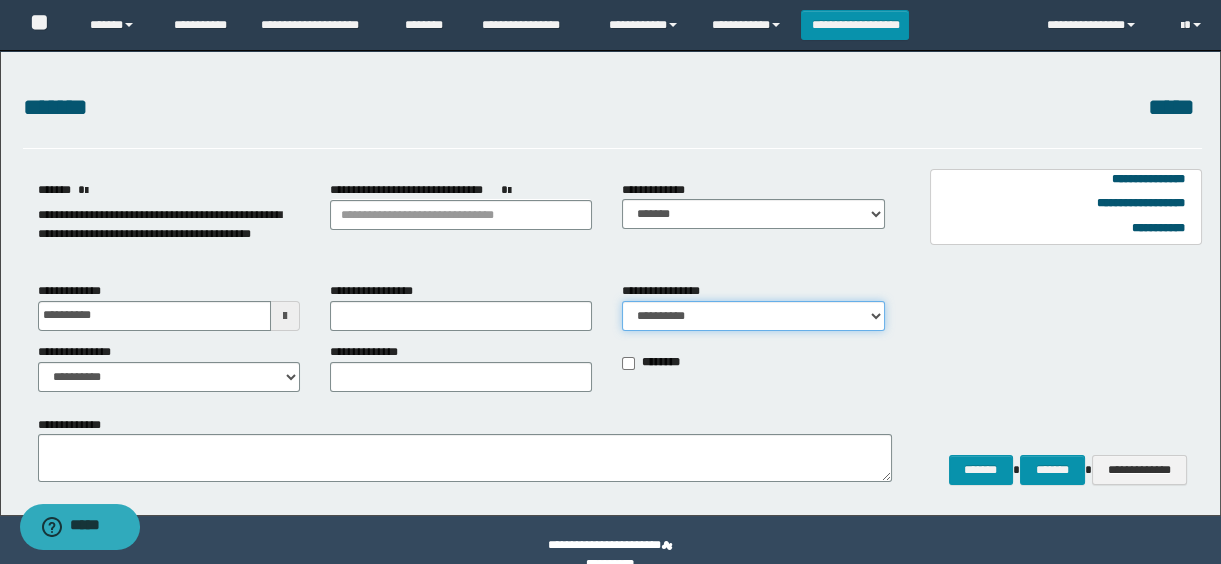 click on "**********" at bounding box center [753, 316] 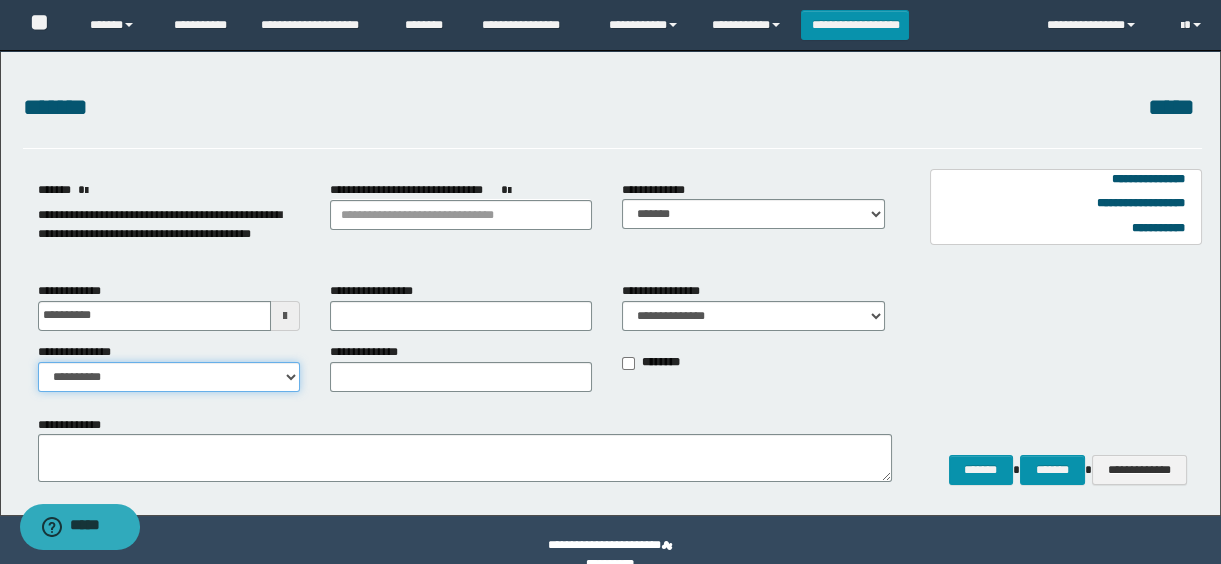 drag, startPoint x: 160, startPoint y: 383, endPoint x: 141, endPoint y: 392, distance: 21.023796 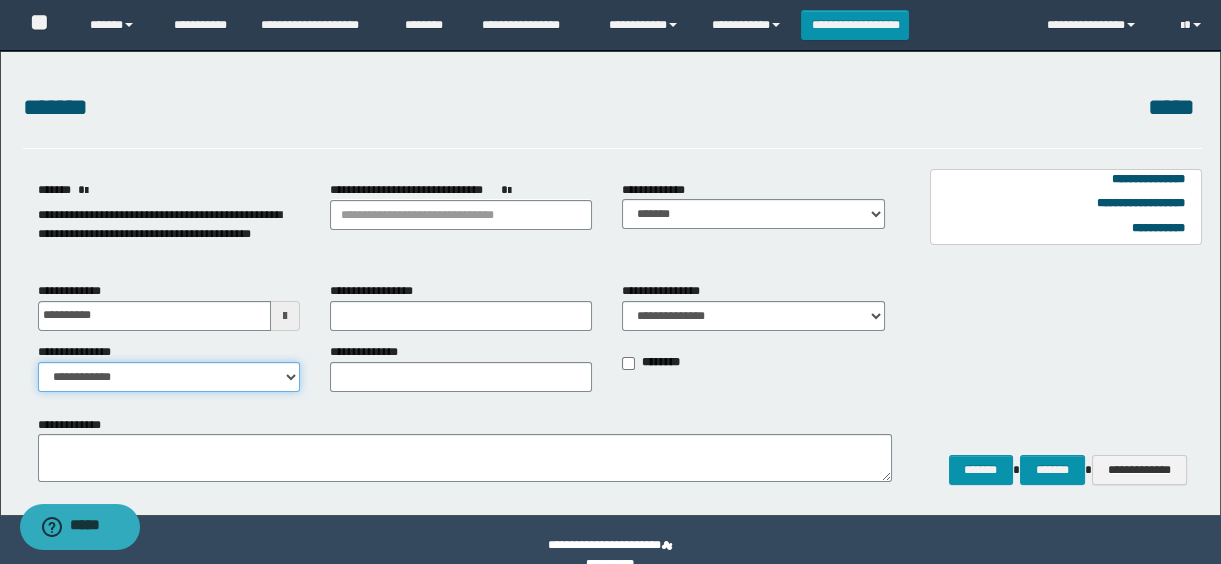 click on "**********" at bounding box center (169, 377) 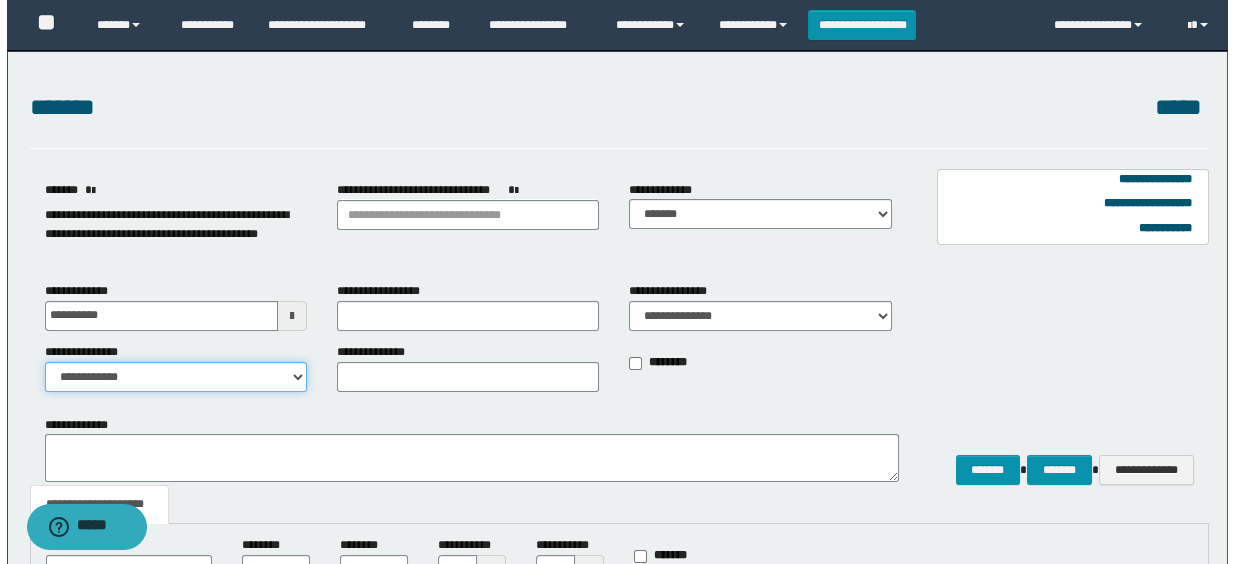 scroll, scrollTop: 293, scrollLeft: 0, axis: vertical 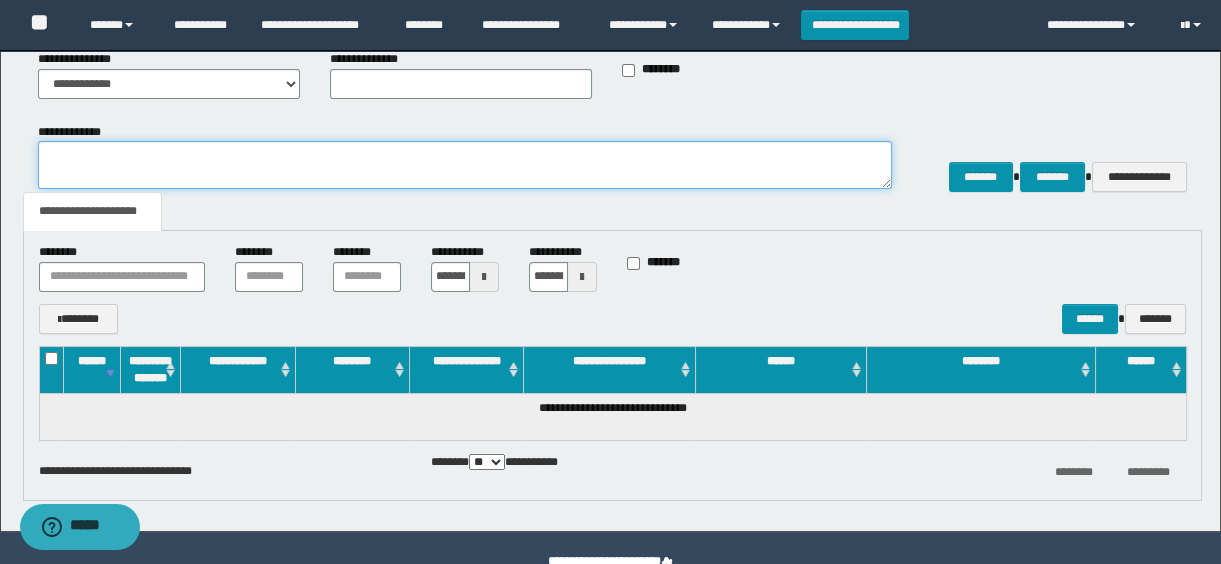 click on "**********" at bounding box center (465, 165) 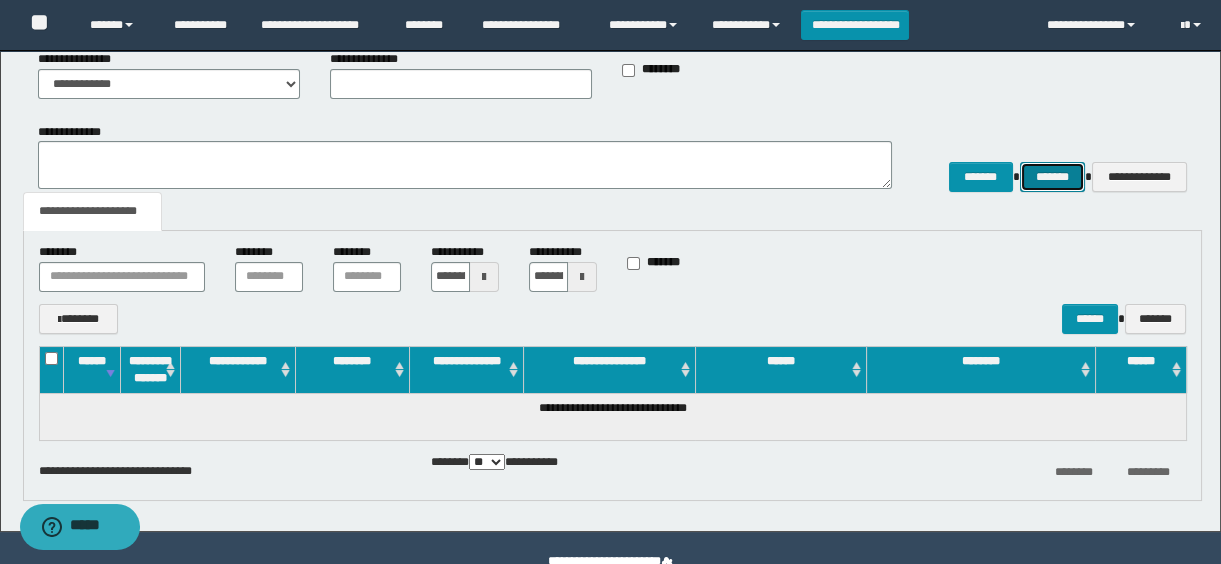 click on "*******" at bounding box center [1052, 177] 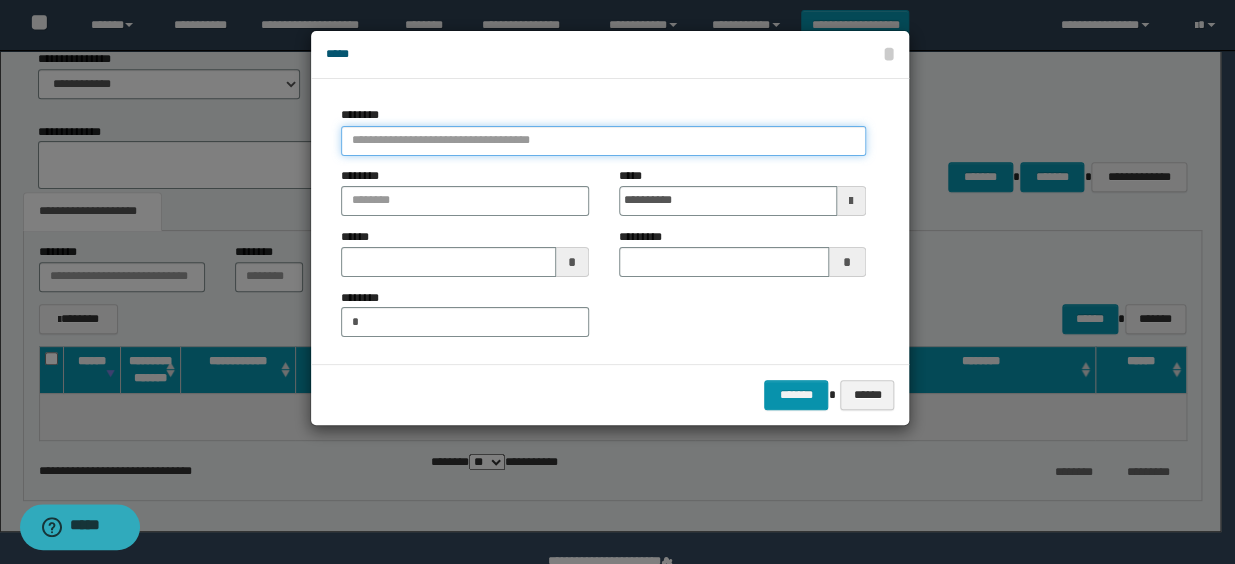 click at bounding box center [603, 141] 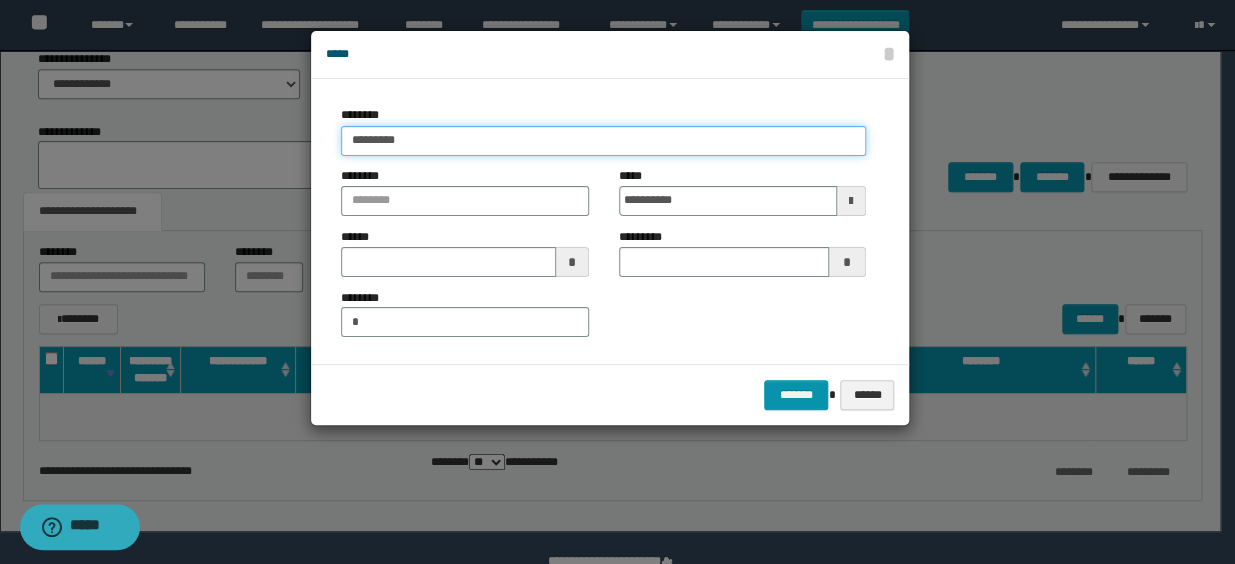 type on "**********" 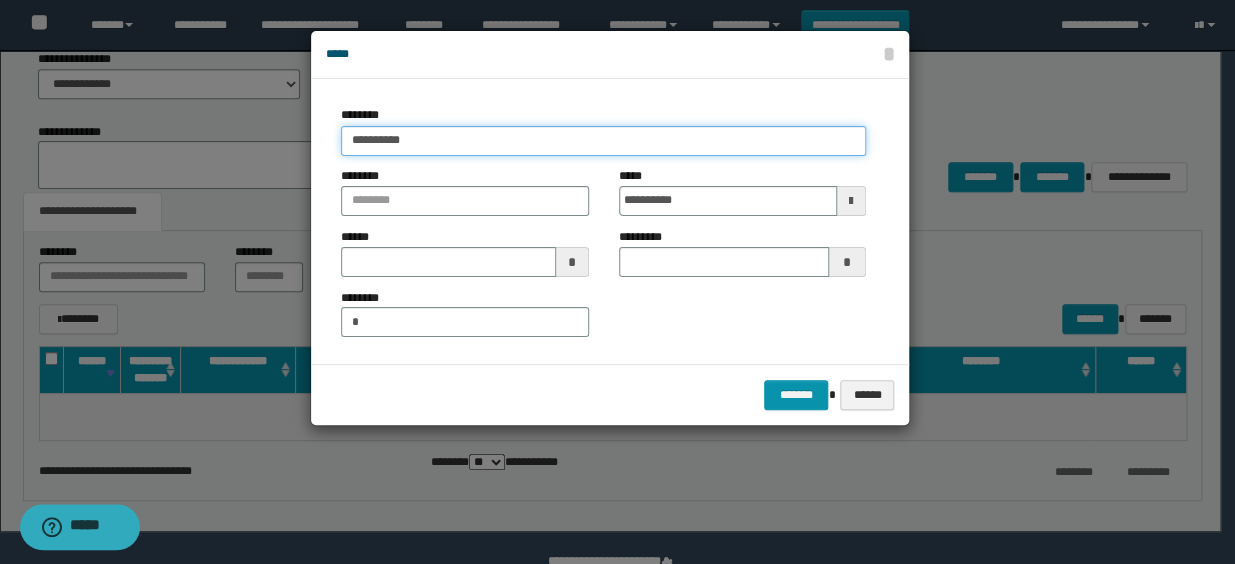 type on "**********" 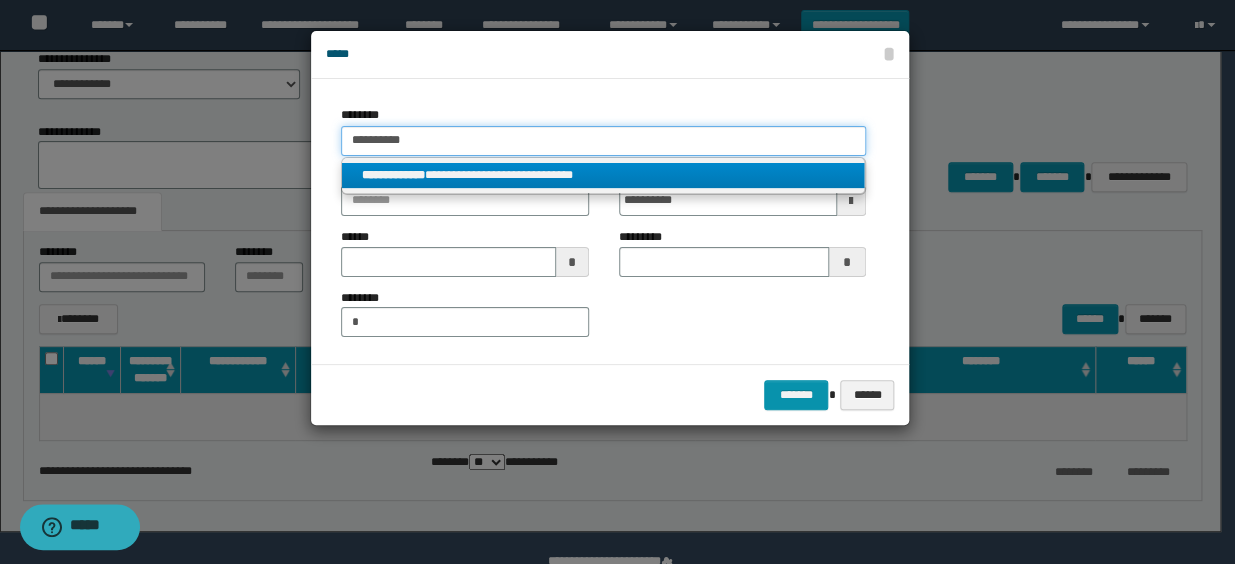 type on "**********" 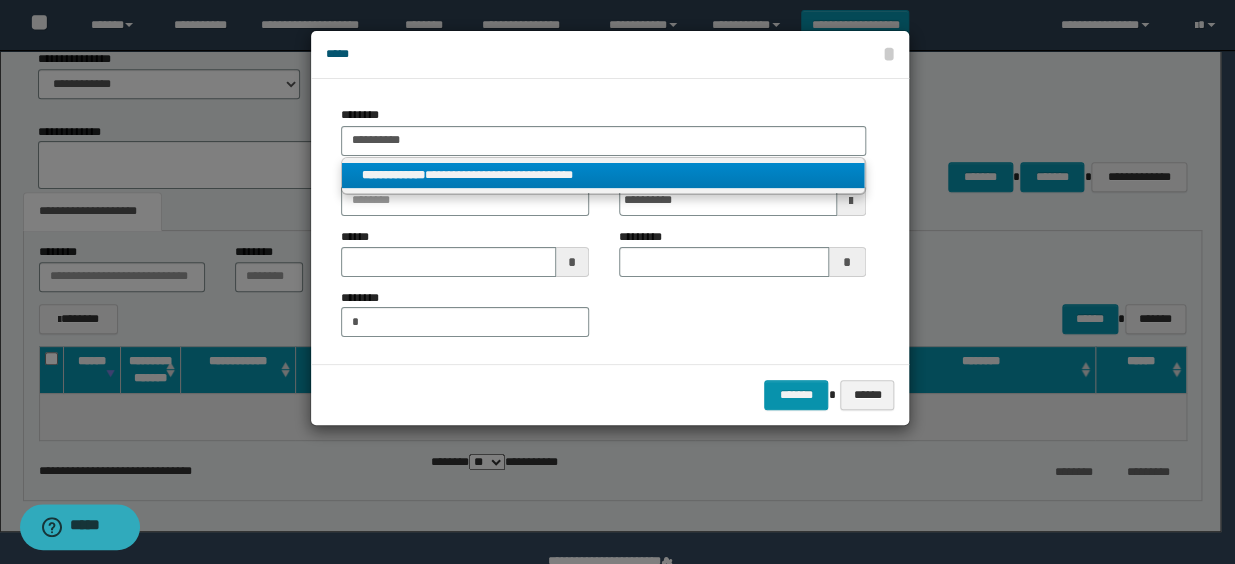 click on "**********" at bounding box center [603, 175] 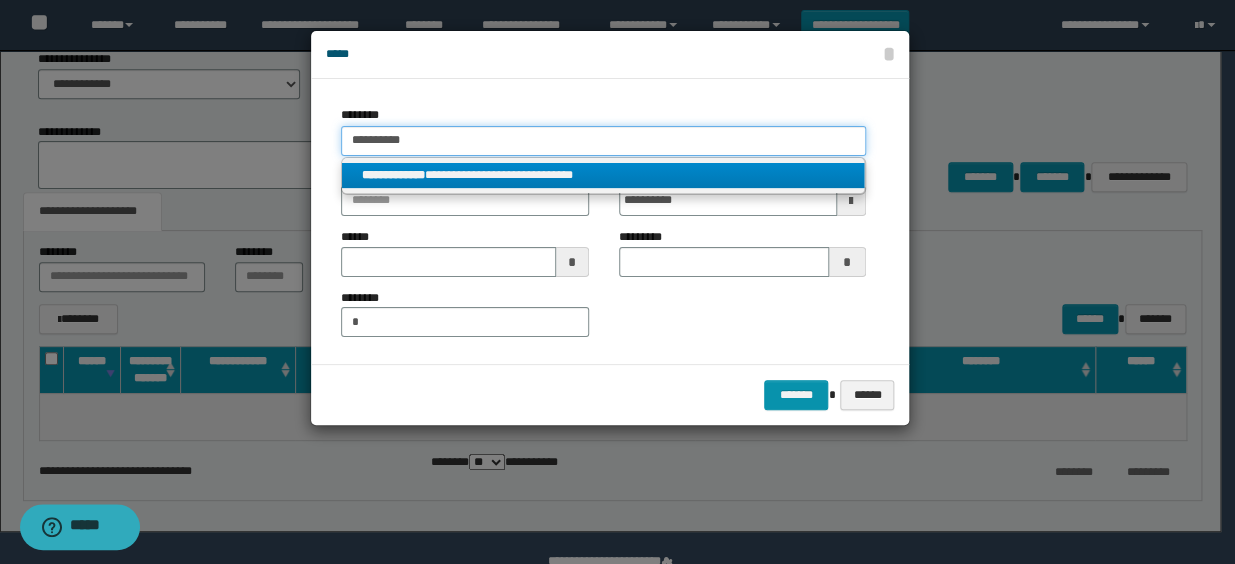 type 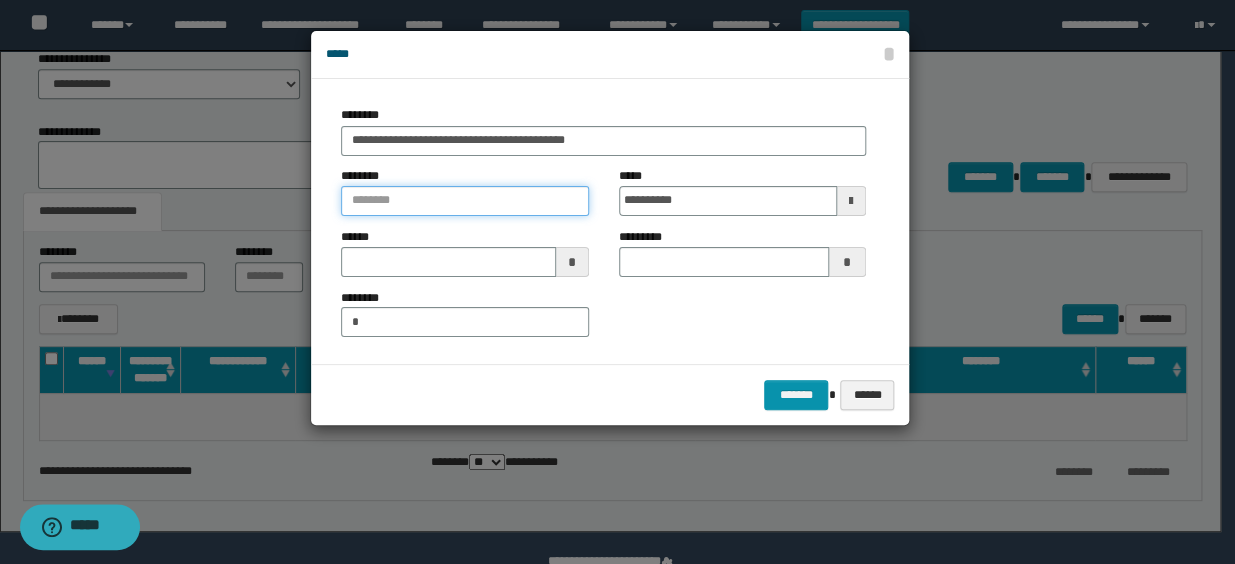 click at bounding box center [464, 201] 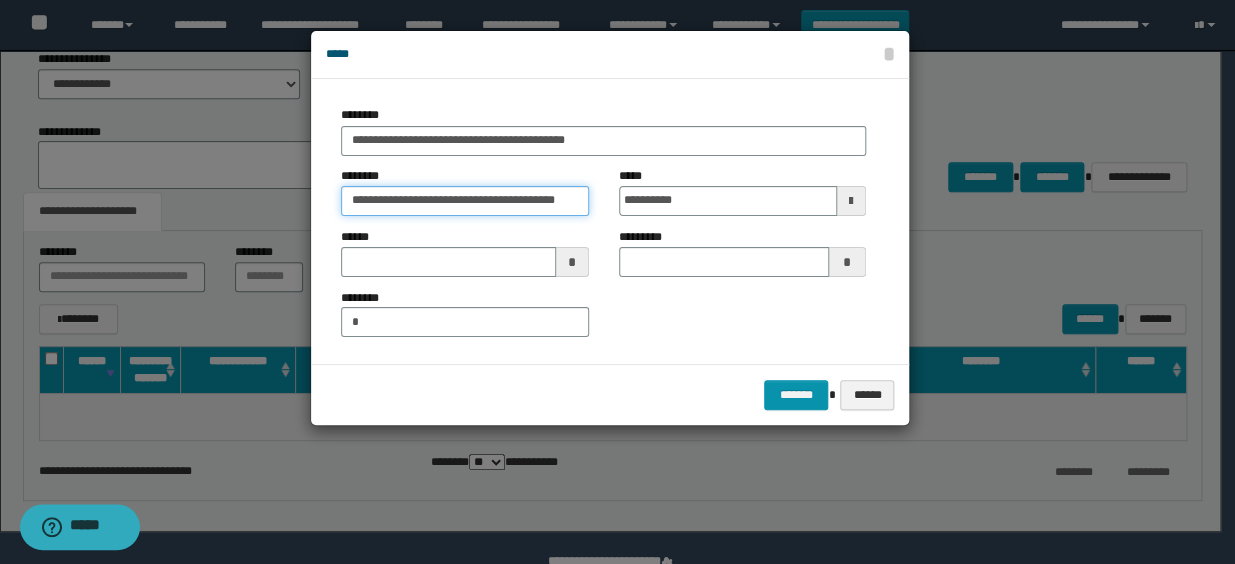 scroll, scrollTop: 0, scrollLeft: 39, axis: horizontal 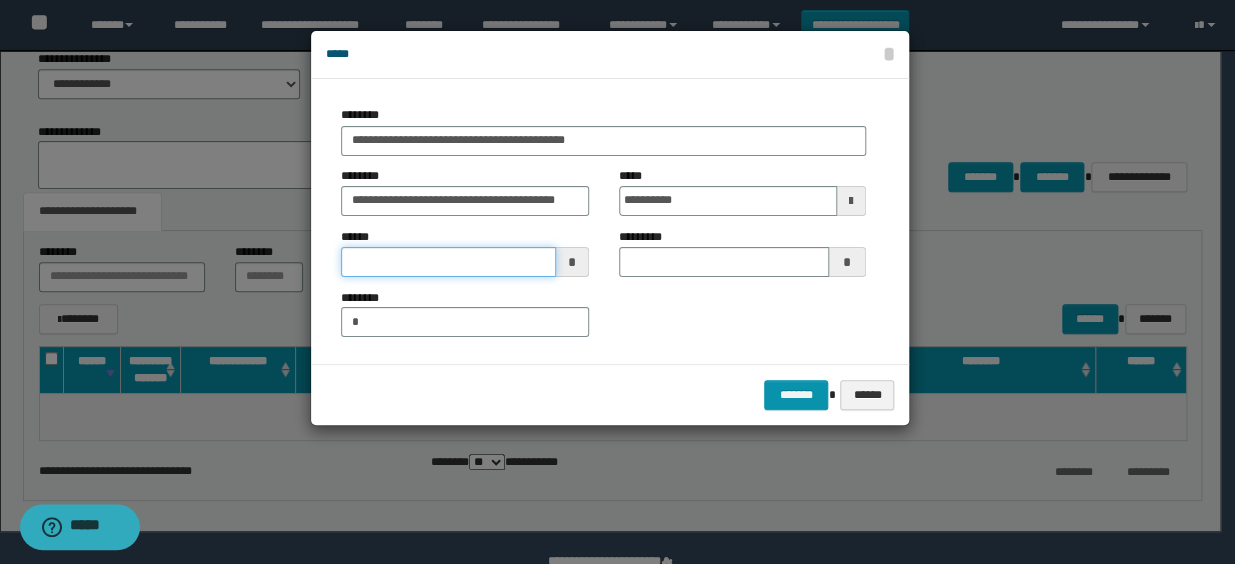 click at bounding box center (448, 262) 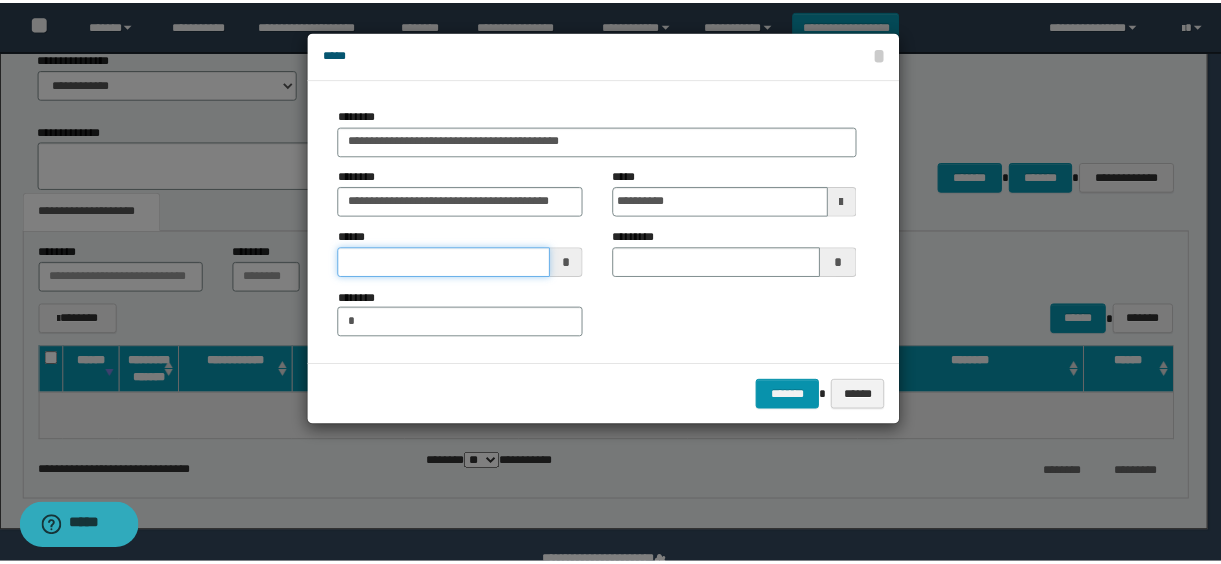 scroll, scrollTop: 0, scrollLeft: 0, axis: both 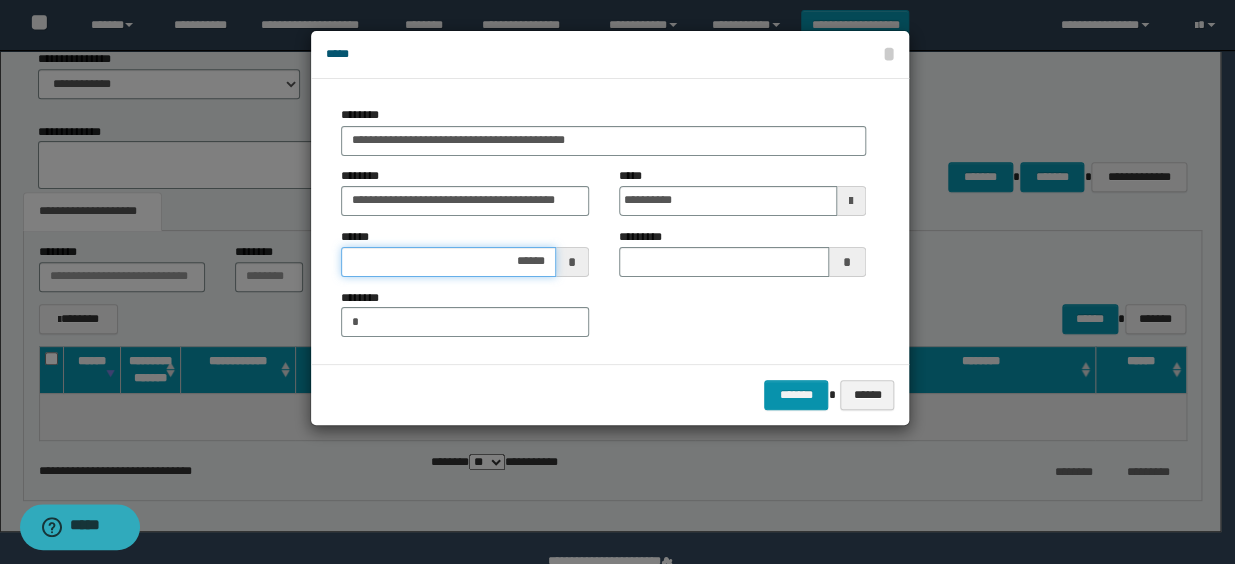 type on "*******" 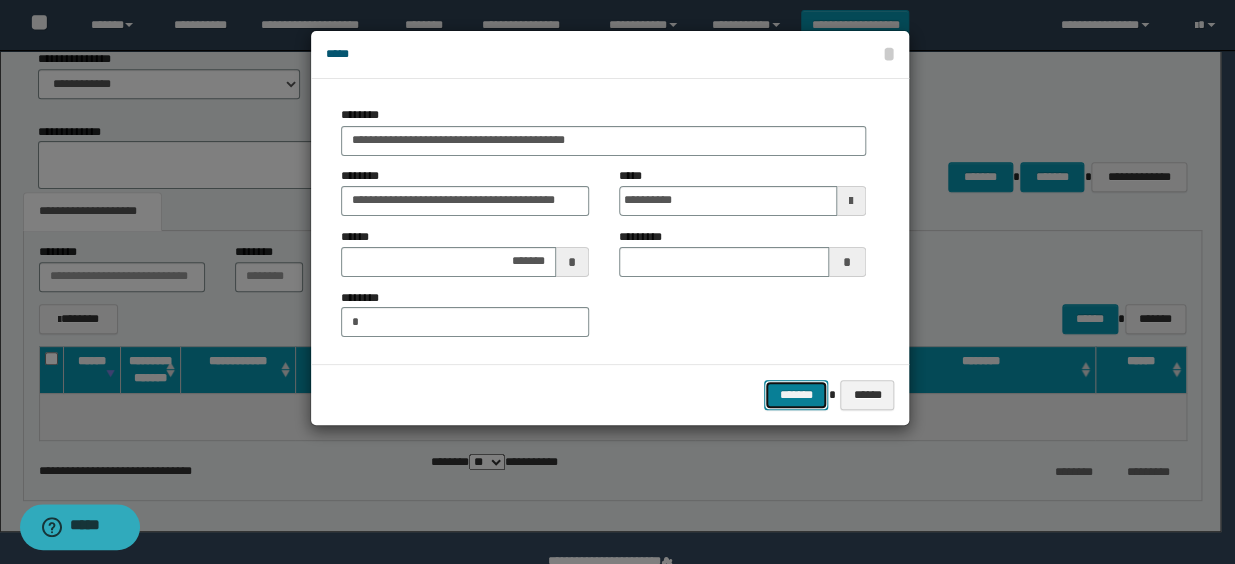 click on "*******" at bounding box center [796, 395] 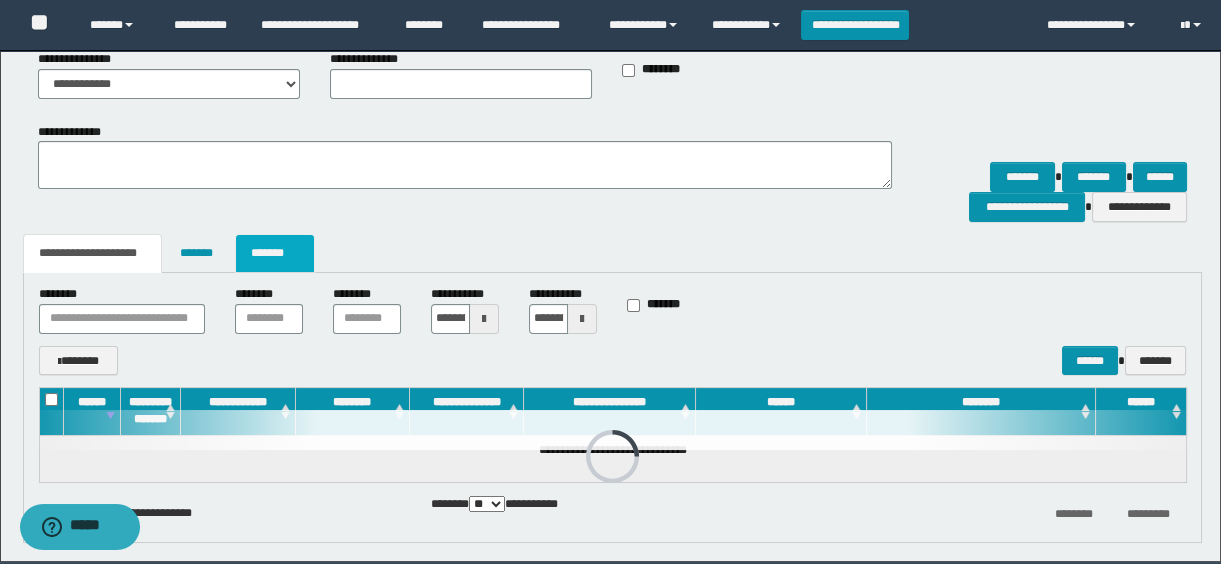 click on "*******" at bounding box center [275, 253] 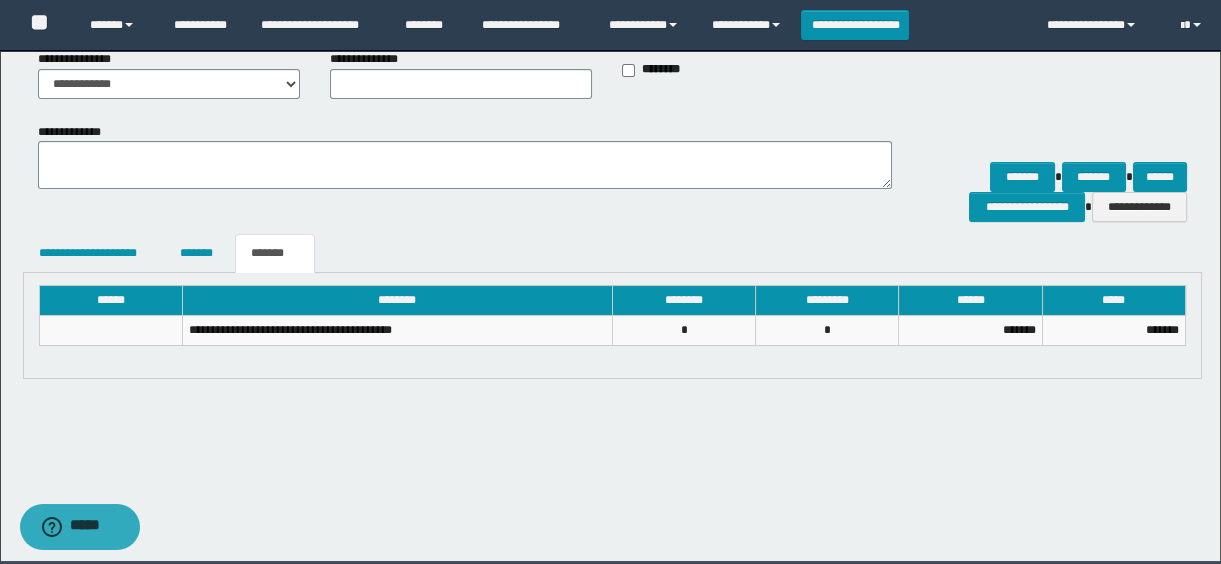 scroll, scrollTop: 204, scrollLeft: 0, axis: vertical 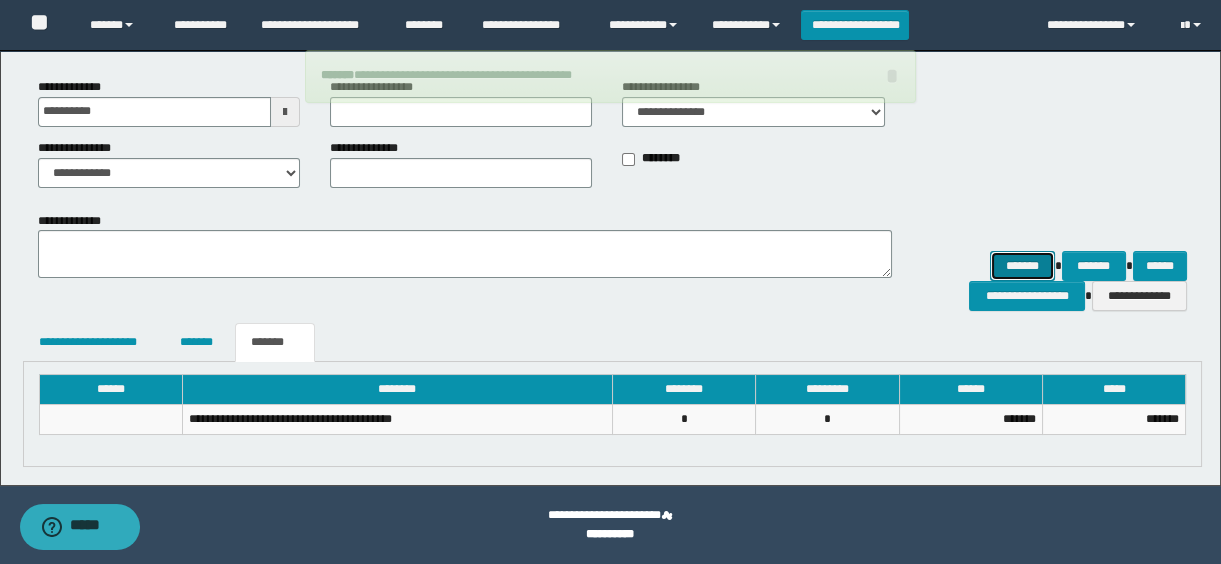 click on "*******" at bounding box center (1022, 266) 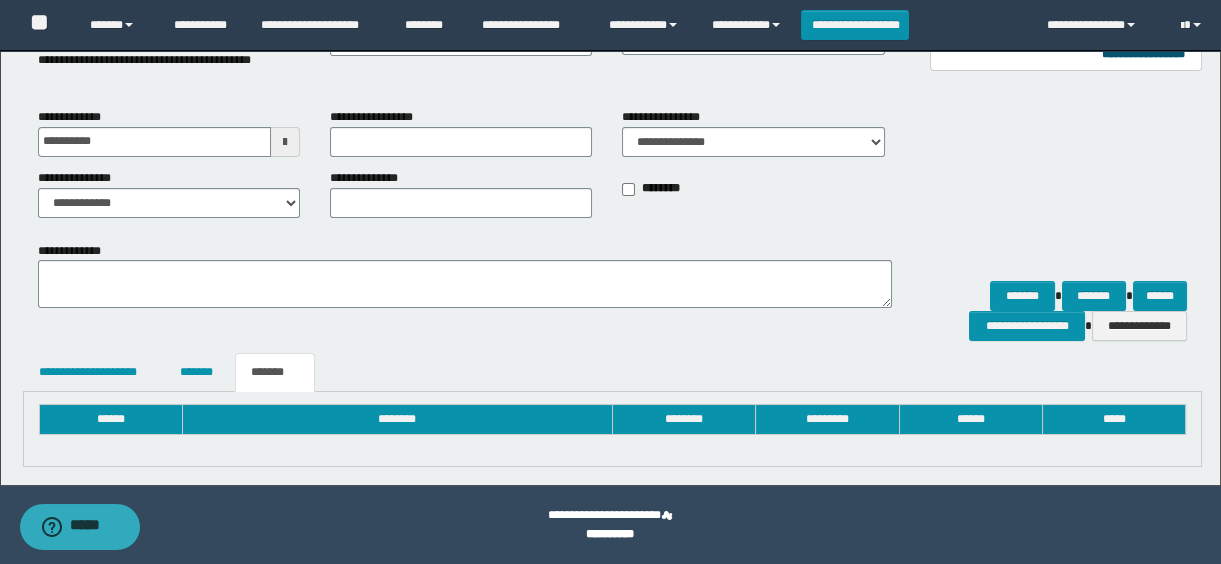 scroll, scrollTop: 204, scrollLeft: 0, axis: vertical 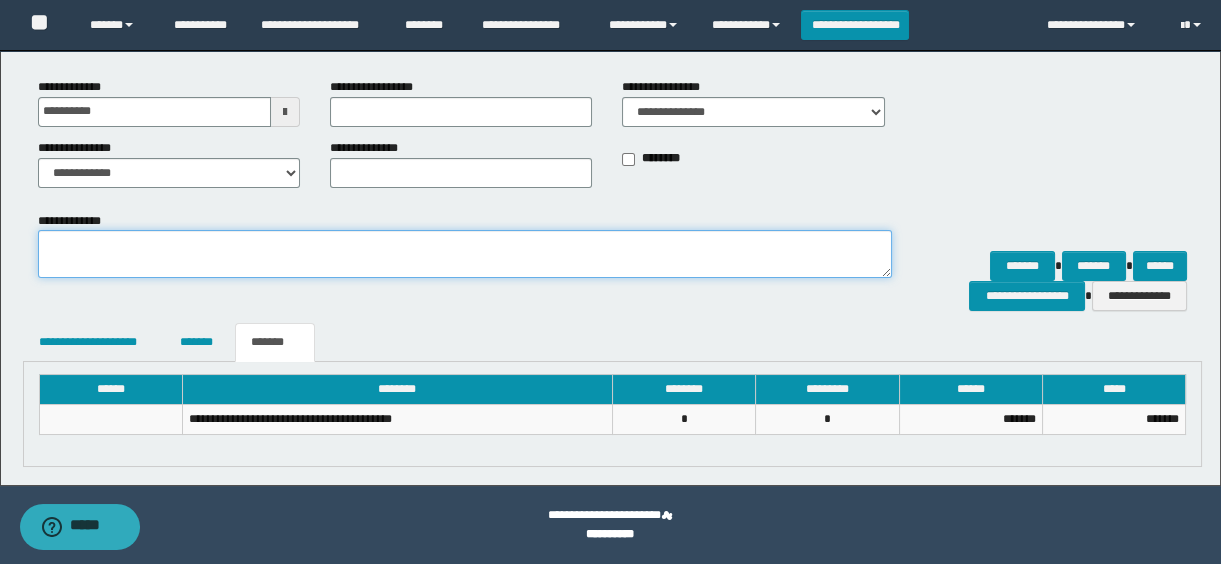 click on "**********" at bounding box center (465, 254) 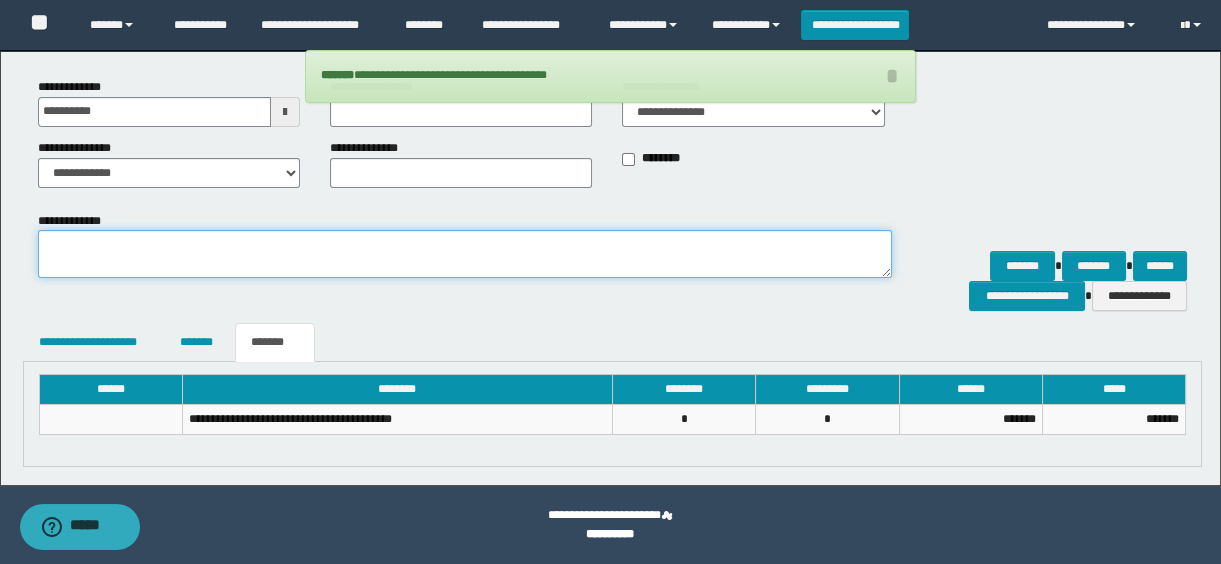 paste on "**********" 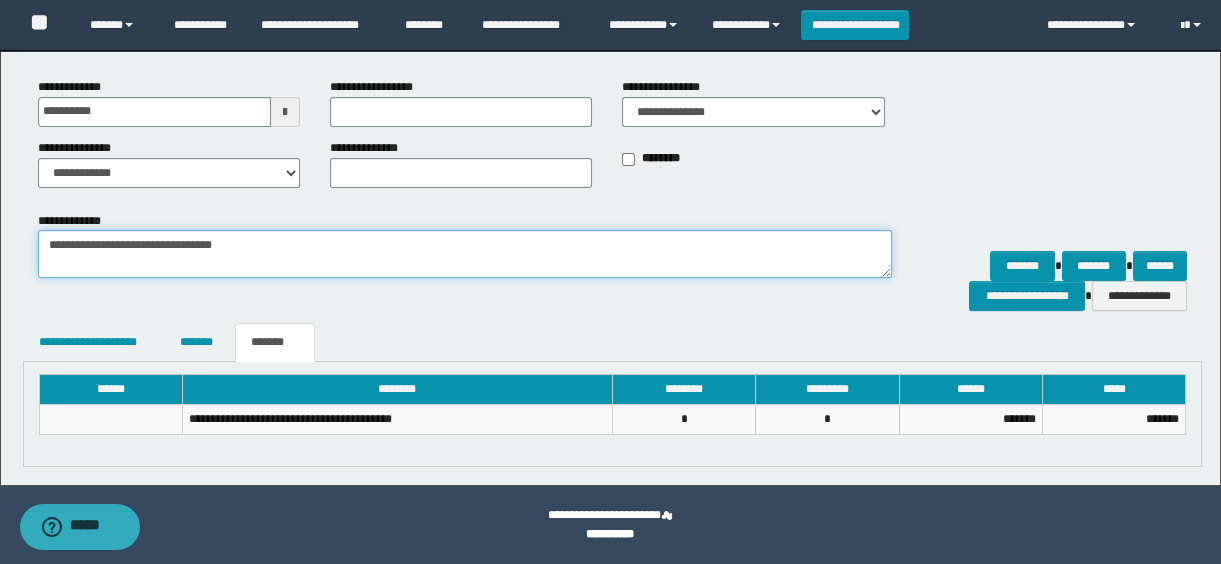 paste on "**********" 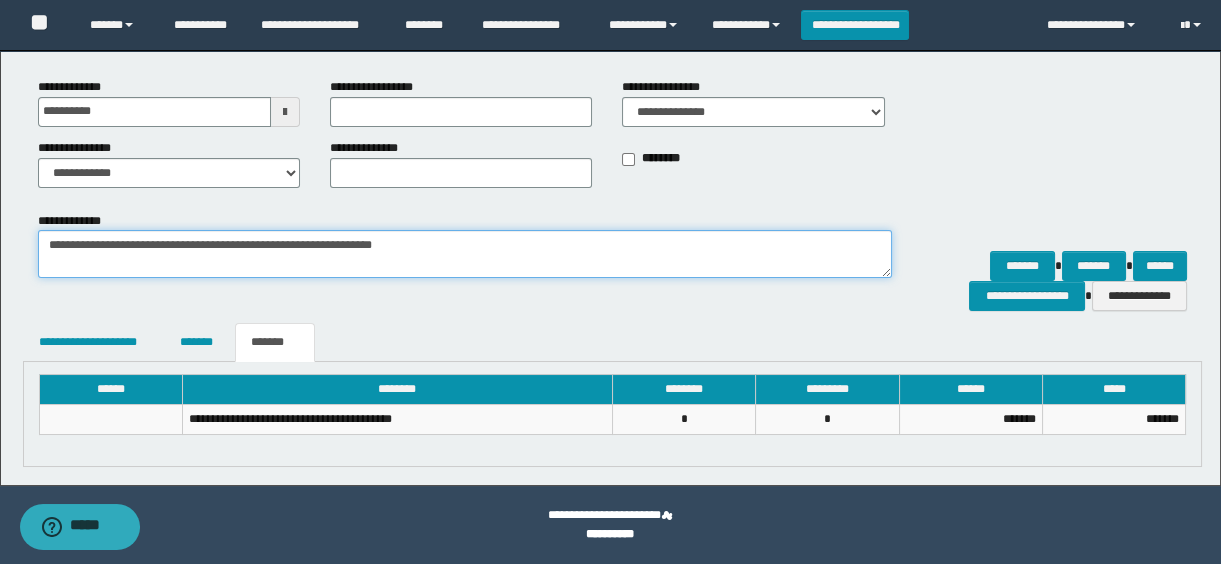 click on "**********" at bounding box center [465, 254] 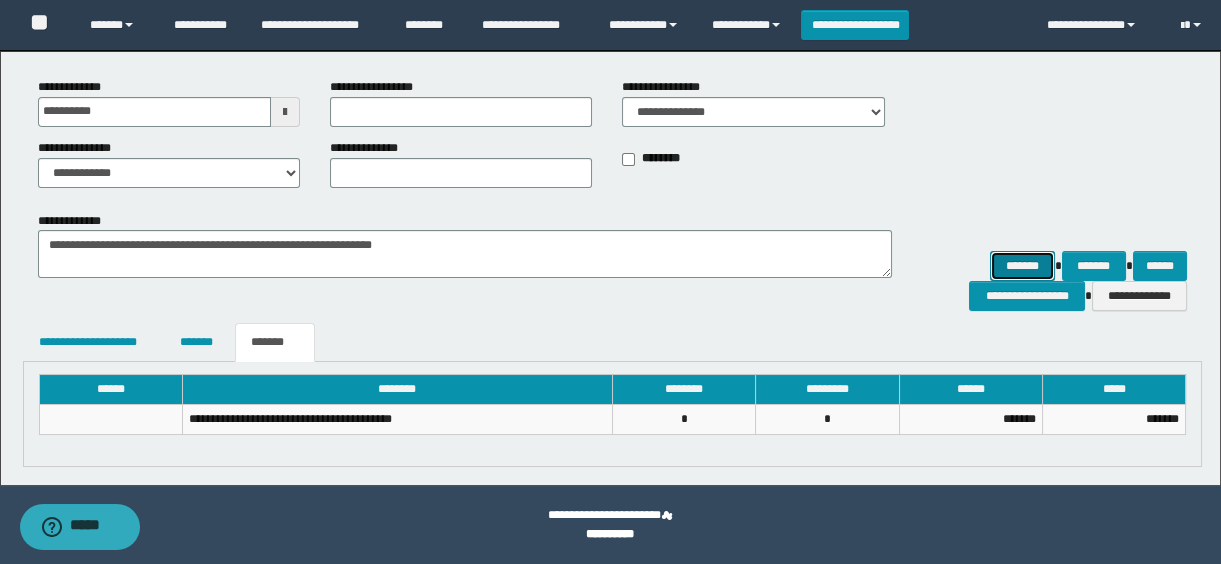 drag, startPoint x: 1033, startPoint y: 262, endPoint x: 1021, endPoint y: 261, distance: 12.0415945 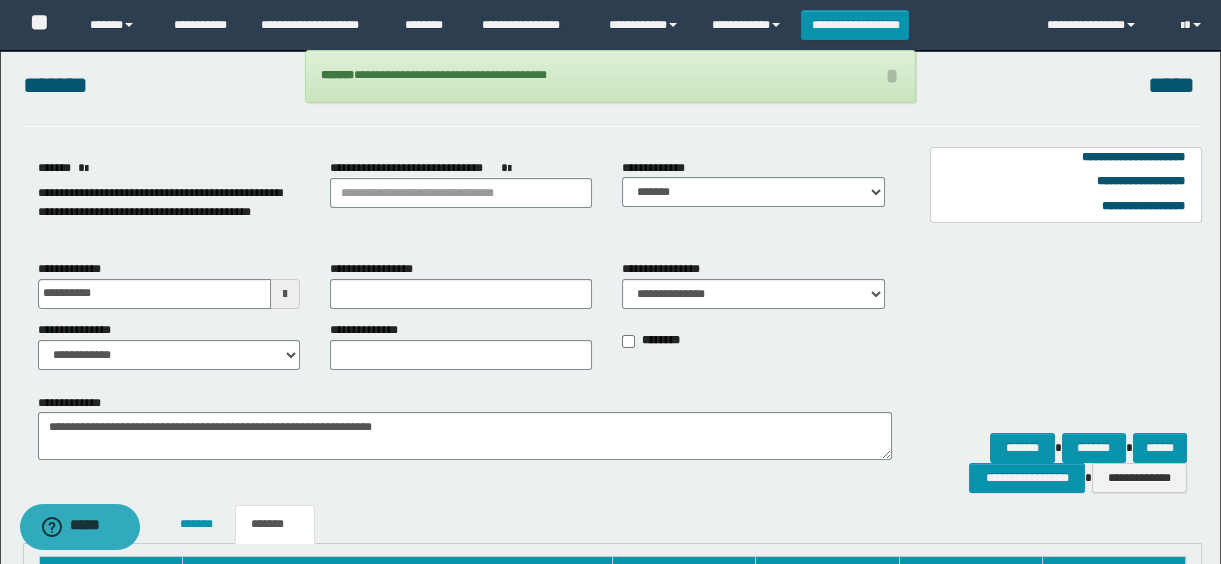 scroll, scrollTop: 204, scrollLeft: 0, axis: vertical 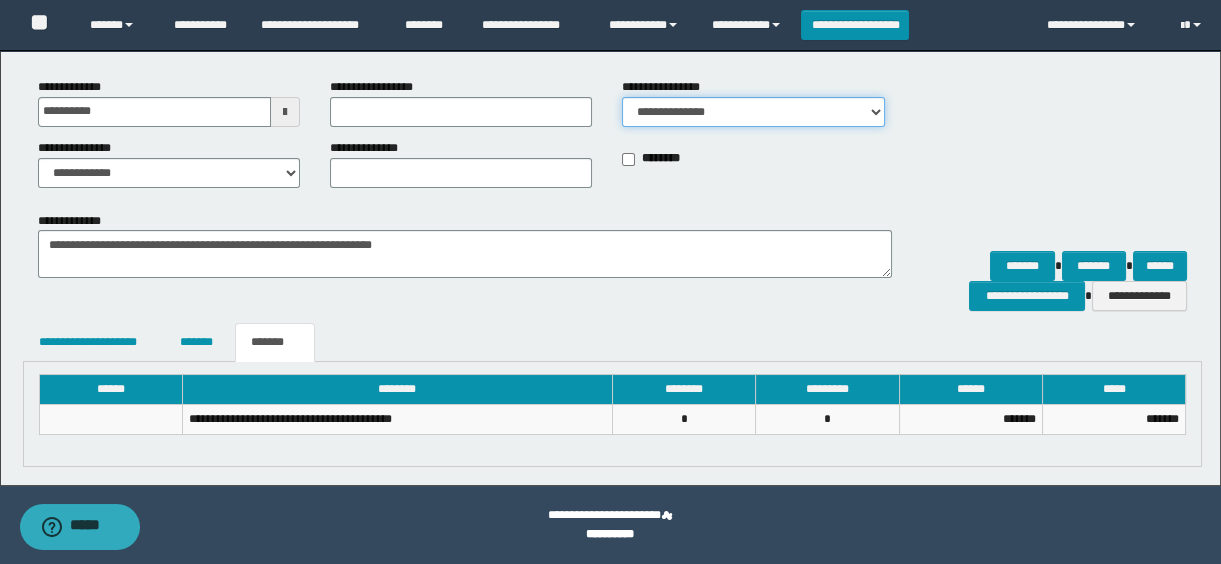 click on "**********" at bounding box center [753, 112] 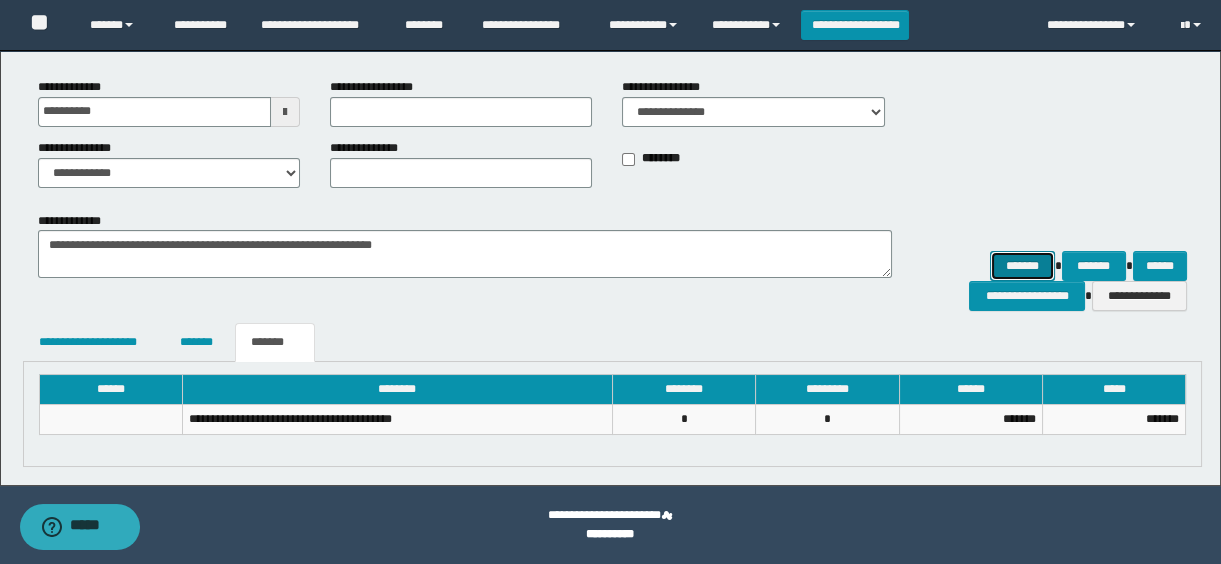 click on "*******" at bounding box center (1022, 266) 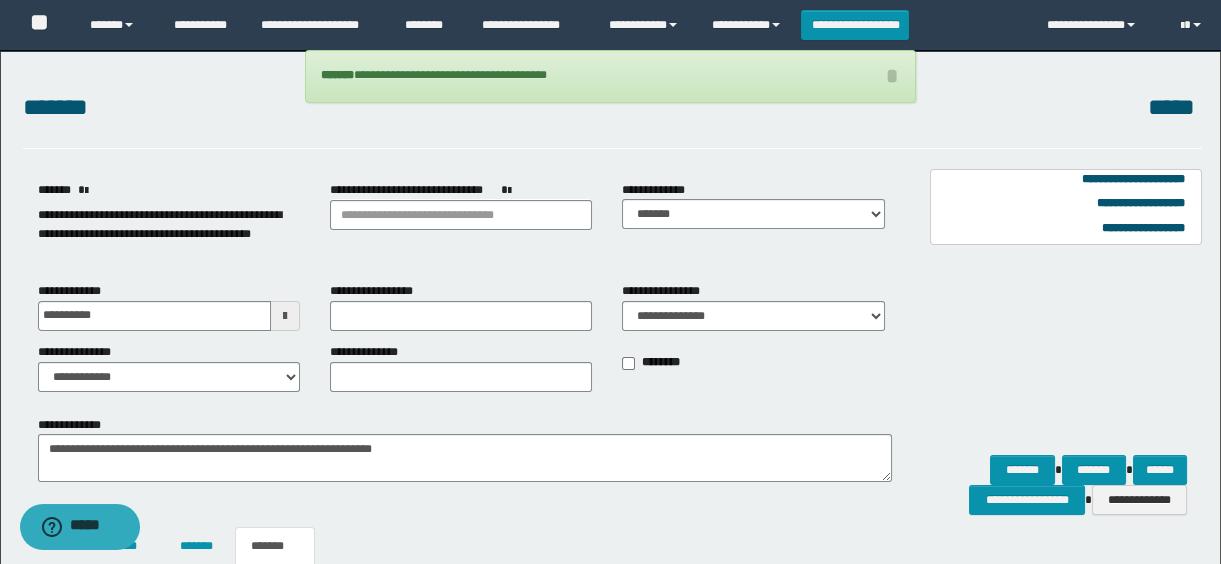 scroll, scrollTop: 204, scrollLeft: 0, axis: vertical 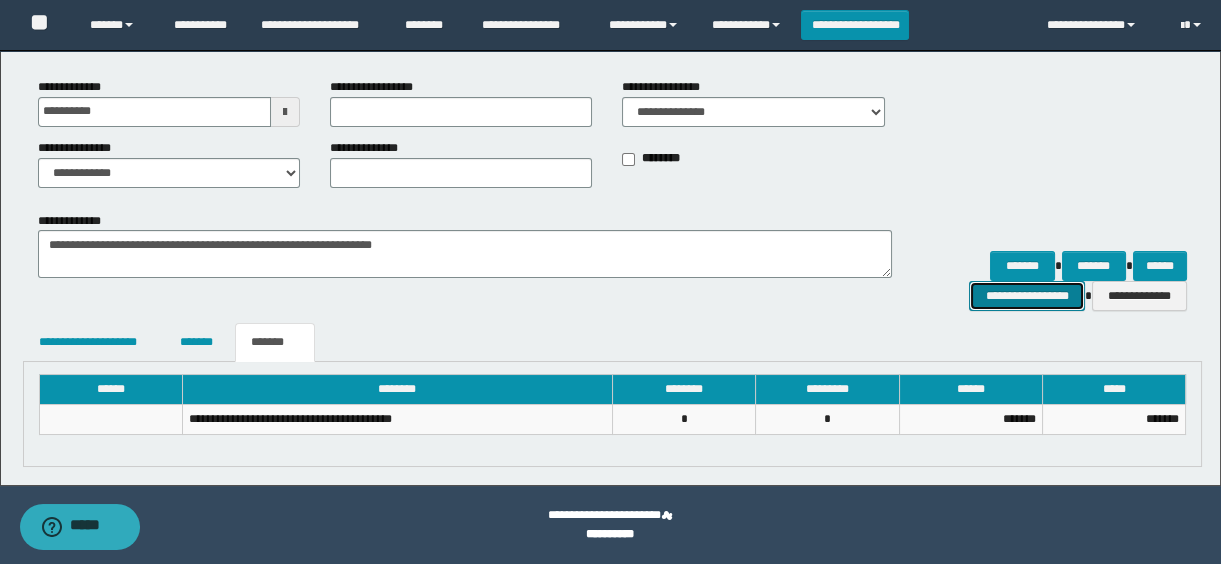 click on "**********" at bounding box center [1026, 296] 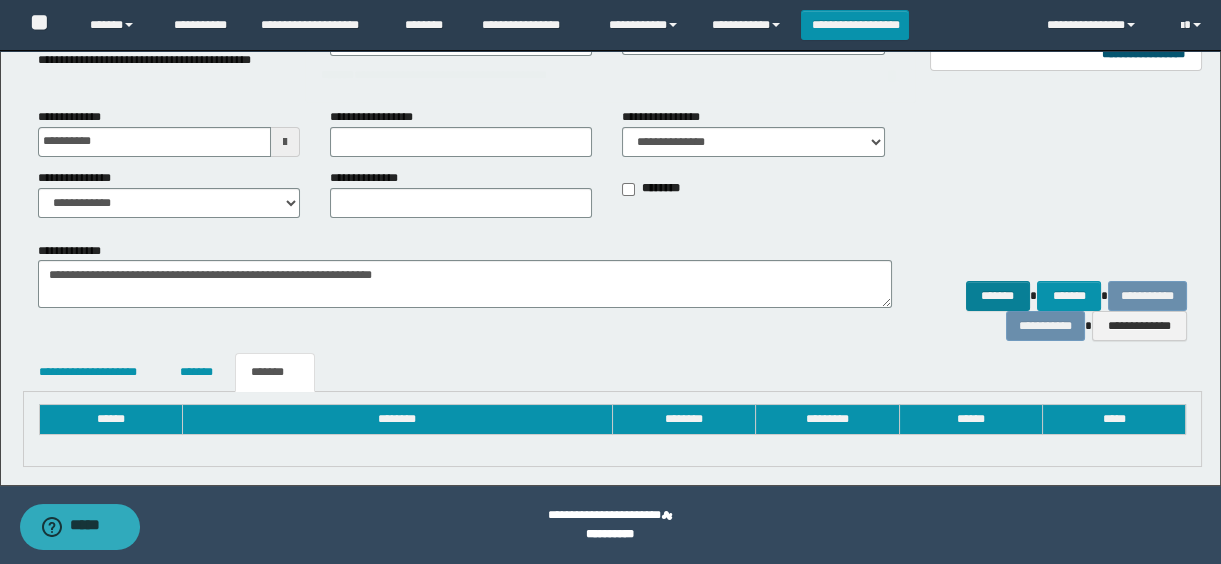 scroll, scrollTop: 204, scrollLeft: 0, axis: vertical 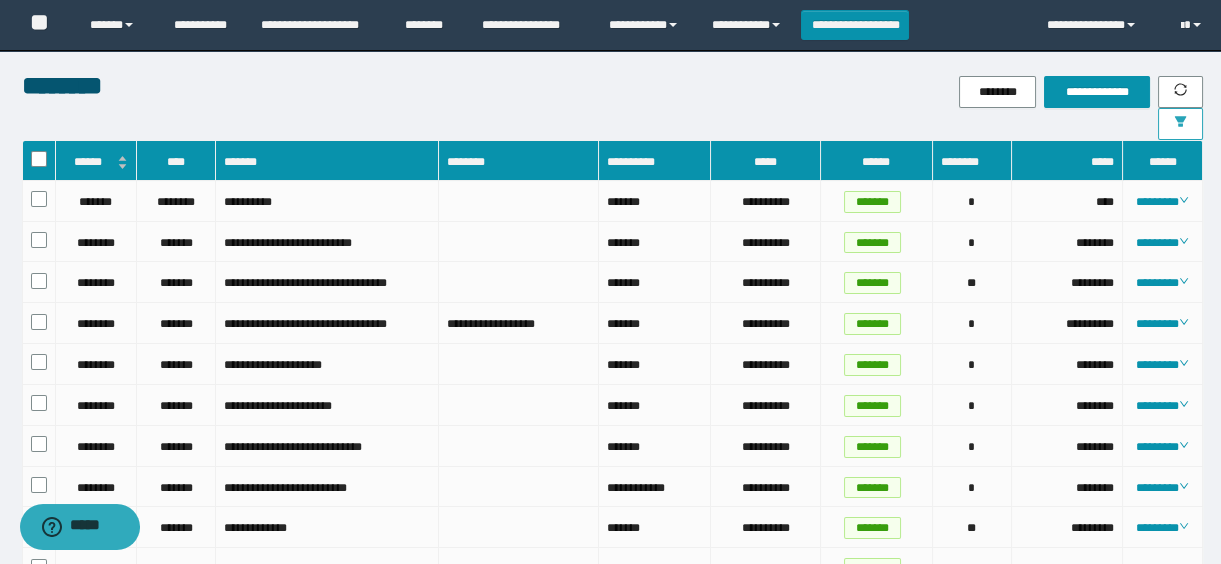 click at bounding box center [1180, 124] 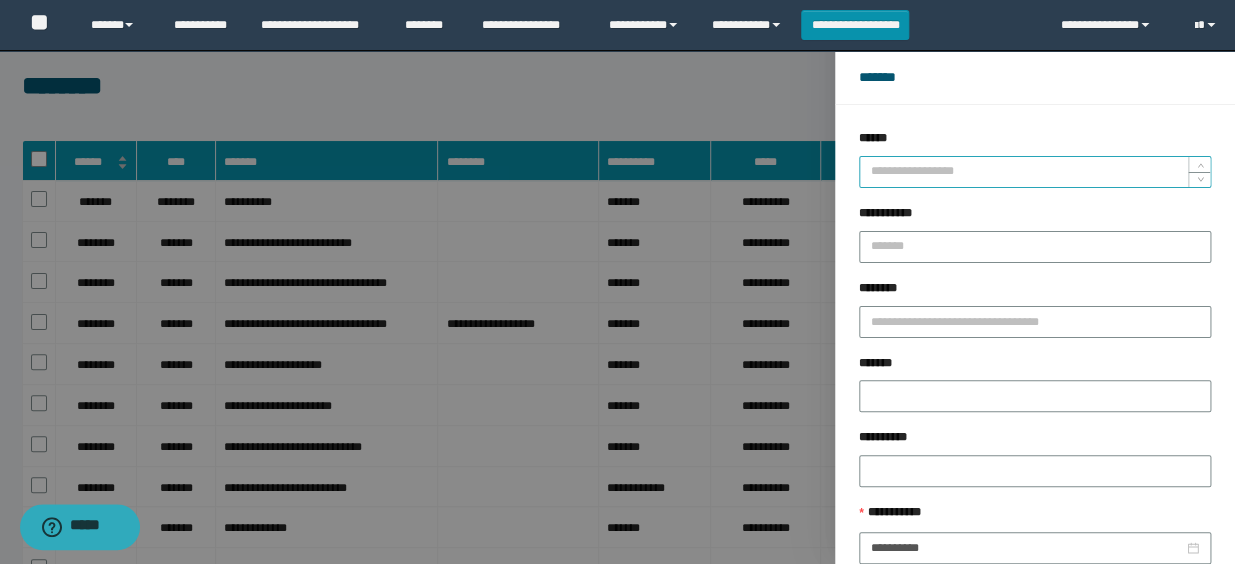 click on "******" at bounding box center [1035, 172] 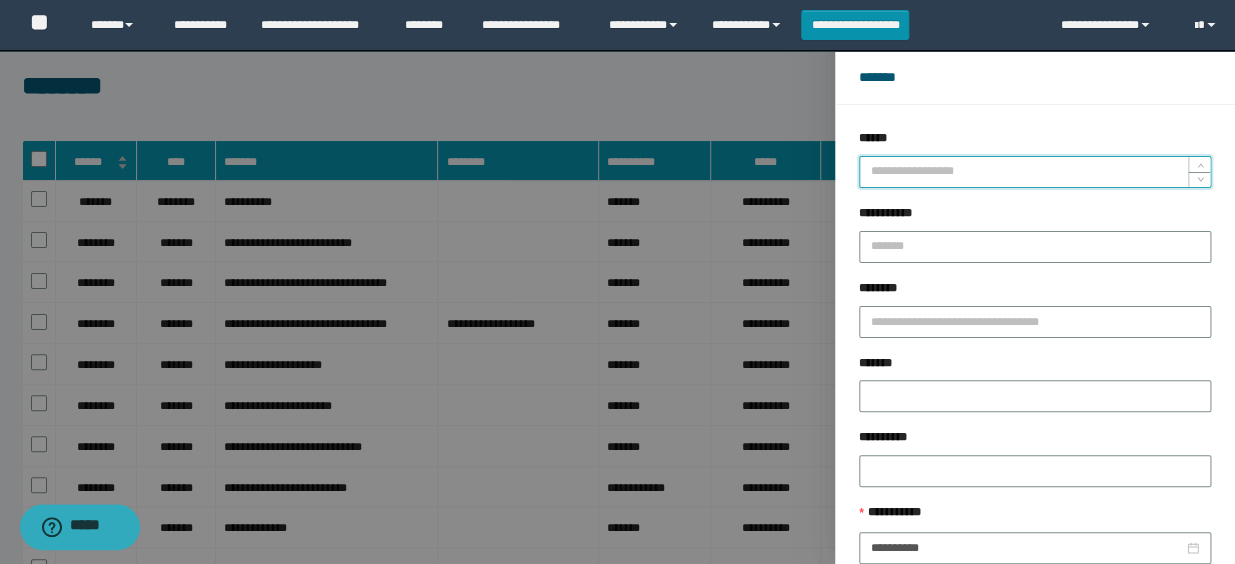click on "******" at bounding box center [1035, 172] 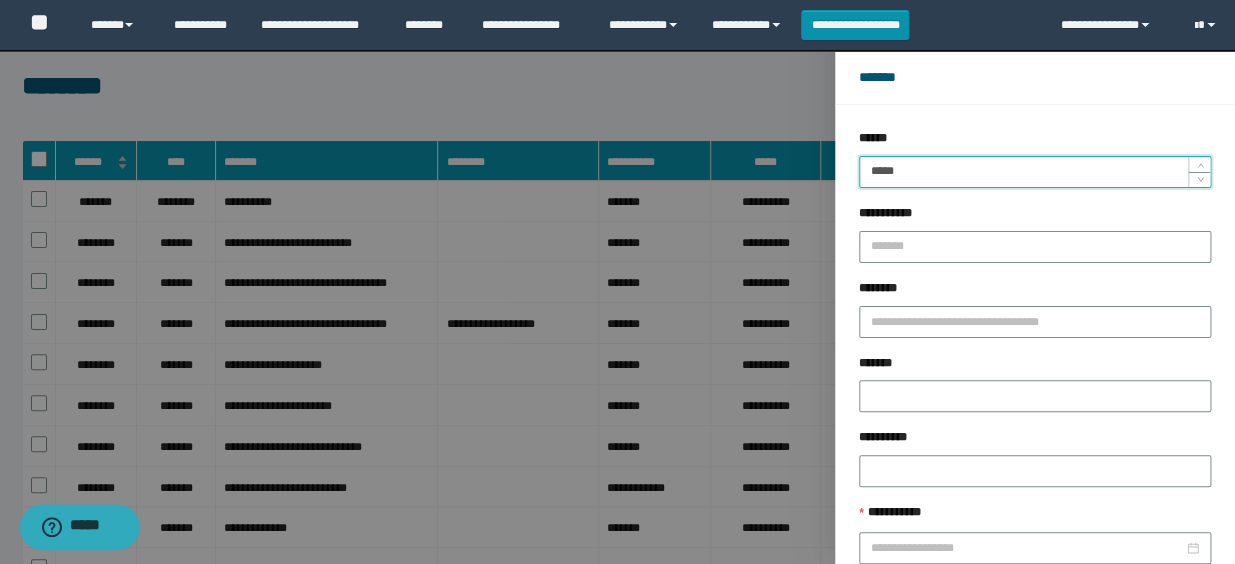 type on "*****" 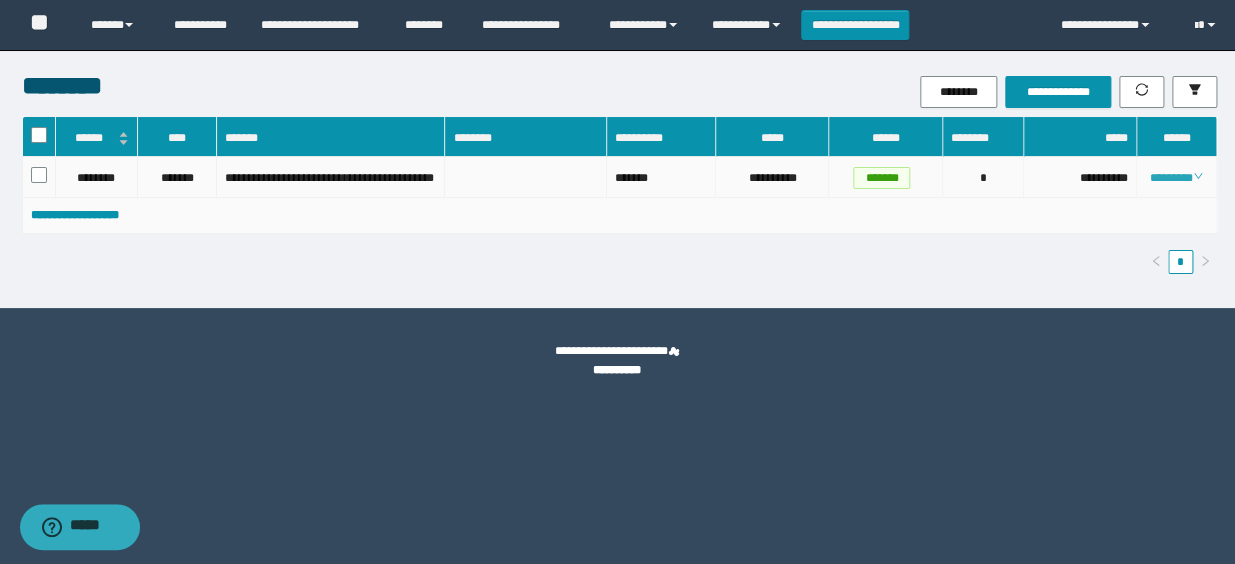 click on "********" at bounding box center [1176, 178] 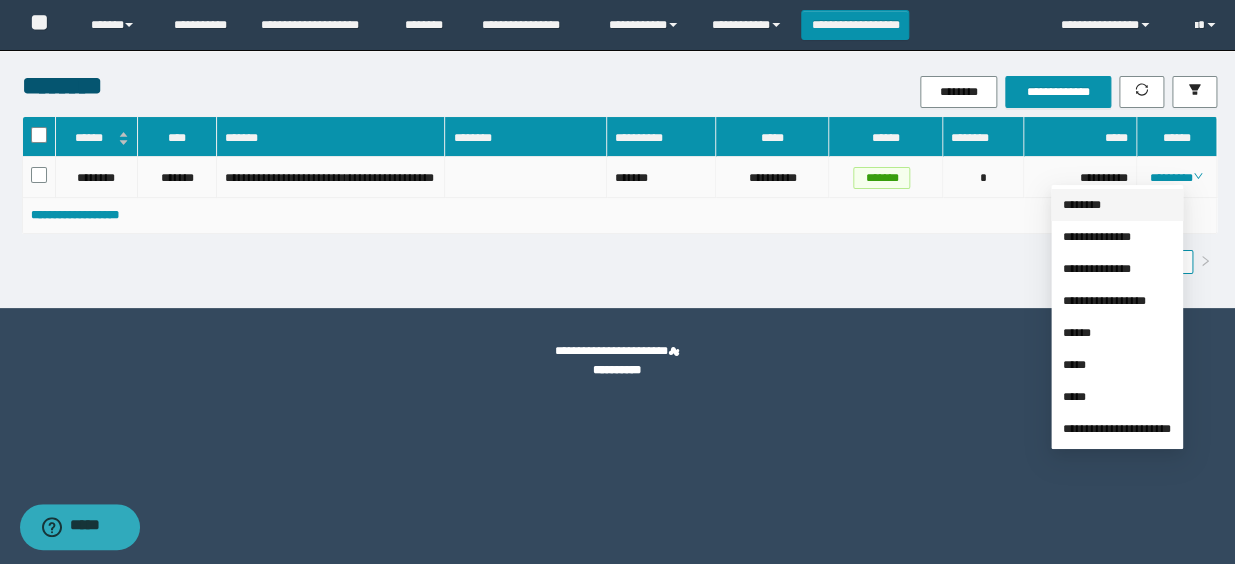 click on "********" at bounding box center (1082, 205) 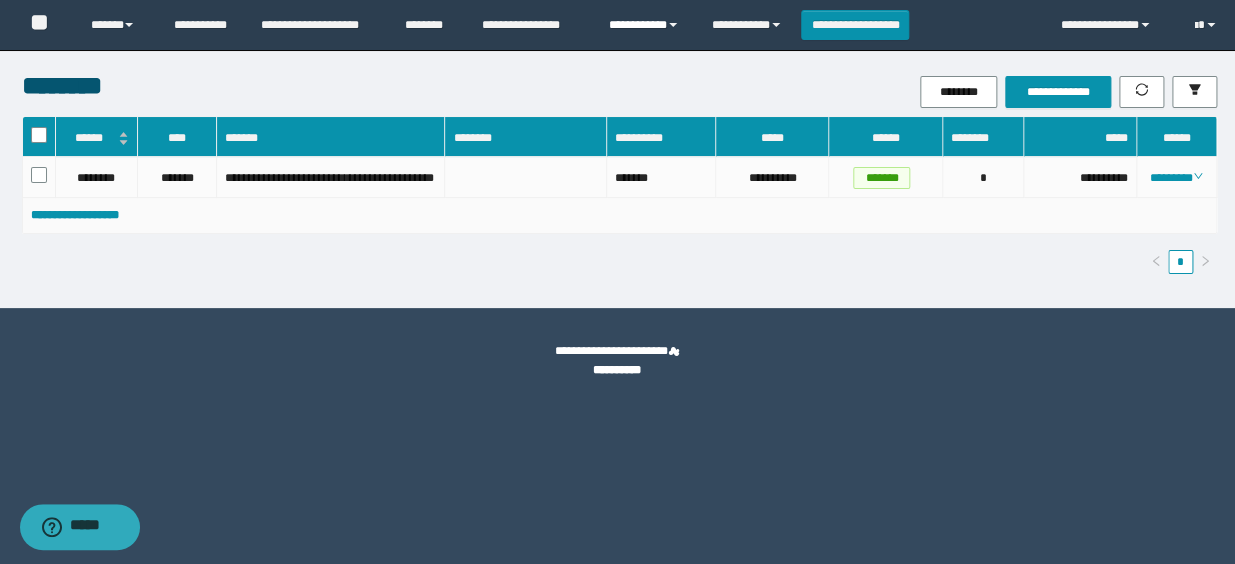 click on "**********" at bounding box center [645, 25] 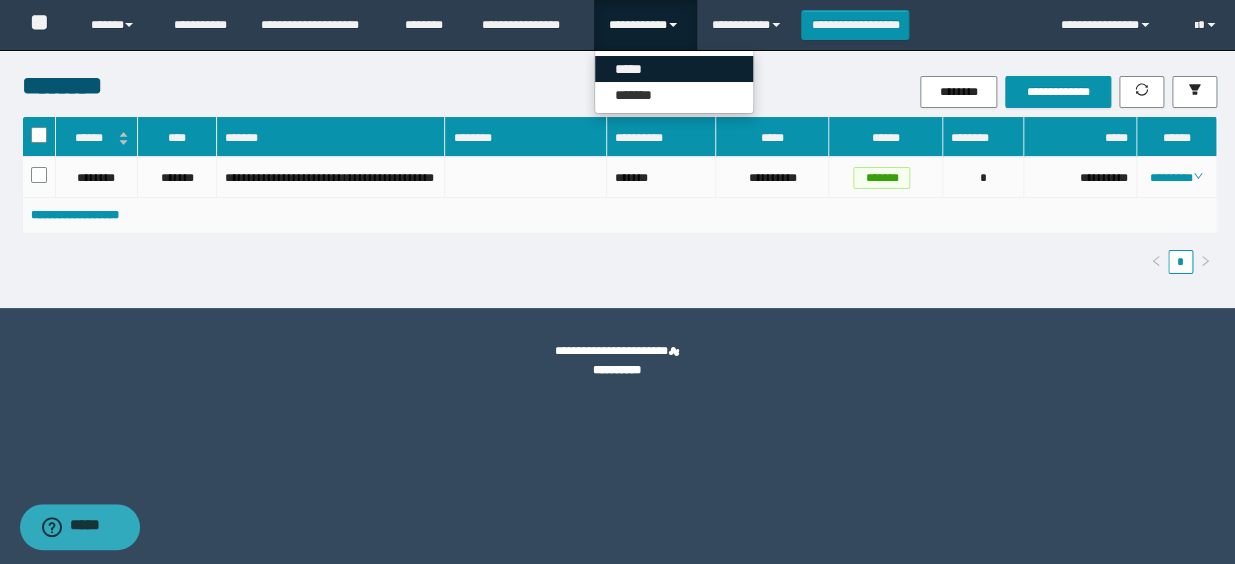 click on "*****" at bounding box center [674, 69] 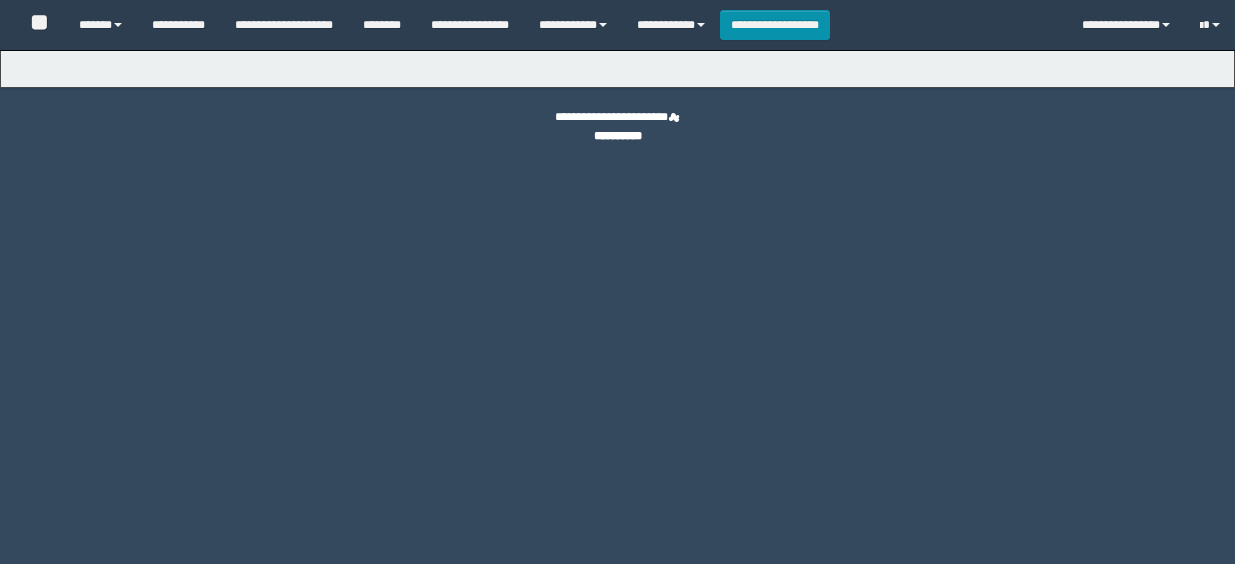 type on "**********" 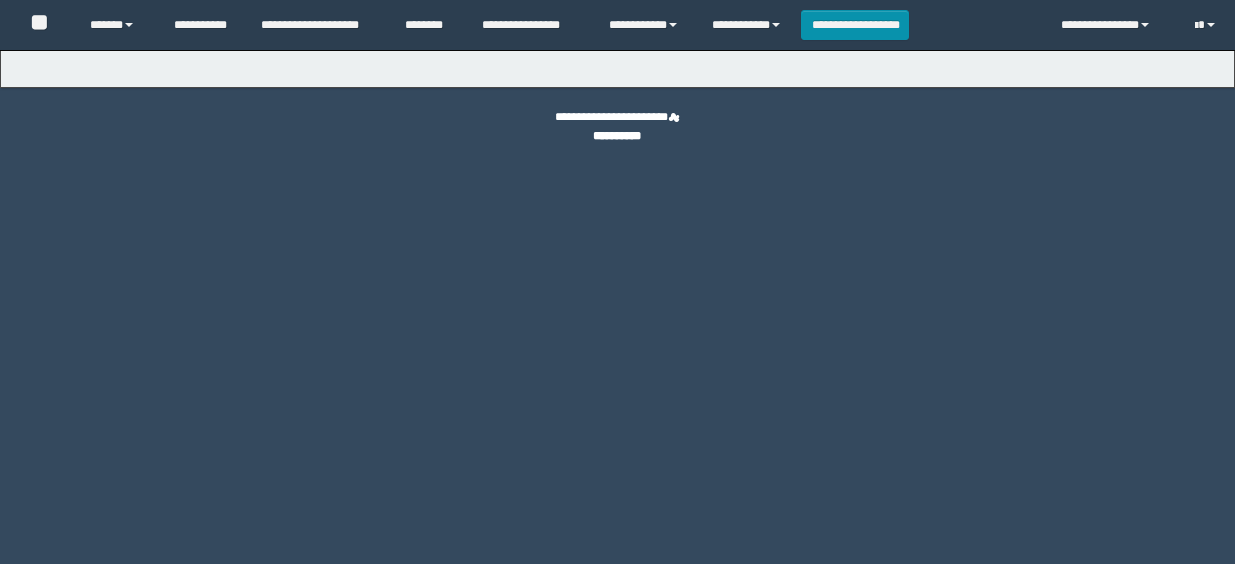 scroll, scrollTop: 0, scrollLeft: 0, axis: both 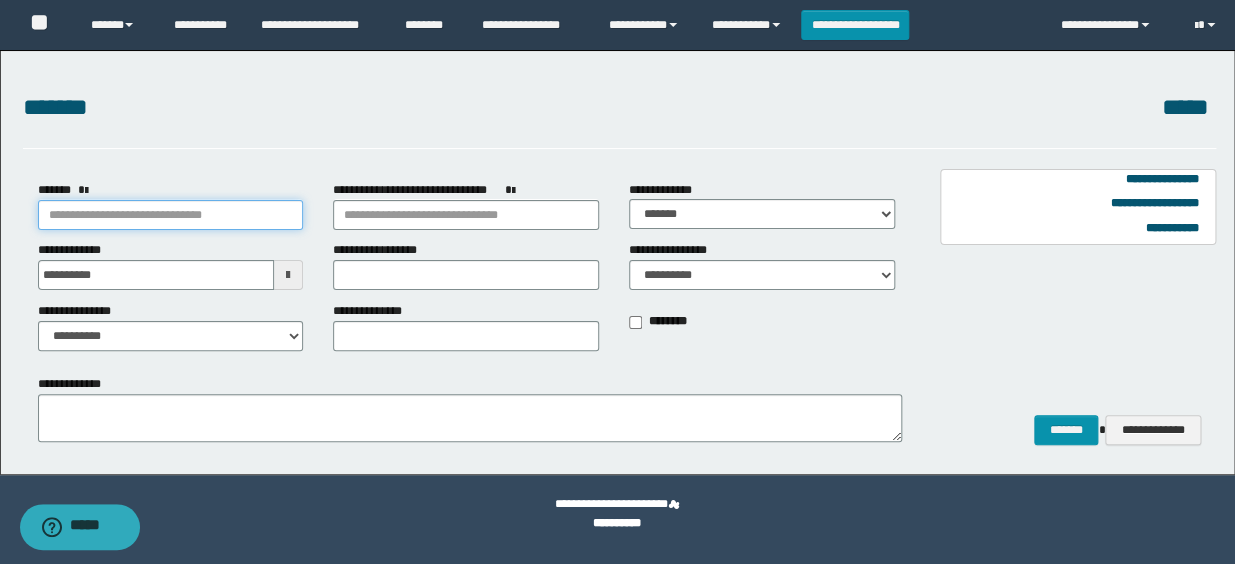 click on "*******" at bounding box center [171, 215] 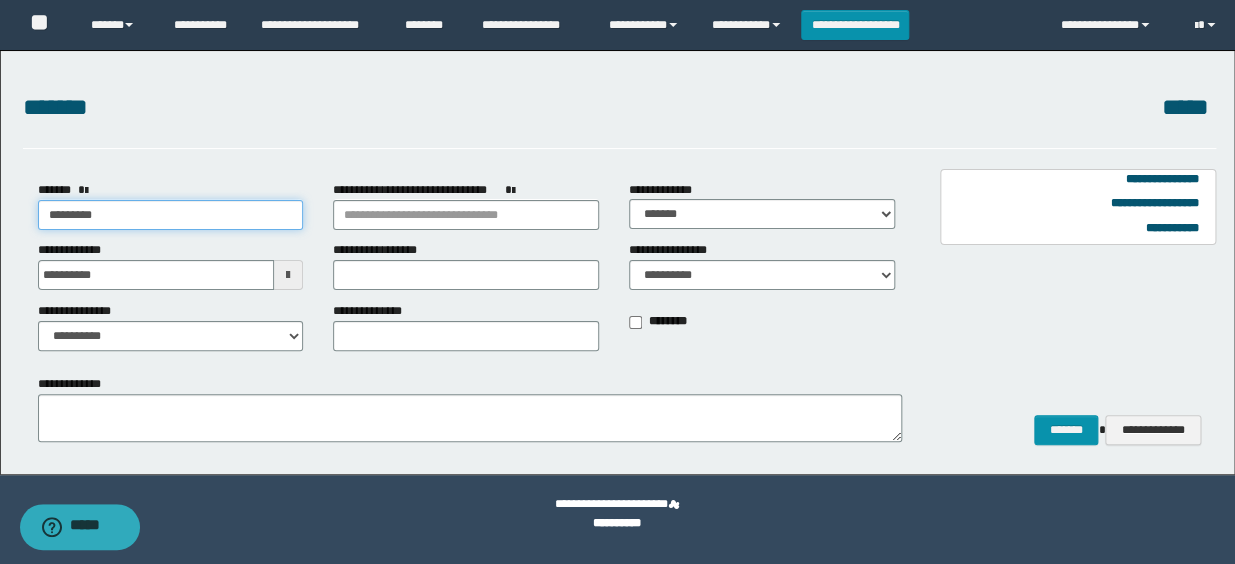 type on "*********" 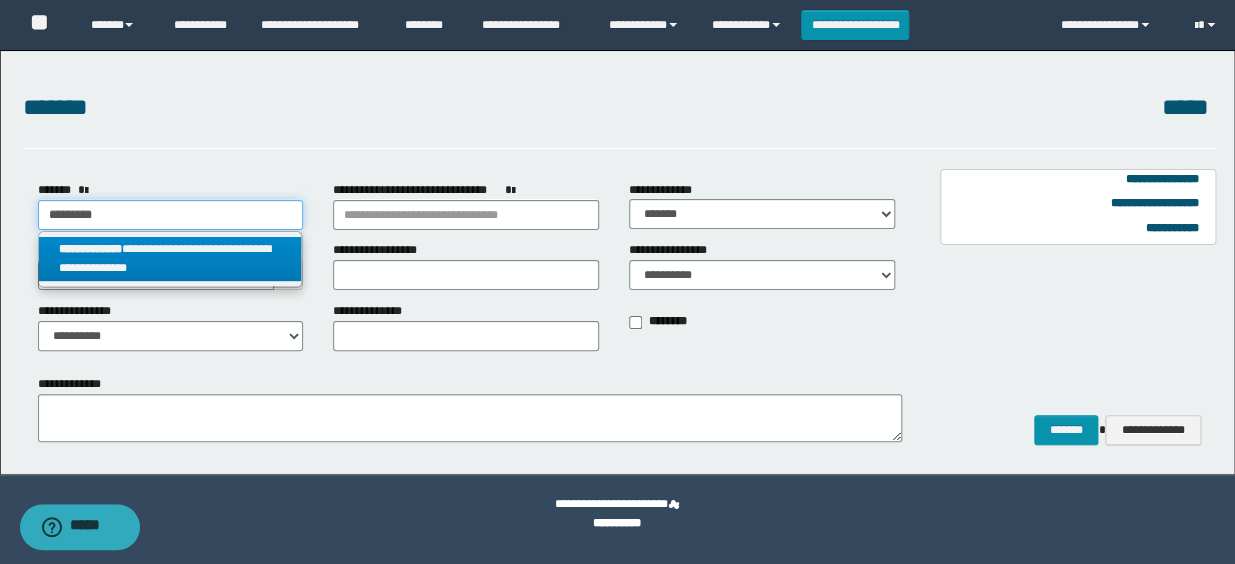 type on "*********" 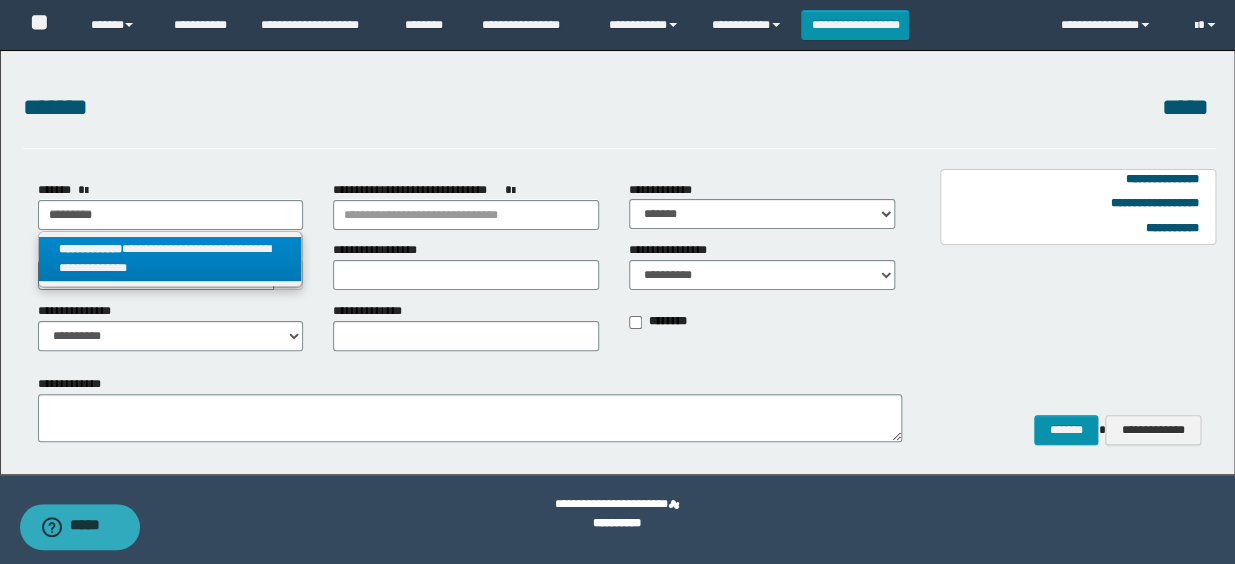 click on "**********" at bounding box center (170, 259) 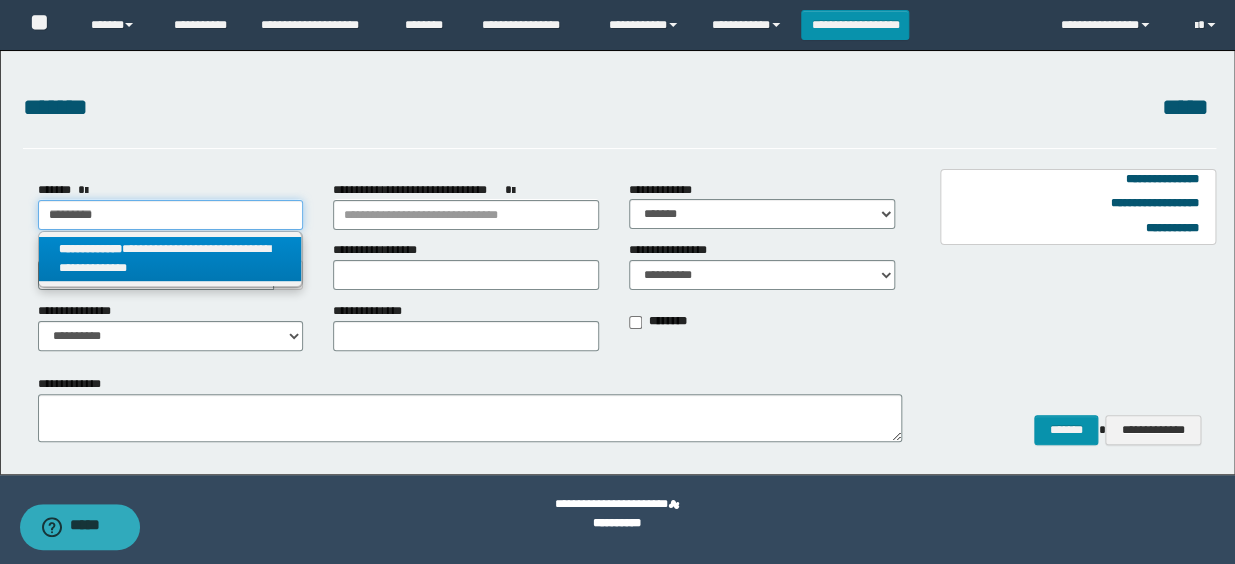 select on "*" 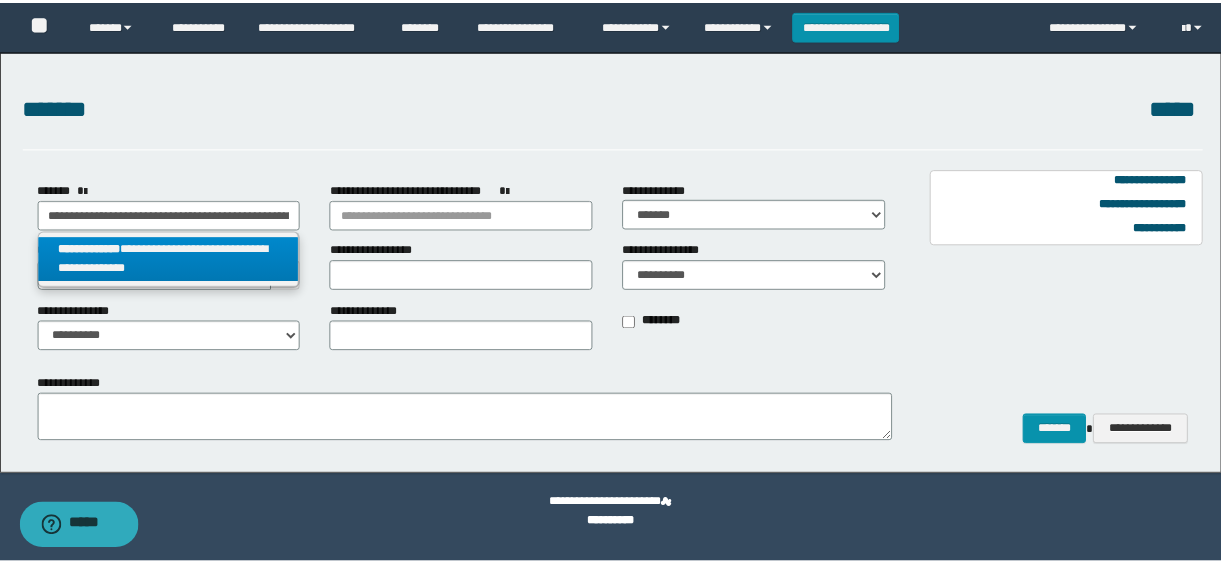 scroll, scrollTop: 0, scrollLeft: 0, axis: both 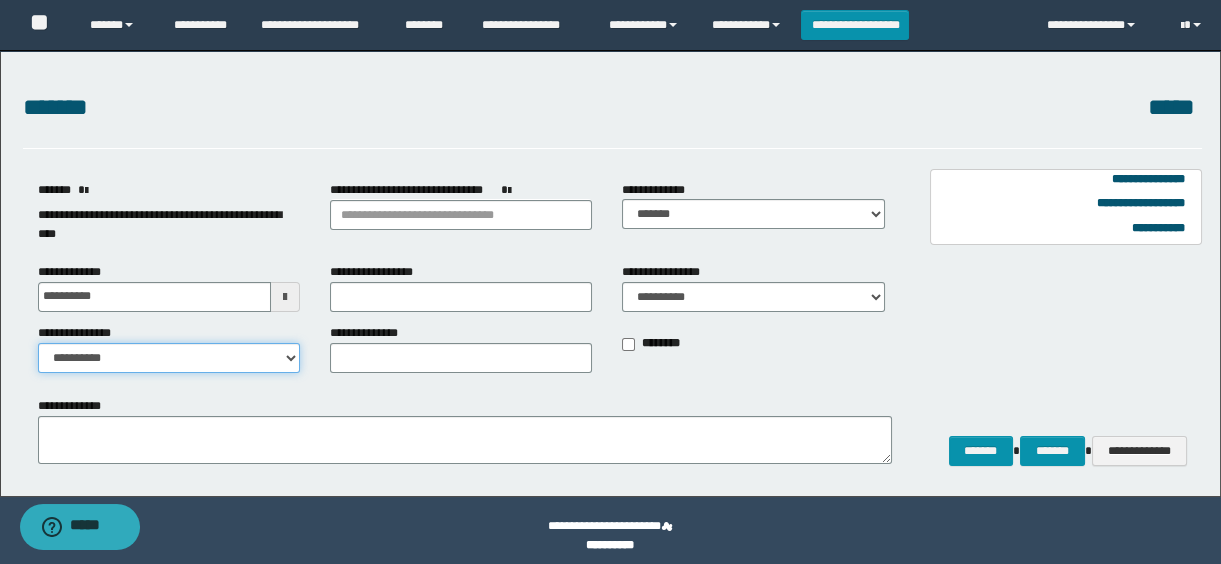 drag, startPoint x: 203, startPoint y: 354, endPoint x: 194, endPoint y: 372, distance: 20.12461 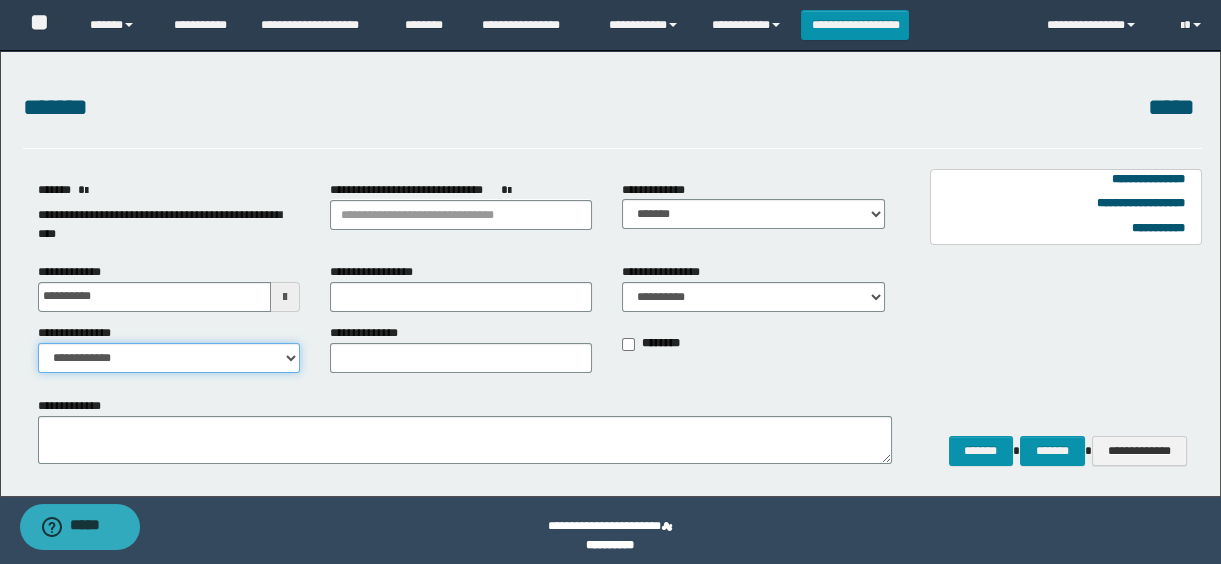 click on "**********" at bounding box center (169, 358) 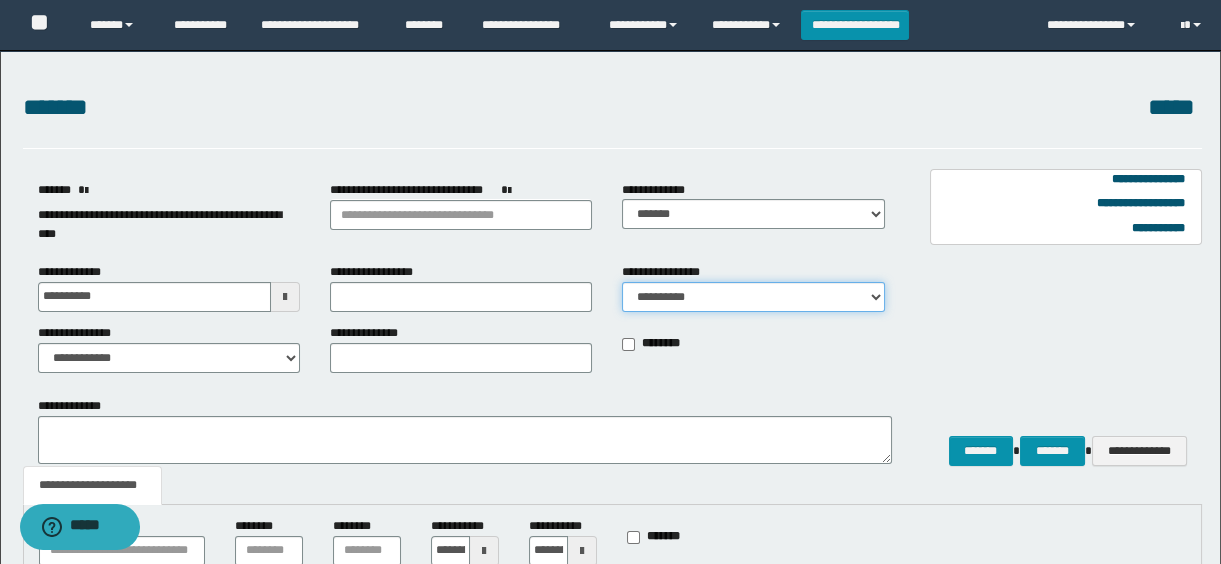click on "**********" at bounding box center [753, 297] 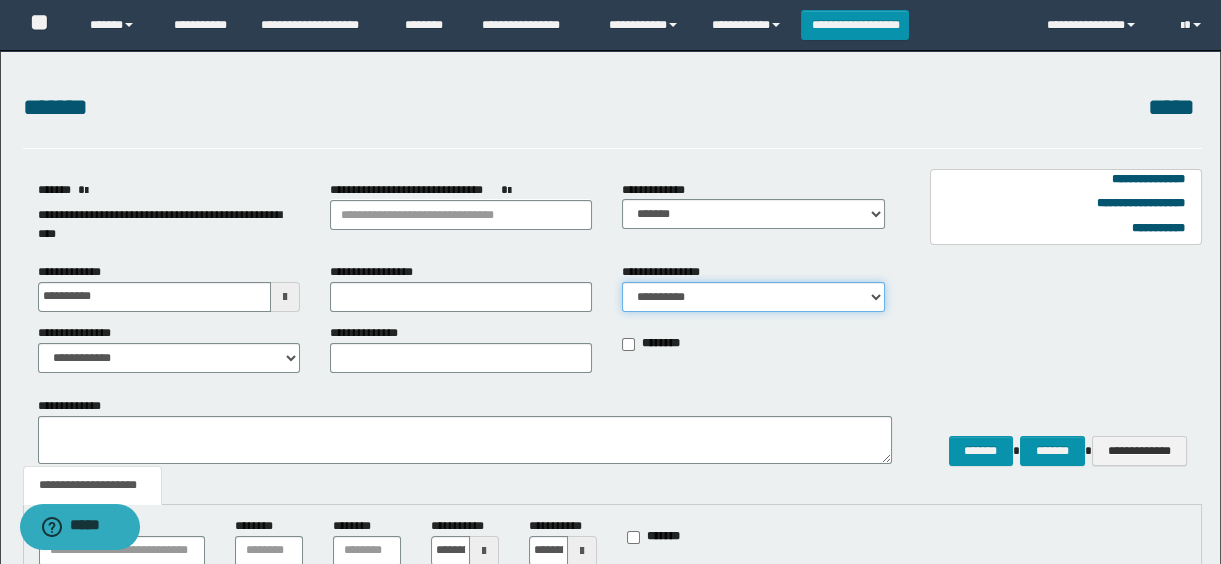 select on "*" 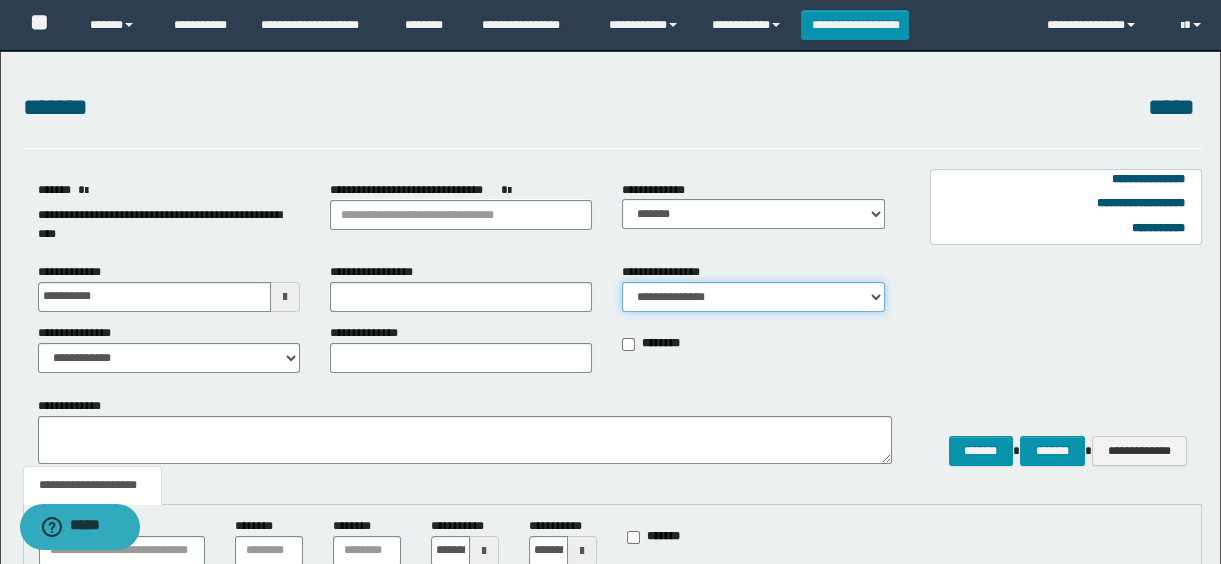 scroll, scrollTop: 320, scrollLeft: 0, axis: vertical 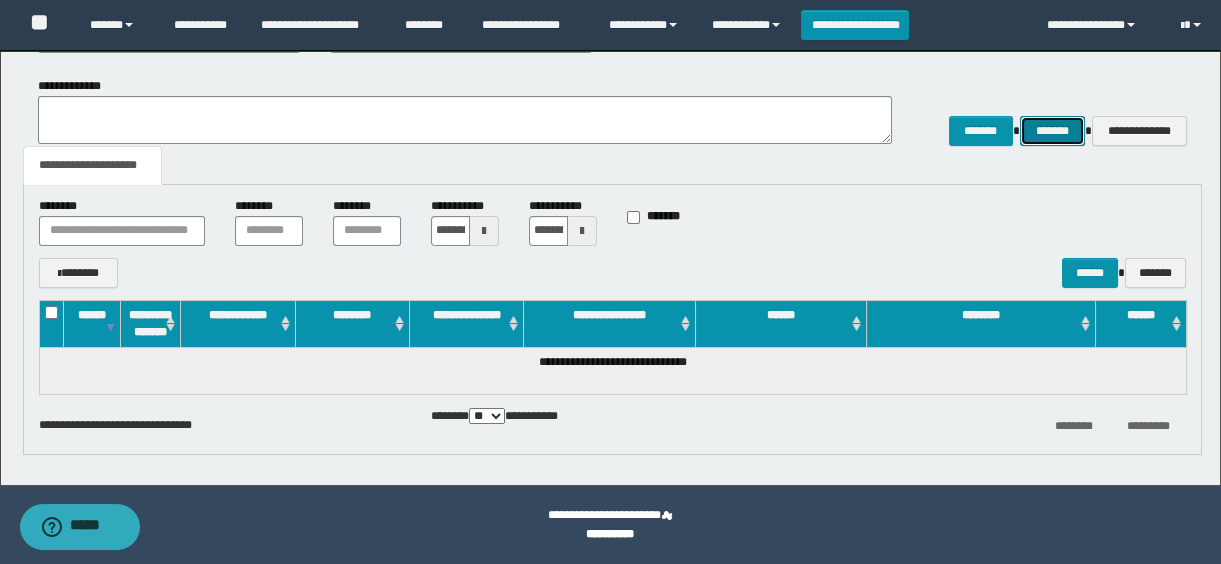 click on "*******" at bounding box center (1052, 131) 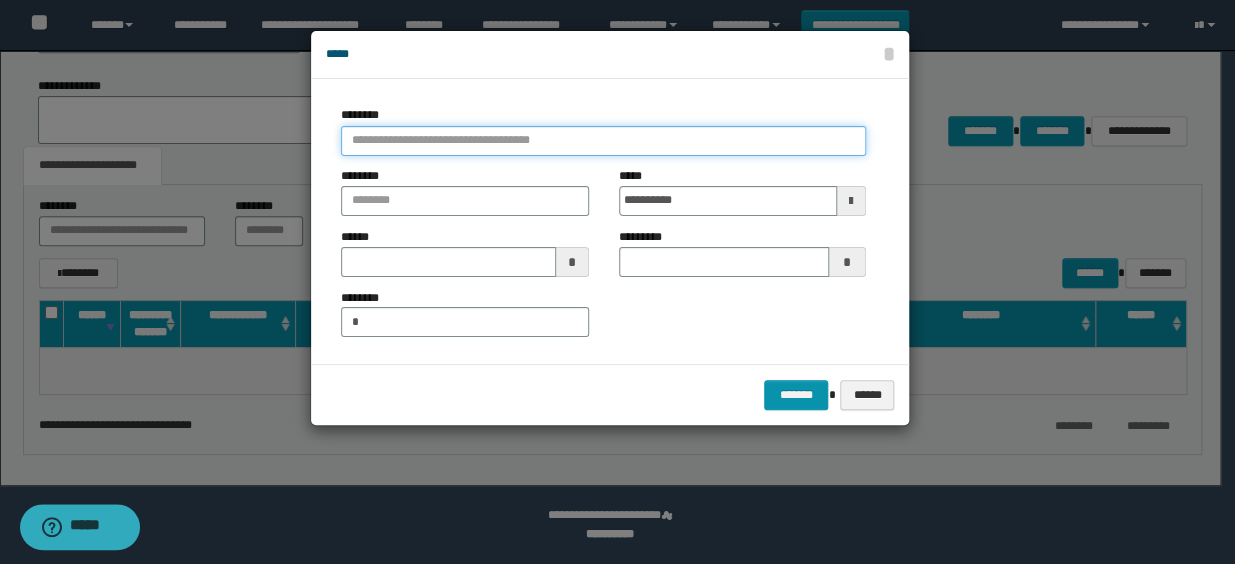 click at bounding box center [603, 141] 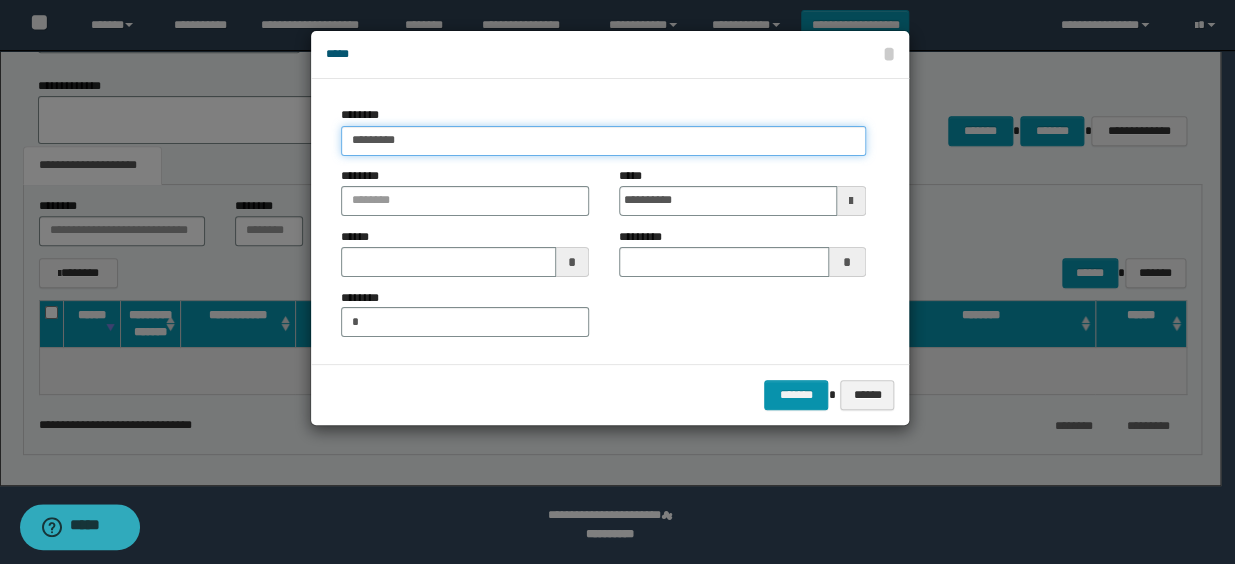 type on "**********" 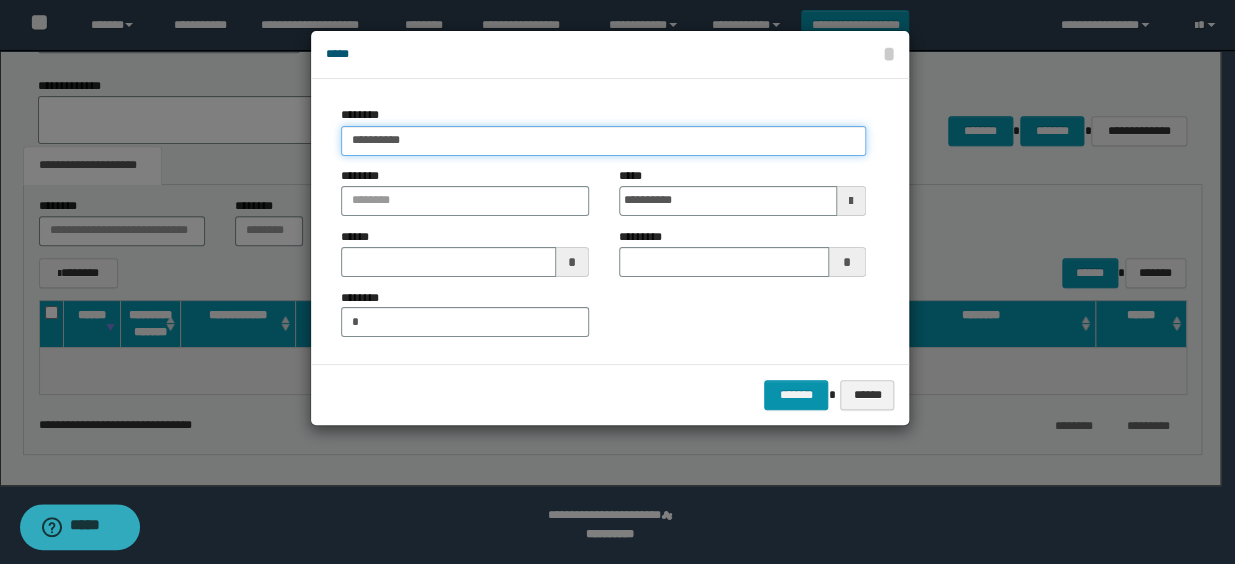 type on "**********" 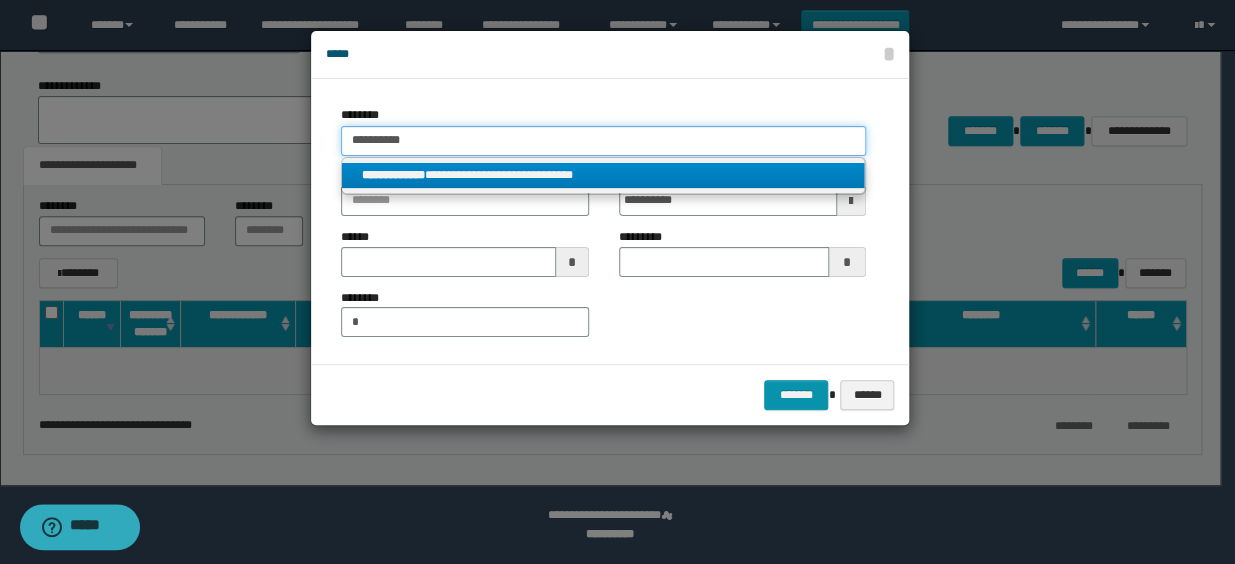 type on "**********" 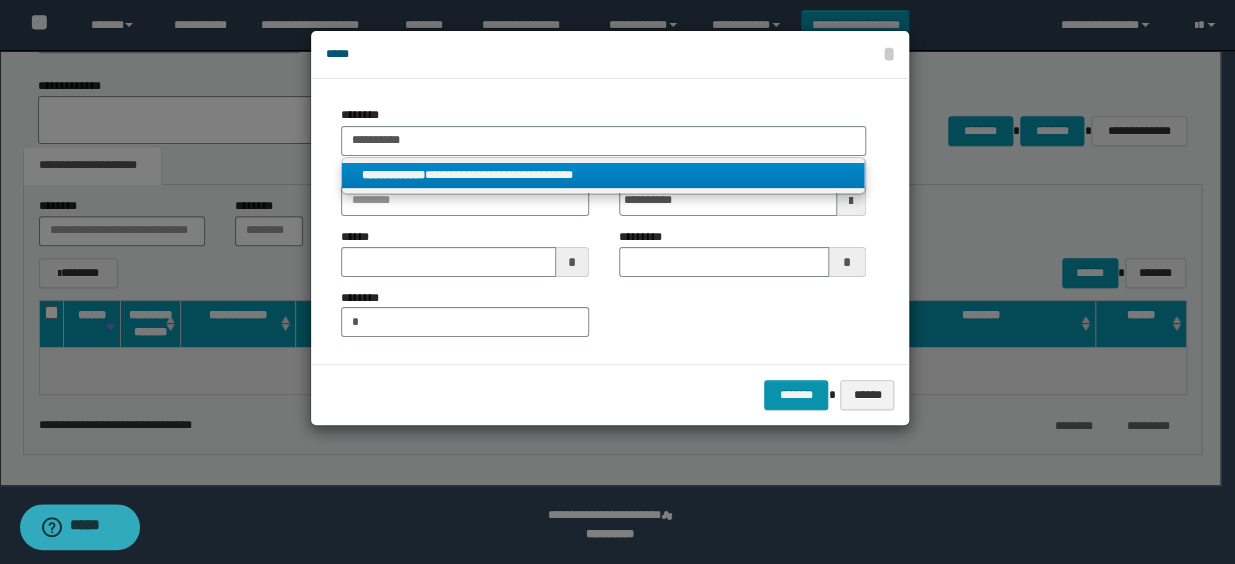 click on "**********" at bounding box center [603, 175] 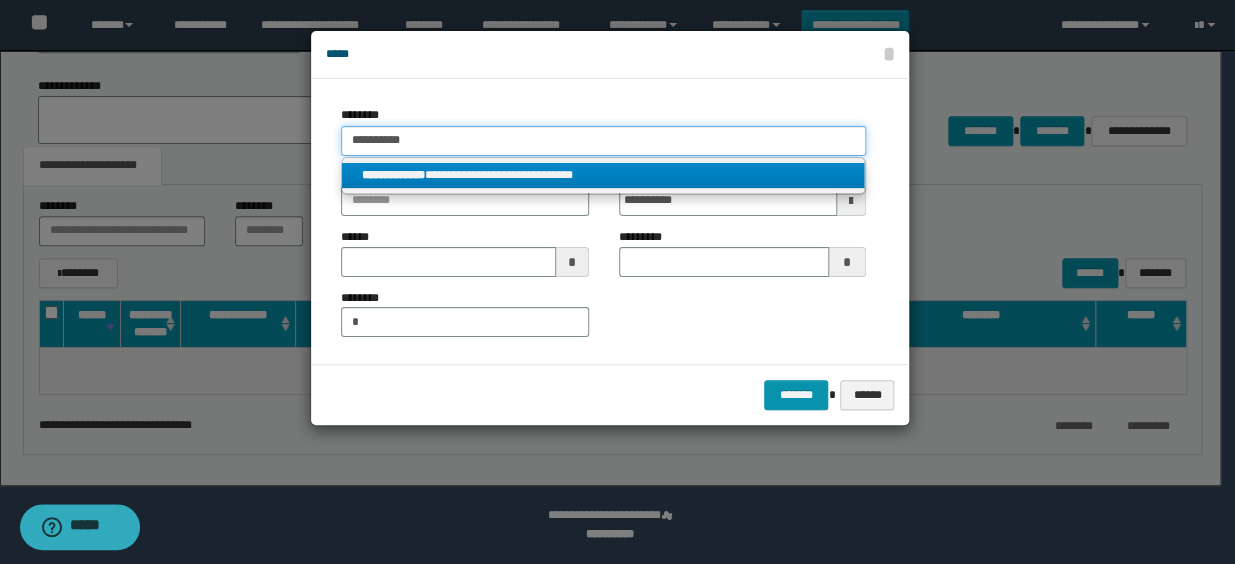 type 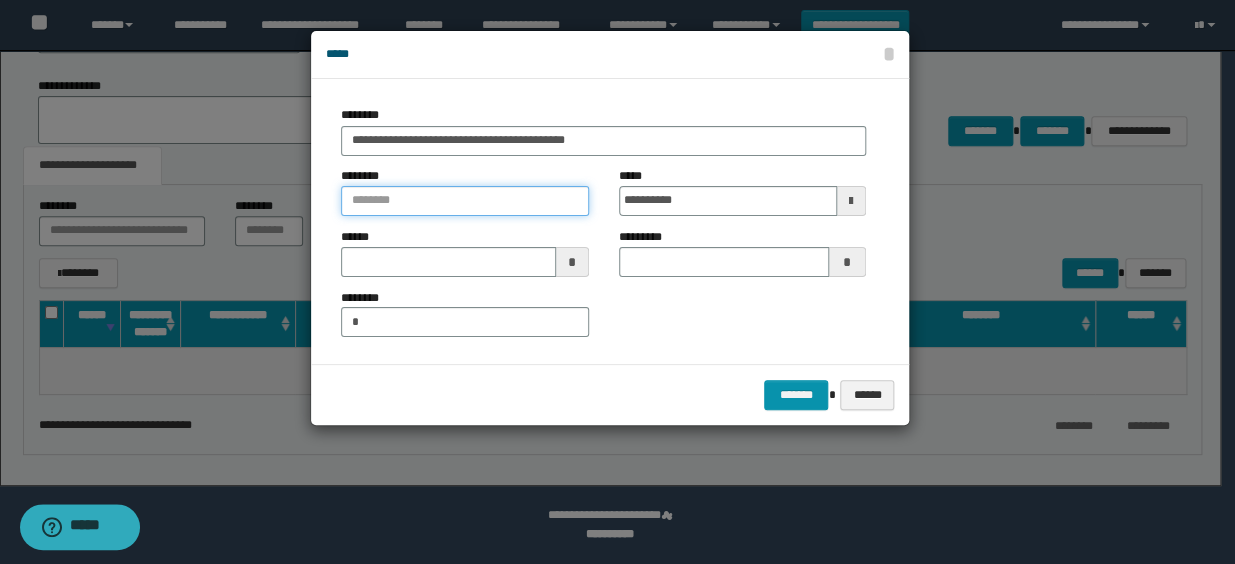 click at bounding box center [464, 201] 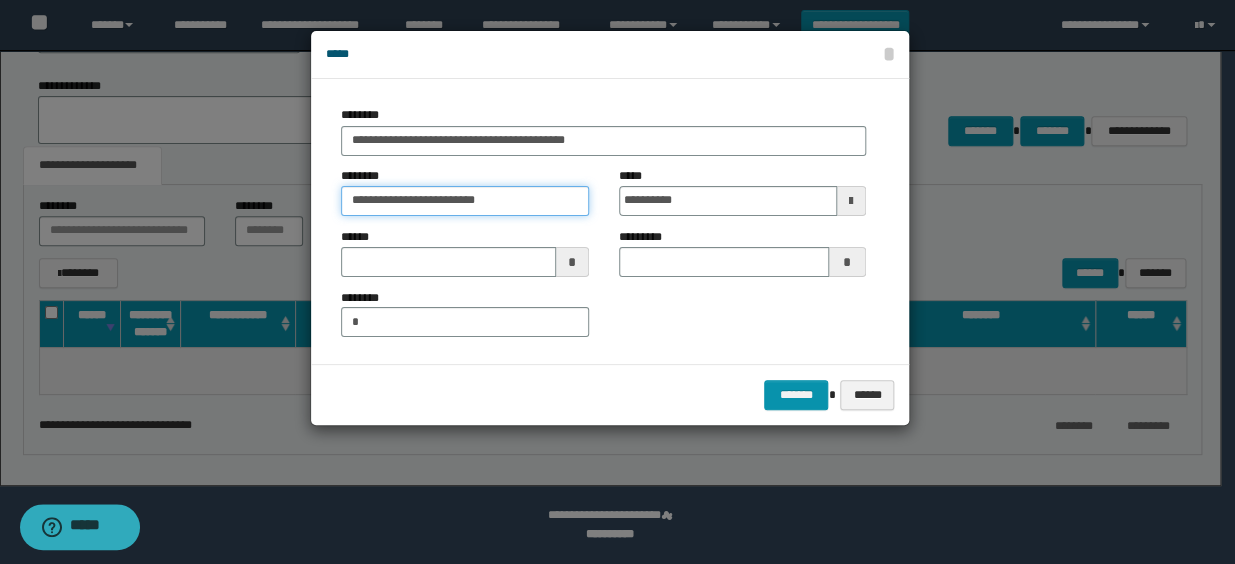 type on "**********" 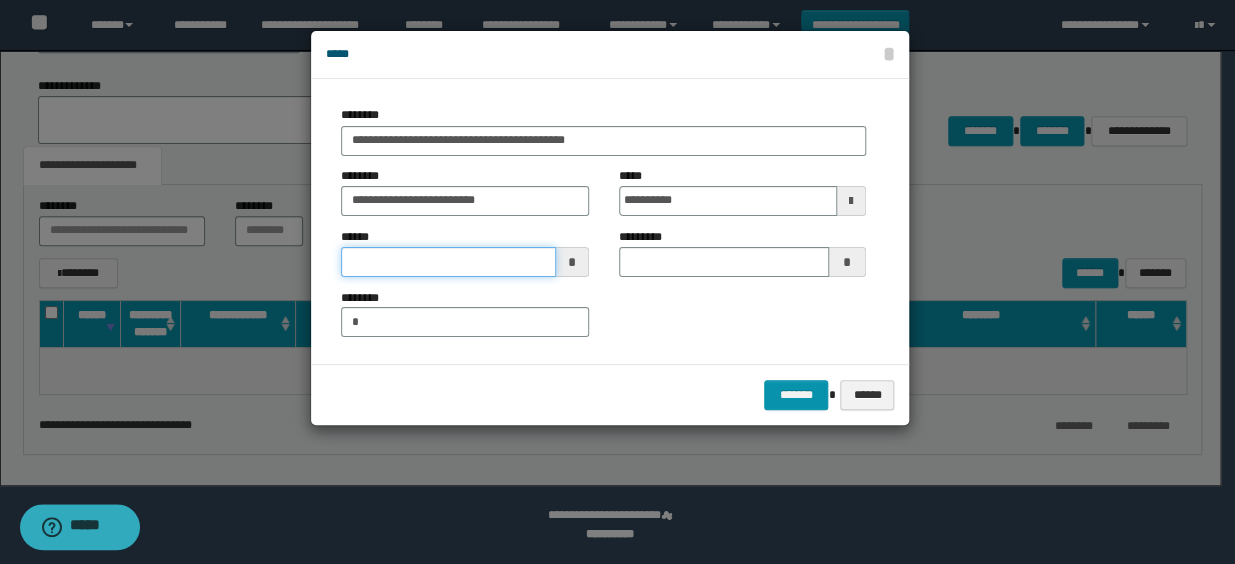 click at bounding box center [448, 262] 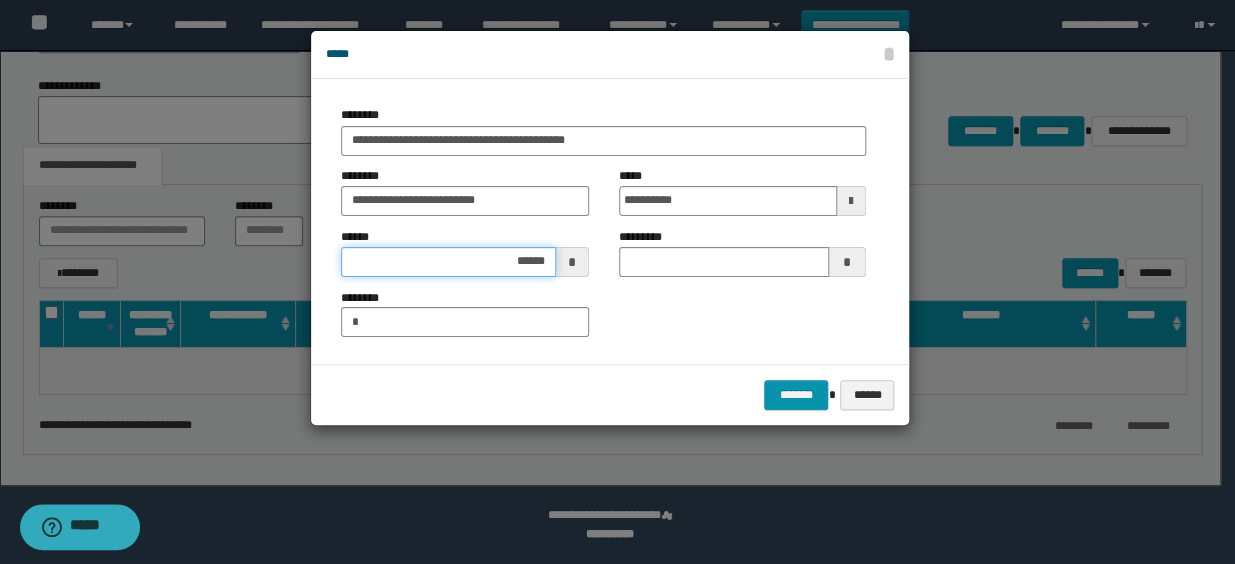 type on "*******" 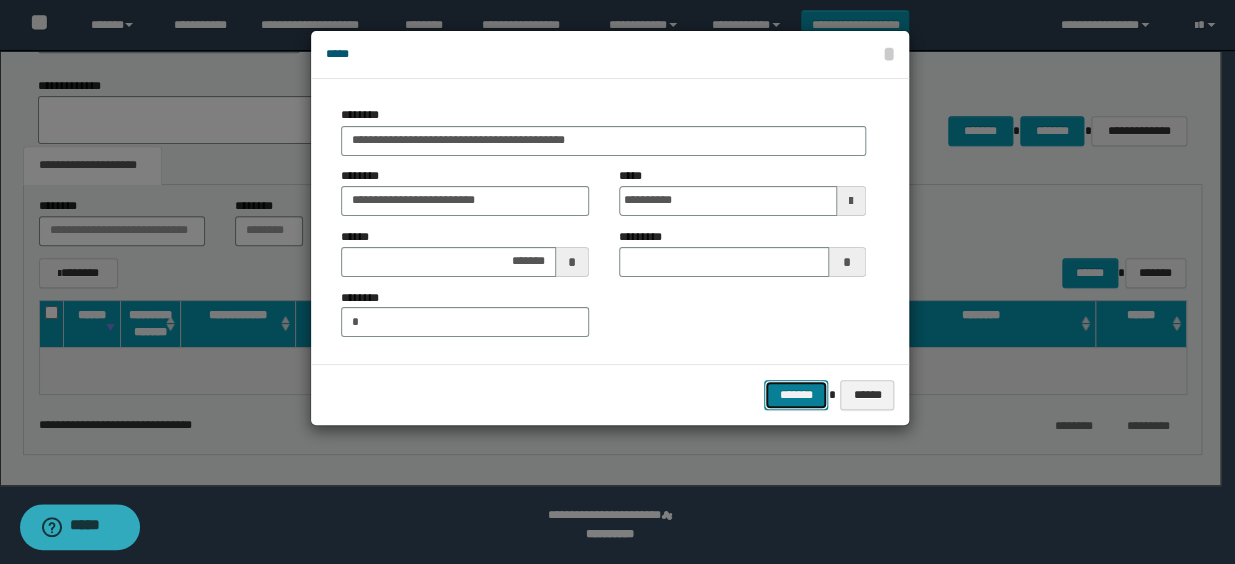 click on "*******" at bounding box center [796, 395] 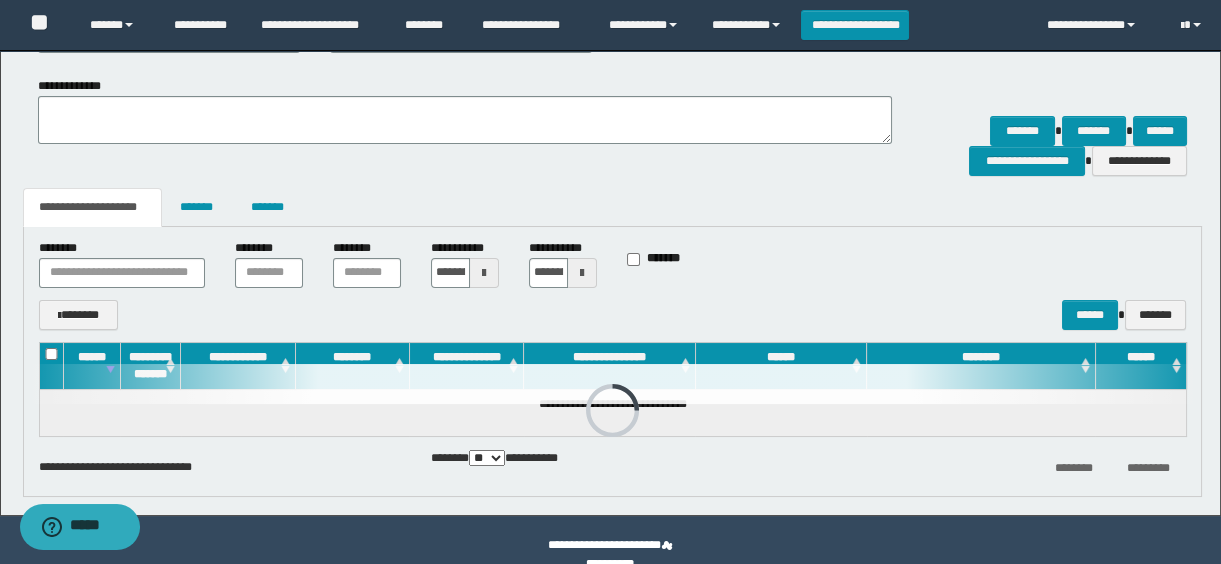 click on "**********" at bounding box center (613, 126) 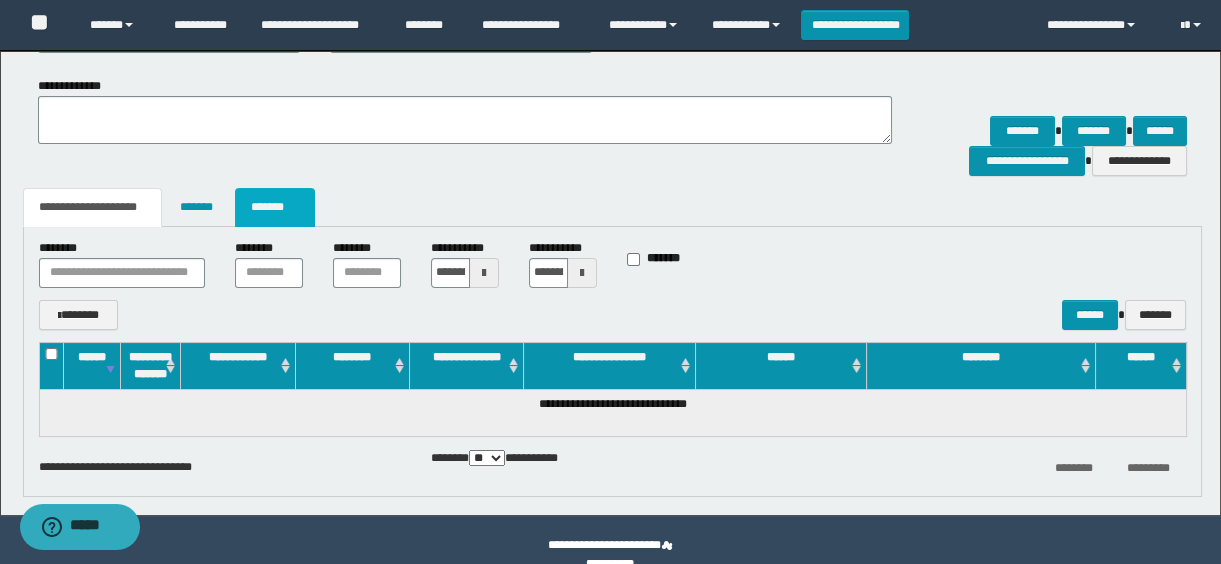 click on "*******" at bounding box center [275, 207] 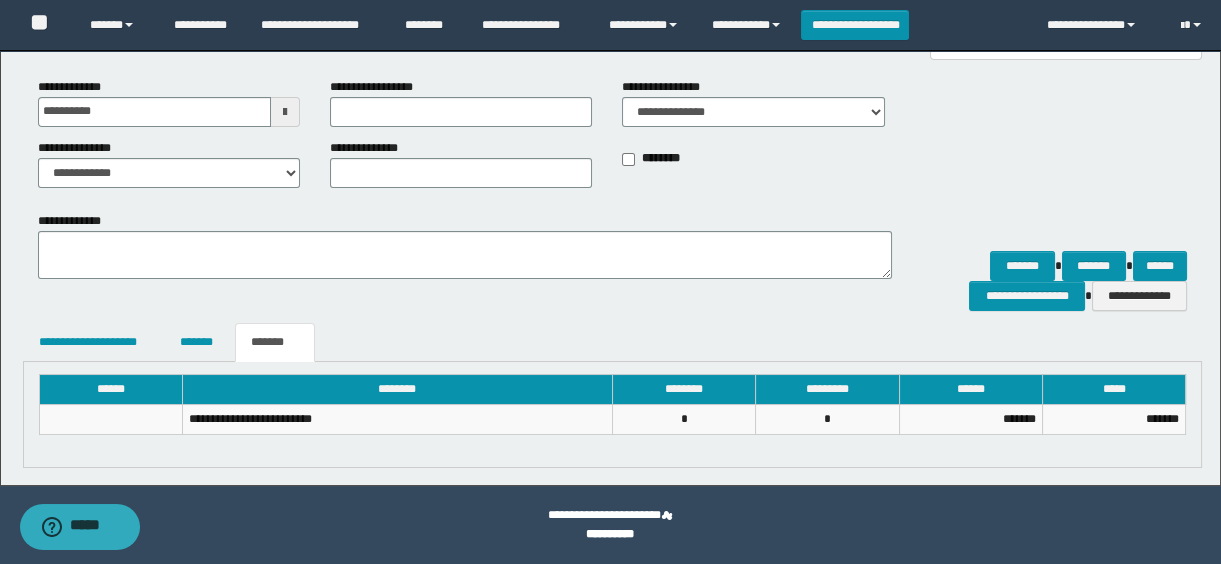 scroll, scrollTop: 185, scrollLeft: 0, axis: vertical 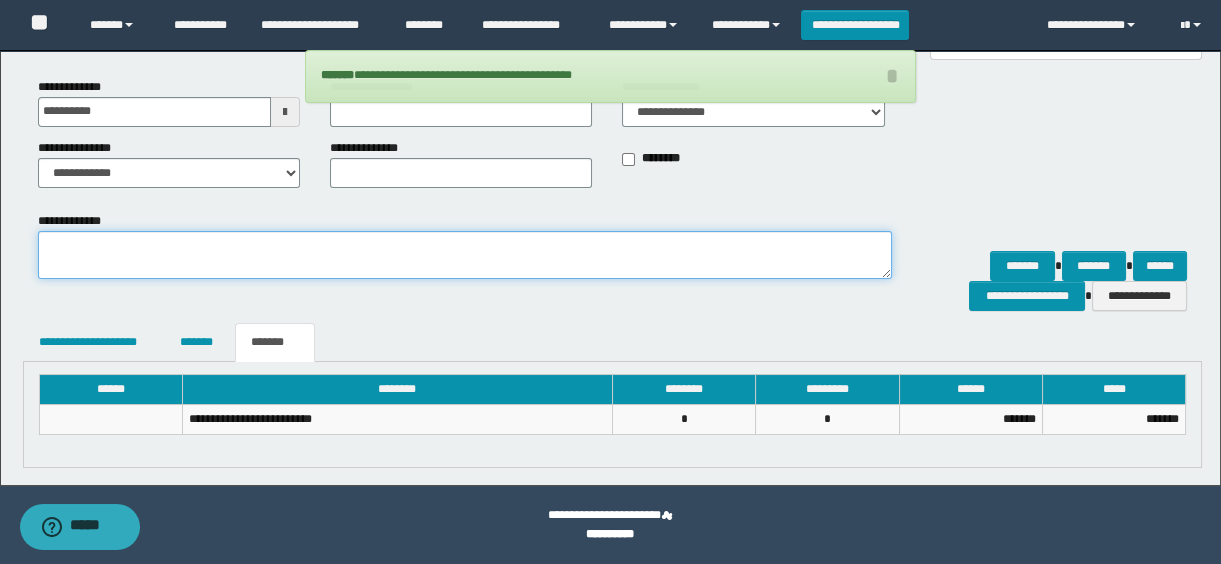click on "**********" at bounding box center (465, 255) 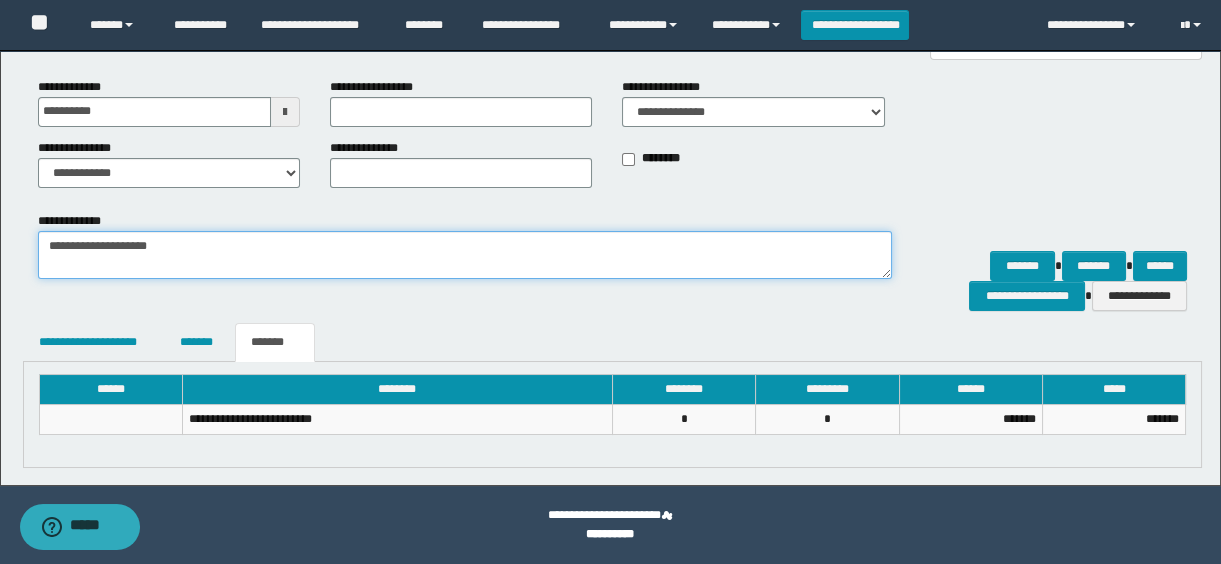 paste on "**********" 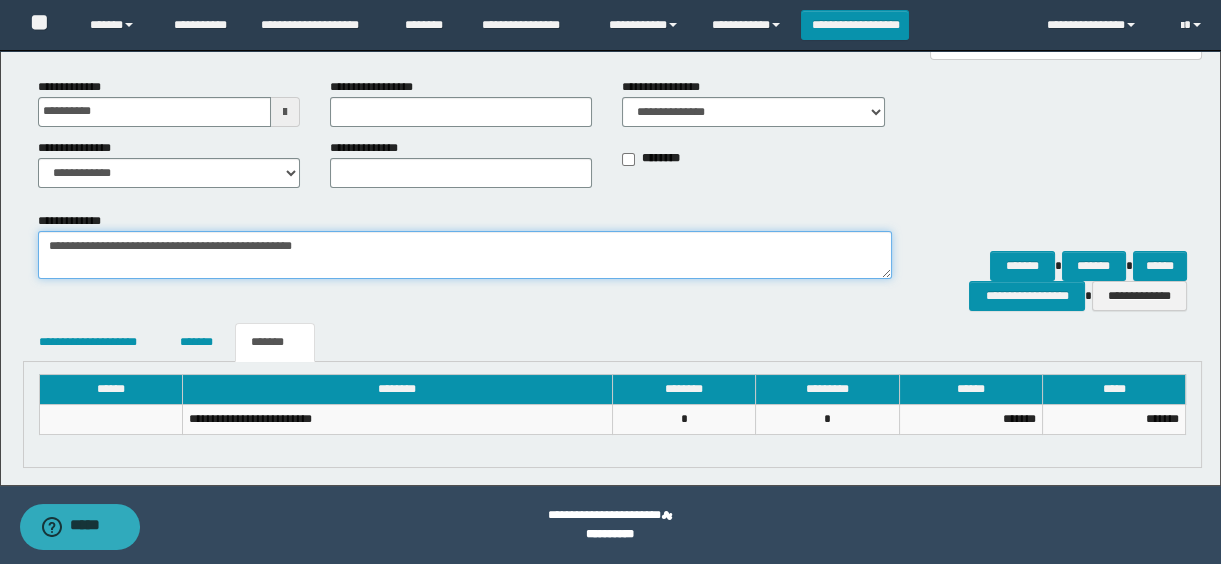 paste on "**********" 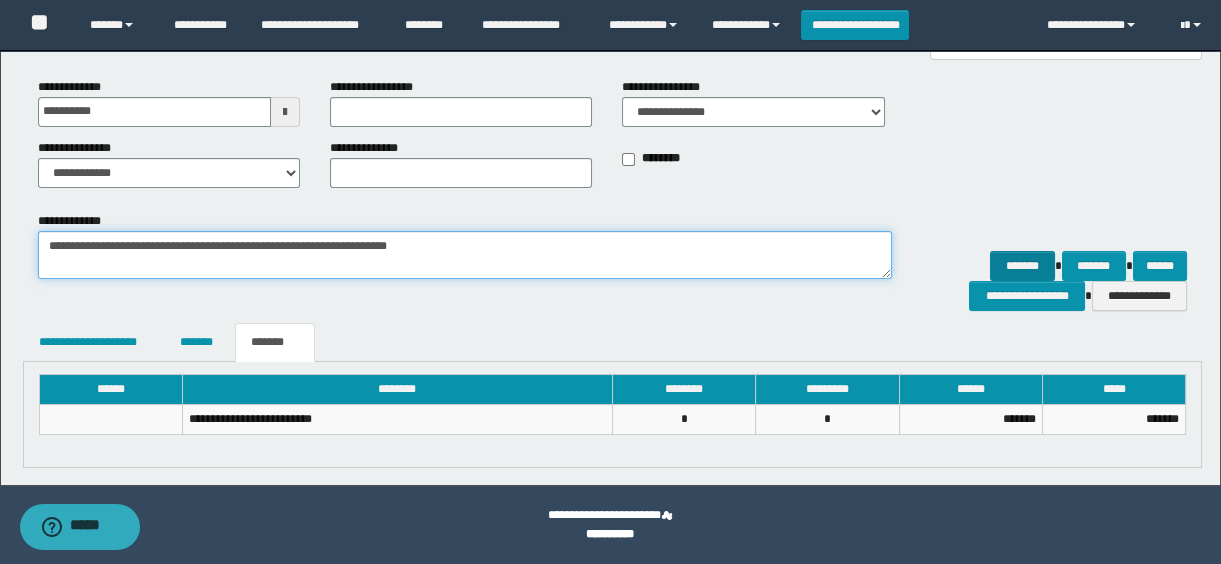 type on "**********" 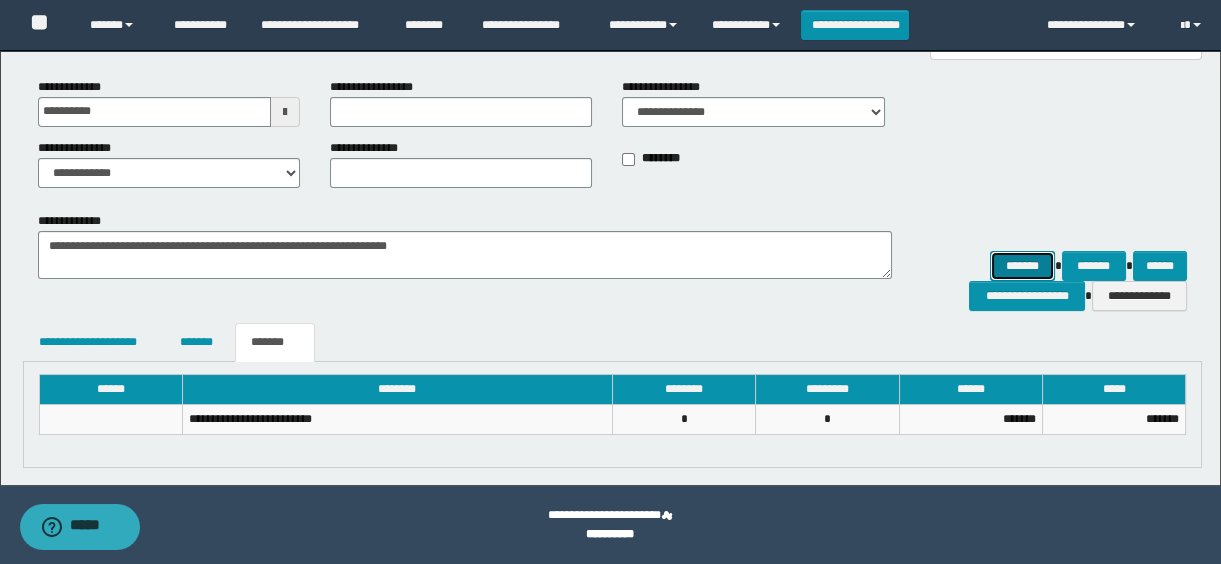 click on "*******" at bounding box center [1022, 266] 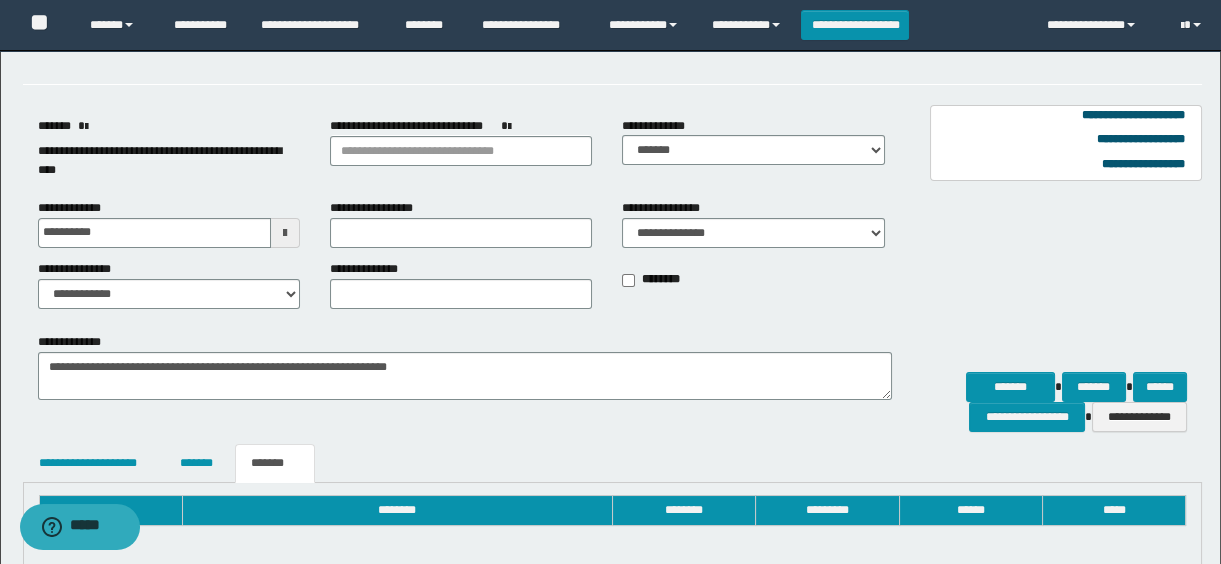 scroll, scrollTop: 0, scrollLeft: 0, axis: both 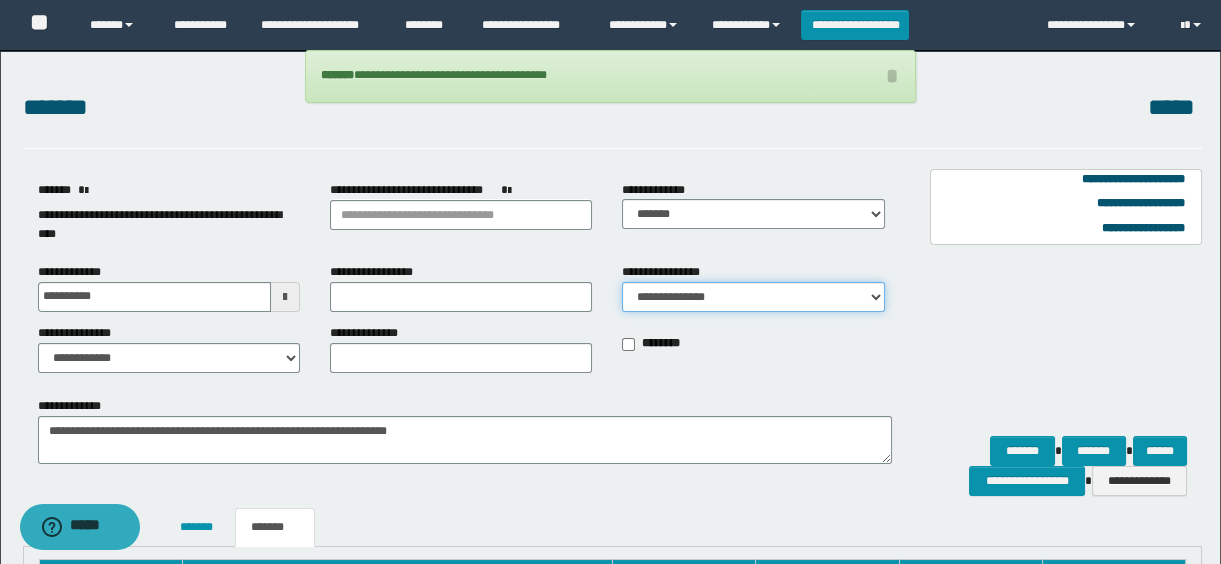 click on "**********" at bounding box center [753, 297] 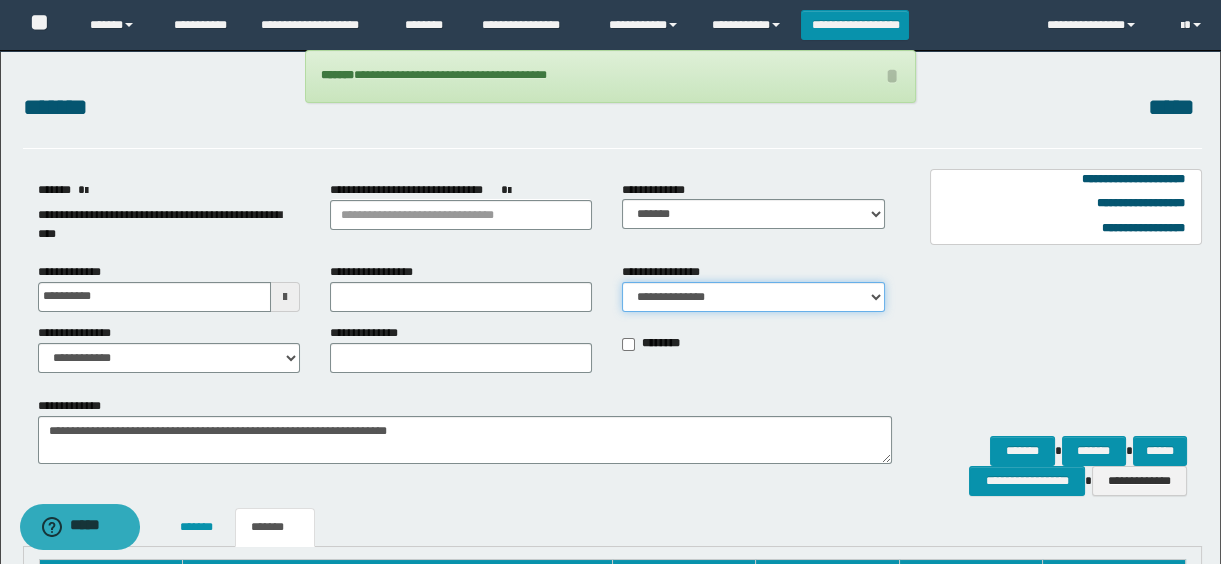 select on "*" 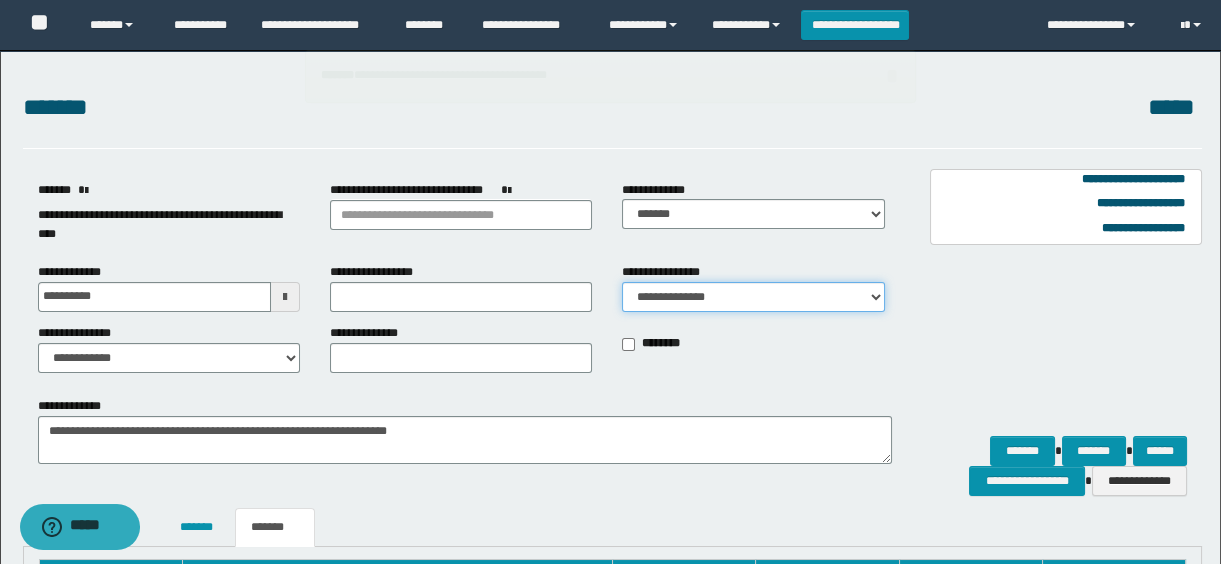 scroll, scrollTop: 185, scrollLeft: 0, axis: vertical 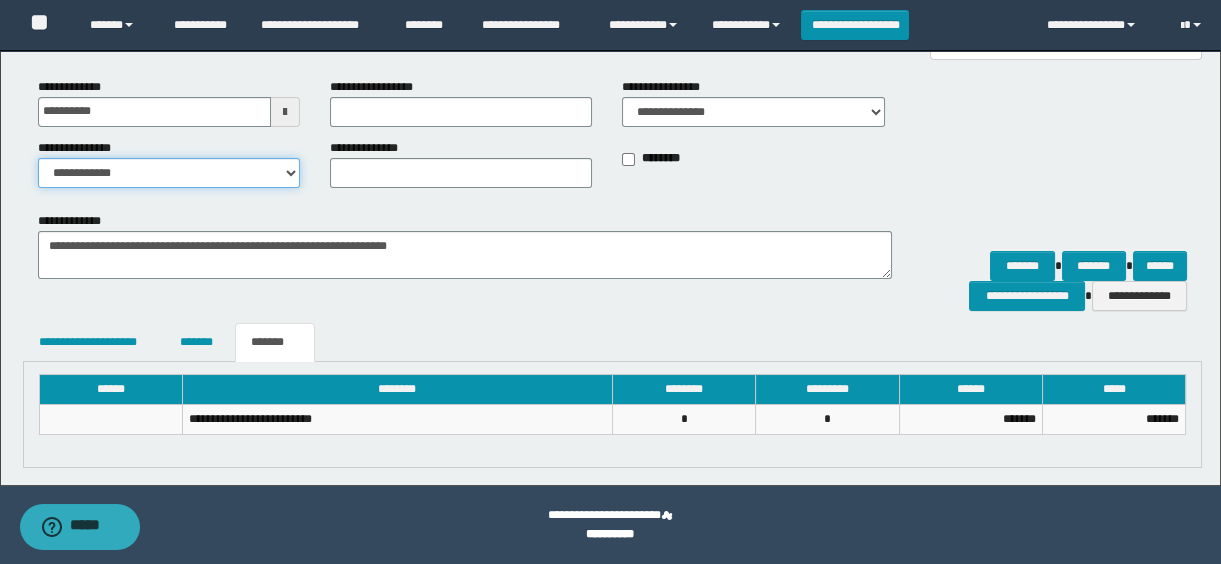 click on "**********" at bounding box center (169, 173) 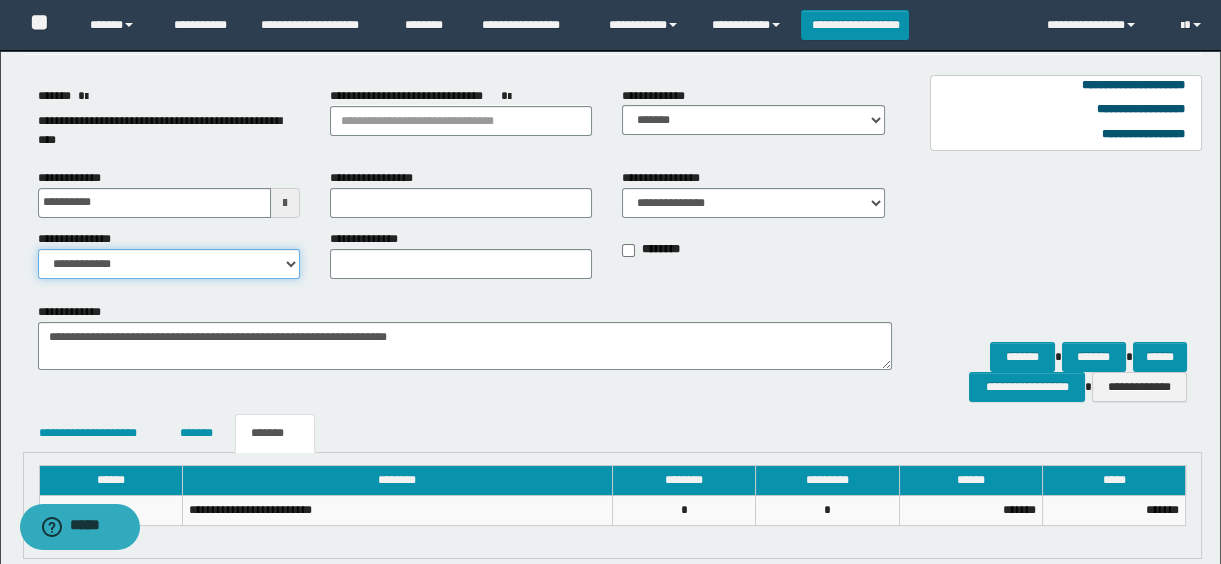 scroll, scrollTop: 185, scrollLeft: 0, axis: vertical 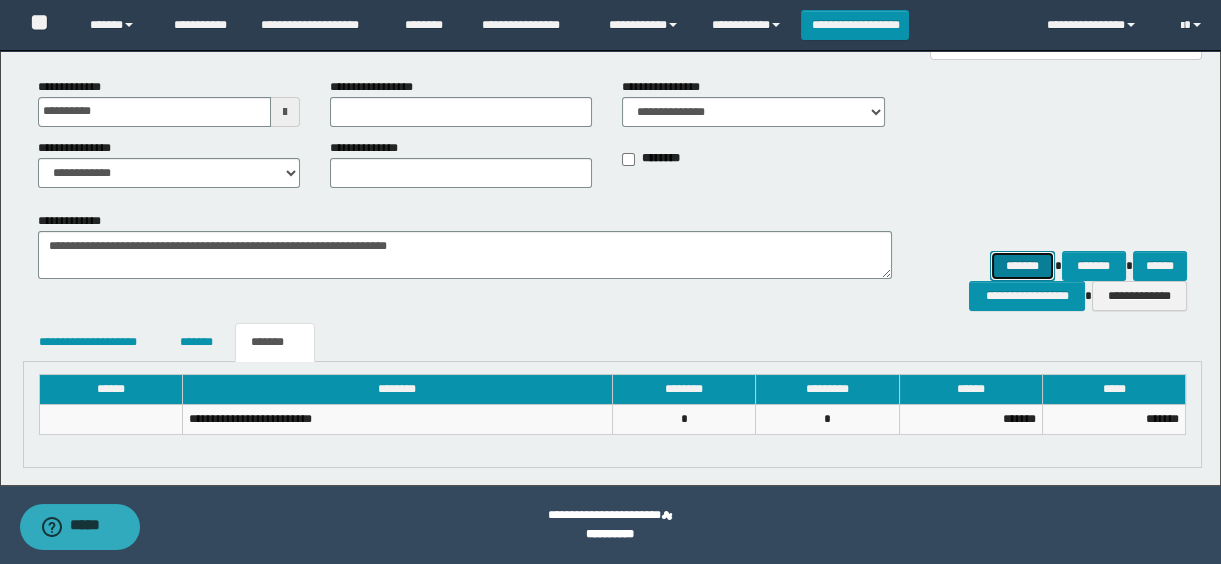 click on "*******" at bounding box center (1022, 266) 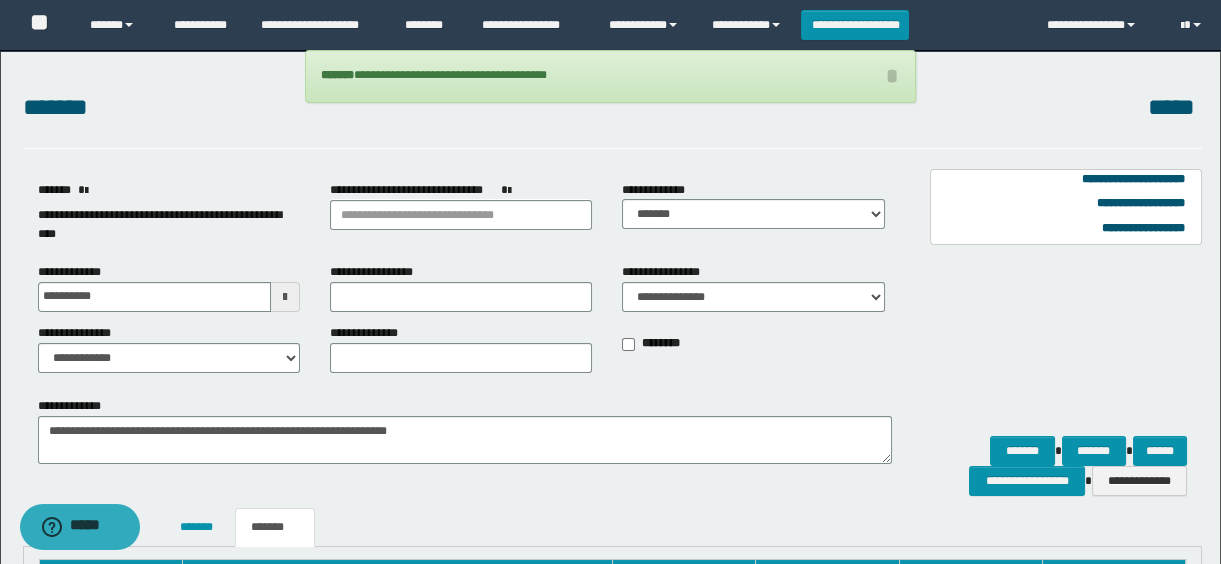 scroll, scrollTop: 185, scrollLeft: 0, axis: vertical 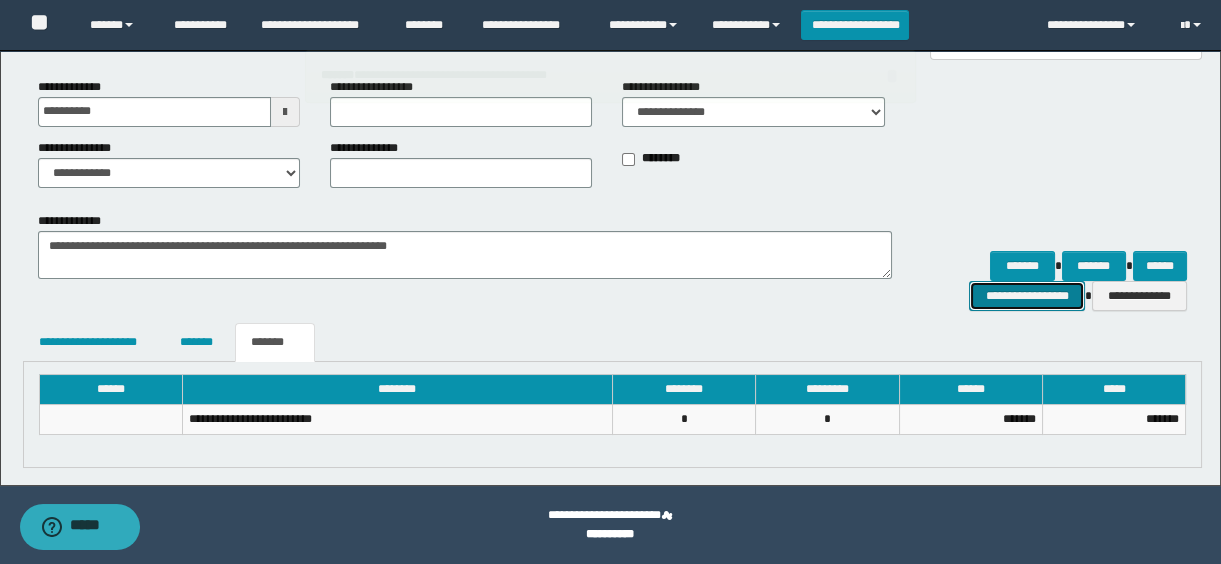 click on "**********" at bounding box center [1026, 296] 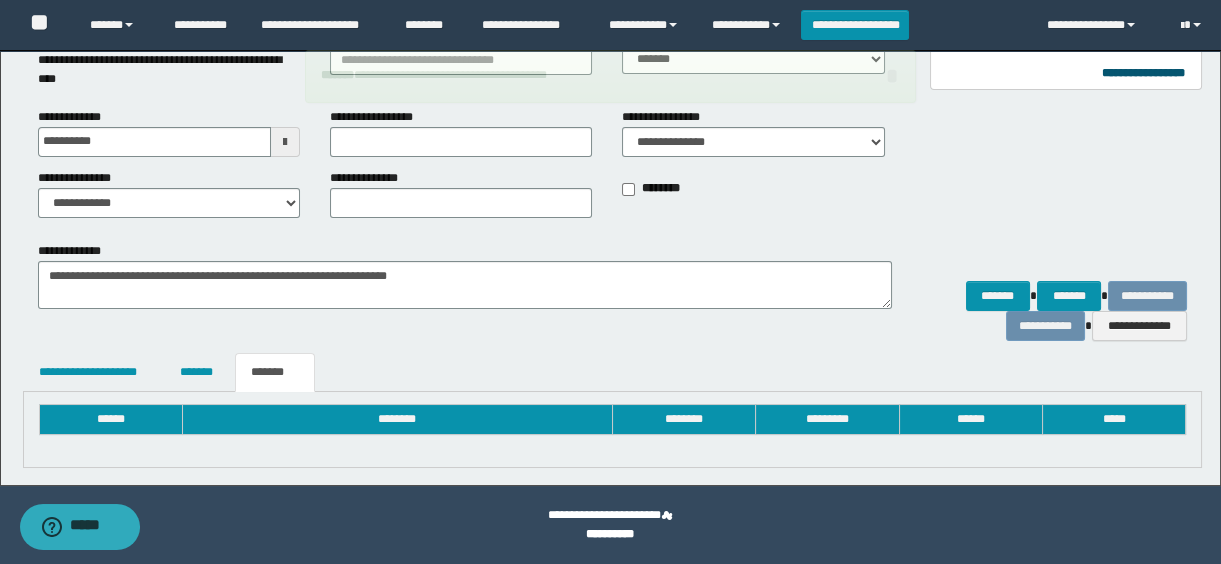 scroll, scrollTop: 185, scrollLeft: 0, axis: vertical 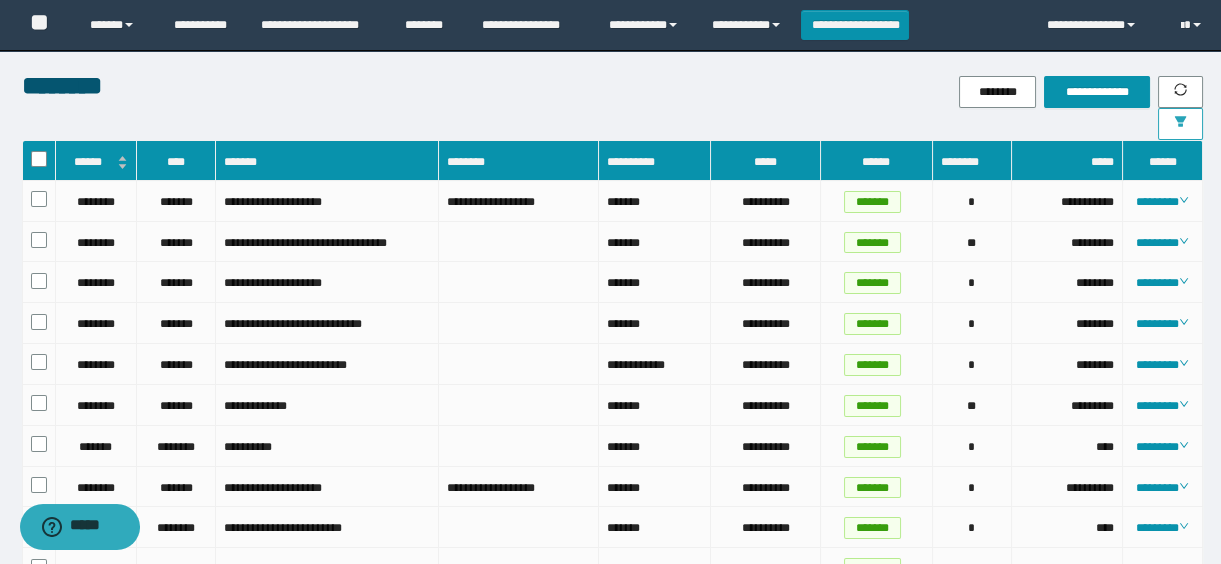 click at bounding box center [1180, 124] 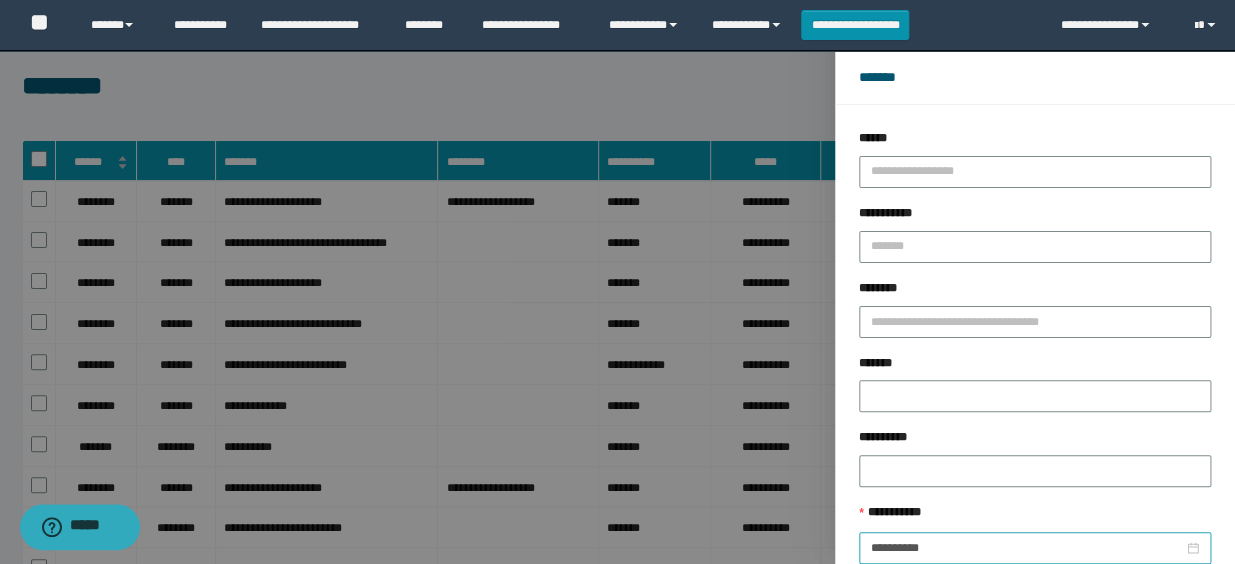 click on "**********" at bounding box center (1035, 548) 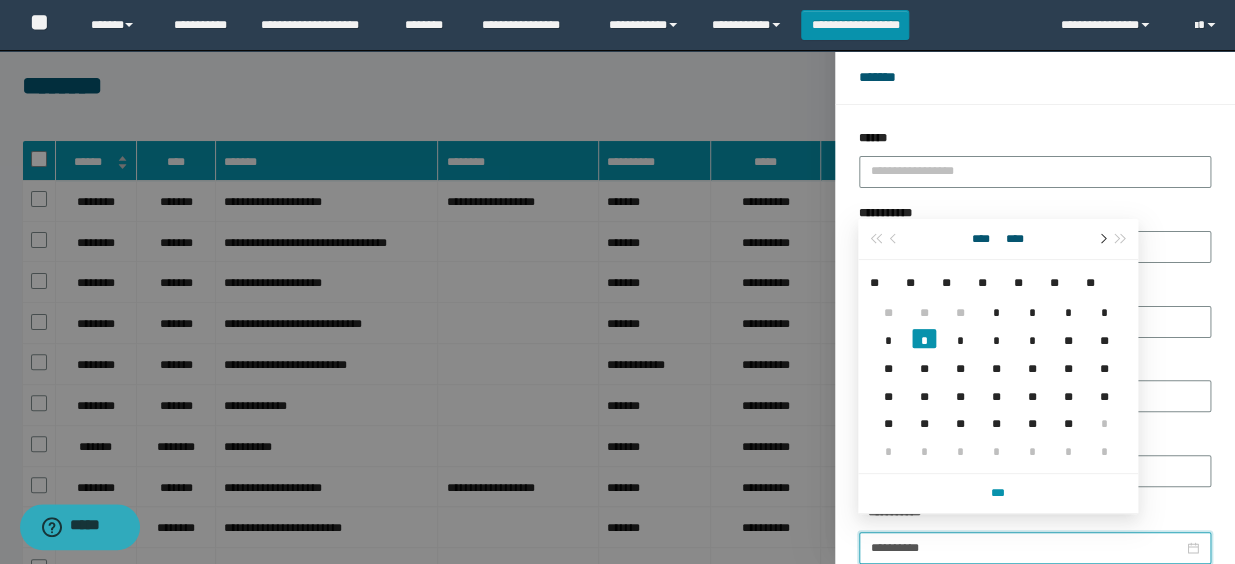 click at bounding box center [1101, 239] 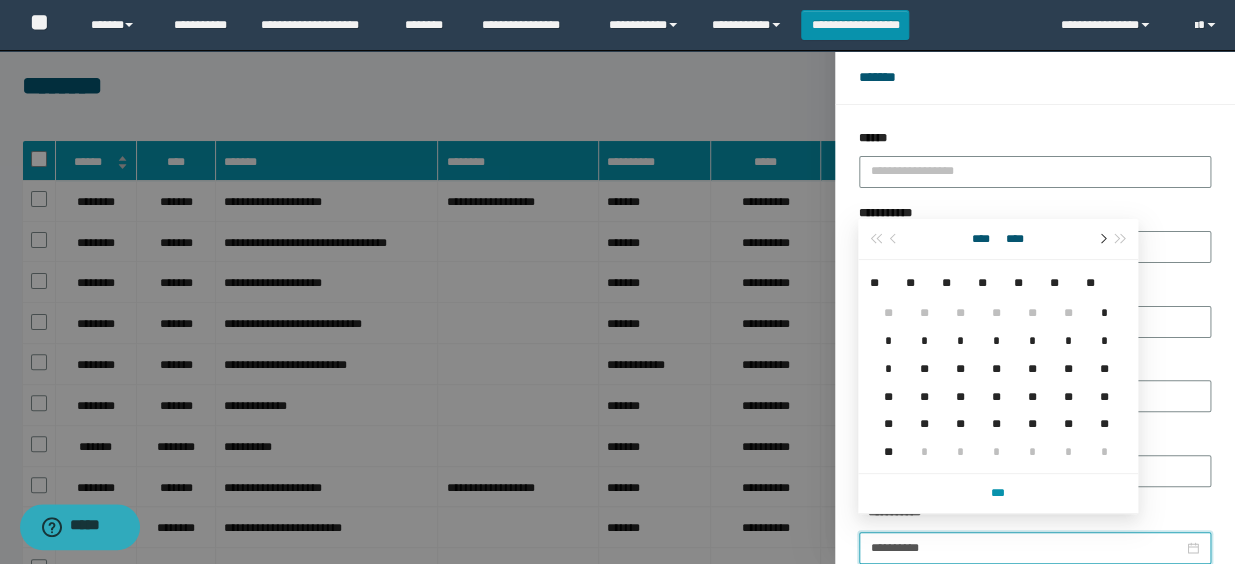 click at bounding box center [1101, 239] 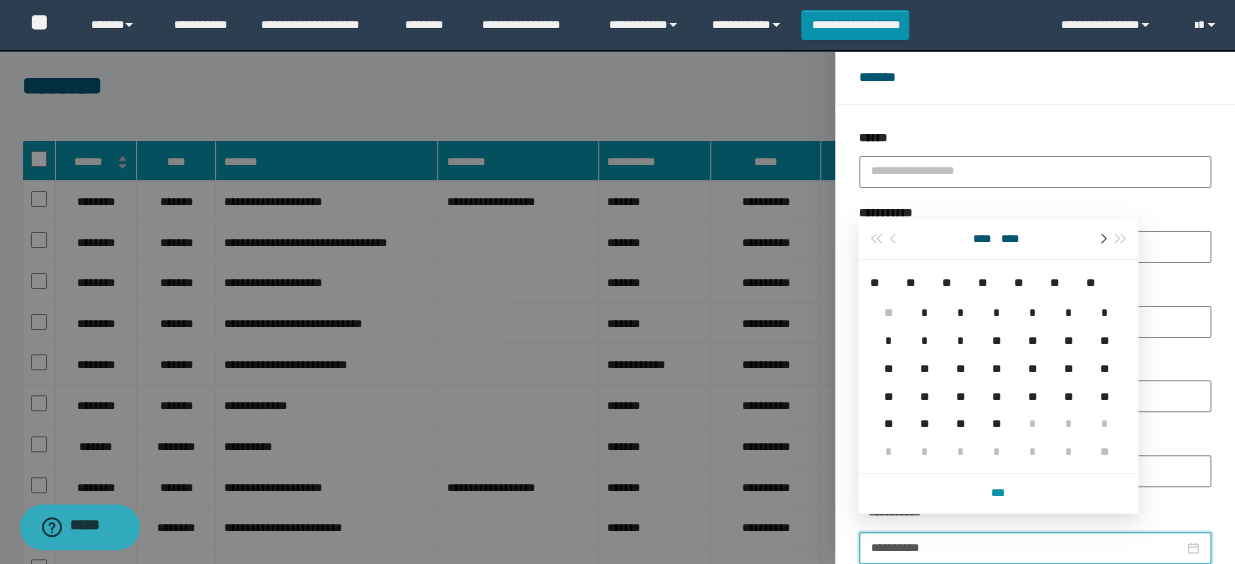 click at bounding box center [1101, 239] 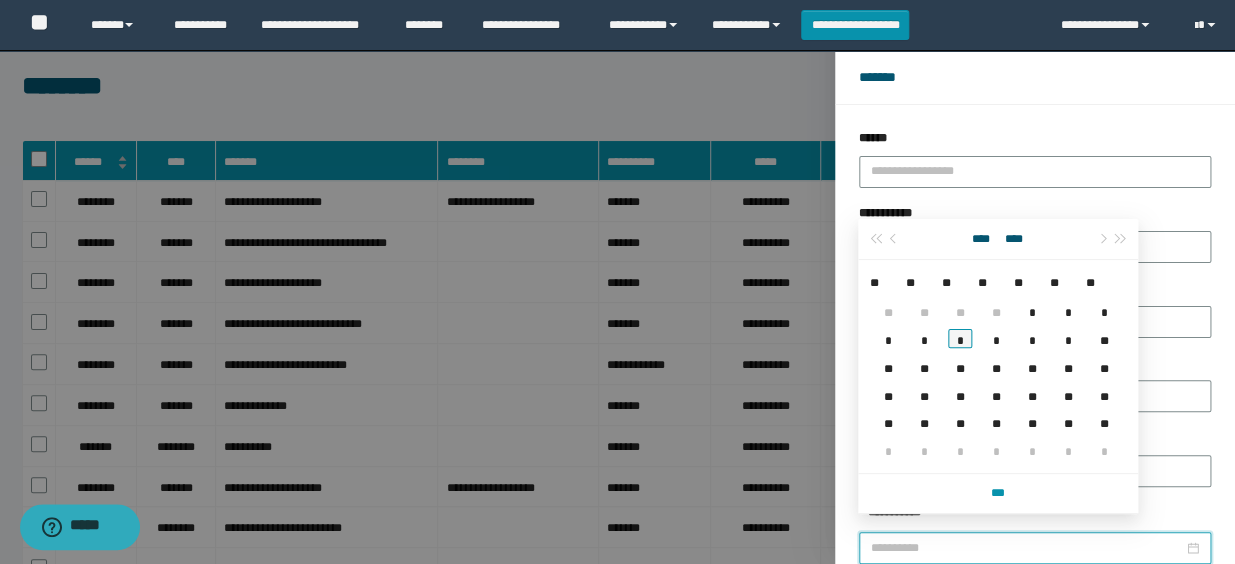 type on "**********" 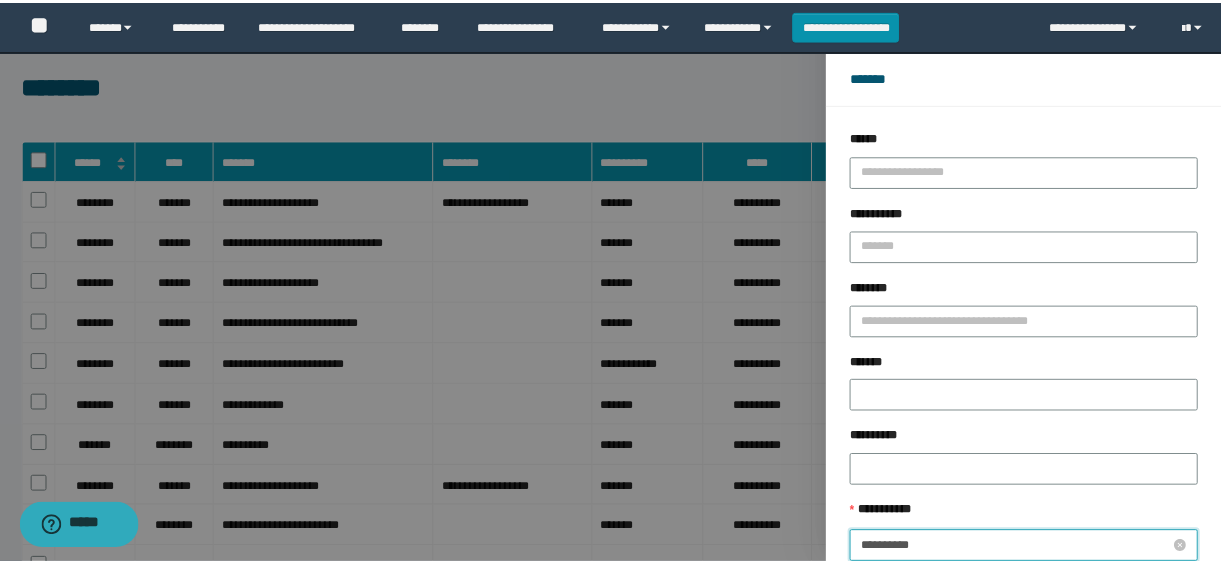 scroll, scrollTop: 112, scrollLeft: 0, axis: vertical 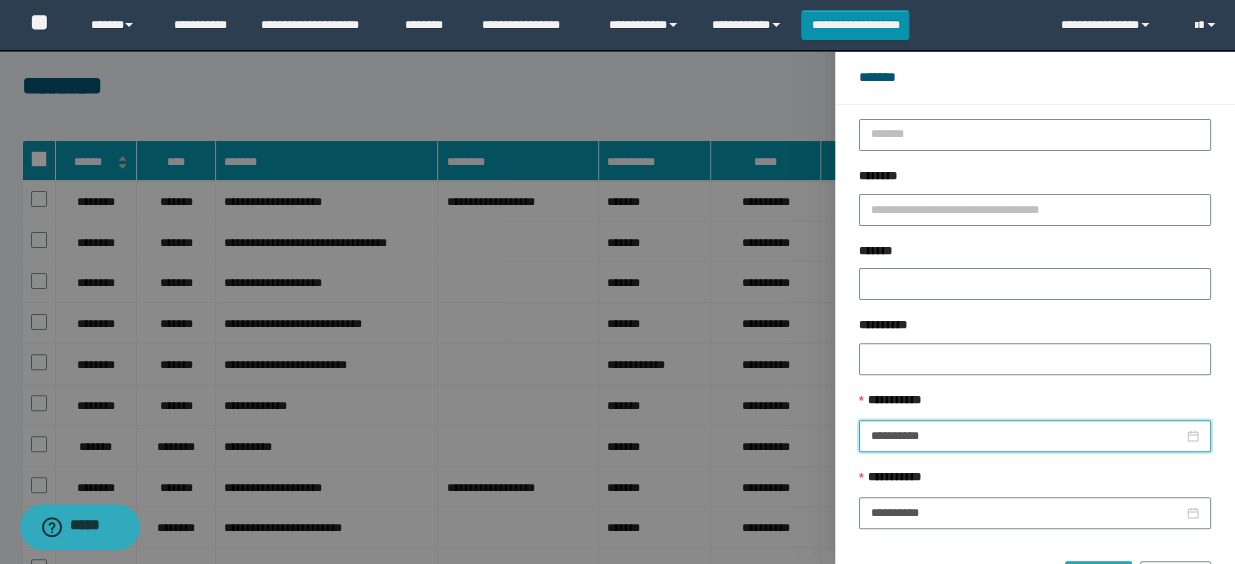click on "******" at bounding box center (1098, 577) 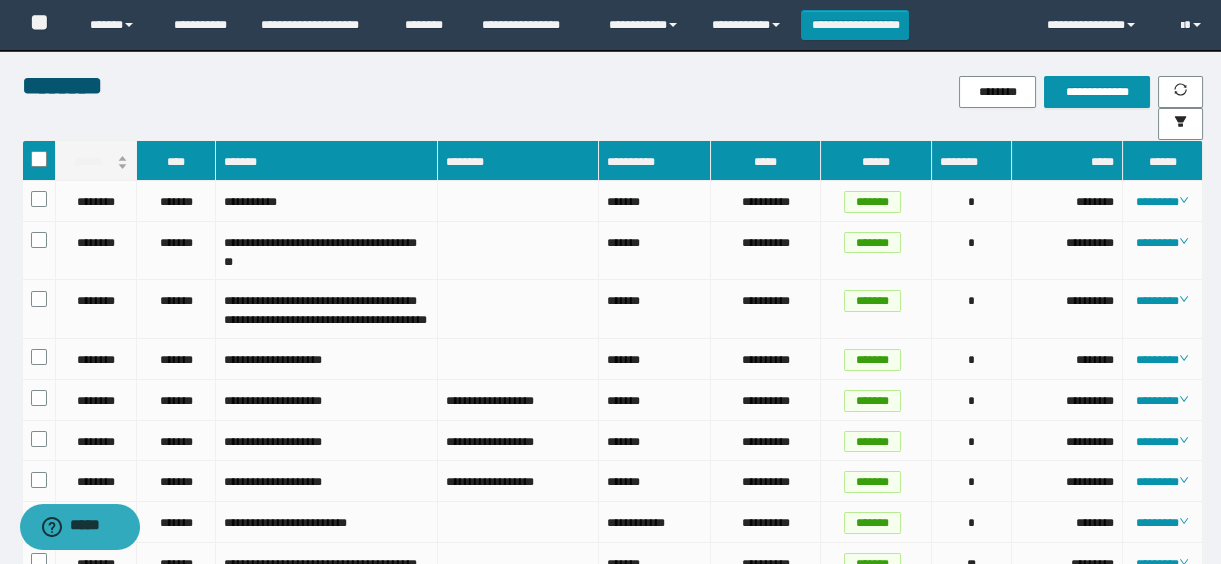 click on "******" at bounding box center (96, 162) 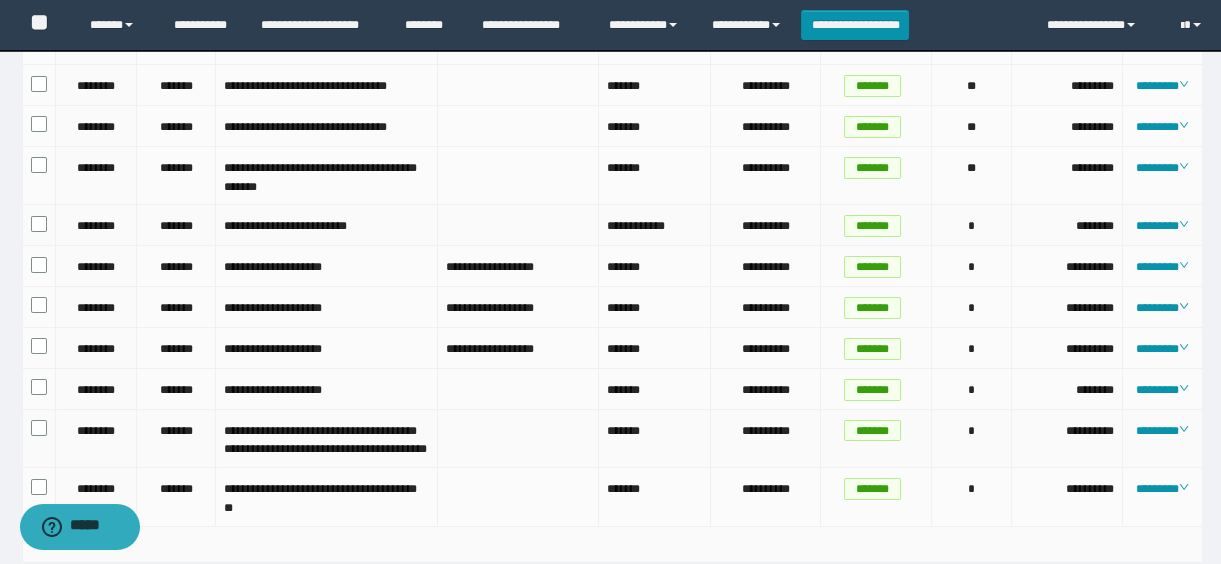 scroll, scrollTop: 1138, scrollLeft: 0, axis: vertical 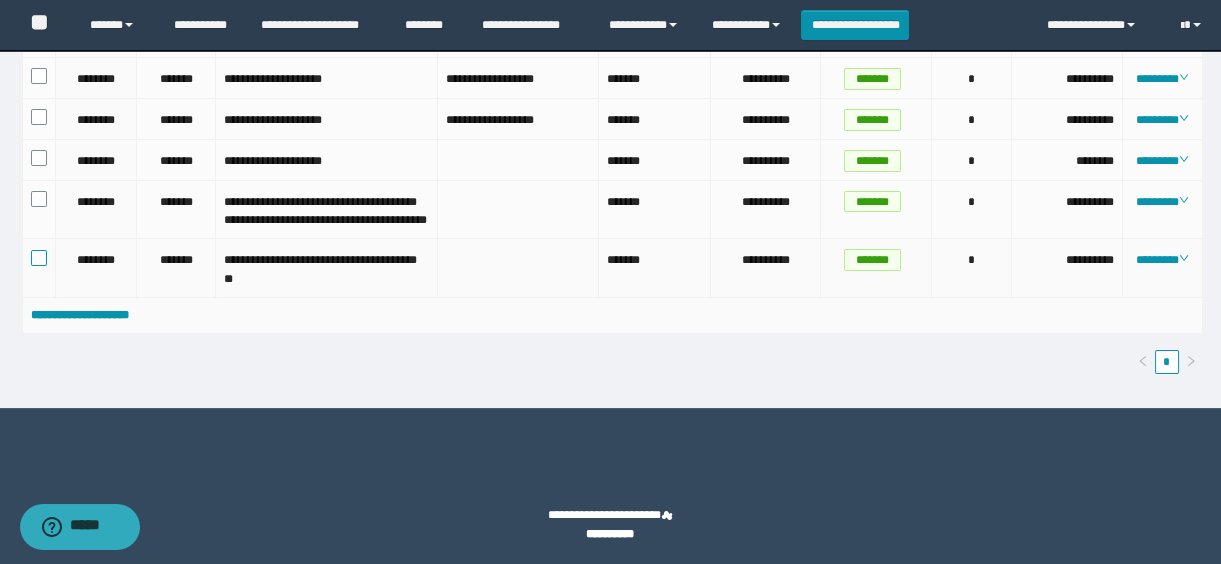 click at bounding box center (39, 258) 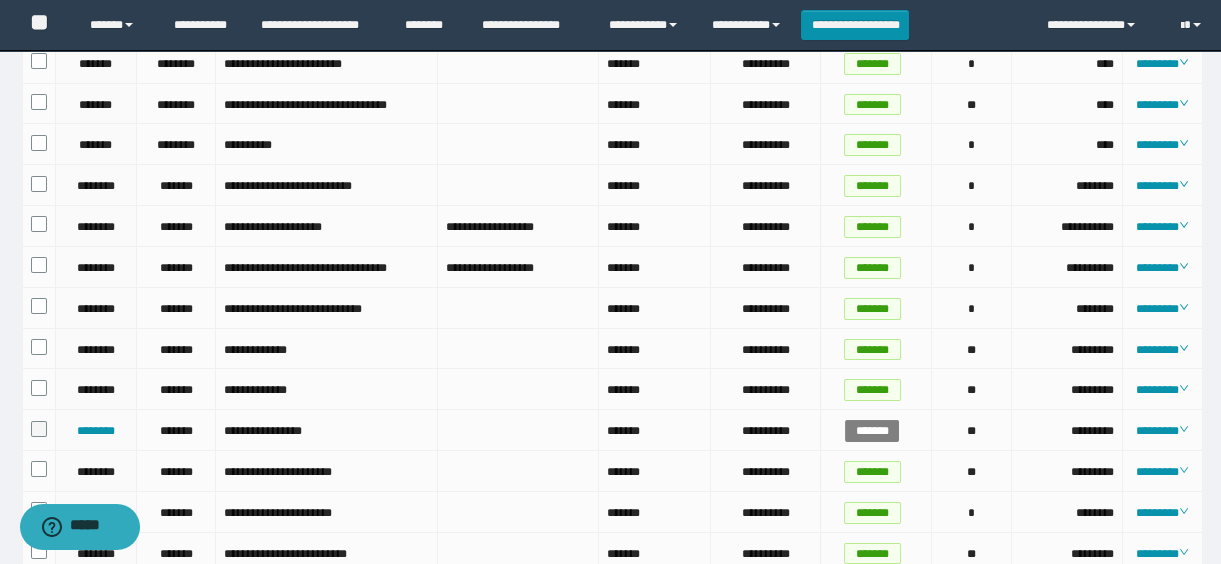 scroll, scrollTop: 0, scrollLeft: 0, axis: both 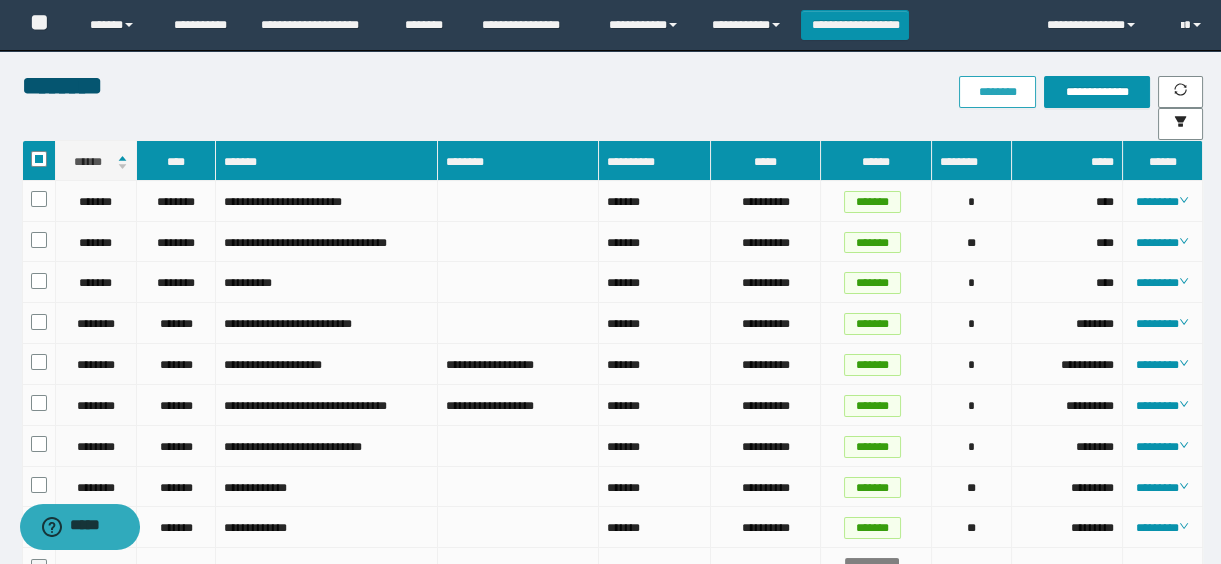 click on "********" at bounding box center [997, 92] 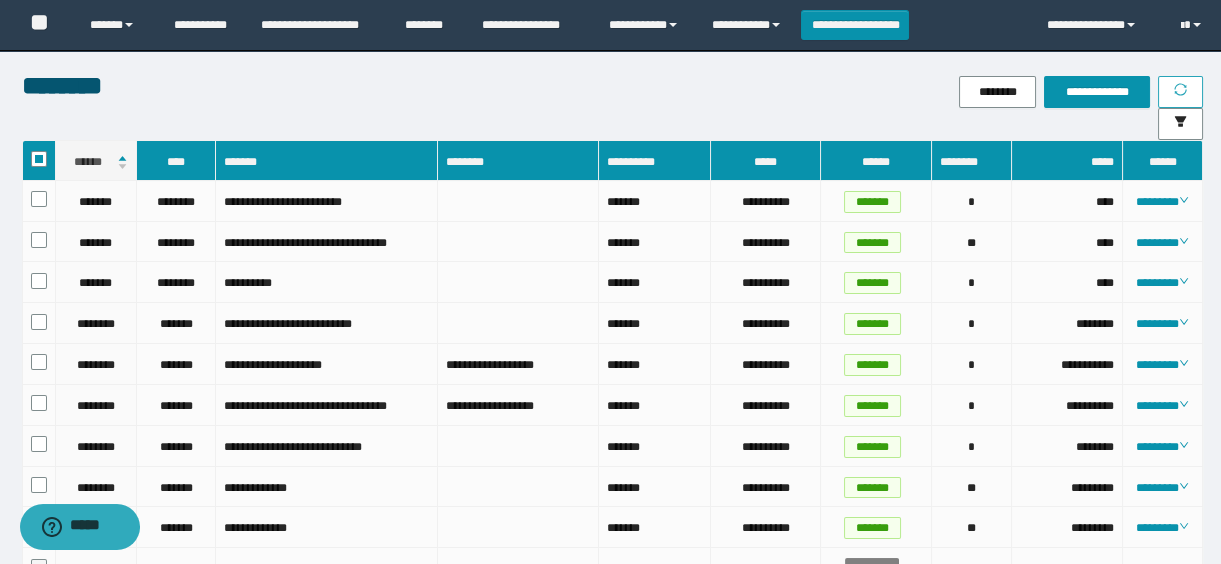 click at bounding box center [1180, 92] 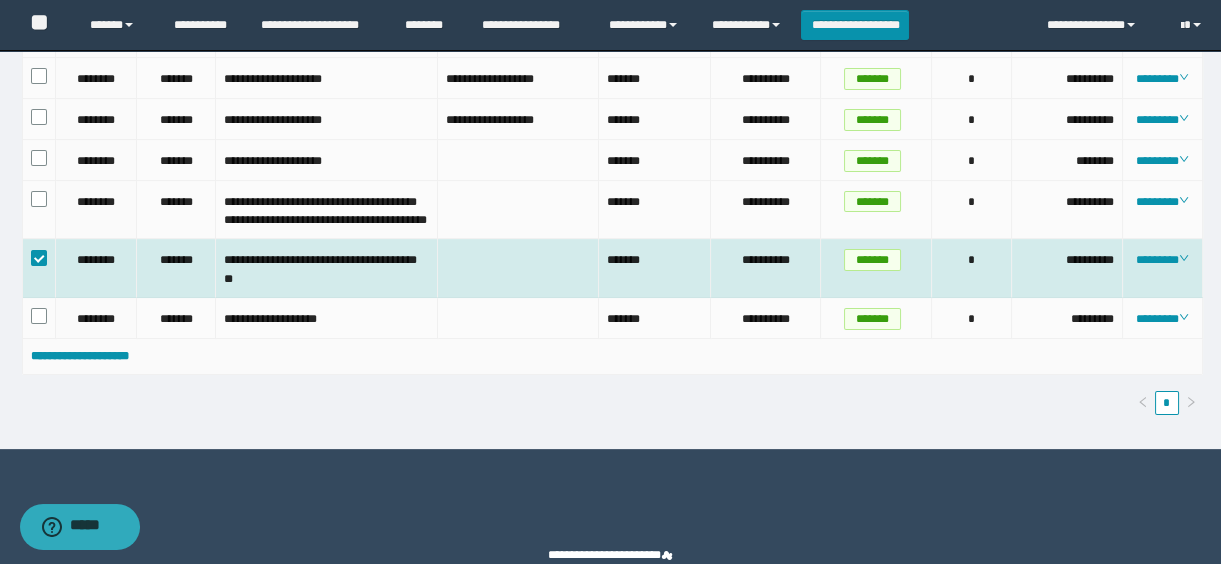 scroll, scrollTop: 1177, scrollLeft: 0, axis: vertical 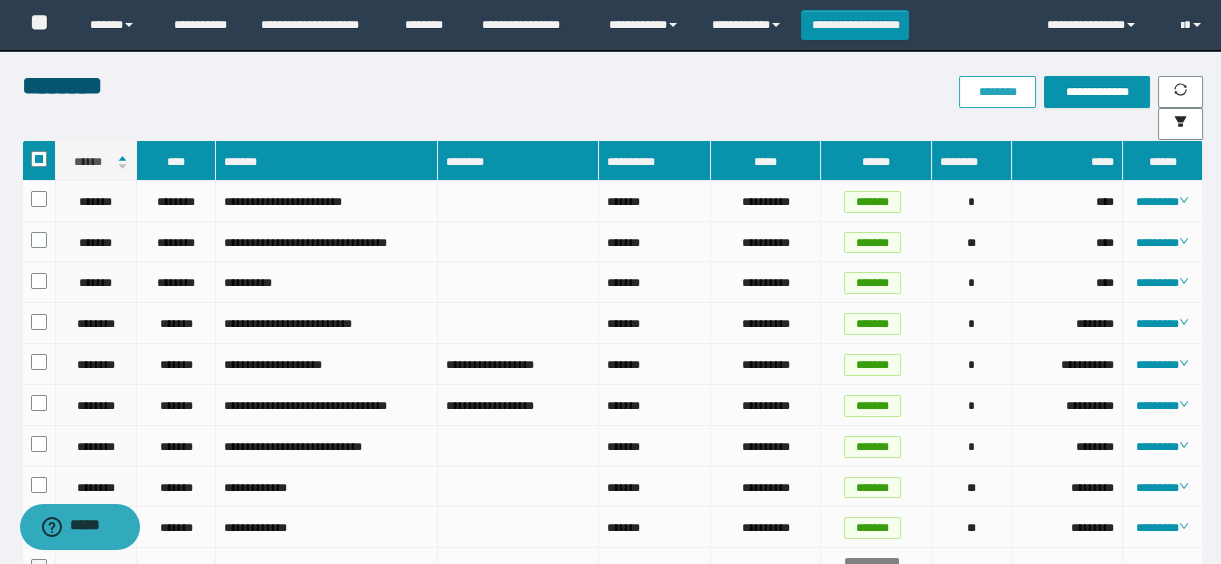 click on "********" at bounding box center [997, 92] 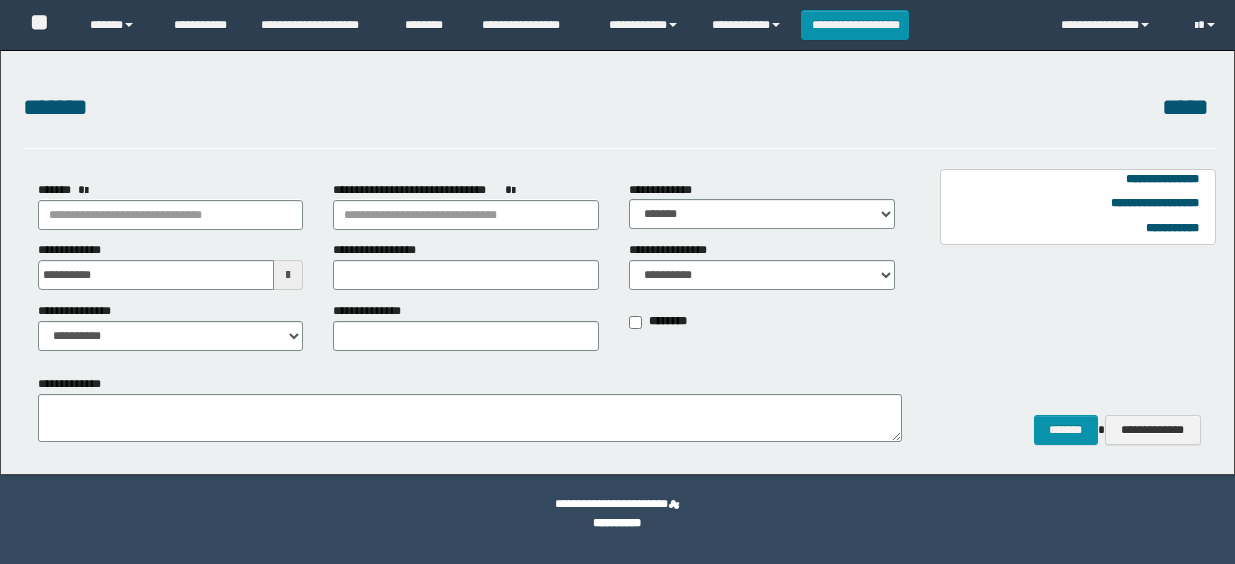scroll, scrollTop: 0, scrollLeft: 0, axis: both 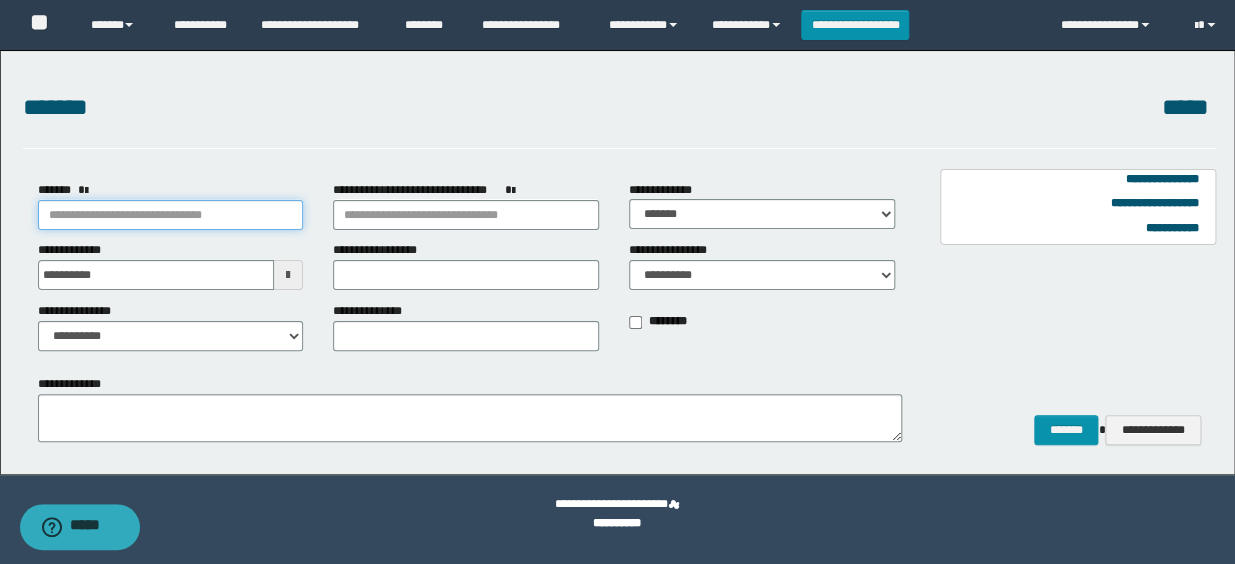 click on "*******" at bounding box center (171, 215) 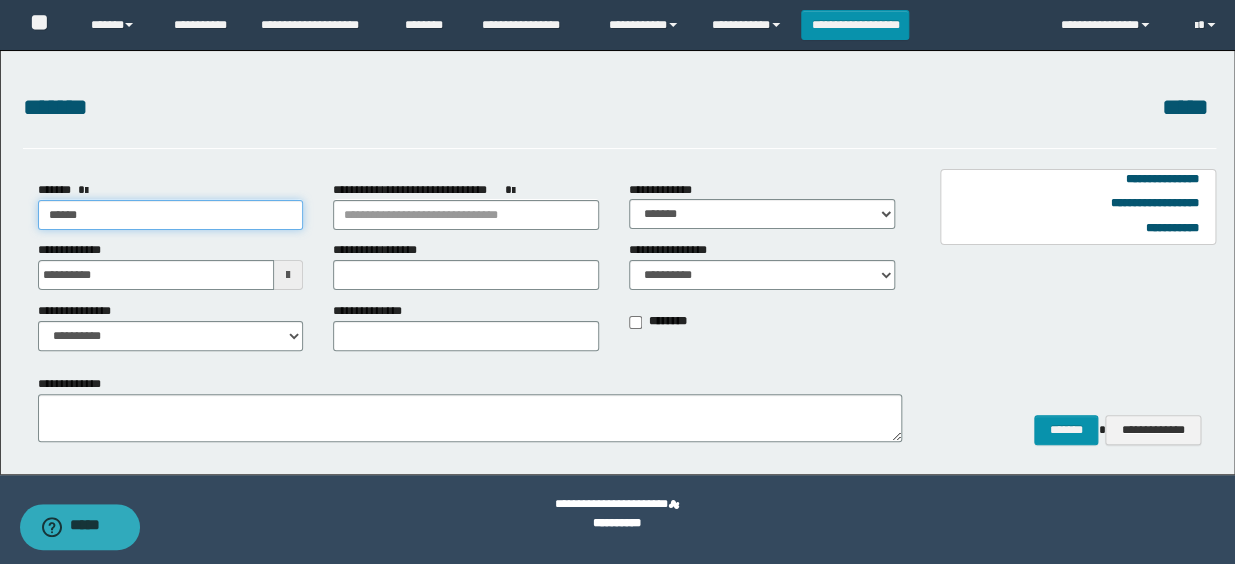 type on "******" 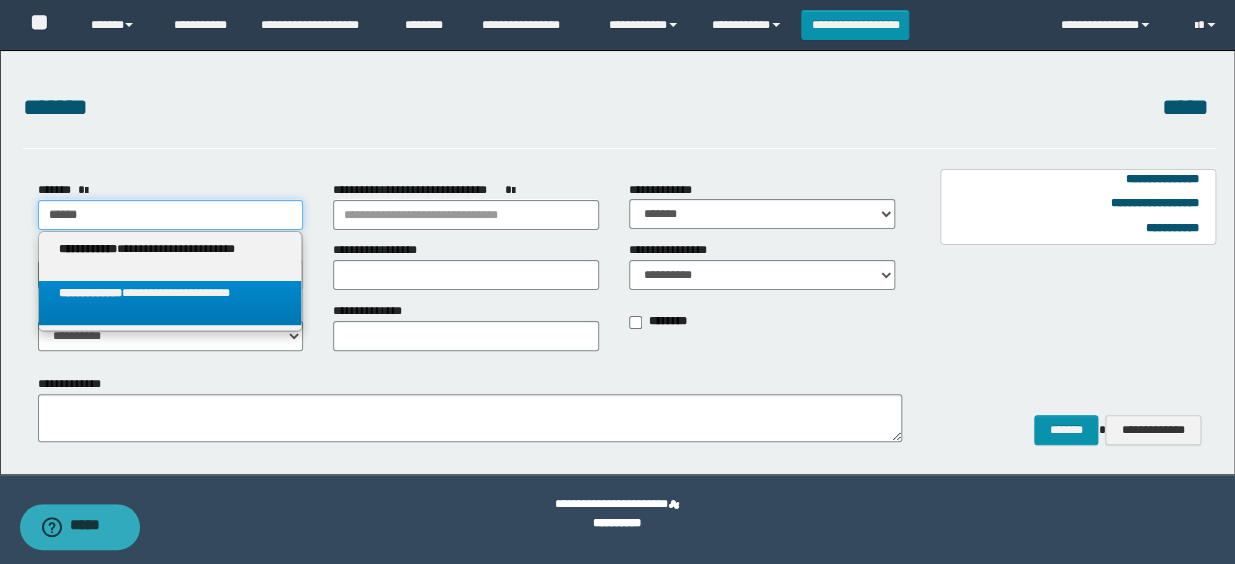 type on "******" 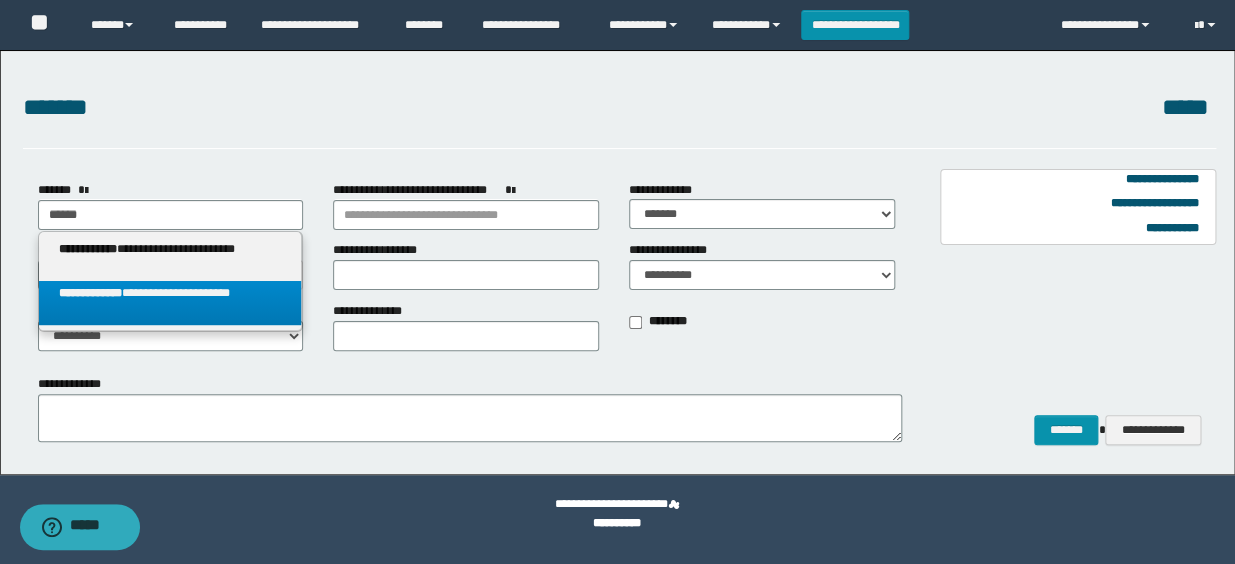 click on "**********" at bounding box center (170, 303) 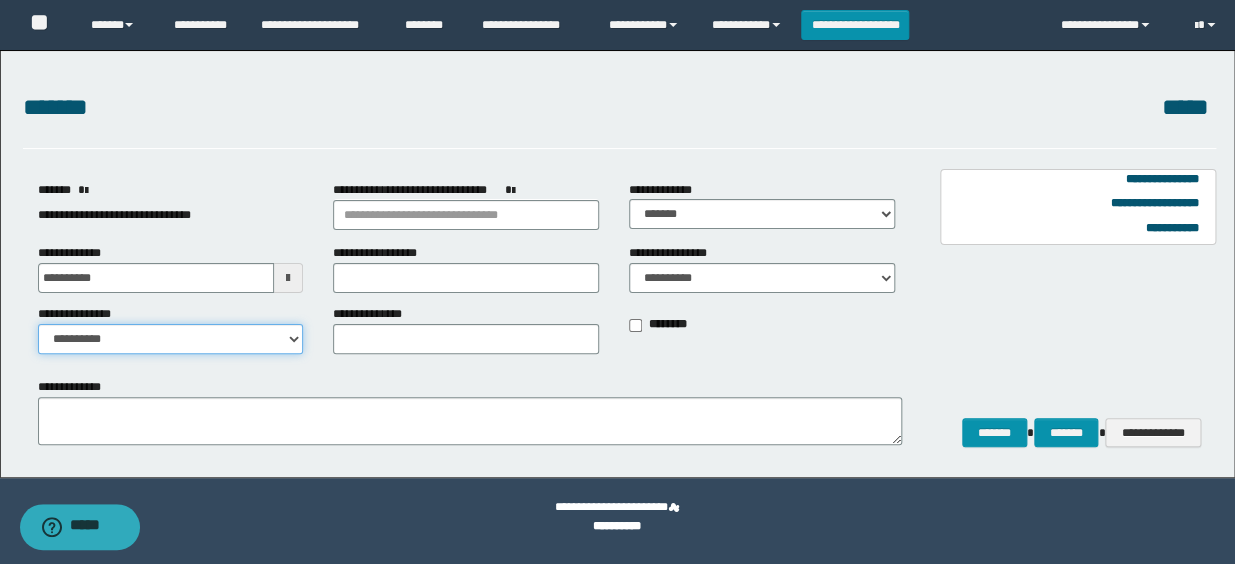 click on "**********" at bounding box center (171, 339) 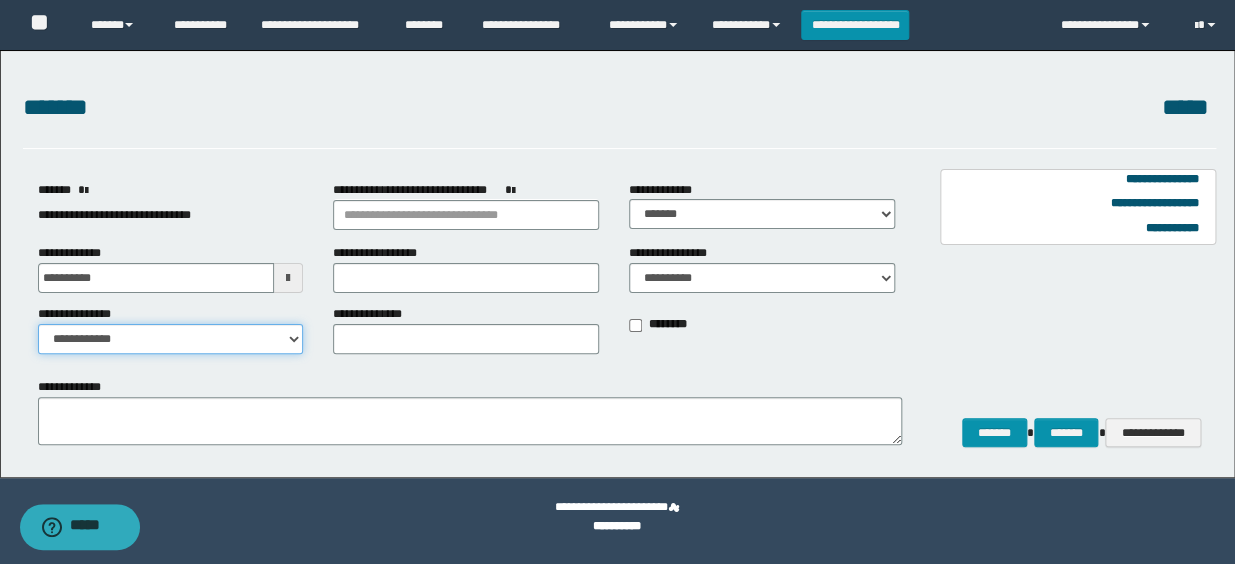 click on "**********" at bounding box center (171, 339) 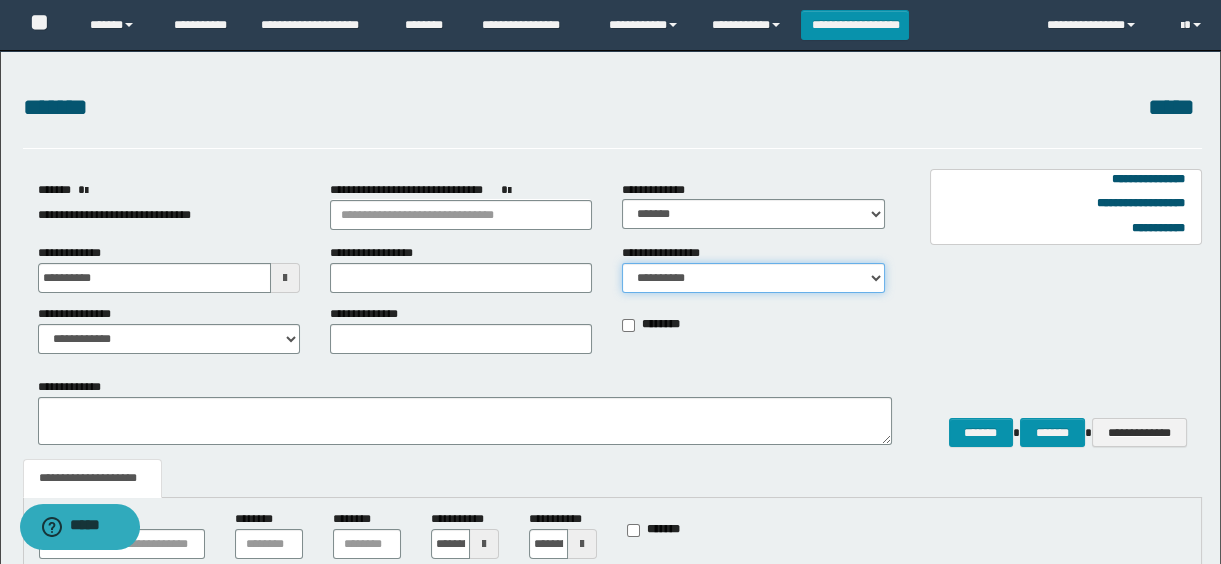 click on "**********" at bounding box center (753, 278) 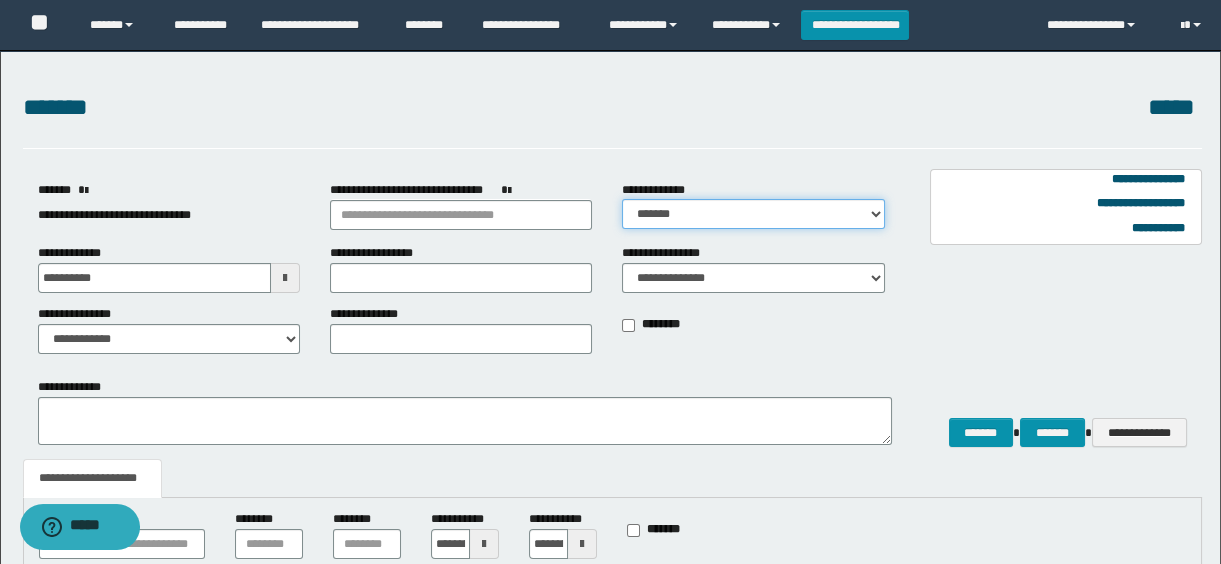 click on "**********" at bounding box center (753, 214) 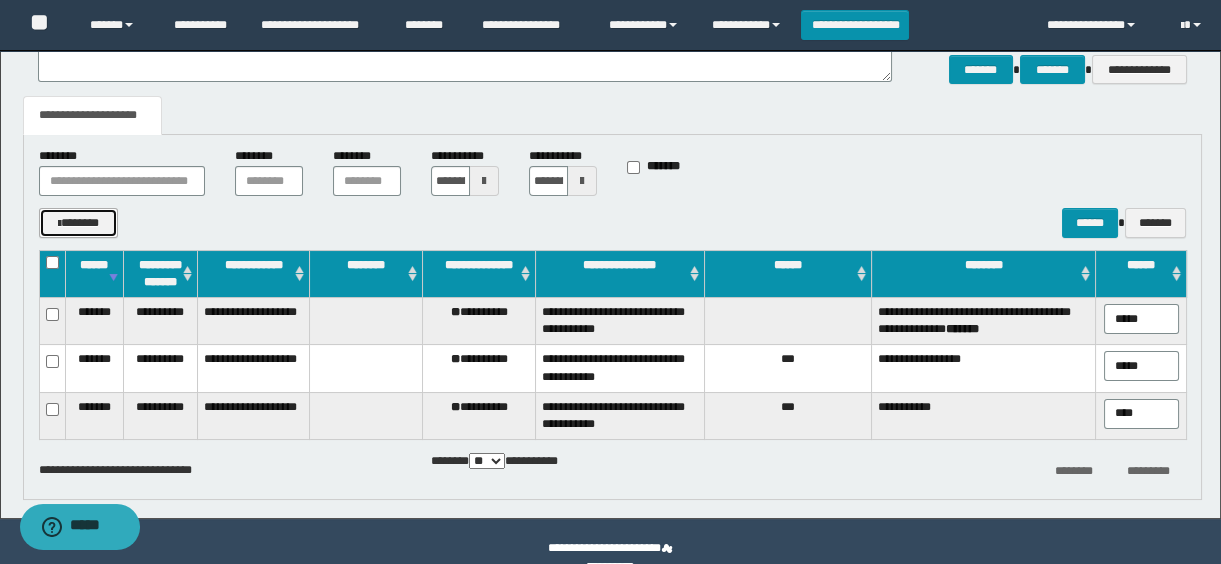 click on "*******" at bounding box center [79, 223] 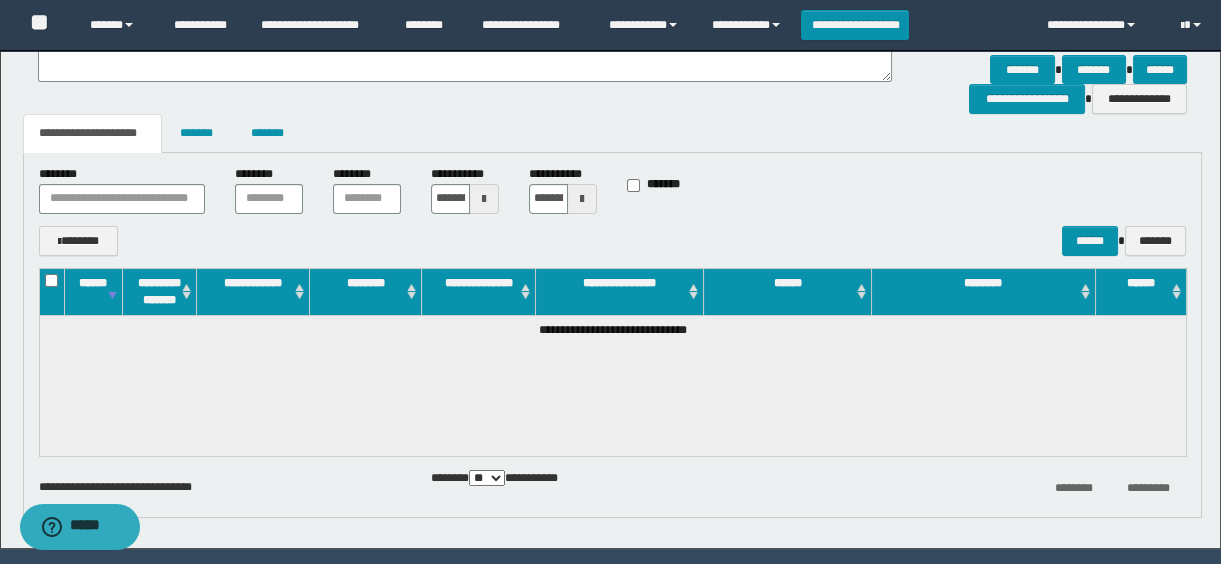 scroll, scrollTop: 314, scrollLeft: 0, axis: vertical 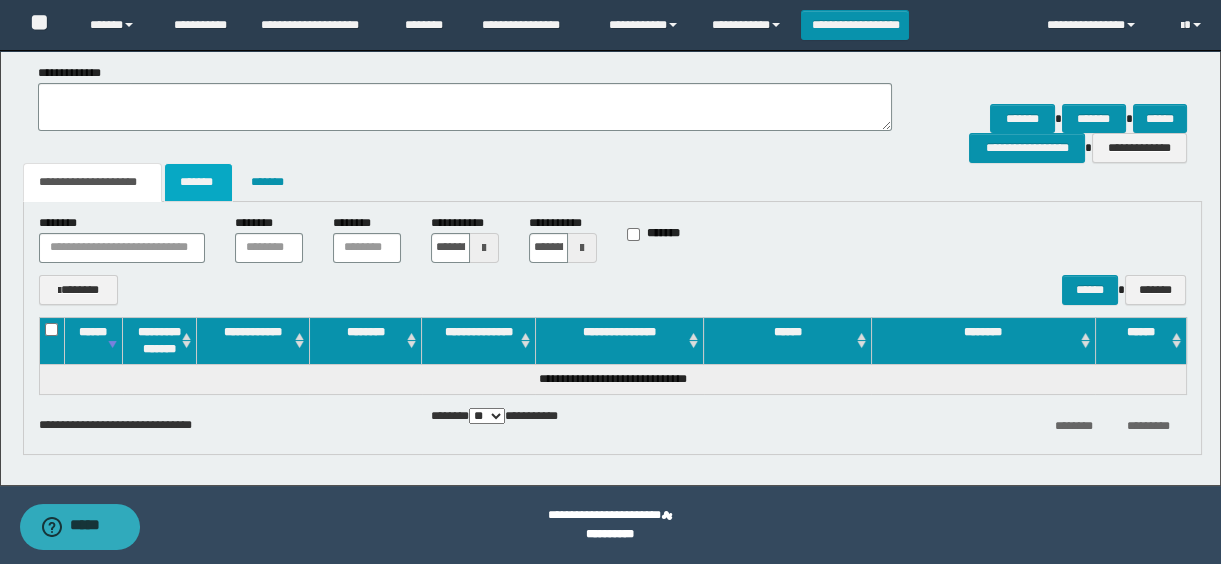 click on "*******" at bounding box center (198, 182) 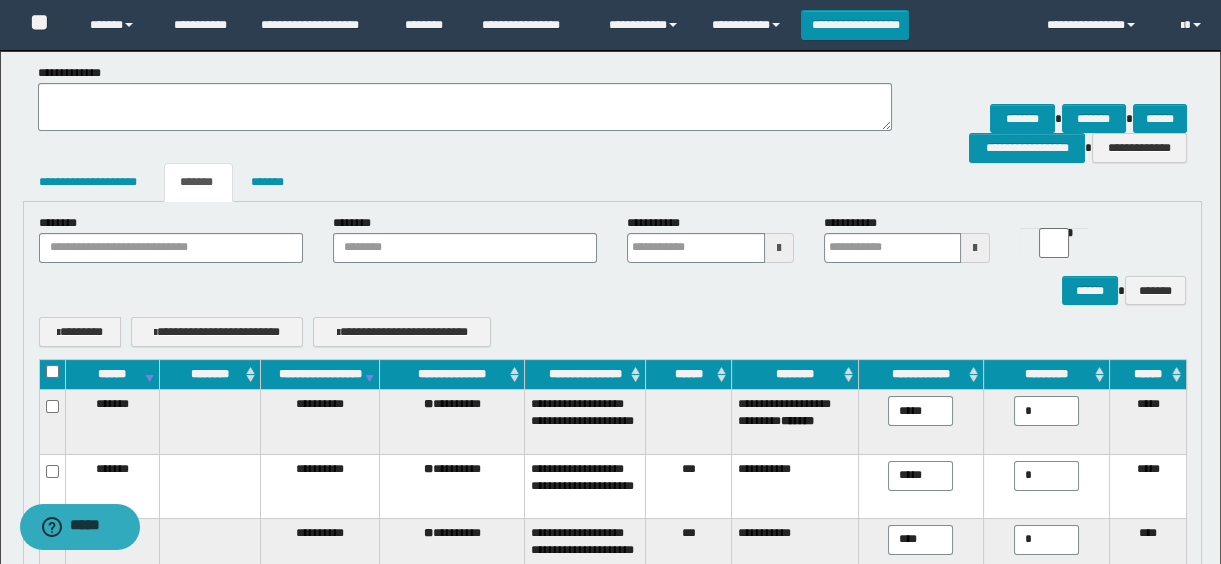 scroll, scrollTop: 502, scrollLeft: 0, axis: vertical 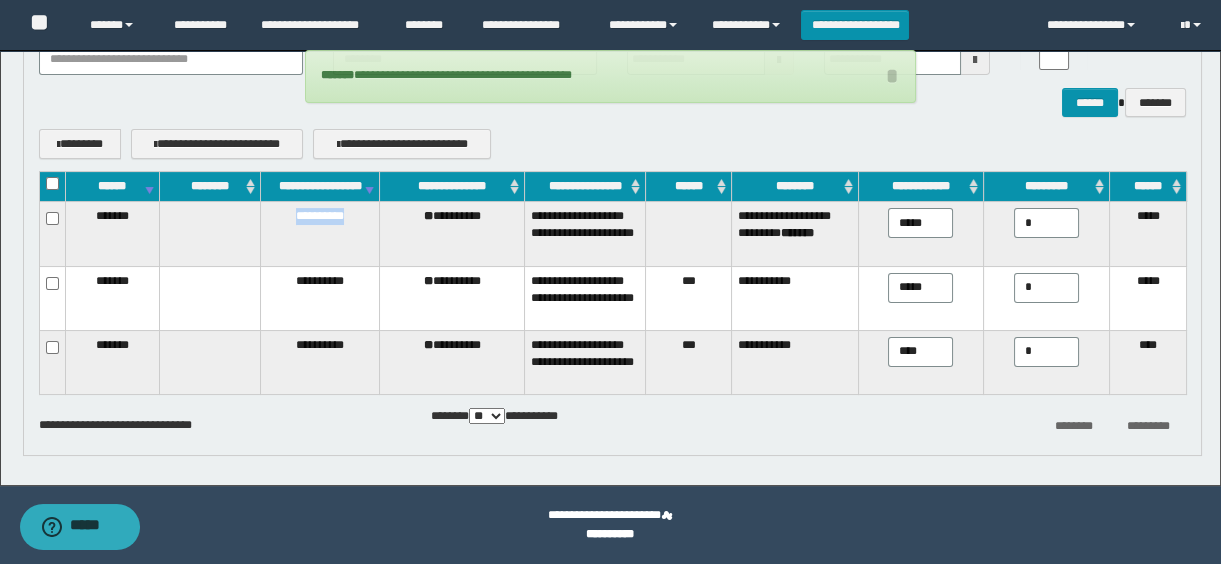 drag, startPoint x: 297, startPoint y: 232, endPoint x: 394, endPoint y: 230, distance: 97.020615 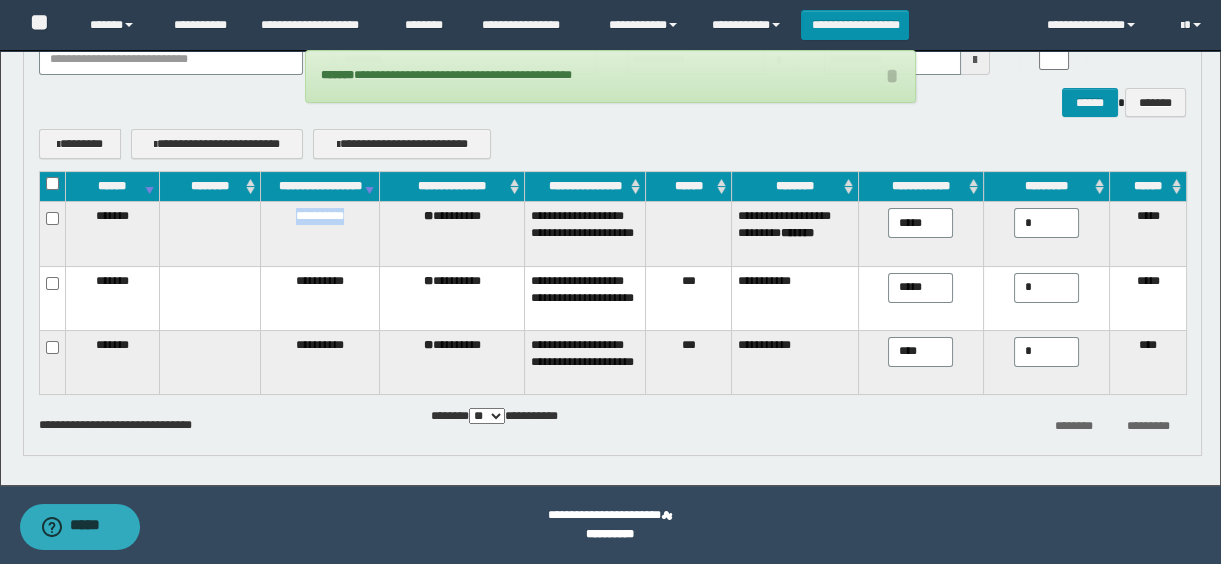copy on "**********" 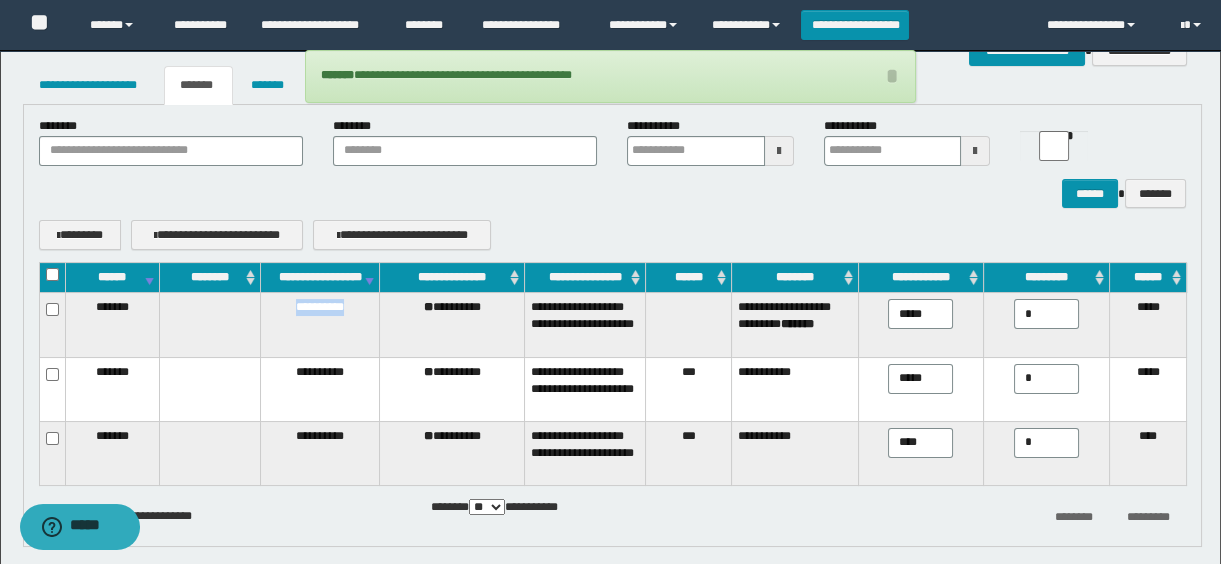 scroll, scrollTop: 230, scrollLeft: 0, axis: vertical 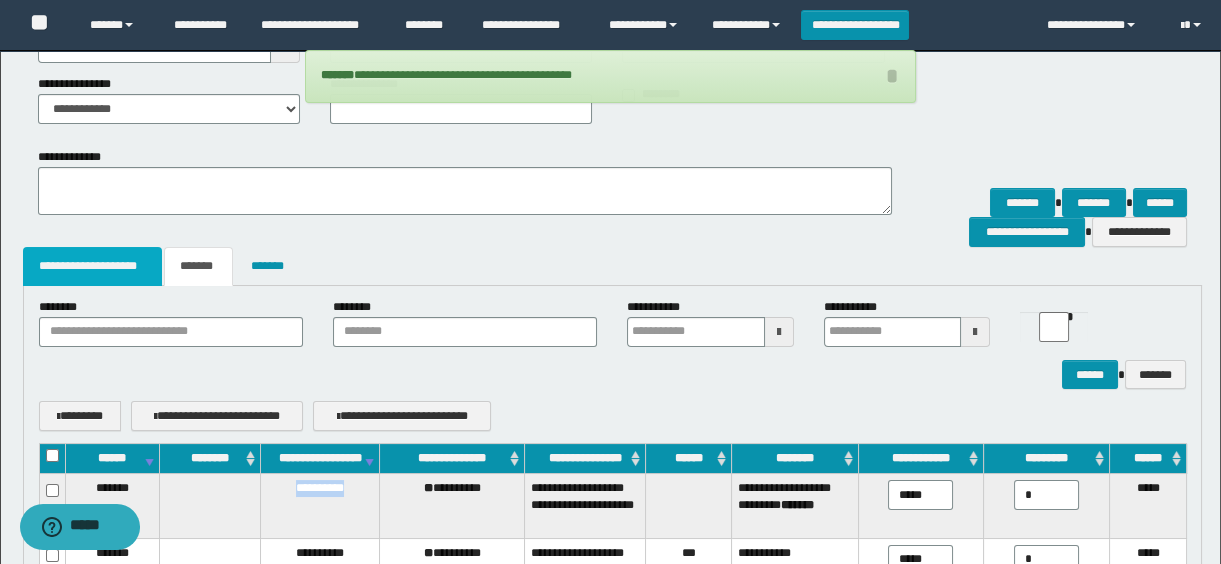 drag, startPoint x: 110, startPoint y: 288, endPoint x: 473, endPoint y: 337, distance: 366.29224 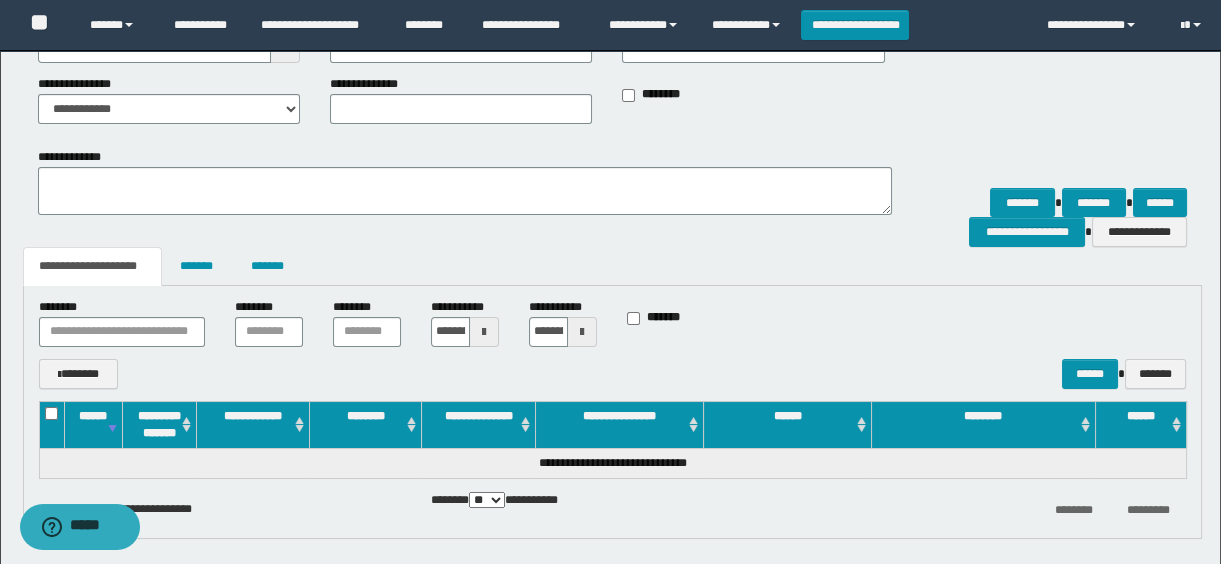 click at bounding box center [484, 332] 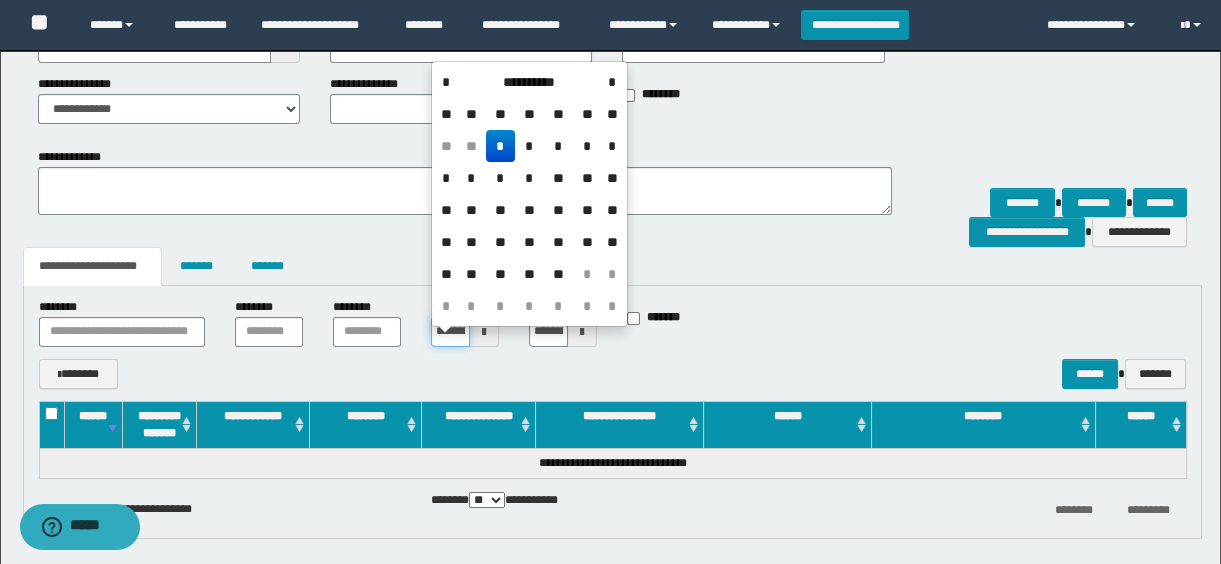 scroll, scrollTop: 0, scrollLeft: 41, axis: horizontal 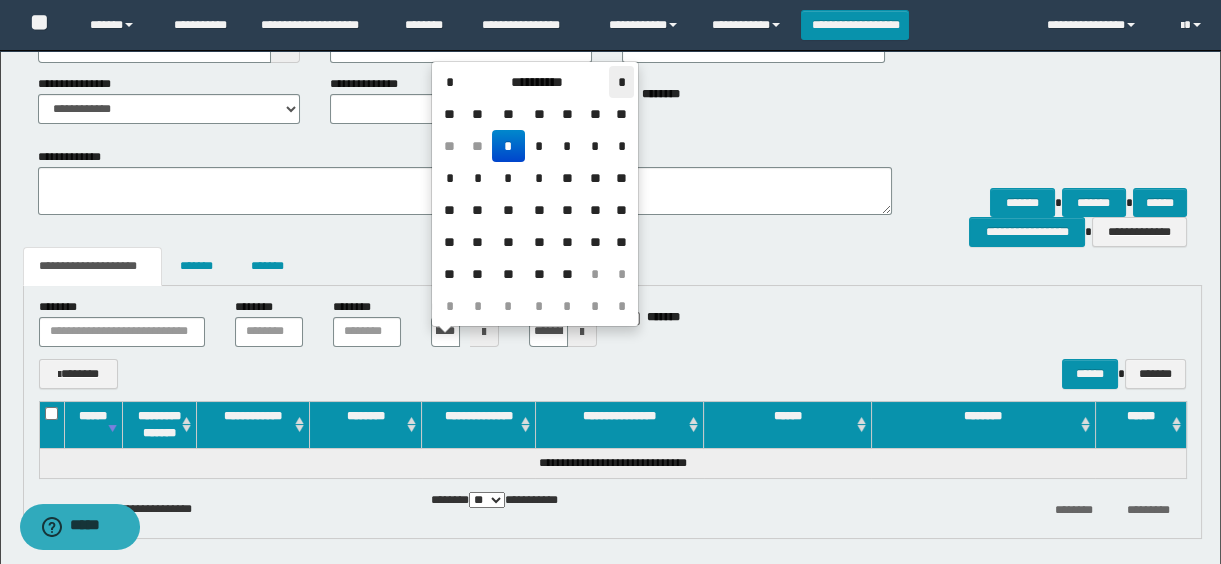 click on "*" at bounding box center [621, 82] 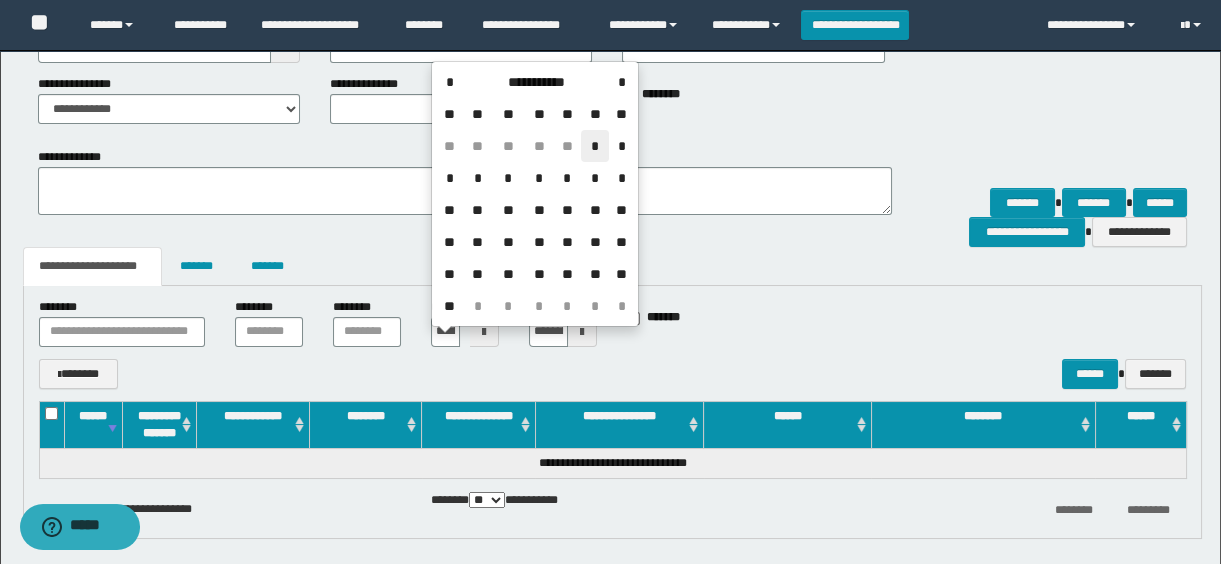 click on "*" at bounding box center [595, 146] 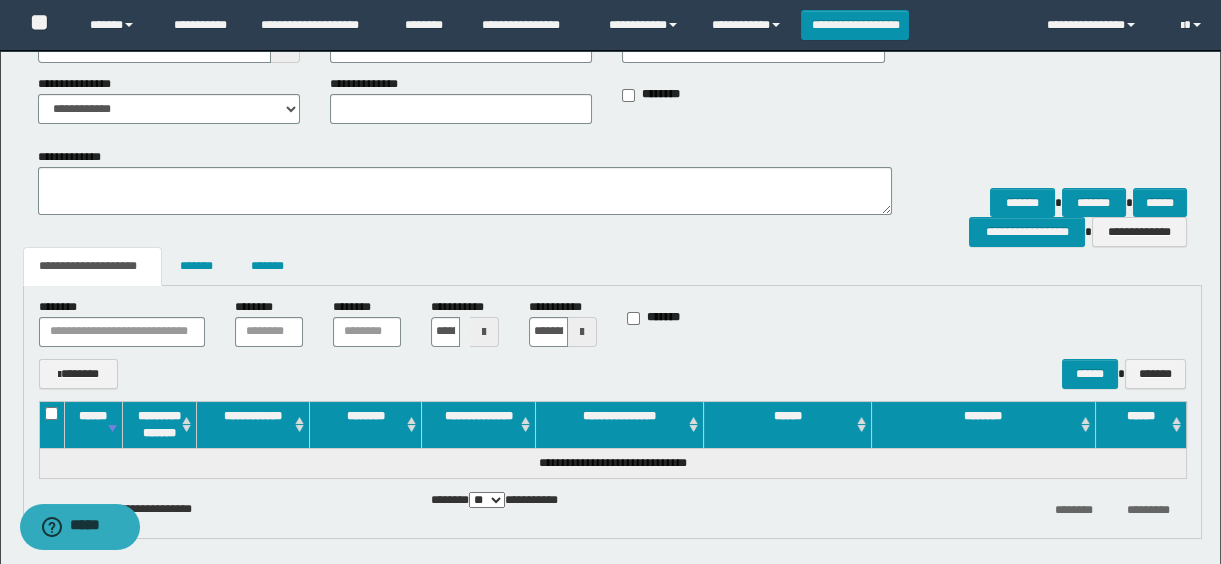 click at bounding box center [582, 332] 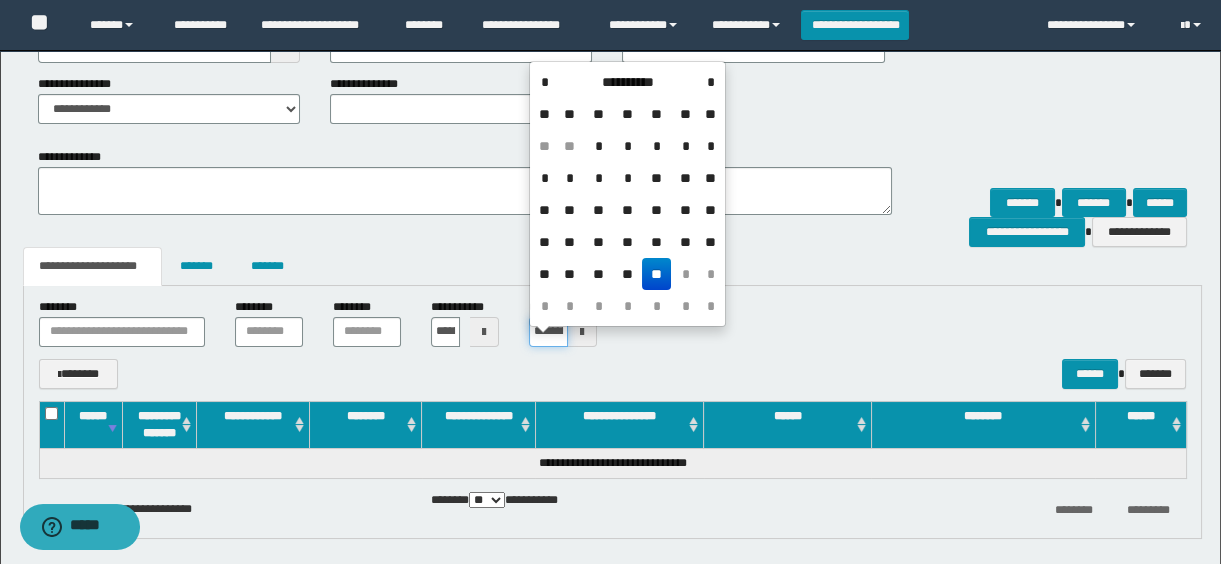 scroll, scrollTop: 0, scrollLeft: 41, axis: horizontal 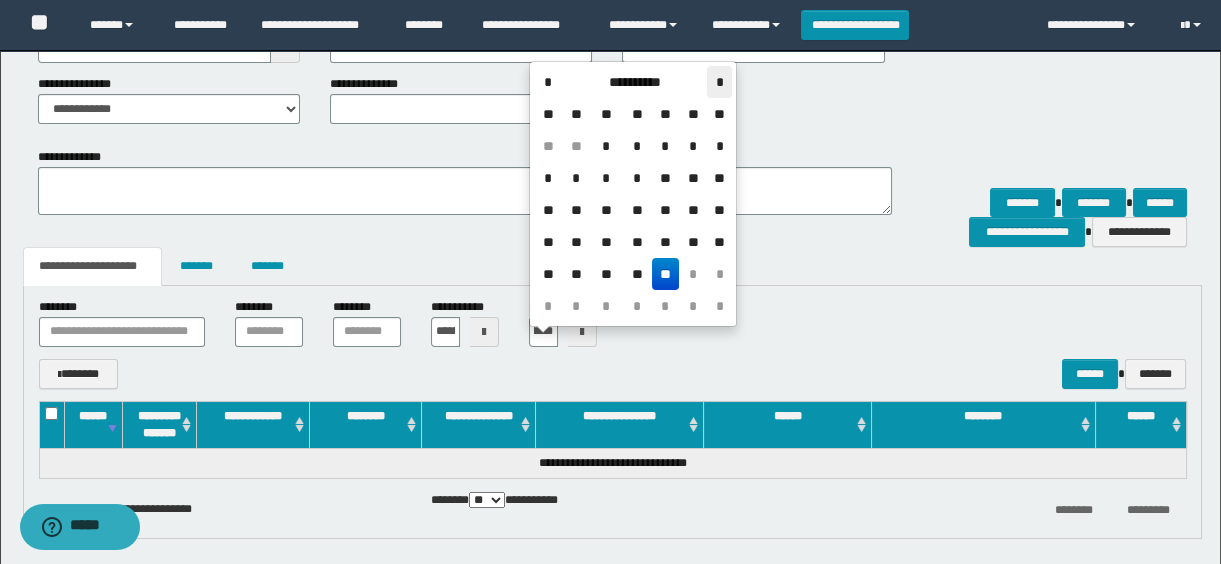 click on "*" at bounding box center (719, 82) 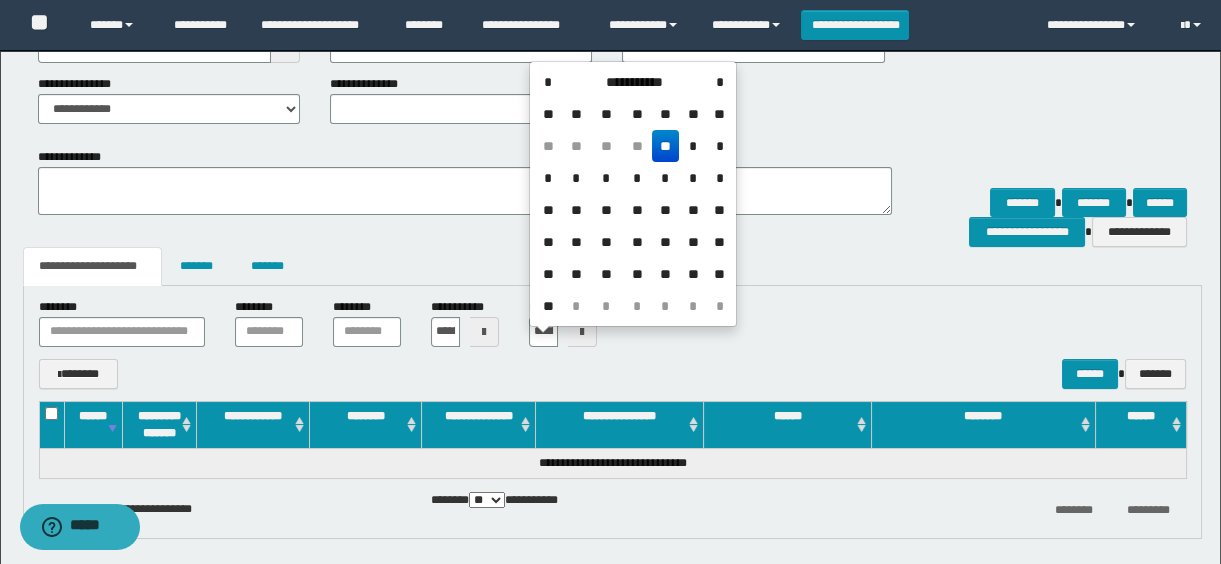 click on "**" at bounding box center (548, 306) 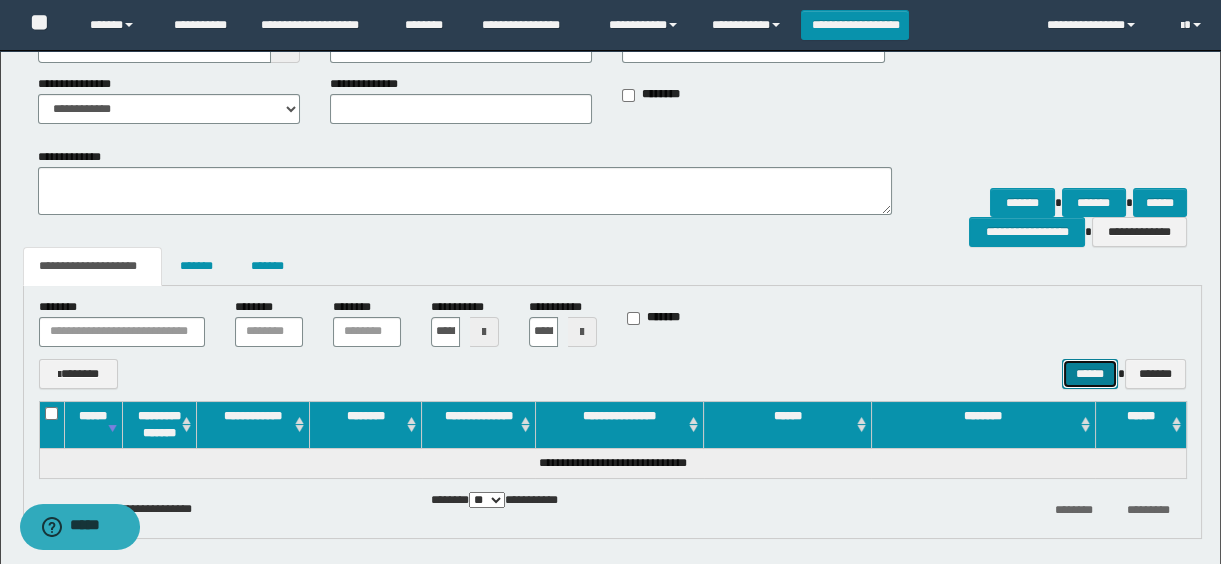 click on "******" at bounding box center (1090, 374) 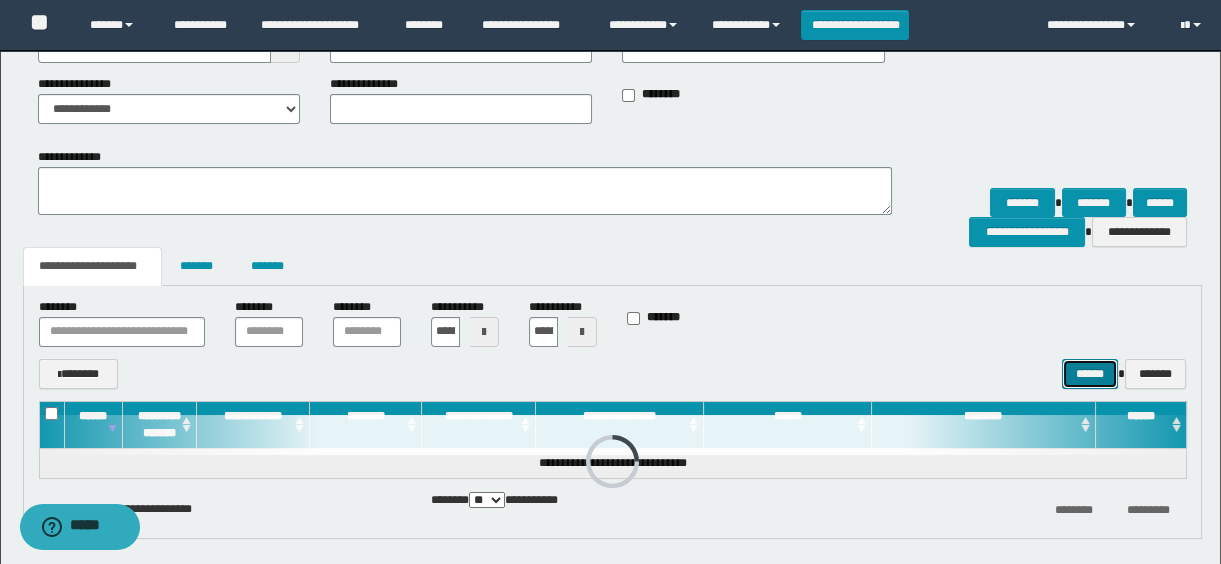 scroll, scrollTop: 314, scrollLeft: 0, axis: vertical 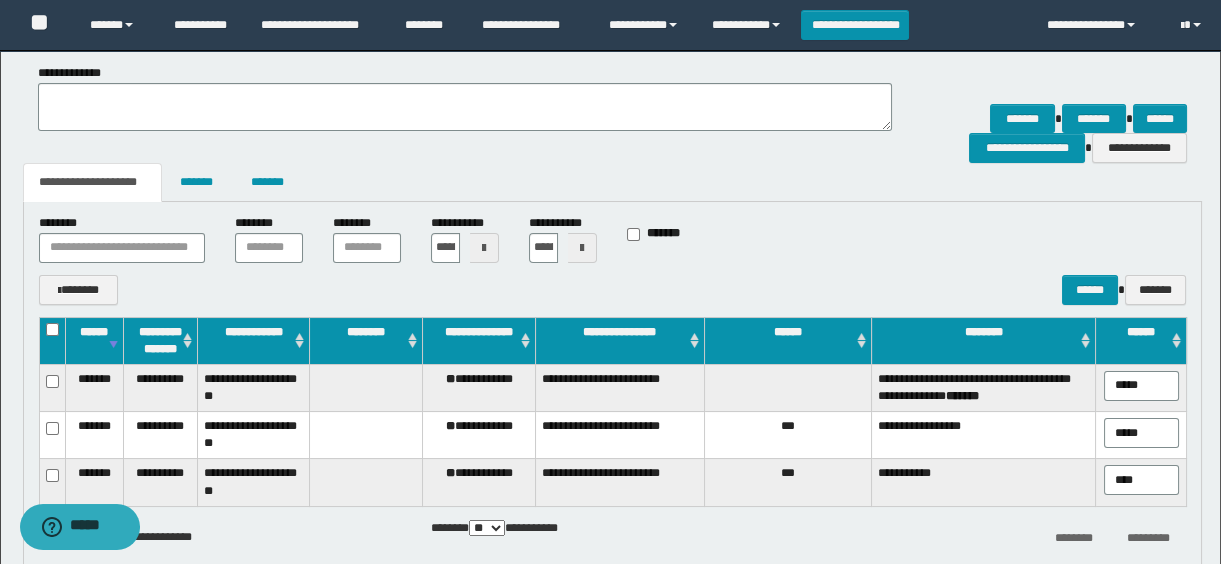 click at bounding box center (52, 340) 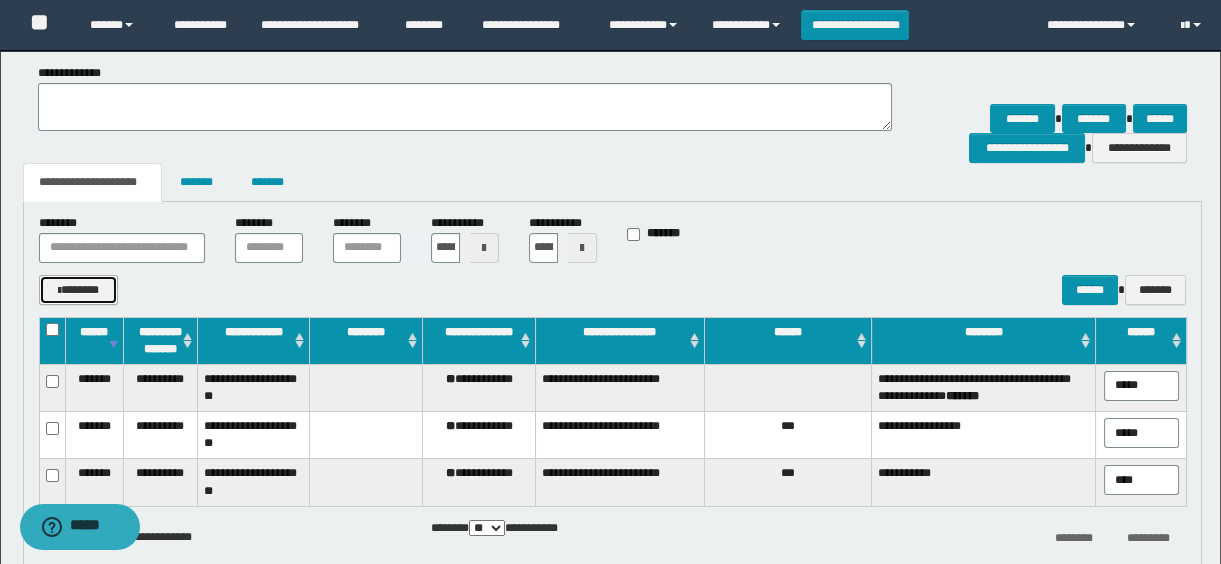 click on "*******" at bounding box center (79, 290) 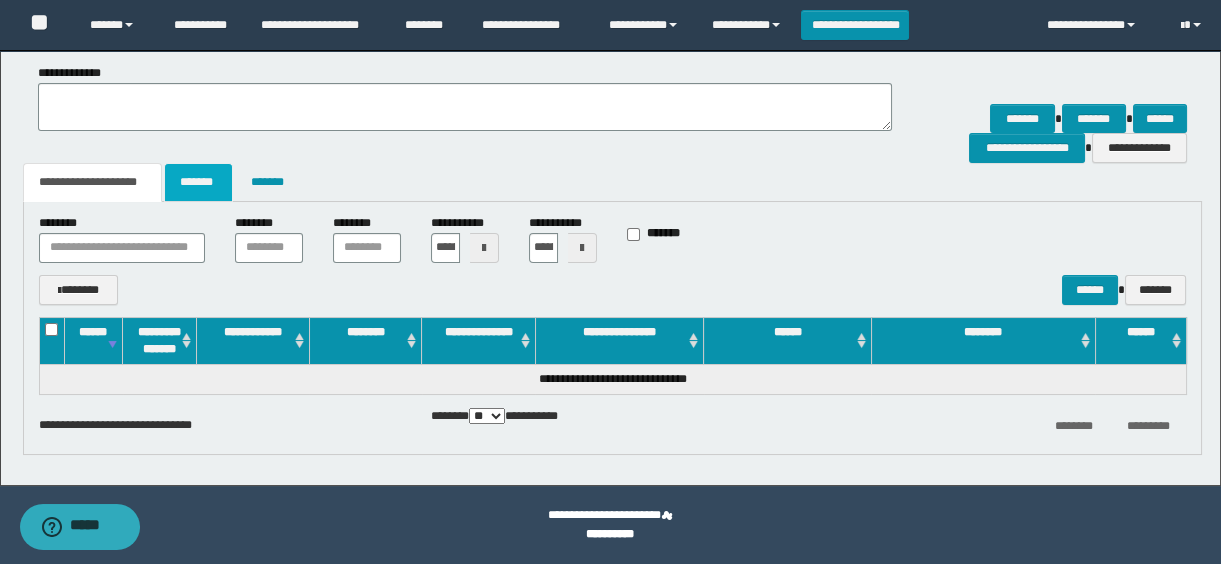 click on "*******" at bounding box center (198, 182) 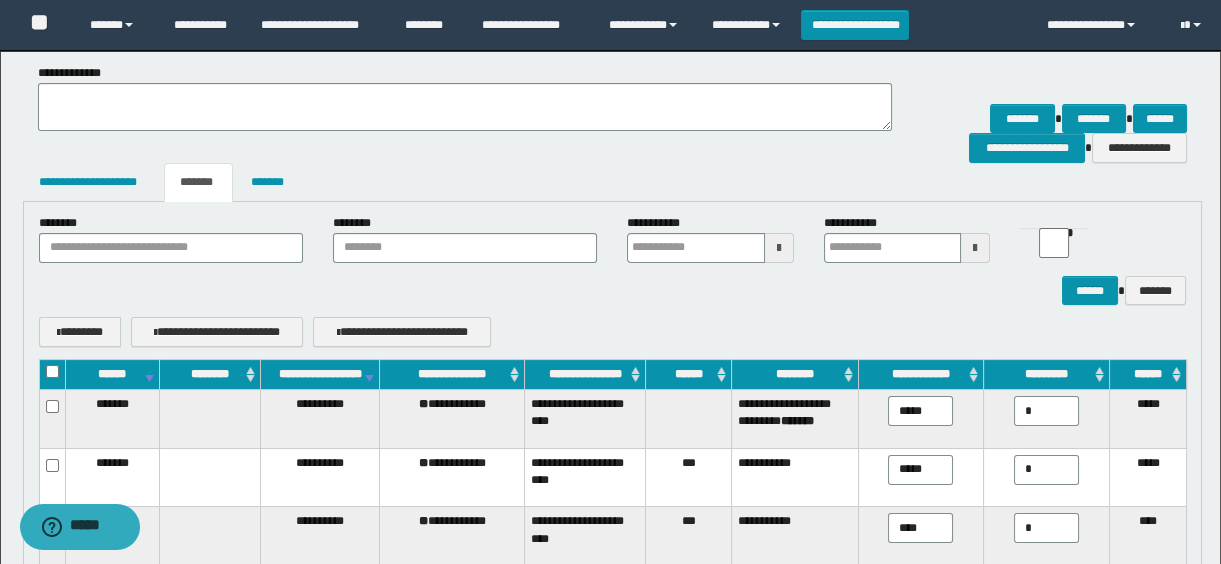 scroll, scrollTop: 496, scrollLeft: 0, axis: vertical 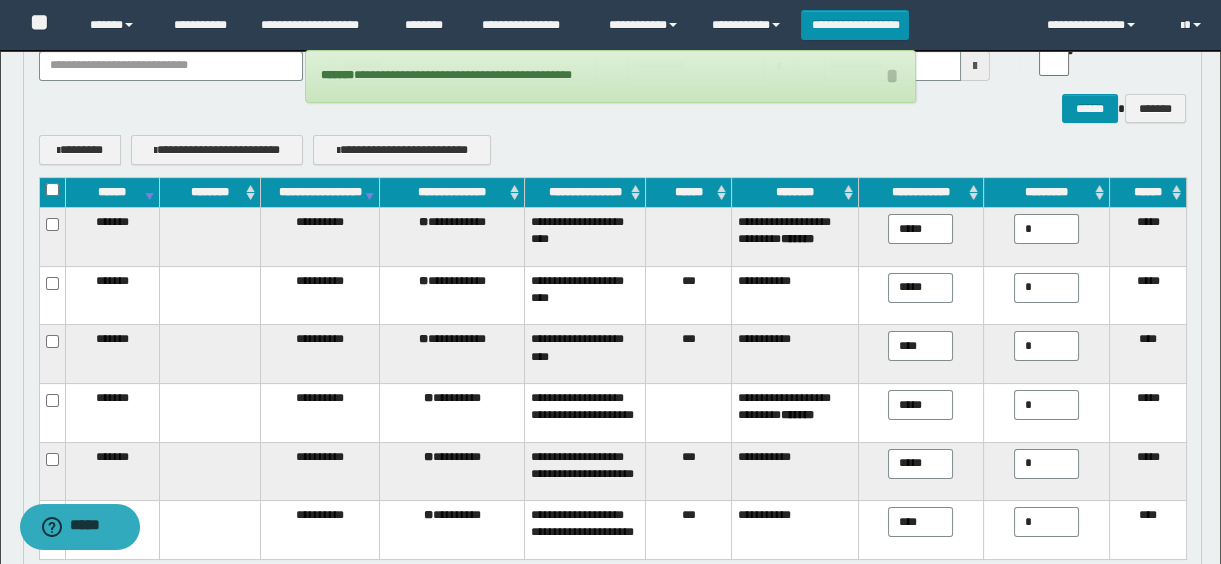 click on "**********" at bounding box center (319, 193) 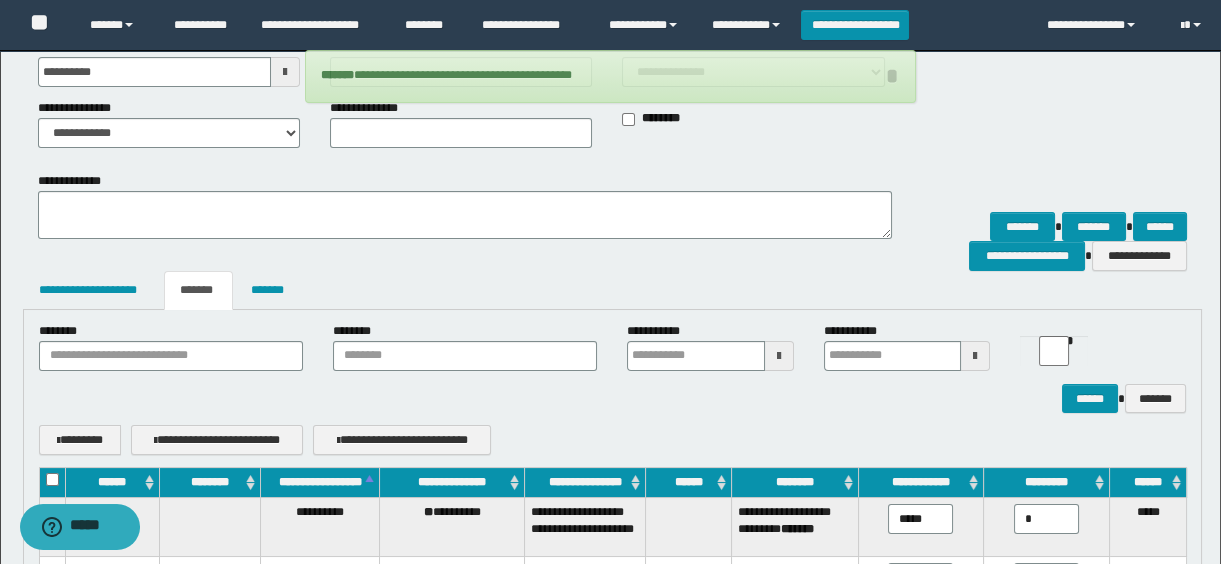 scroll, scrollTop: 0, scrollLeft: 0, axis: both 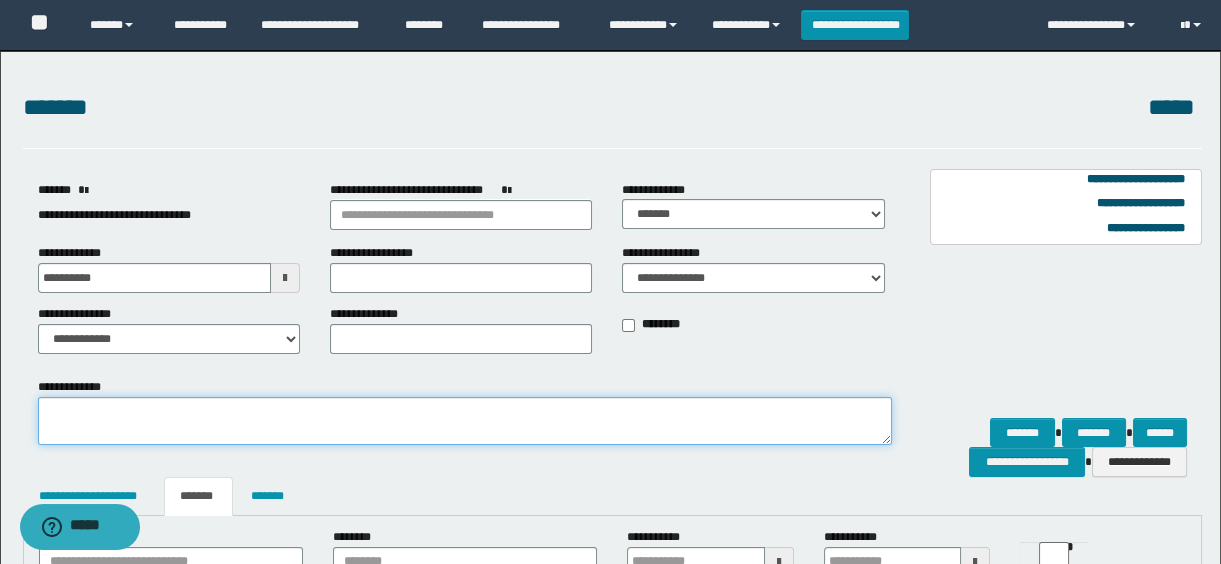 click on "**********" at bounding box center (465, 421) 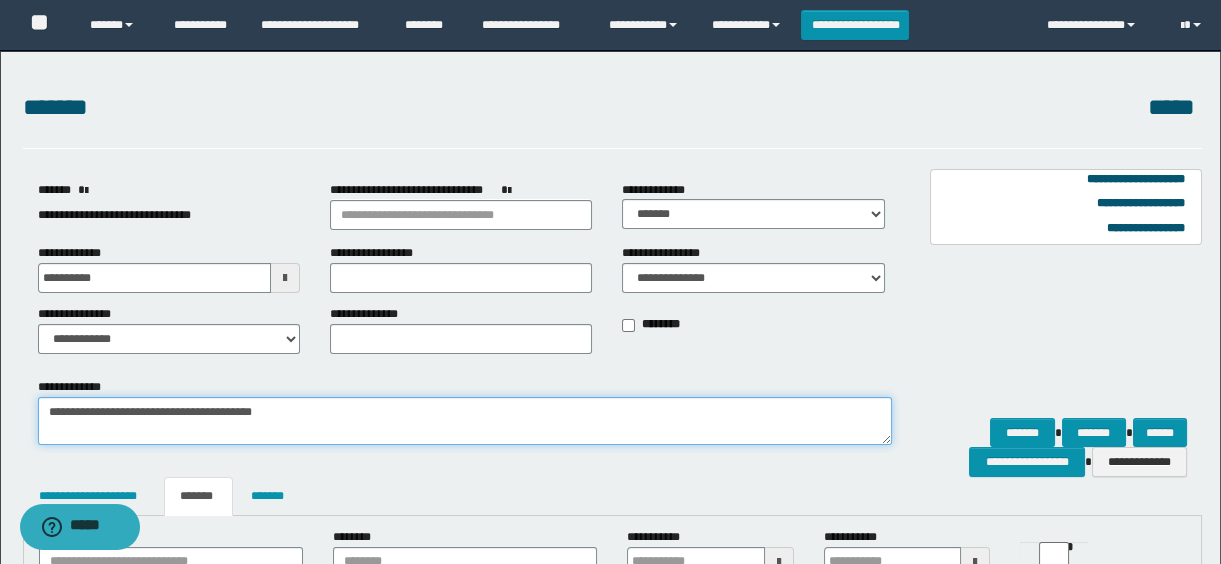 scroll, scrollTop: 272, scrollLeft: 0, axis: vertical 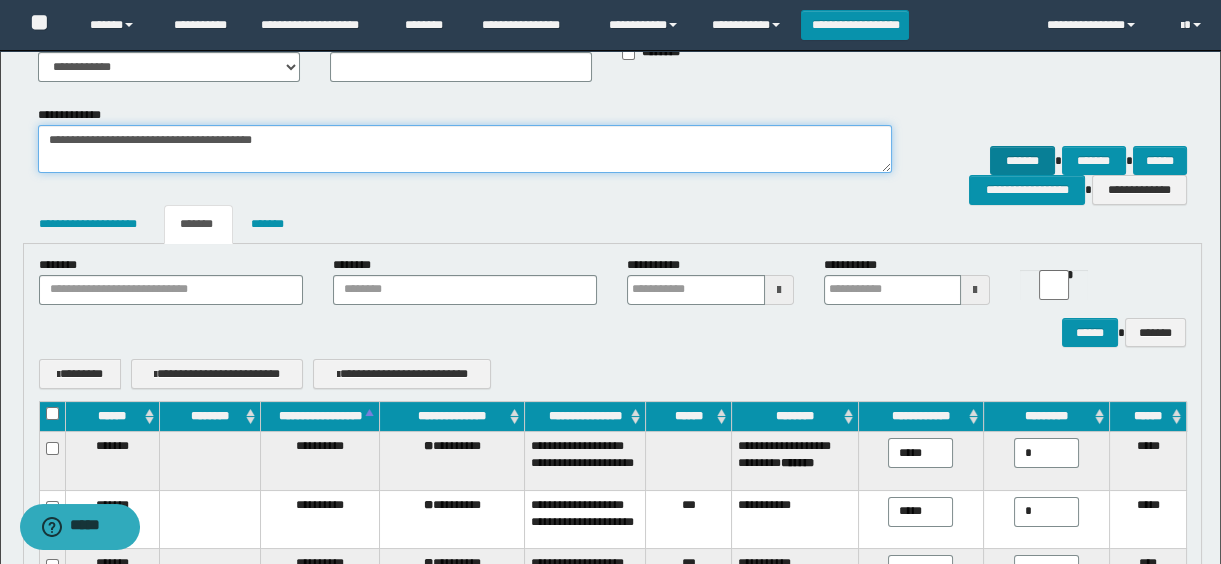 type on "**********" 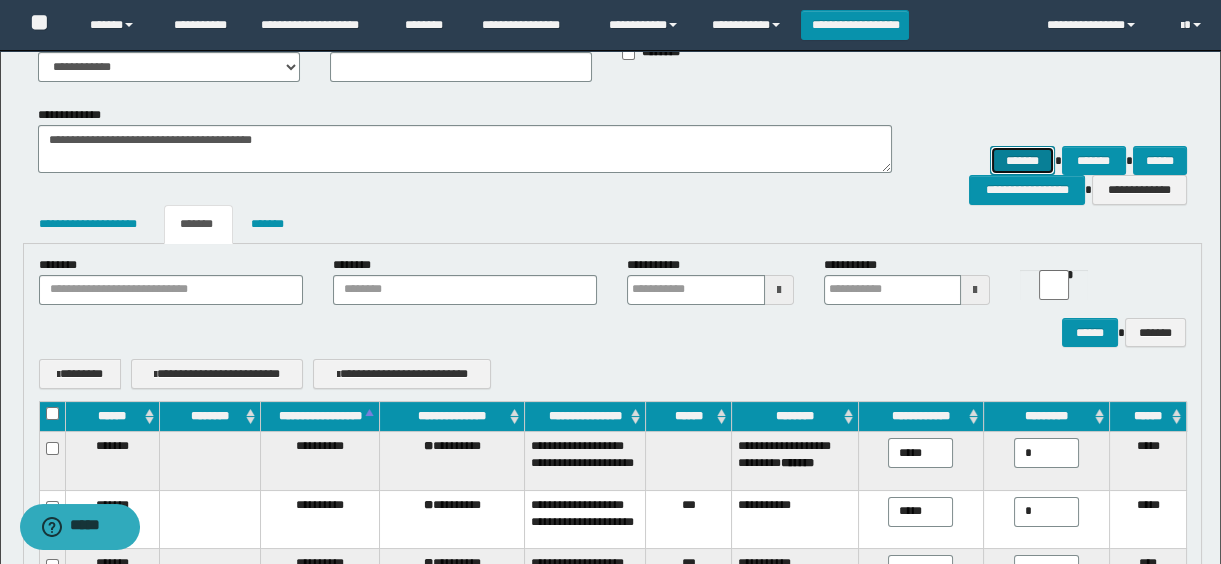 drag, startPoint x: 1022, startPoint y: 150, endPoint x: 320, endPoint y: 187, distance: 702.97437 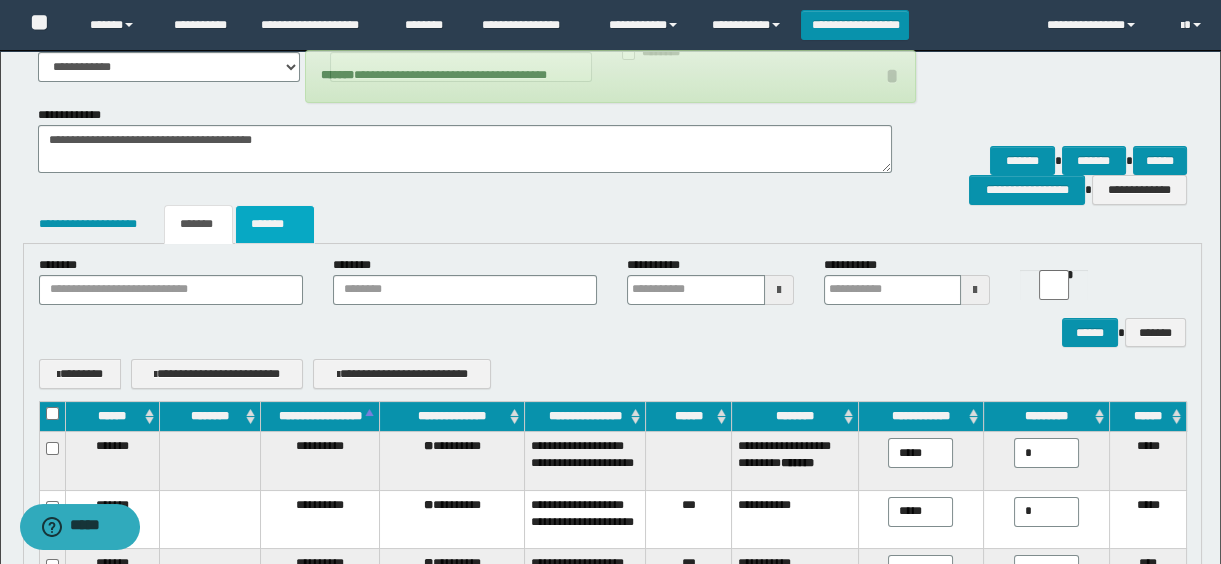 click on "*******" at bounding box center (275, 224) 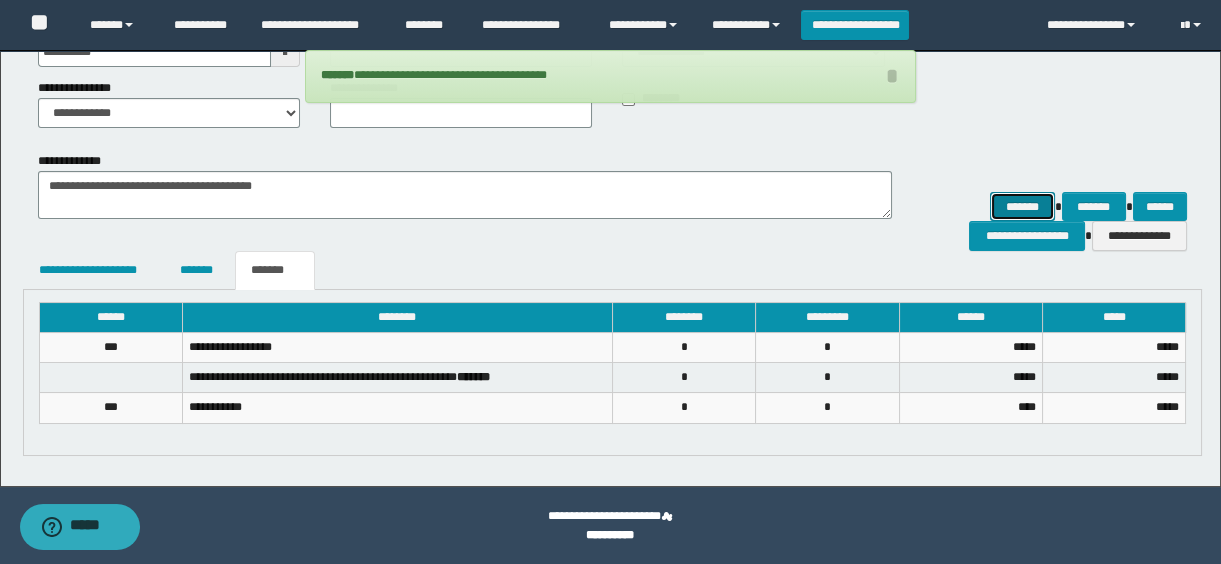 click on "*******" at bounding box center [1022, 207] 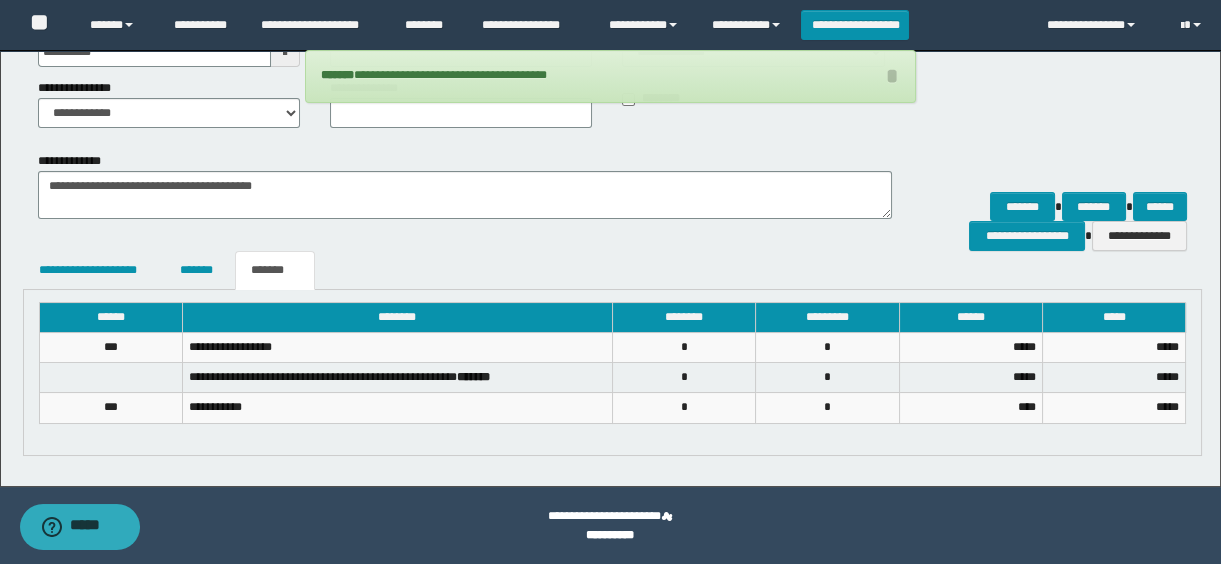 scroll, scrollTop: 0, scrollLeft: 0, axis: both 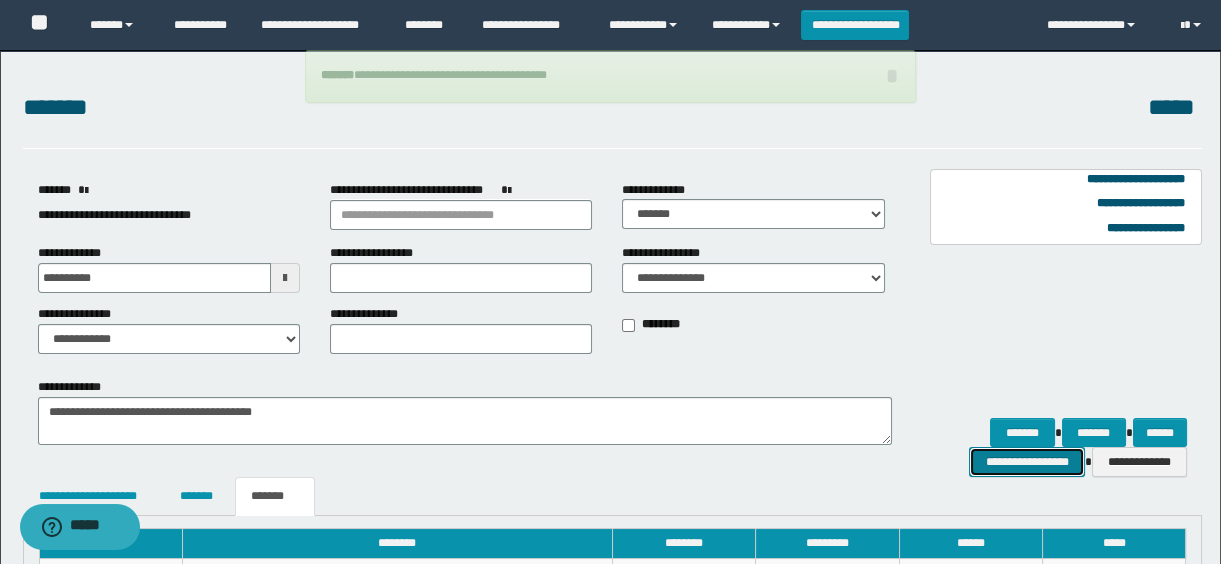 click on "**********" at bounding box center (1026, 462) 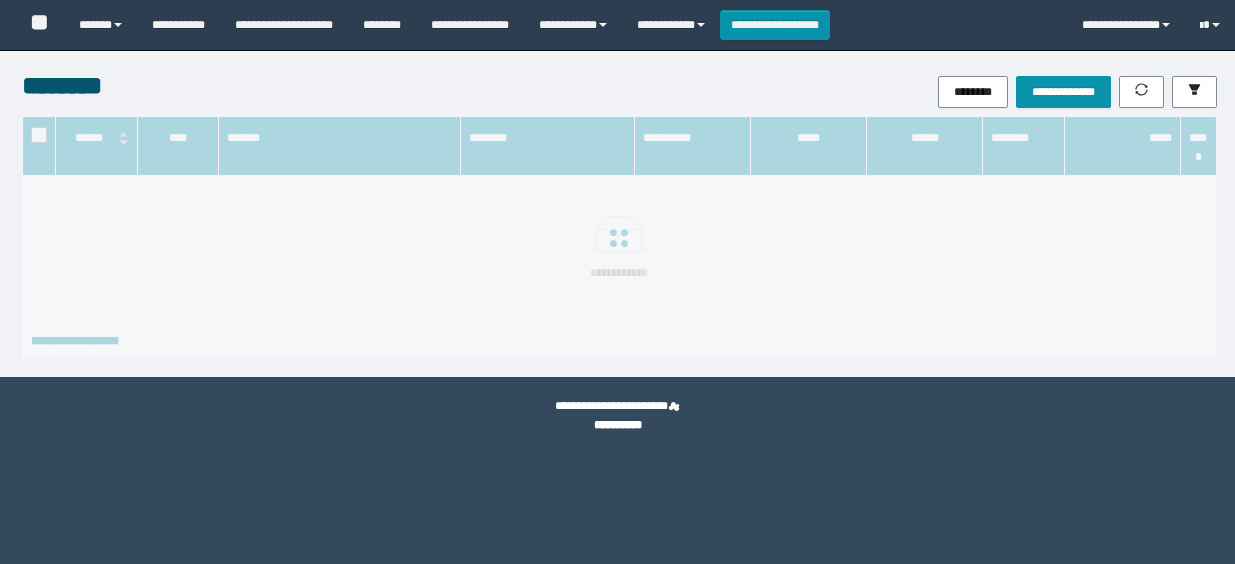 scroll, scrollTop: 0, scrollLeft: 0, axis: both 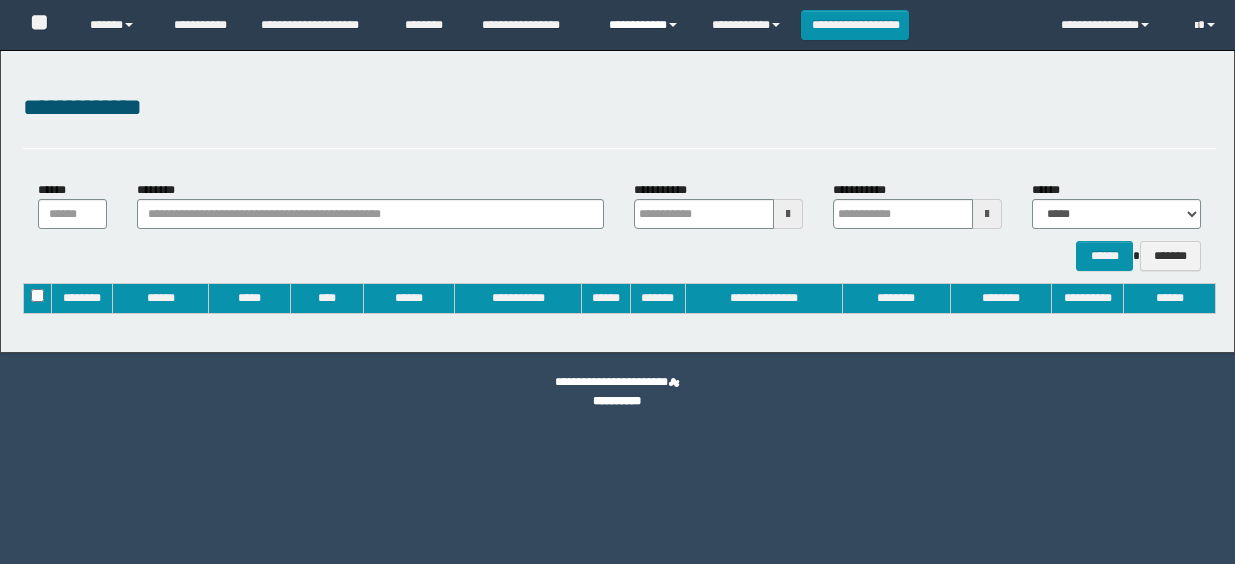 type on "**********" 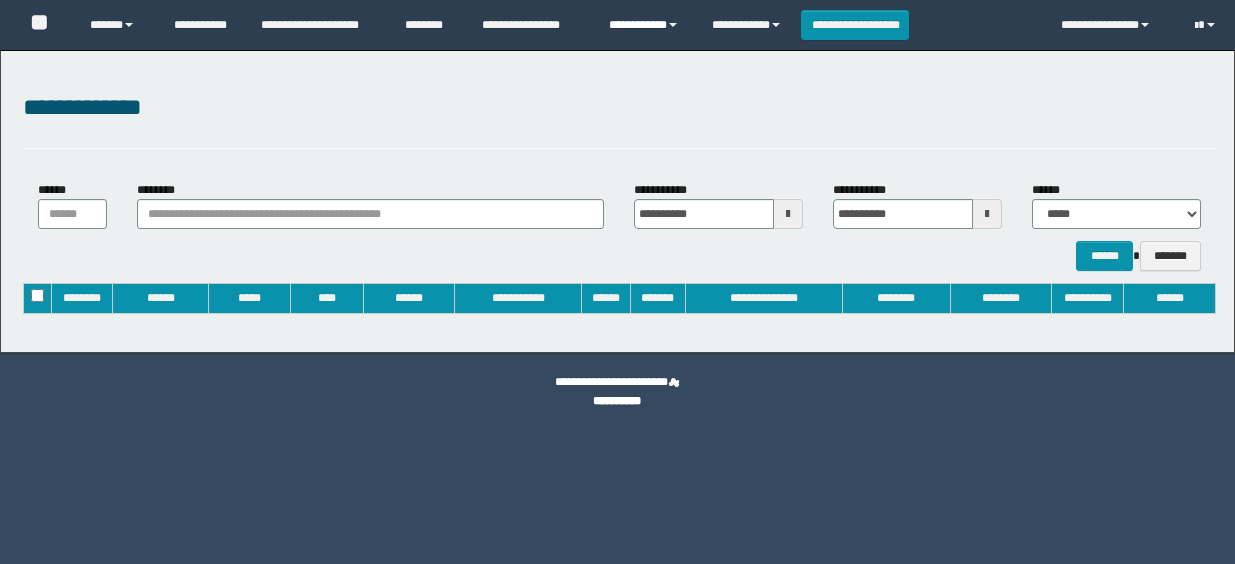 scroll, scrollTop: 0, scrollLeft: 0, axis: both 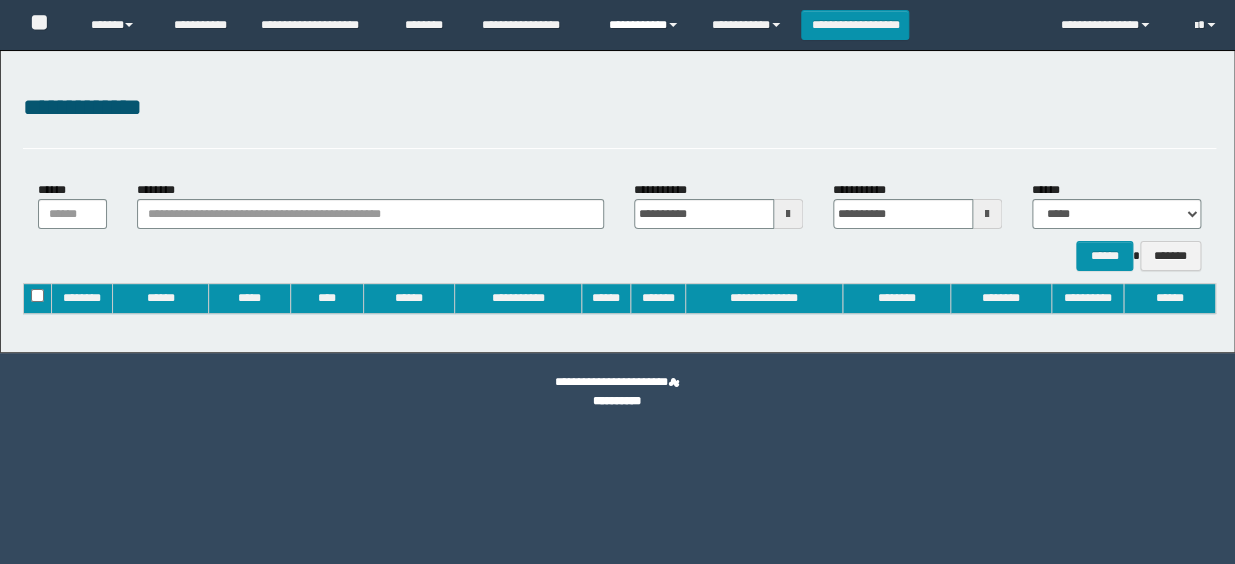 click on "**********" at bounding box center (645, 25) 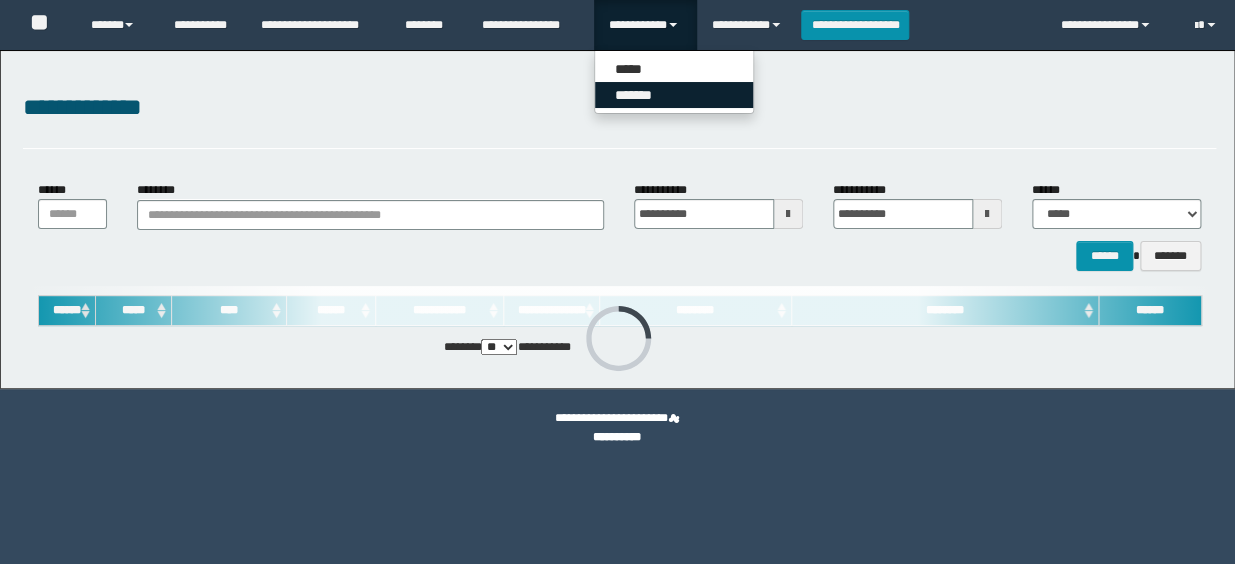 scroll, scrollTop: 0, scrollLeft: 0, axis: both 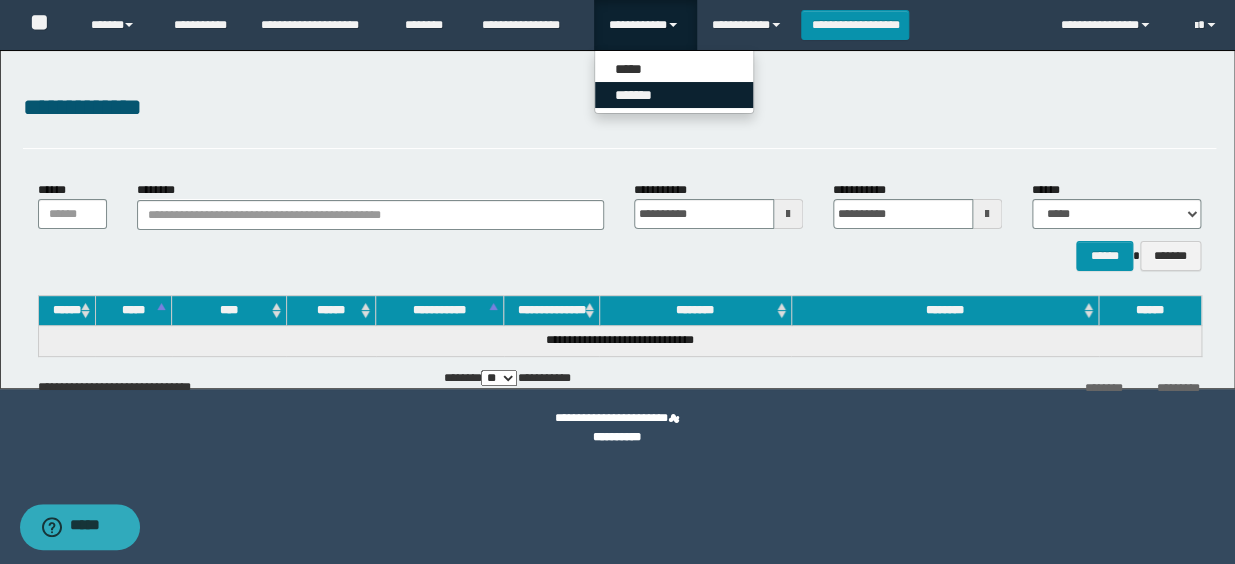 click on "*******" at bounding box center (674, 95) 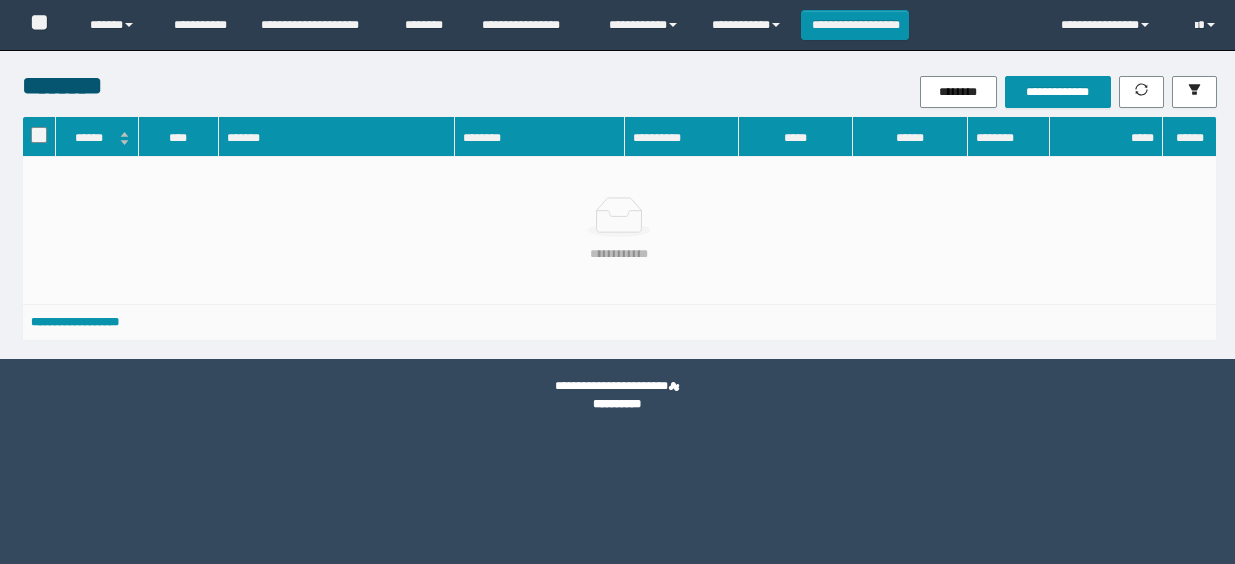 scroll, scrollTop: 0, scrollLeft: 0, axis: both 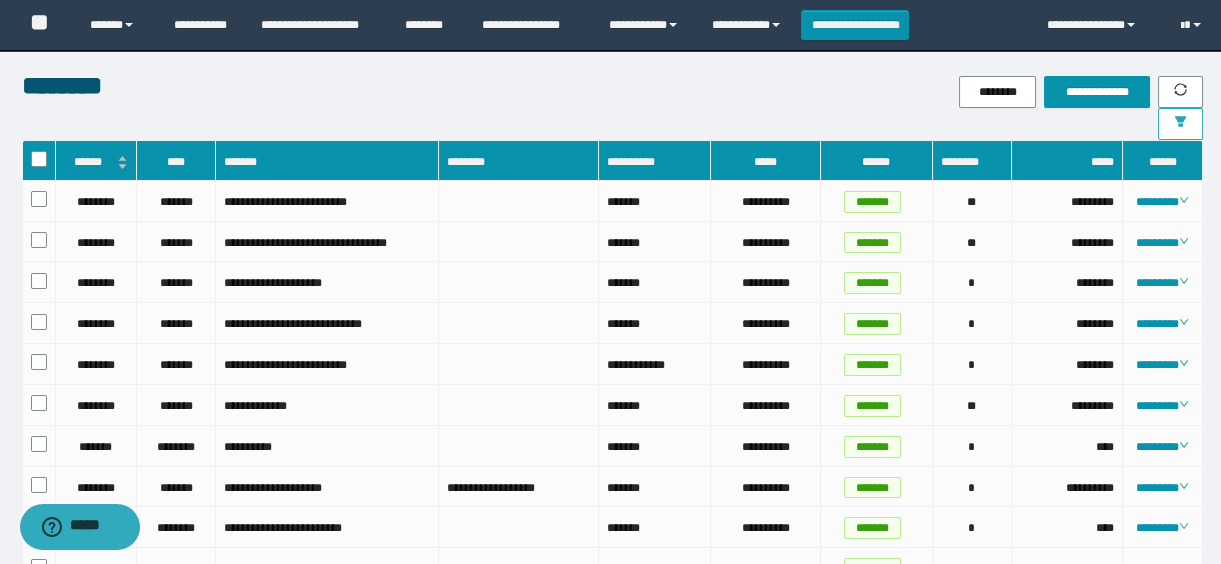 click at bounding box center (1180, 124) 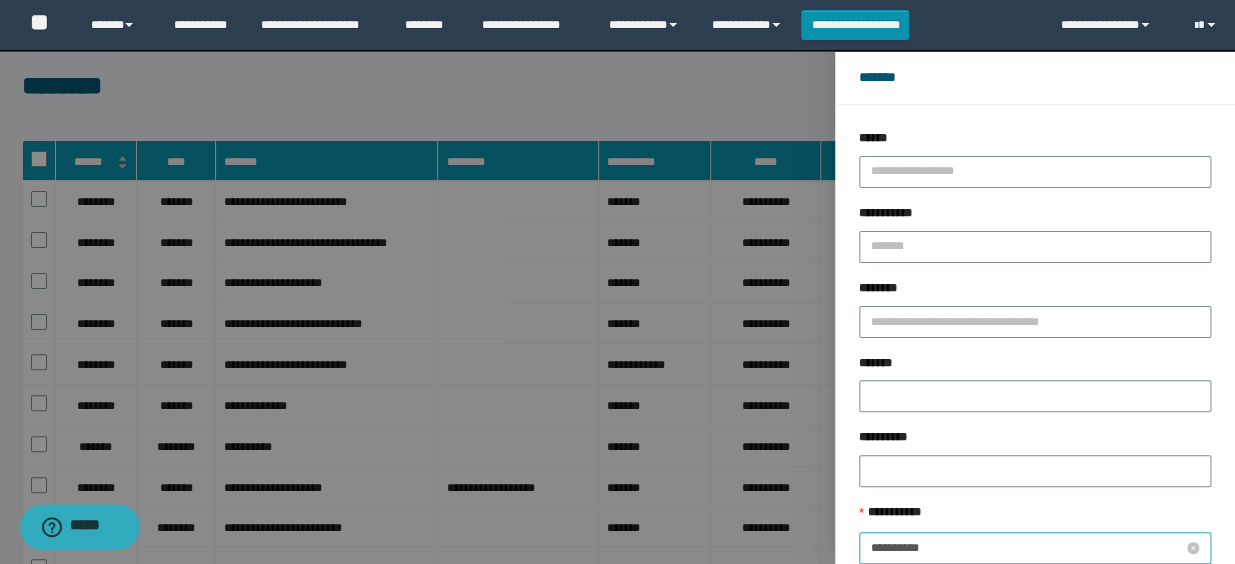 click on "**********" at bounding box center (1027, 548) 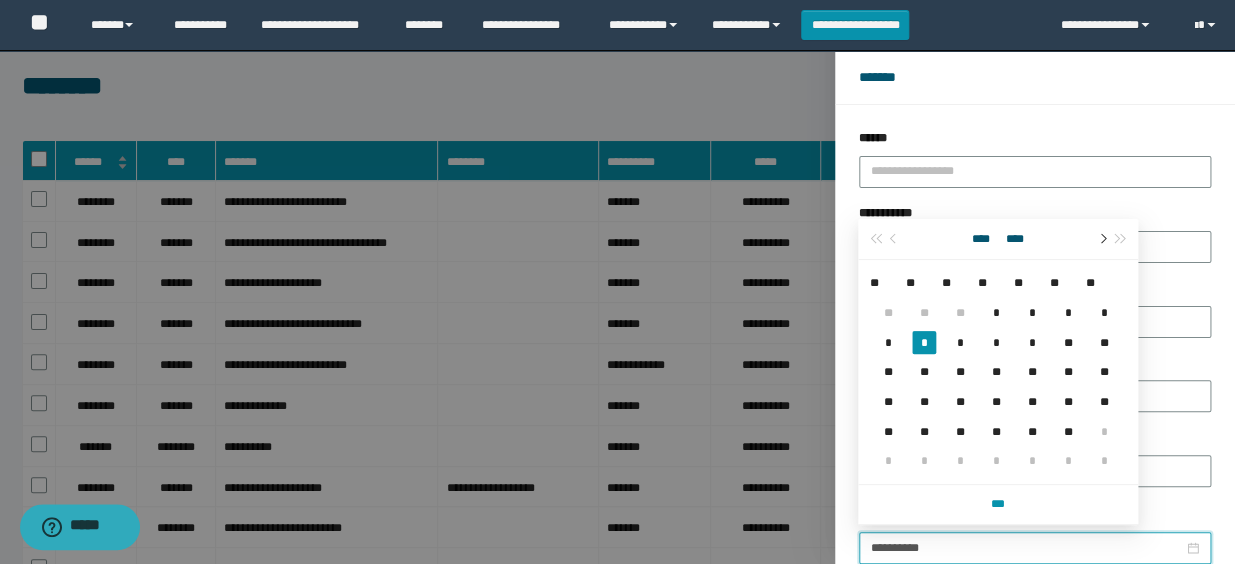 click at bounding box center (1101, 239) 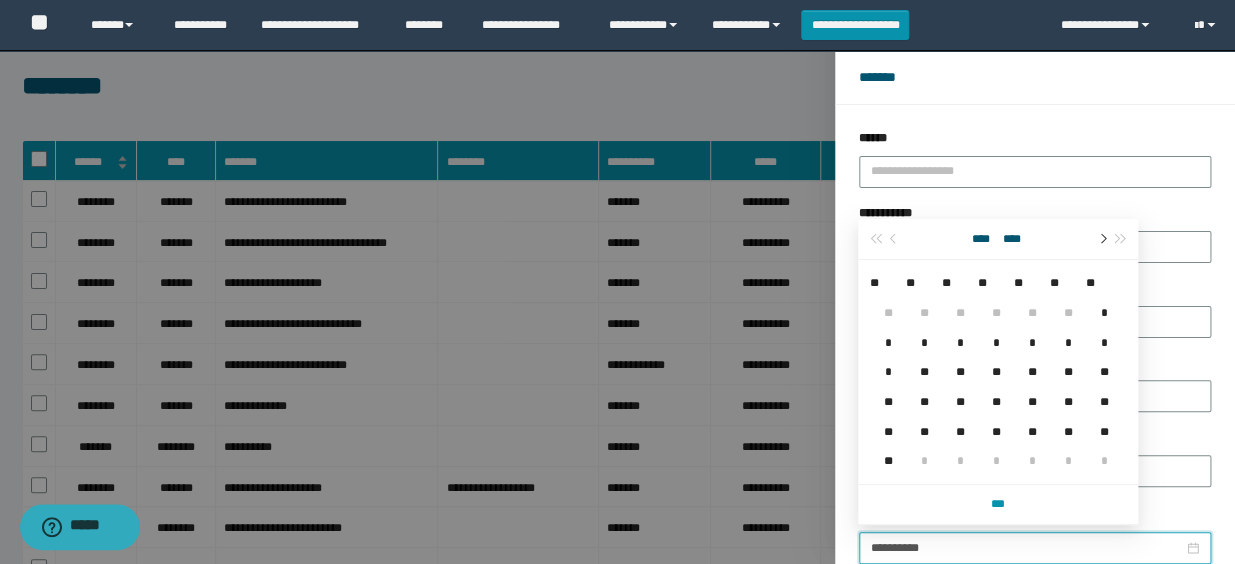 click at bounding box center (1101, 239) 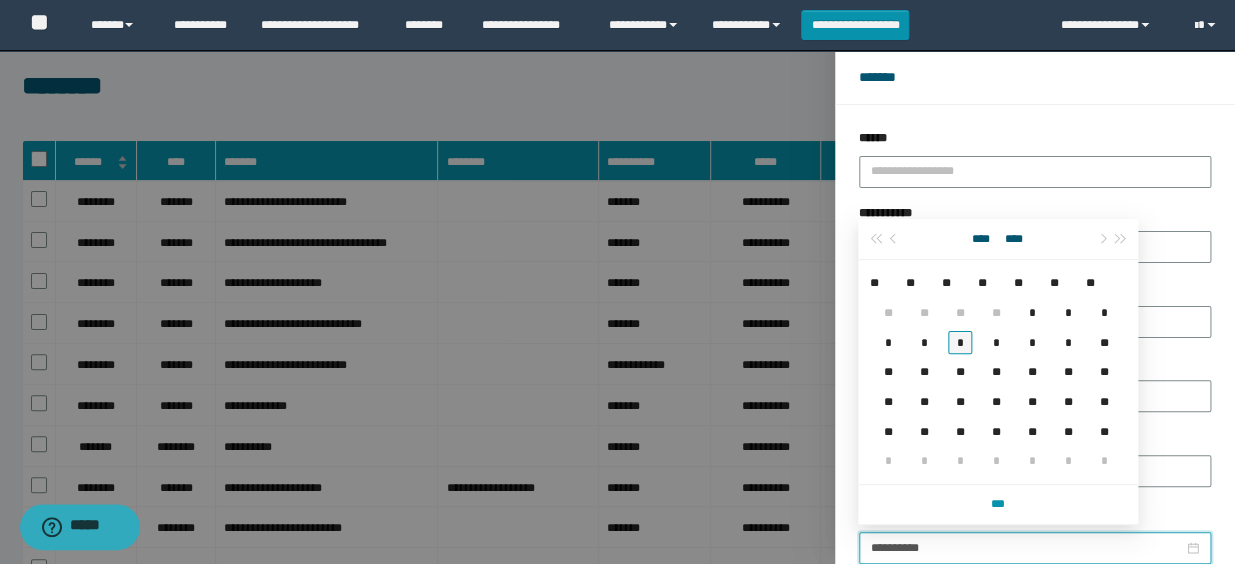 type on "**********" 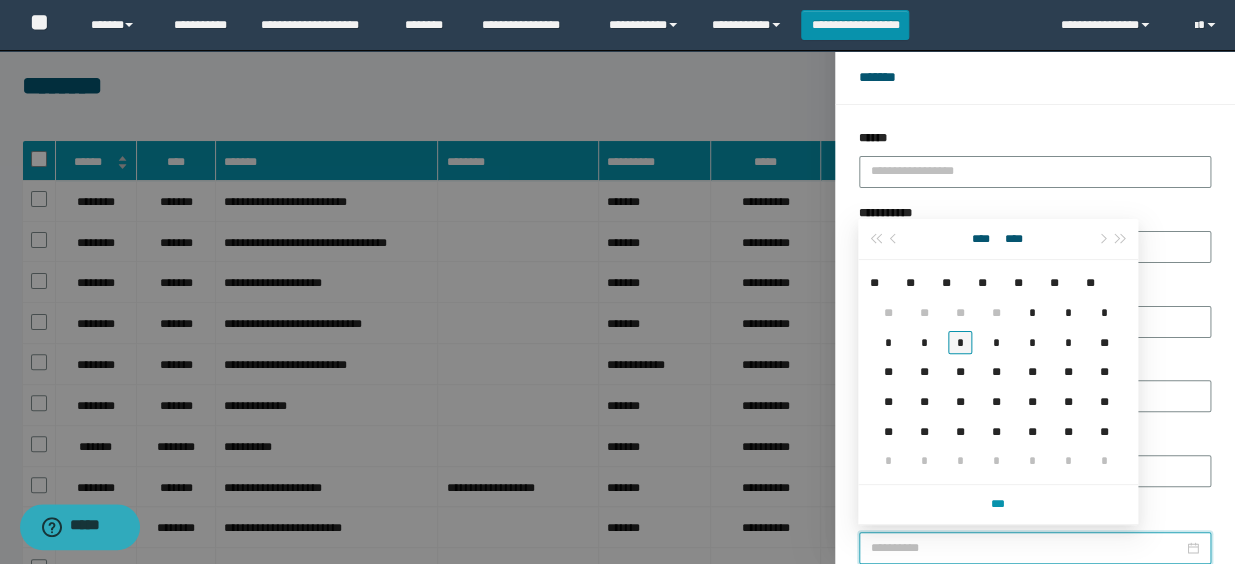 click on "*" at bounding box center (960, 343) 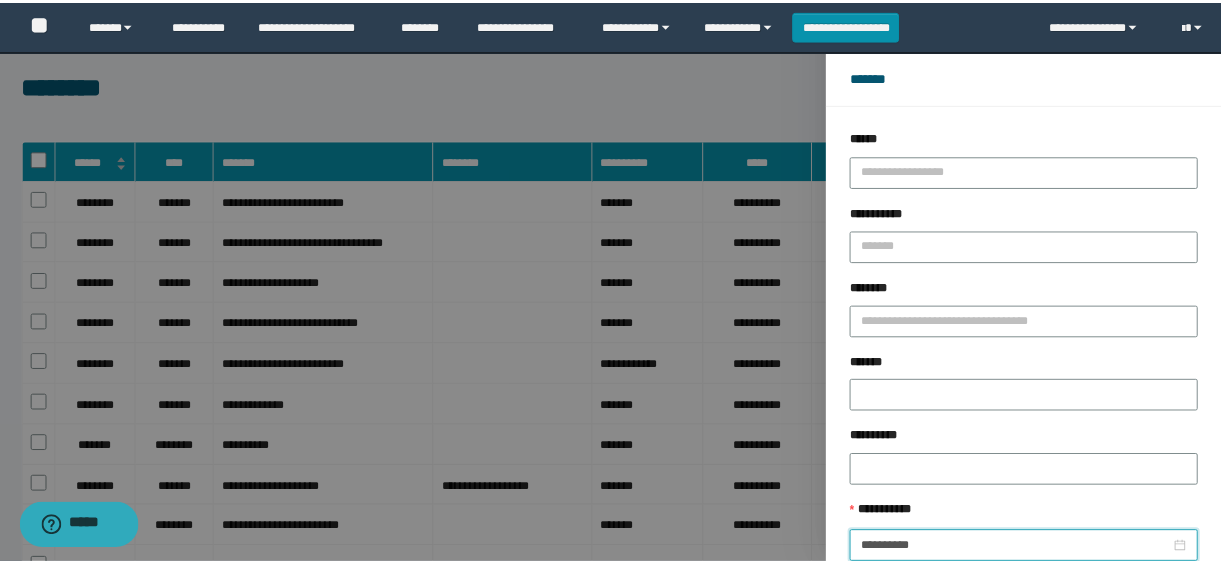 scroll, scrollTop: 112, scrollLeft: 0, axis: vertical 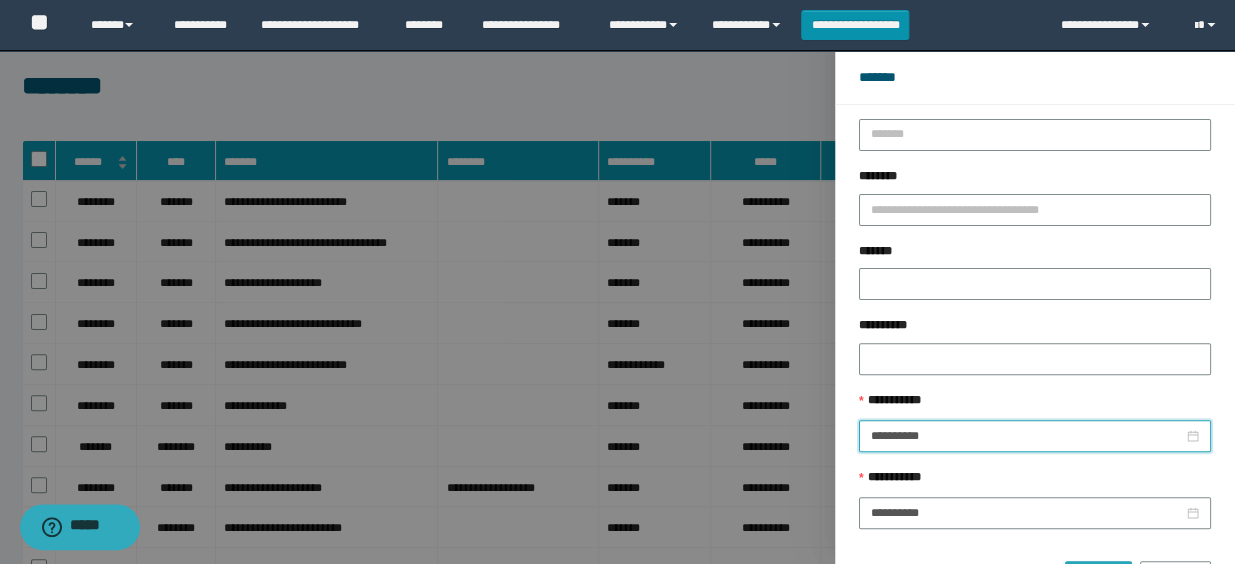 click on "******" at bounding box center (1098, 577) 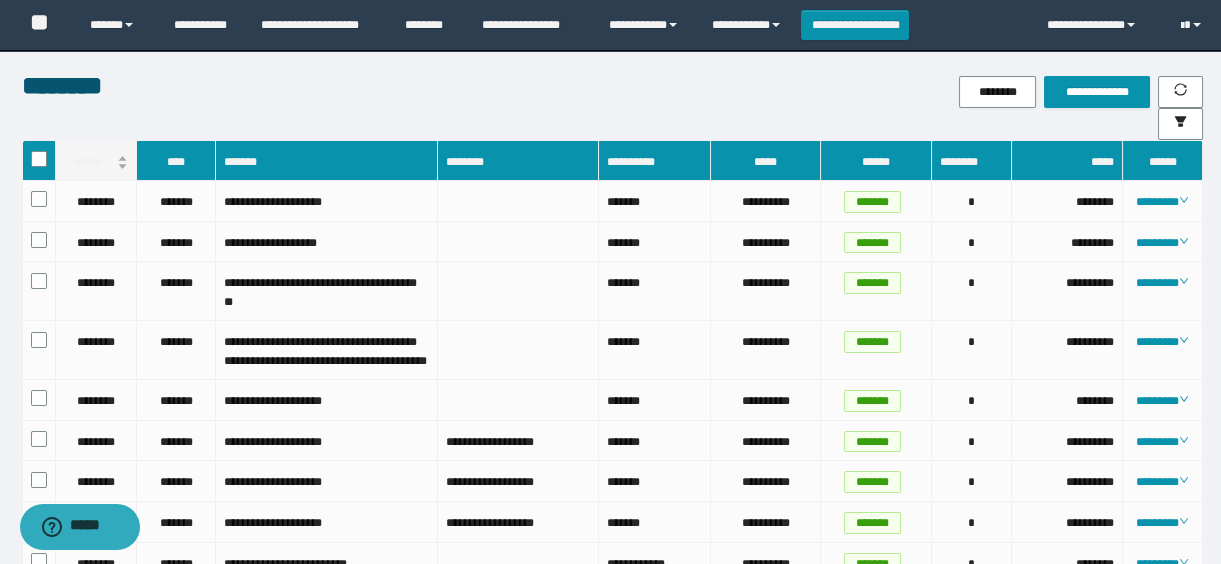 click on "******" at bounding box center [96, 162] 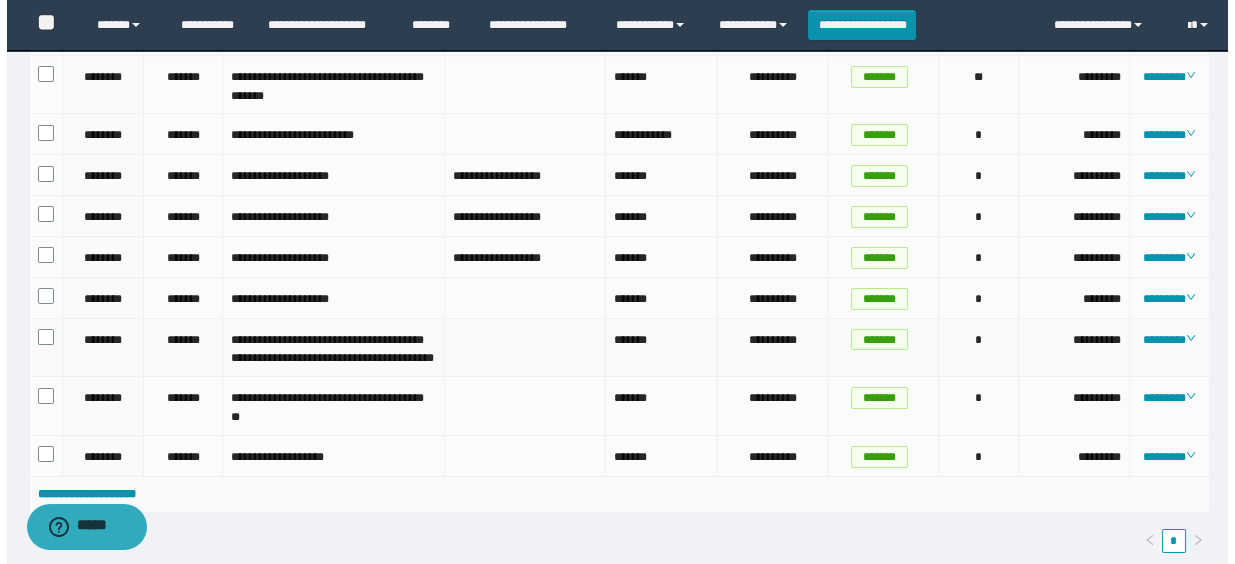 scroll, scrollTop: 1177, scrollLeft: 0, axis: vertical 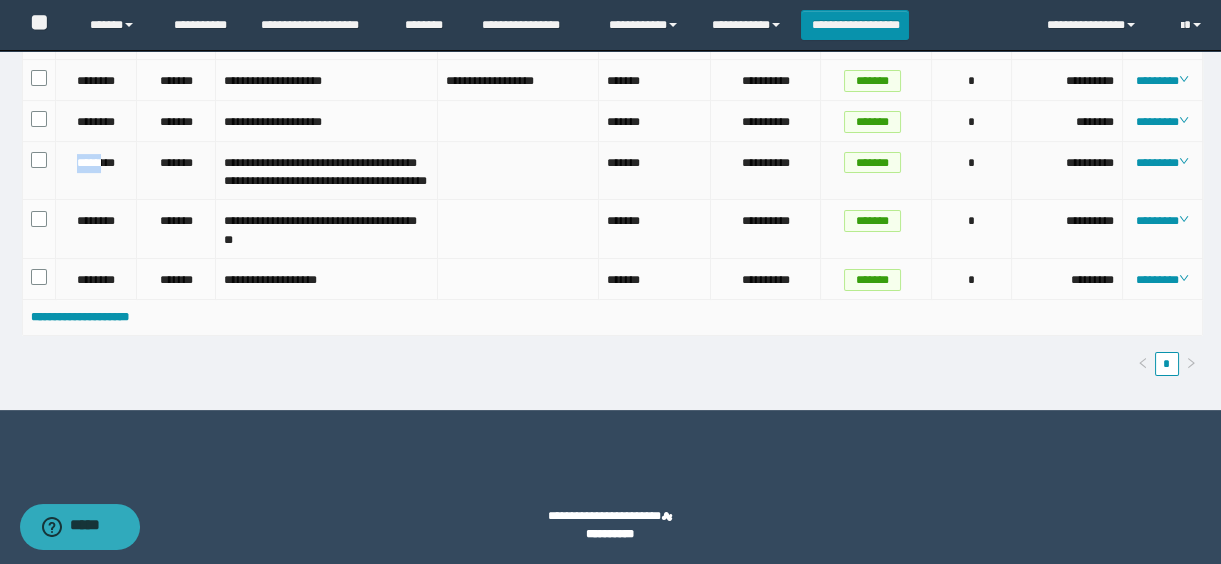 drag, startPoint x: 70, startPoint y: 208, endPoint x: 103, endPoint y: 213, distance: 33.37664 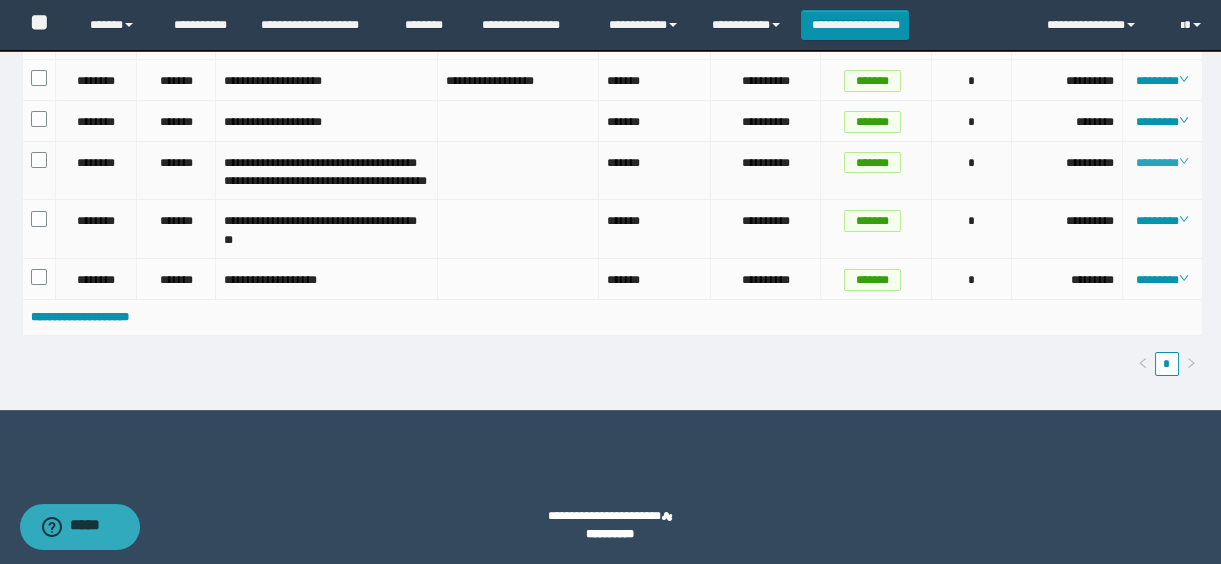 click on "********" at bounding box center [1162, 163] 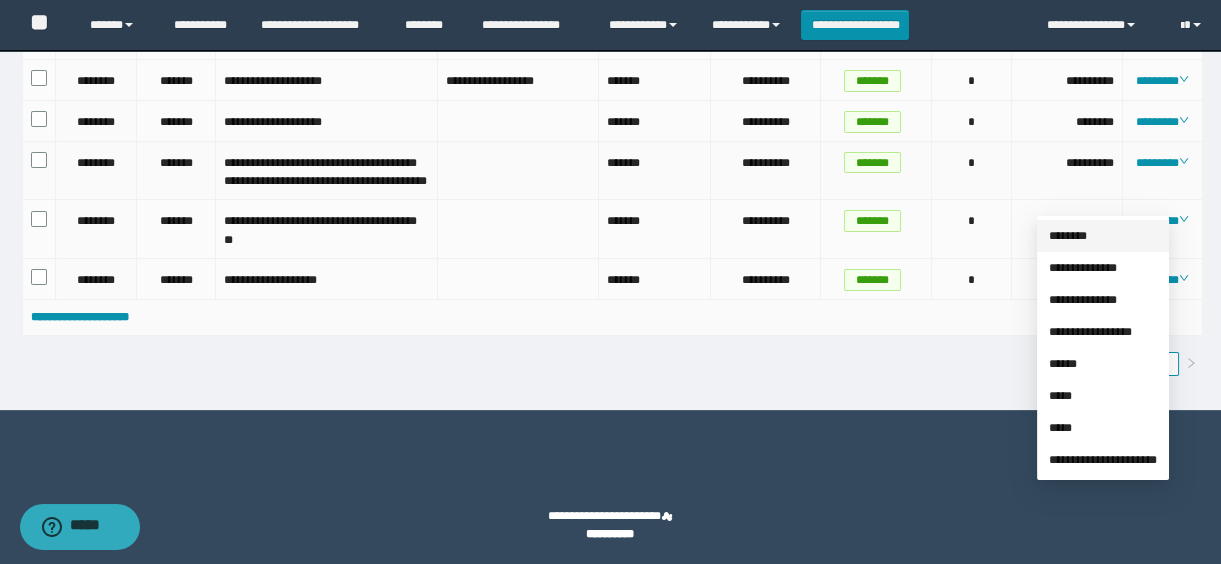 click on "********" at bounding box center [1068, 236] 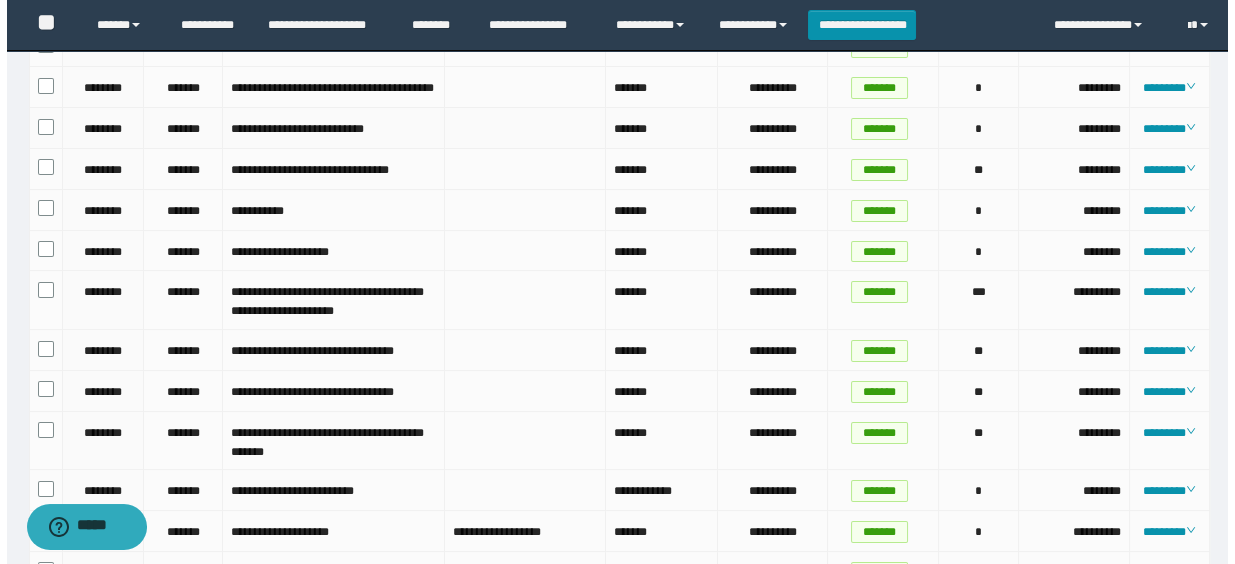 scroll, scrollTop: 1177, scrollLeft: 0, axis: vertical 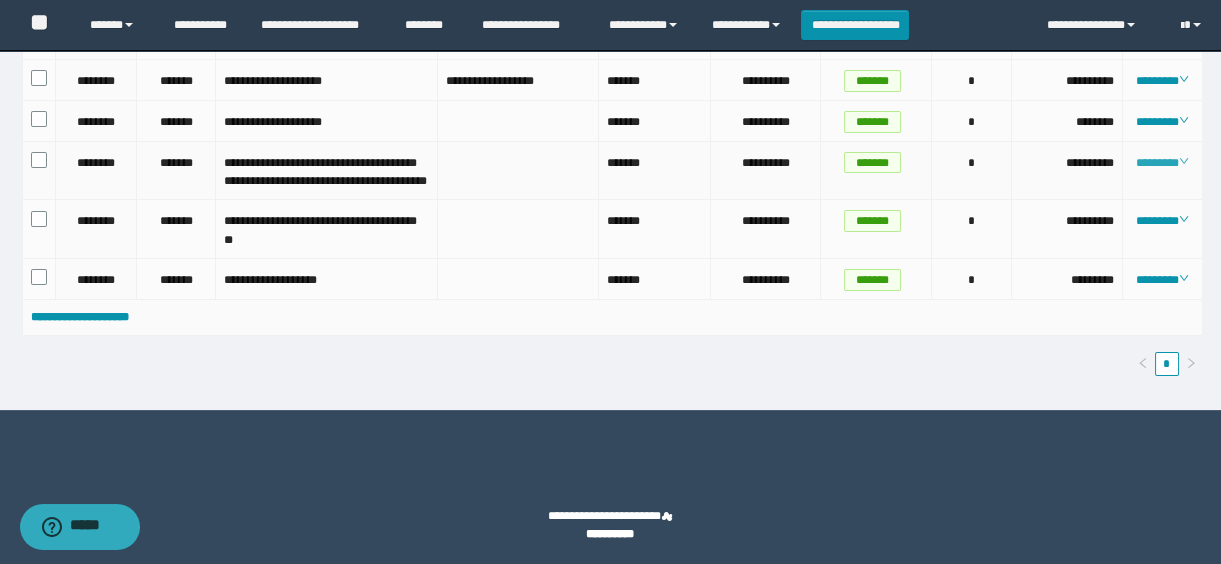 click on "********" at bounding box center [1162, 163] 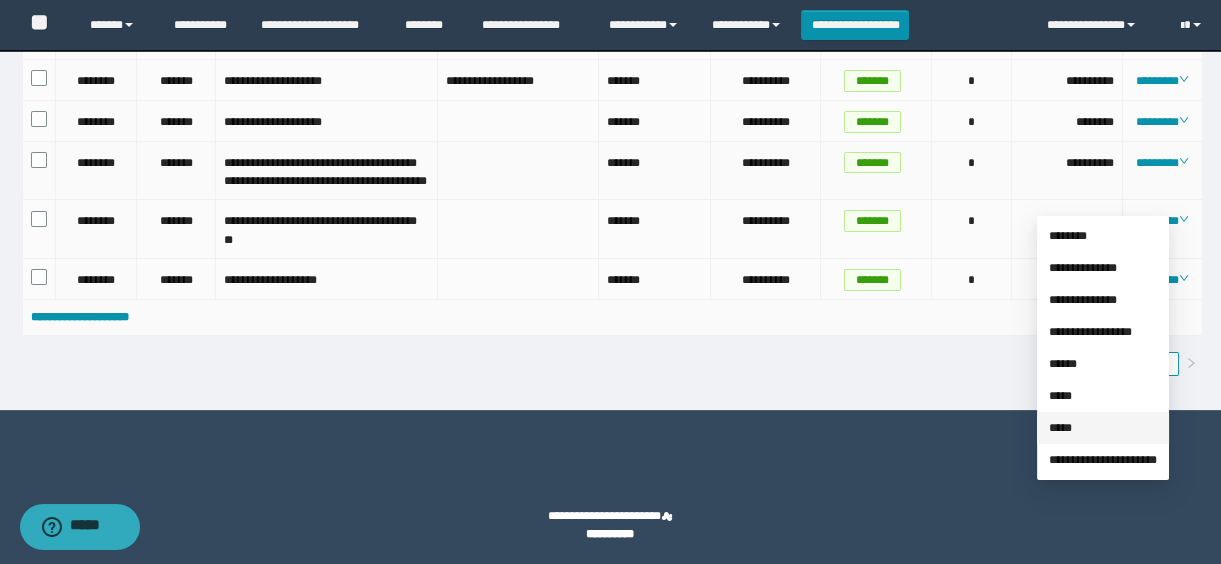 click on "*****" at bounding box center [1060, 428] 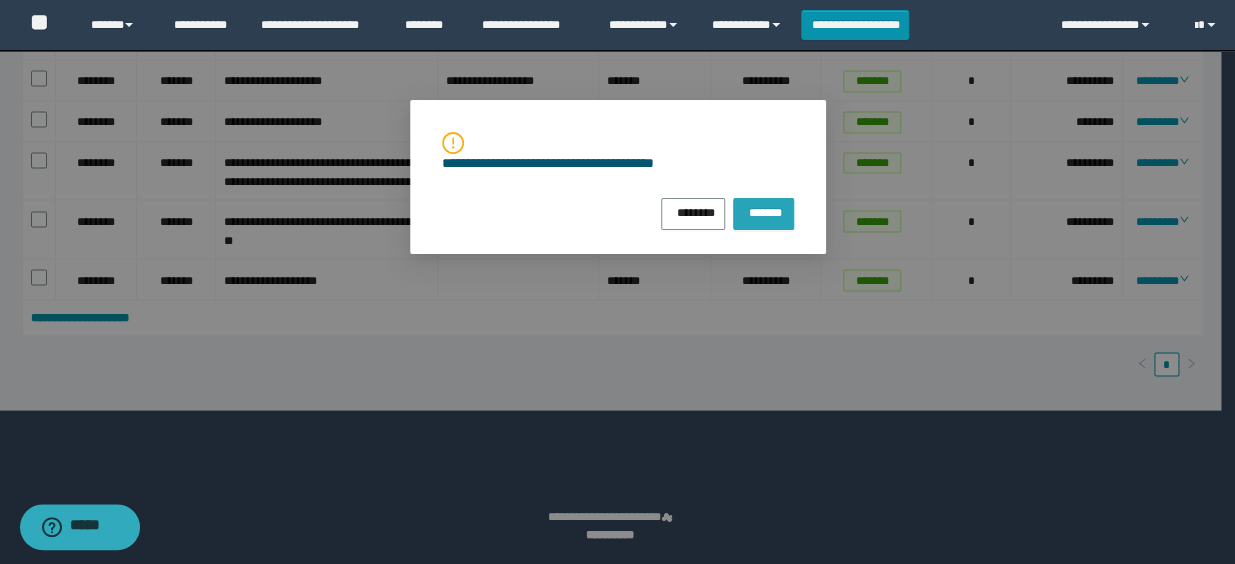 click on "*******" at bounding box center (763, 210) 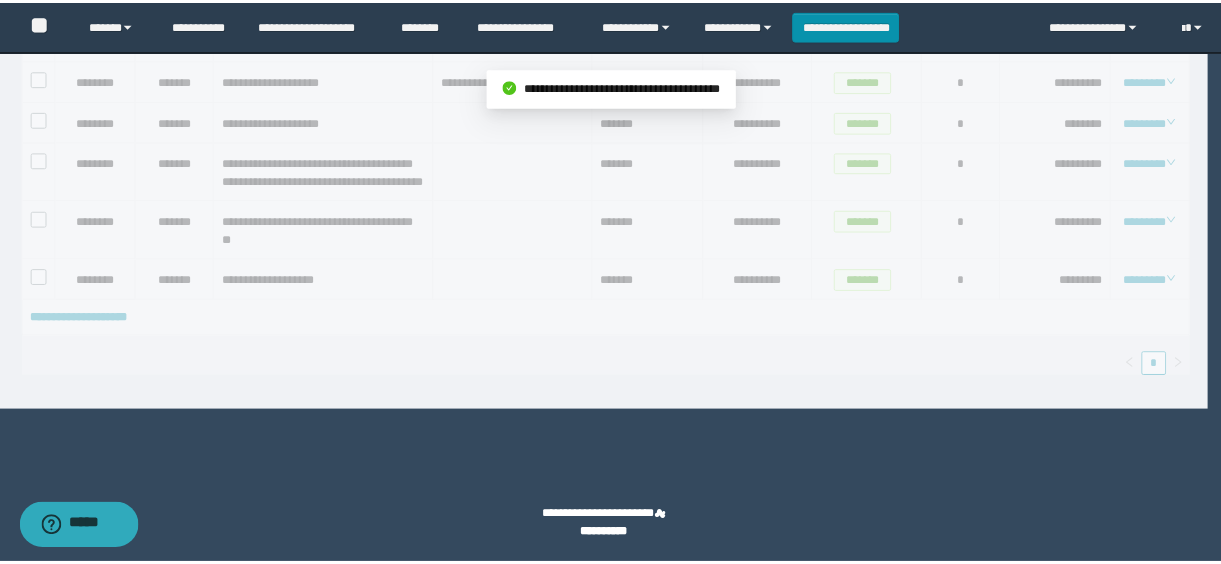 scroll, scrollTop: 1099, scrollLeft: 0, axis: vertical 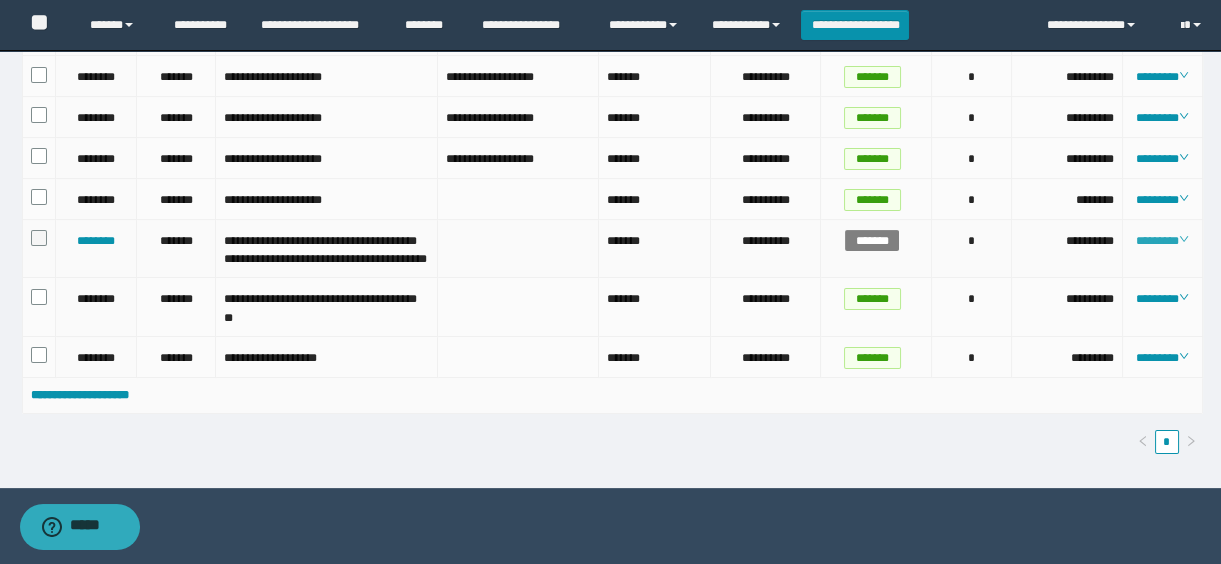 click on "********" at bounding box center (1162, 241) 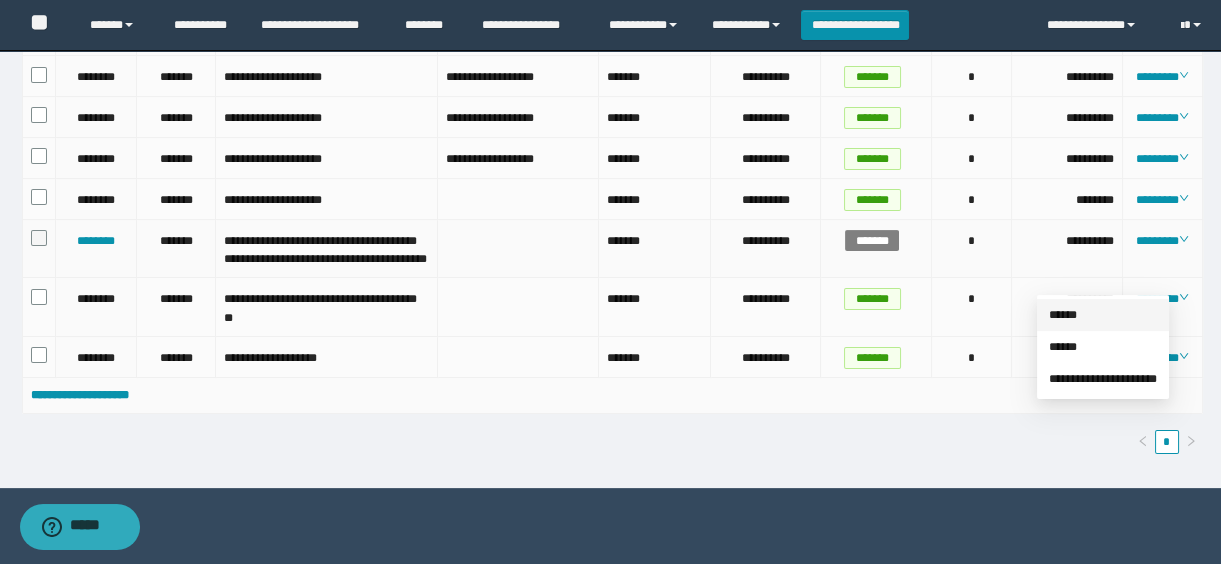 click on "******" at bounding box center [1063, 315] 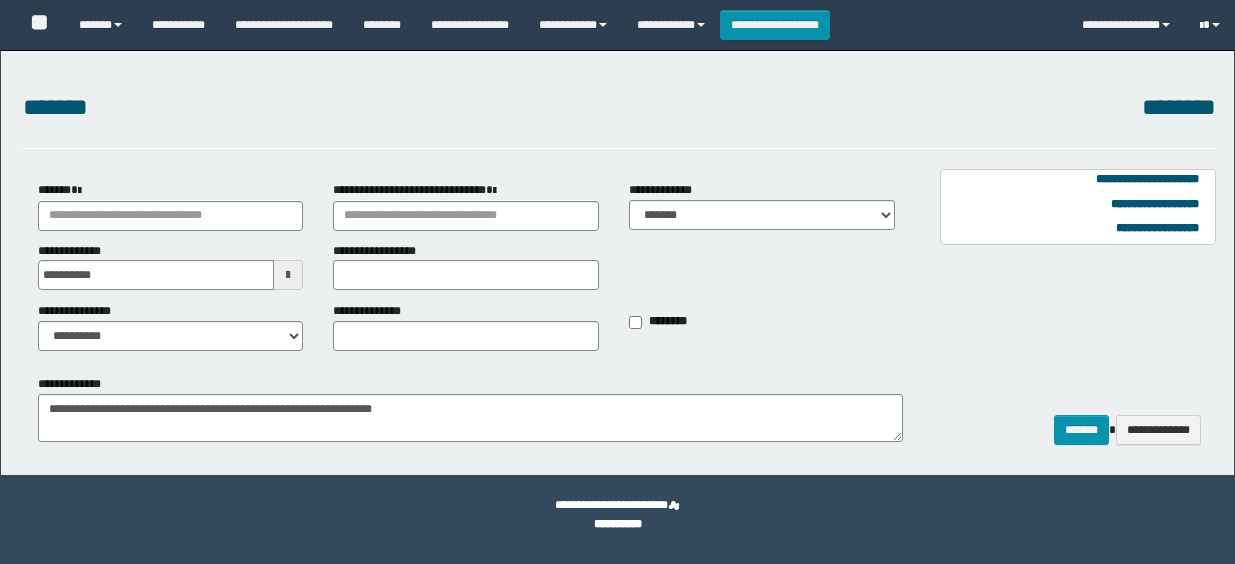 select on "*" 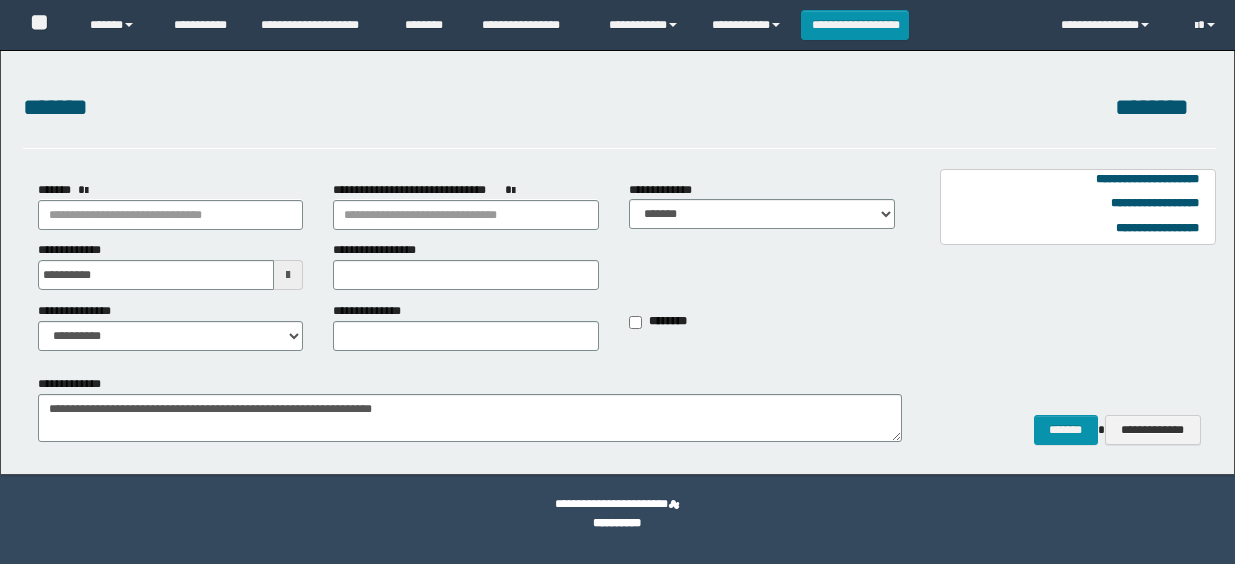 type on "**********" 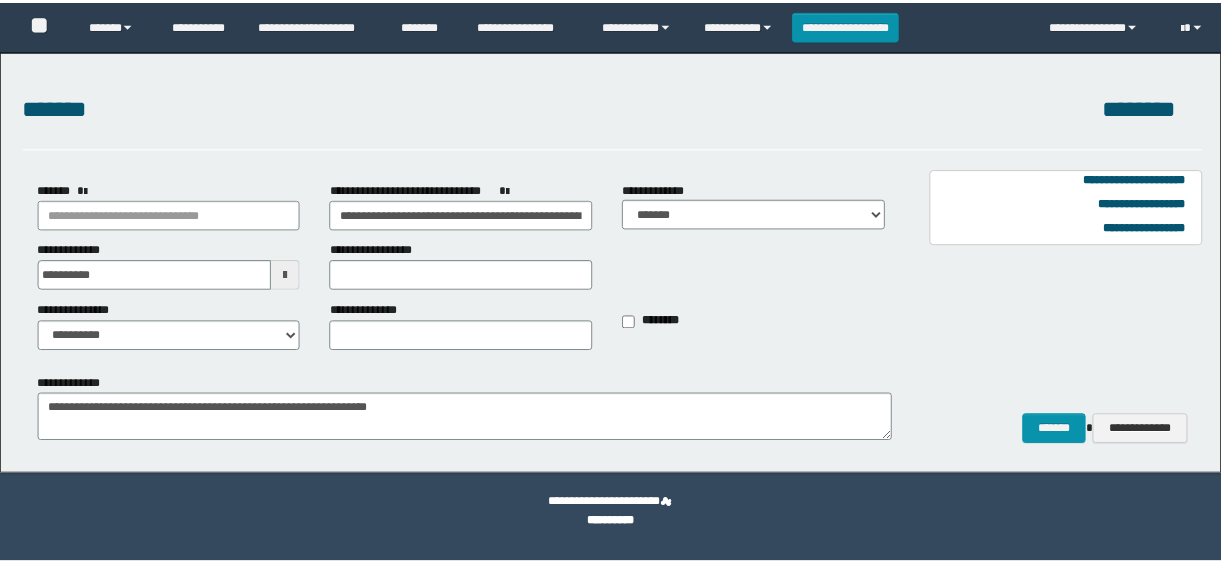 scroll, scrollTop: 0, scrollLeft: 0, axis: both 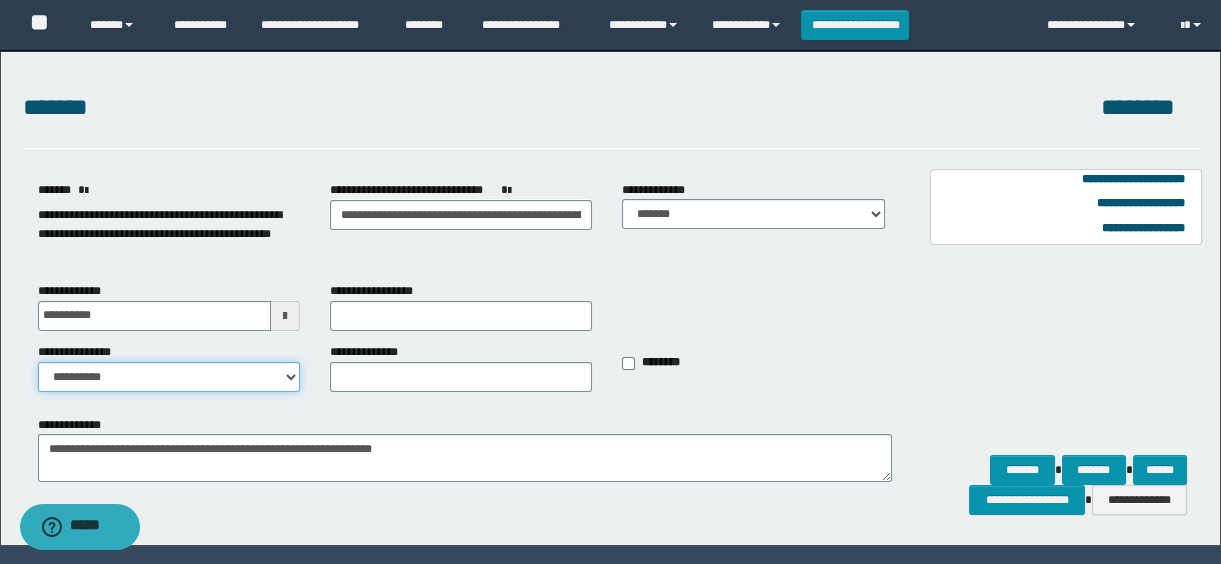 click on "**********" at bounding box center (169, 377) 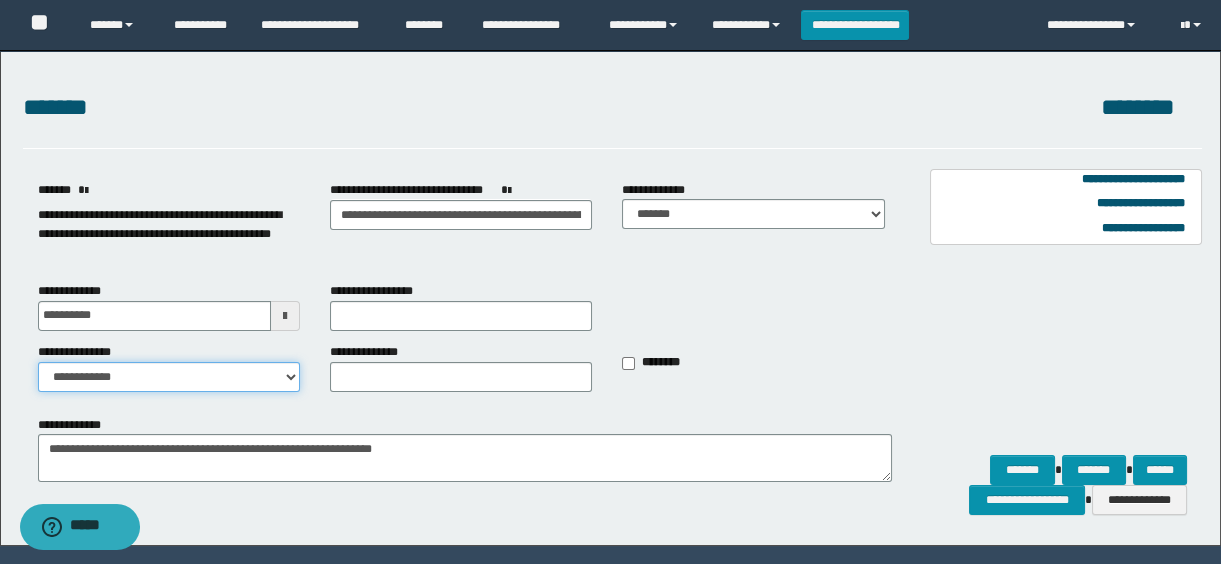 click on "**********" at bounding box center (169, 377) 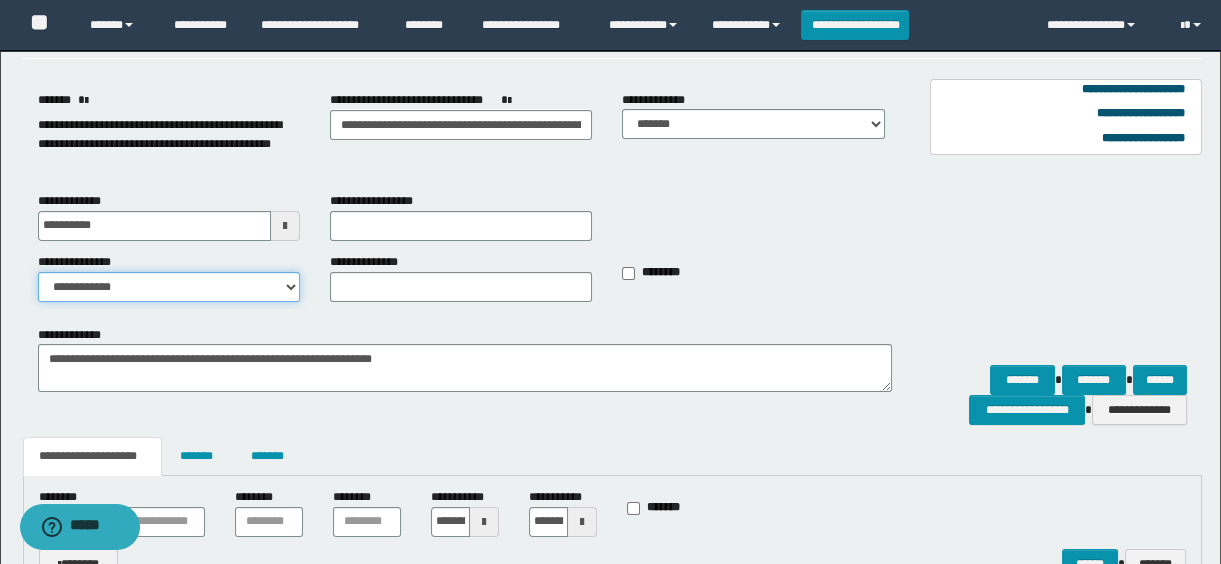 scroll, scrollTop: 181, scrollLeft: 0, axis: vertical 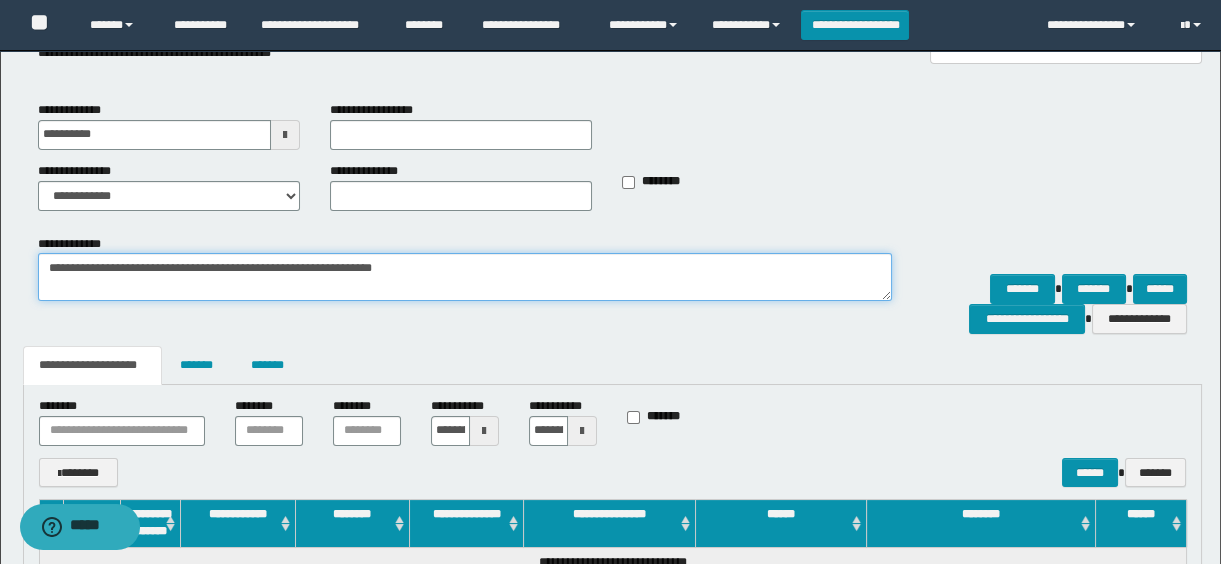 drag, startPoint x: 384, startPoint y: 268, endPoint x: -4, endPoint y: 283, distance: 388.28983 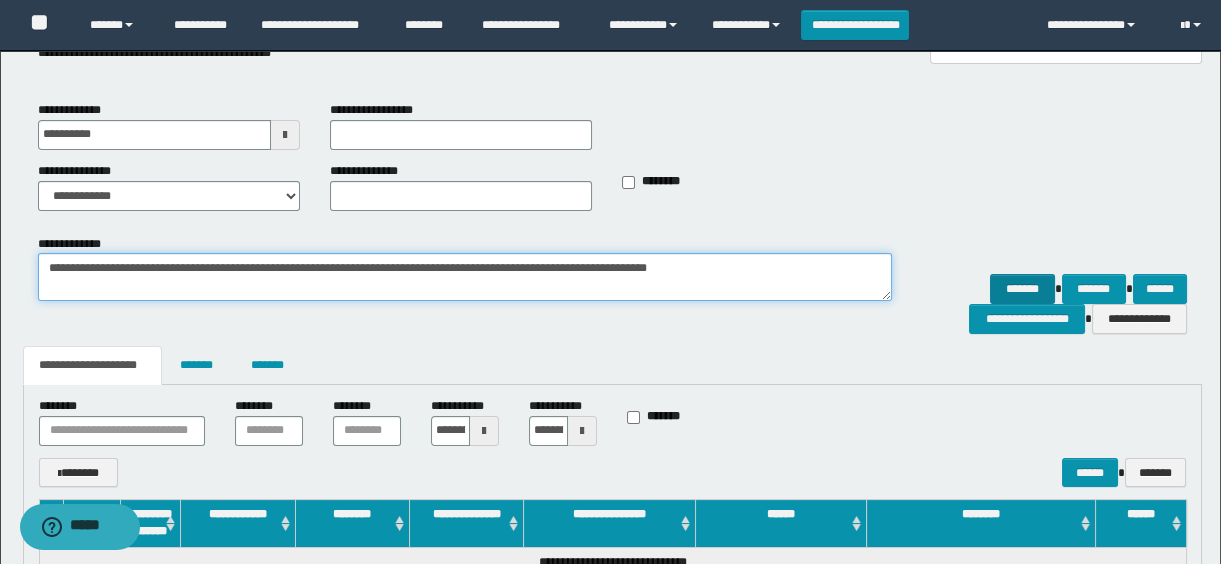 type on "**********" 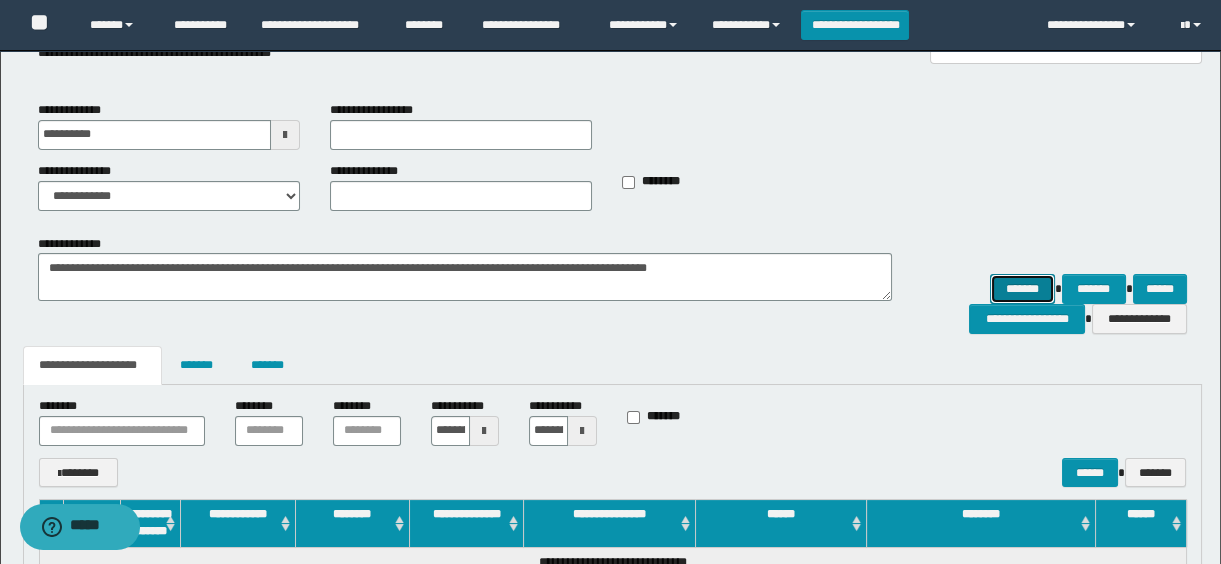 click on "*******" at bounding box center [1022, 289] 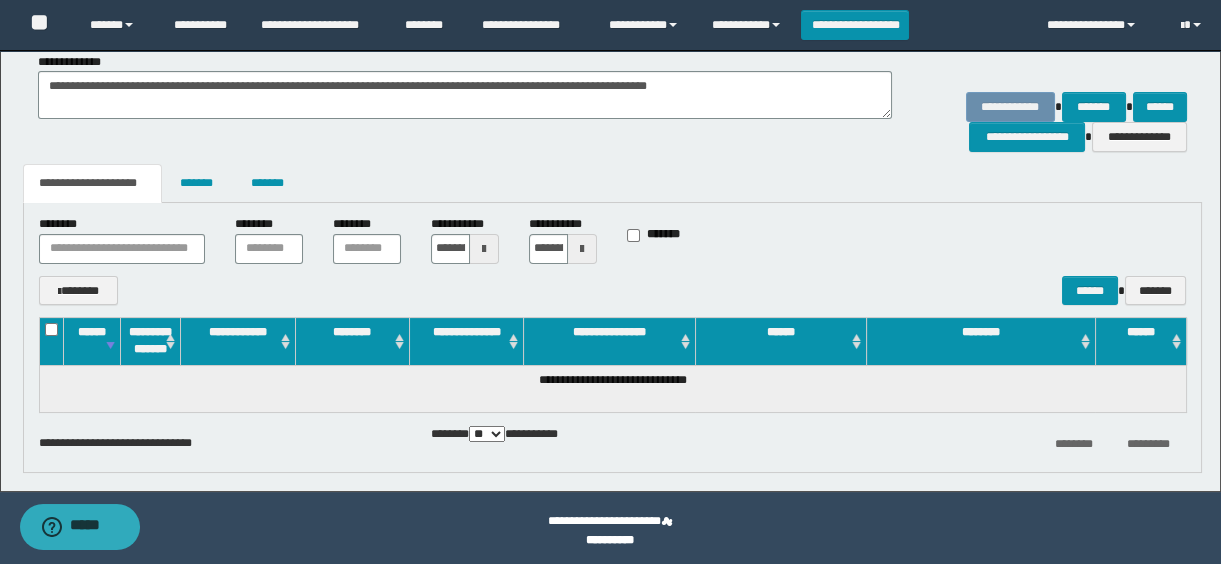 scroll, scrollTop: 369, scrollLeft: 0, axis: vertical 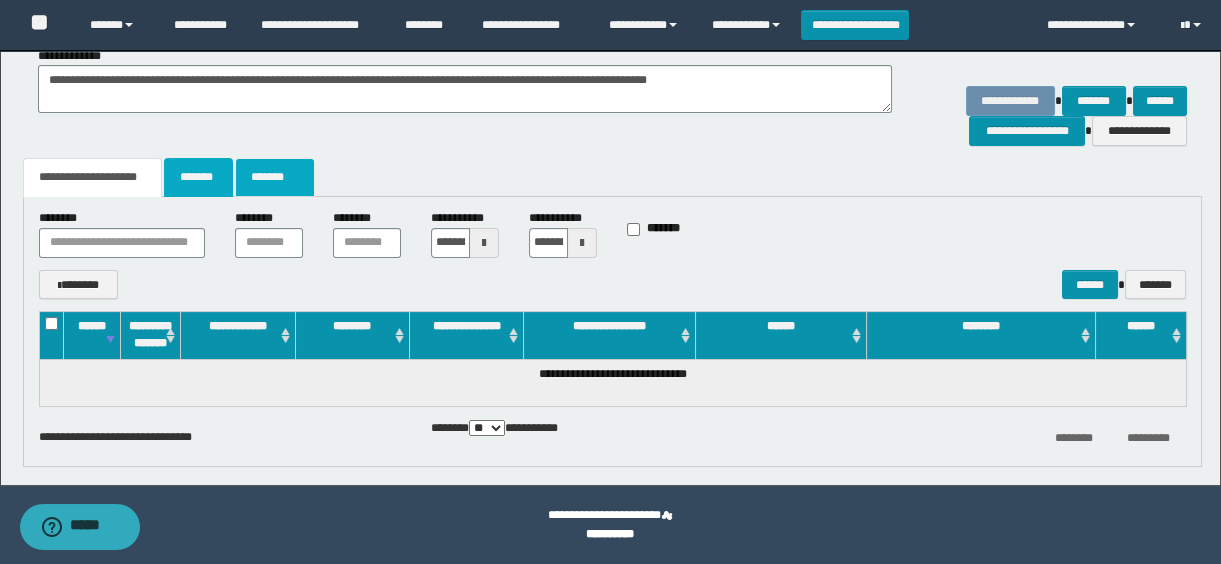 drag, startPoint x: 214, startPoint y: 180, endPoint x: 251, endPoint y: 195, distance: 39.92493 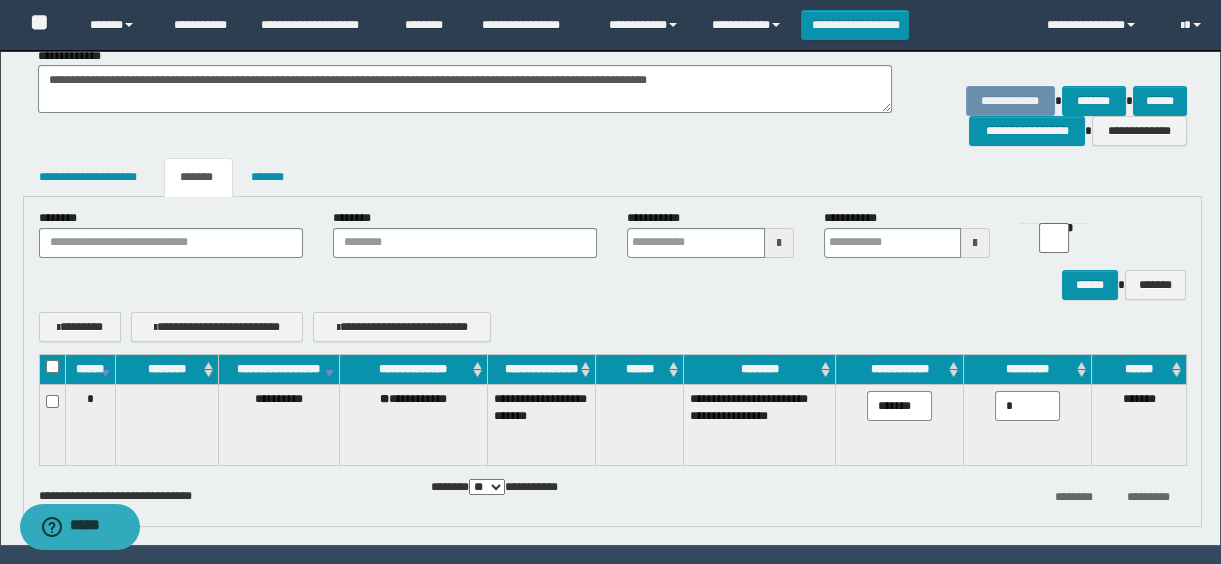 scroll, scrollTop: 429, scrollLeft: 0, axis: vertical 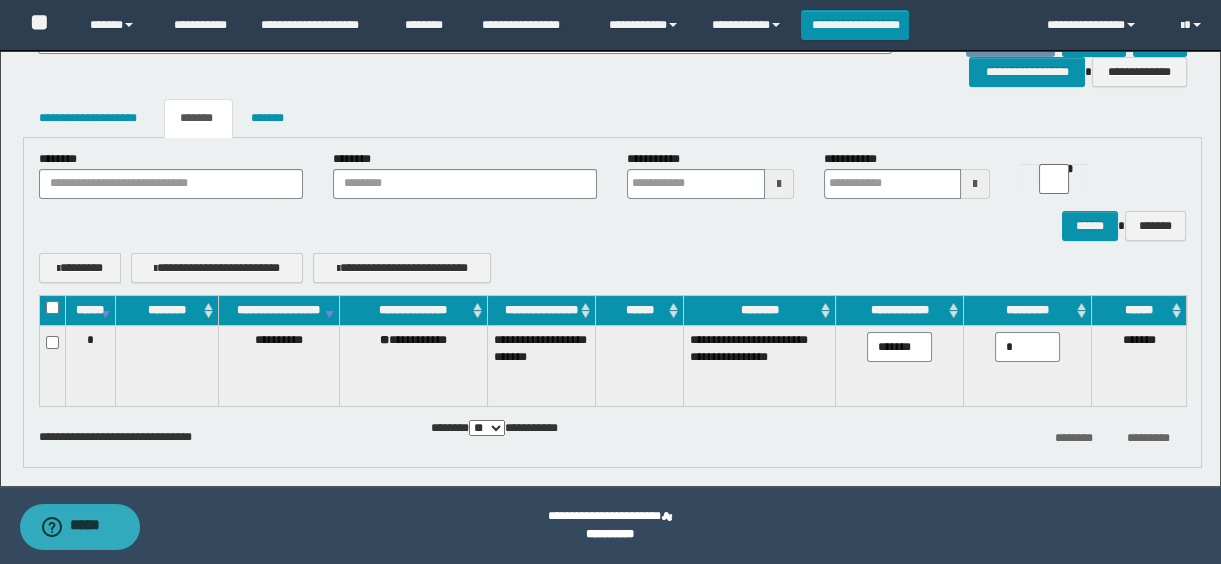 drag, startPoint x: 881, startPoint y: 364, endPoint x: 977, endPoint y: 368, distance: 96.0833 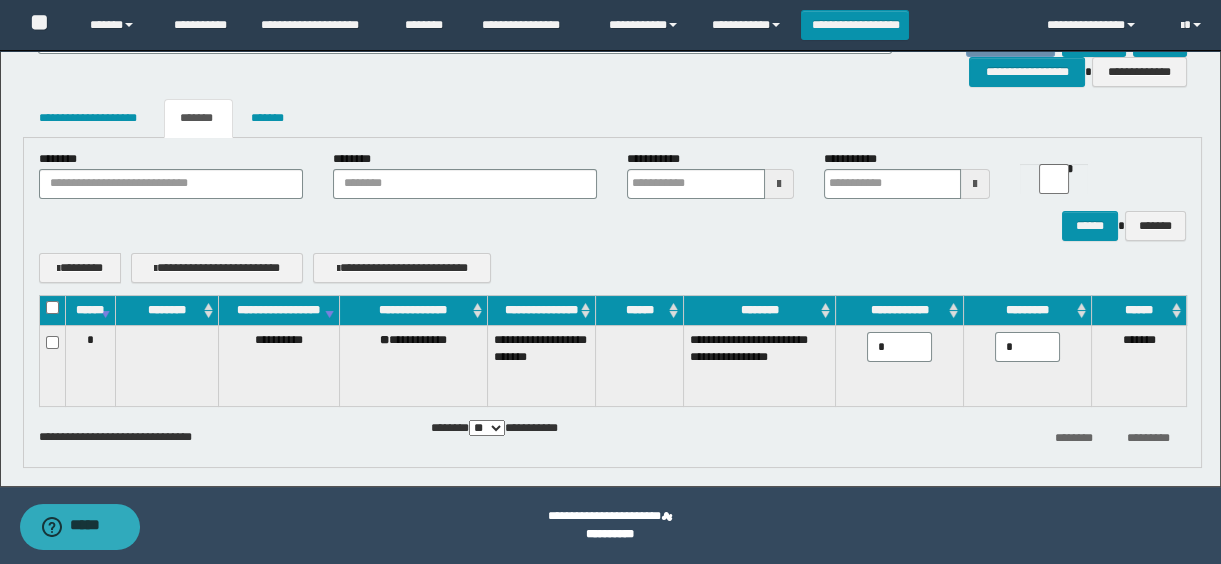 scroll, scrollTop: 0, scrollLeft: 0, axis: both 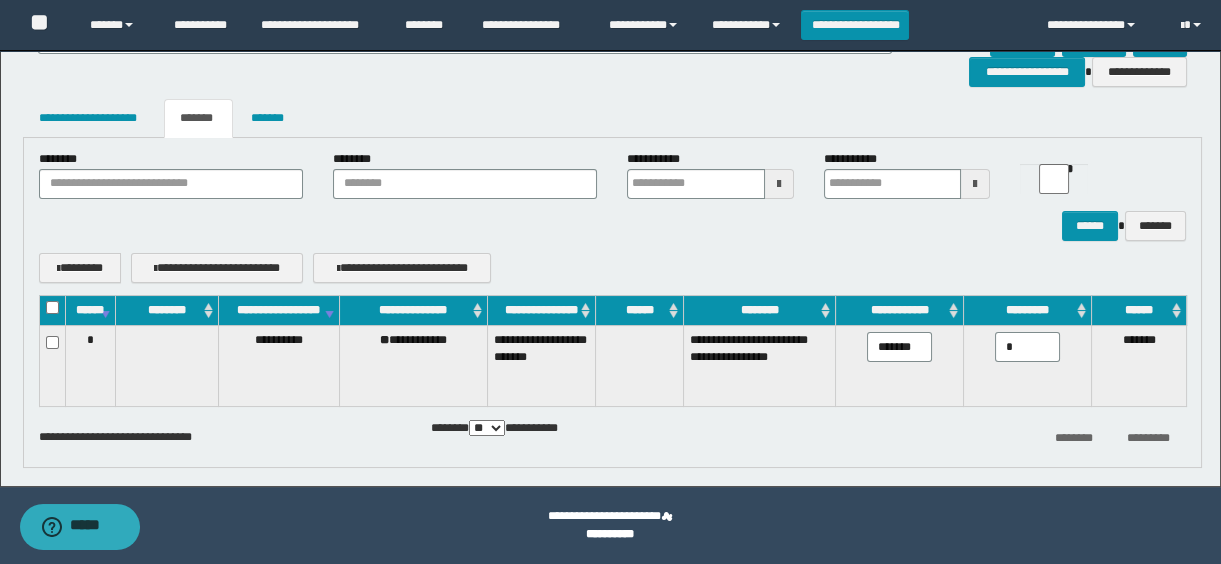 drag, startPoint x: 874, startPoint y: 360, endPoint x: 971, endPoint y: 360, distance: 97 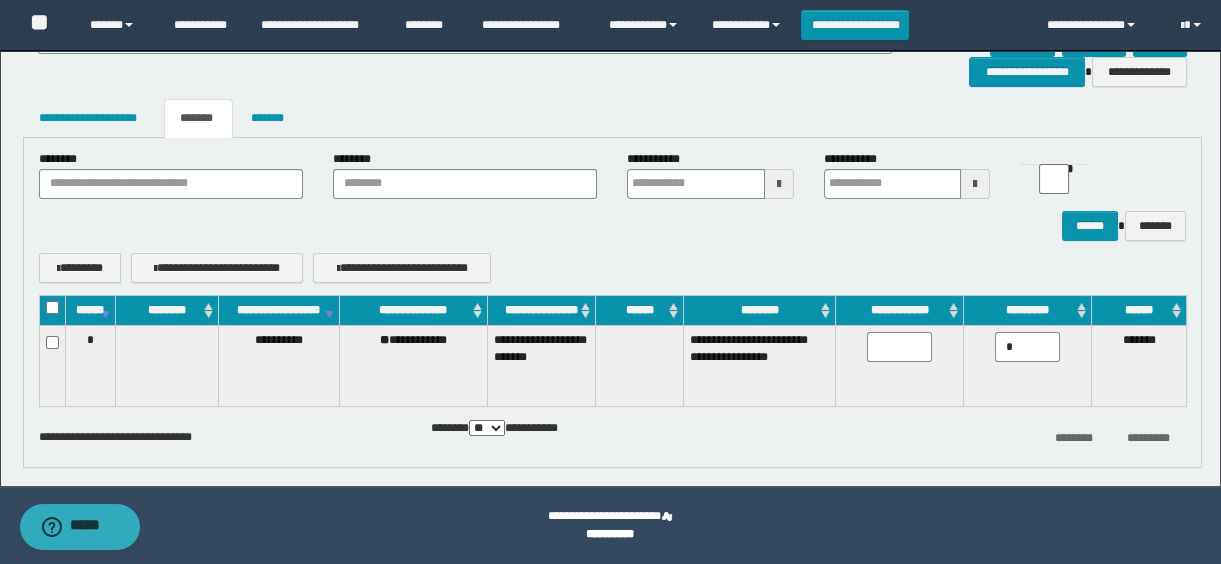 scroll, scrollTop: 0, scrollLeft: 0, axis: both 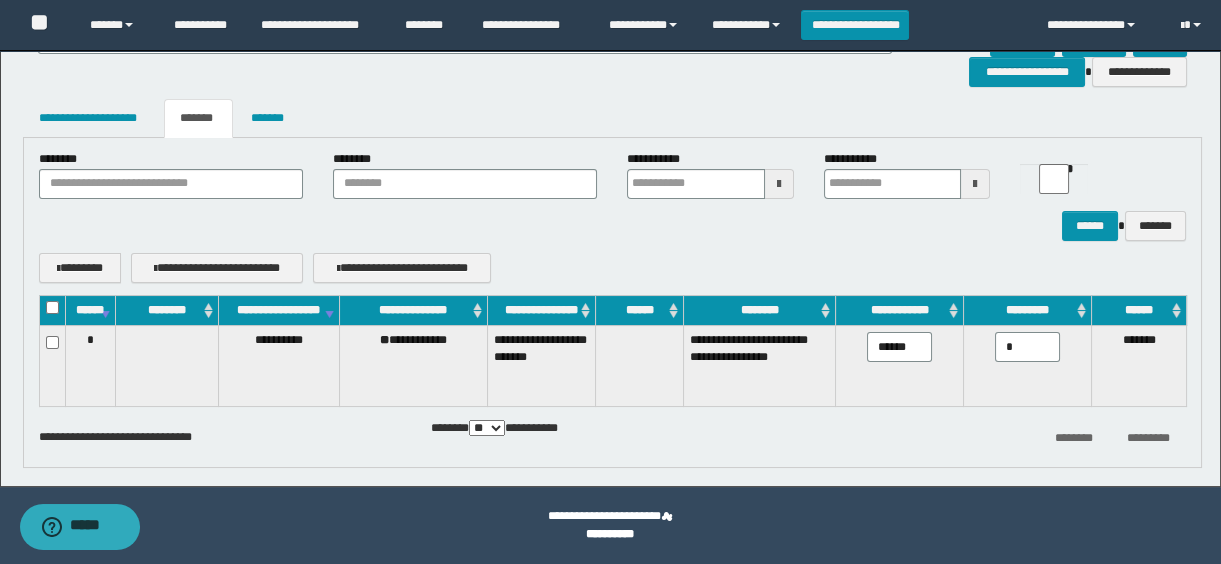 type on "*******" 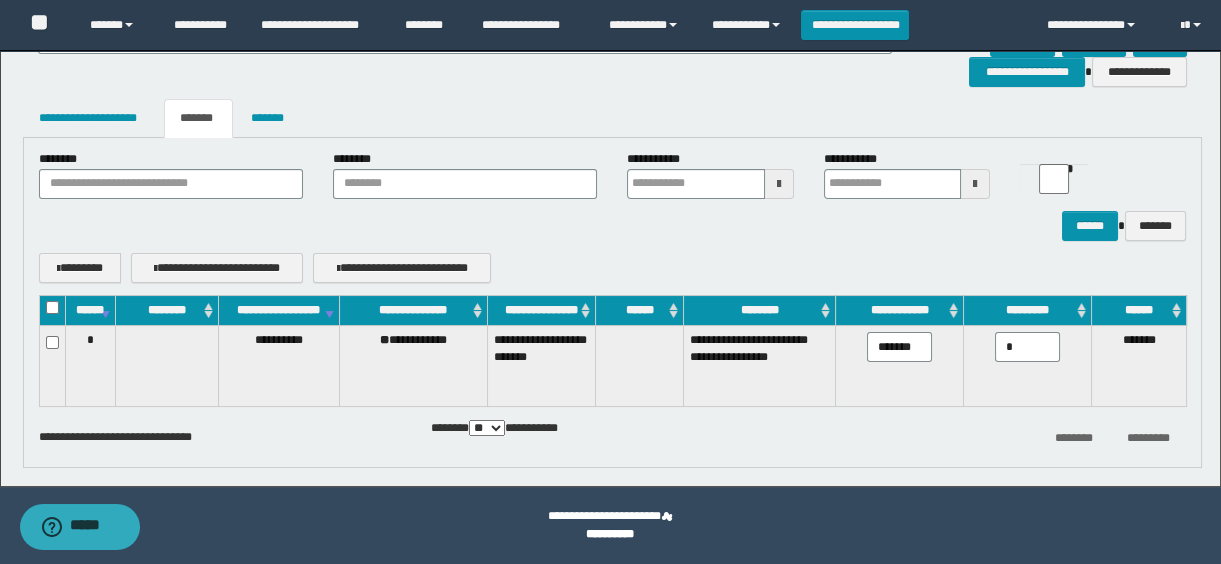 scroll, scrollTop: 0, scrollLeft: 1, axis: horizontal 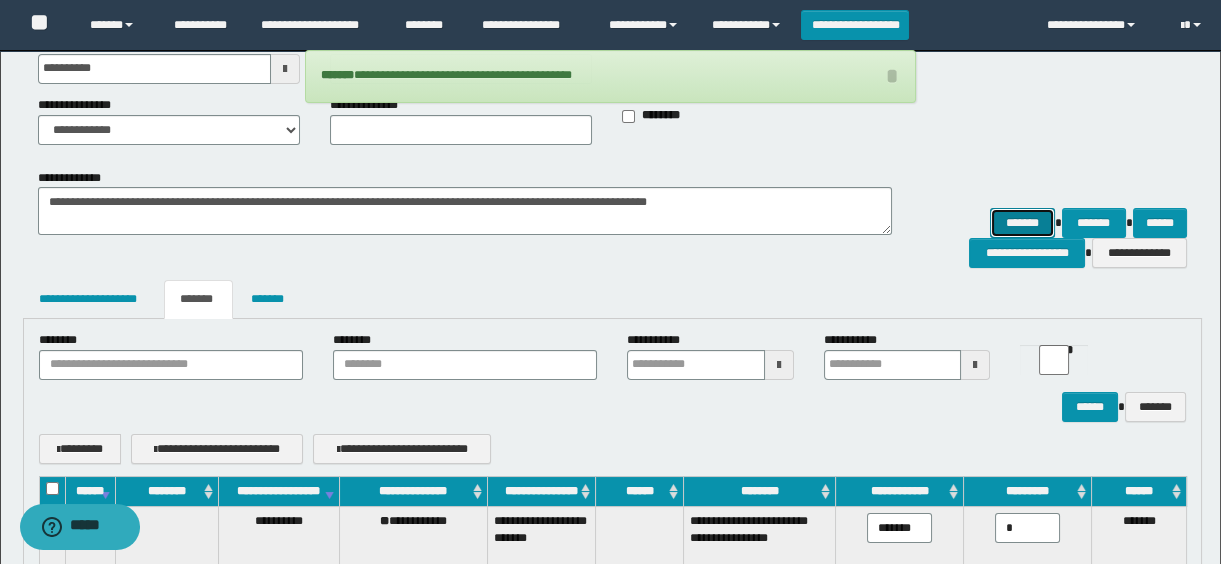 click on "*******" at bounding box center (1022, 223) 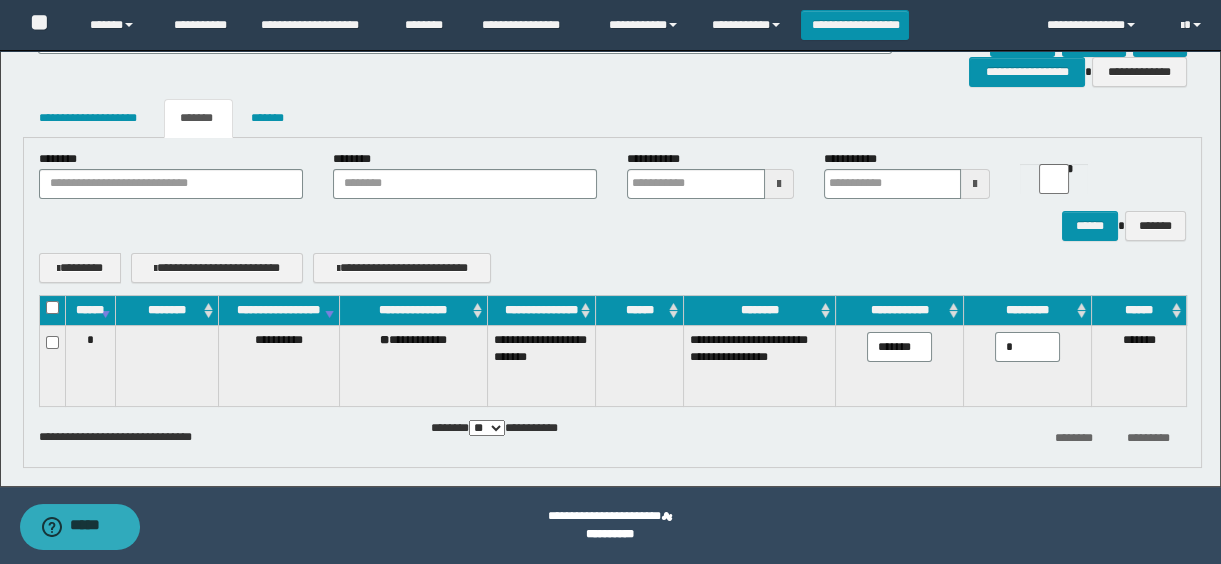 scroll, scrollTop: 247, scrollLeft: 0, axis: vertical 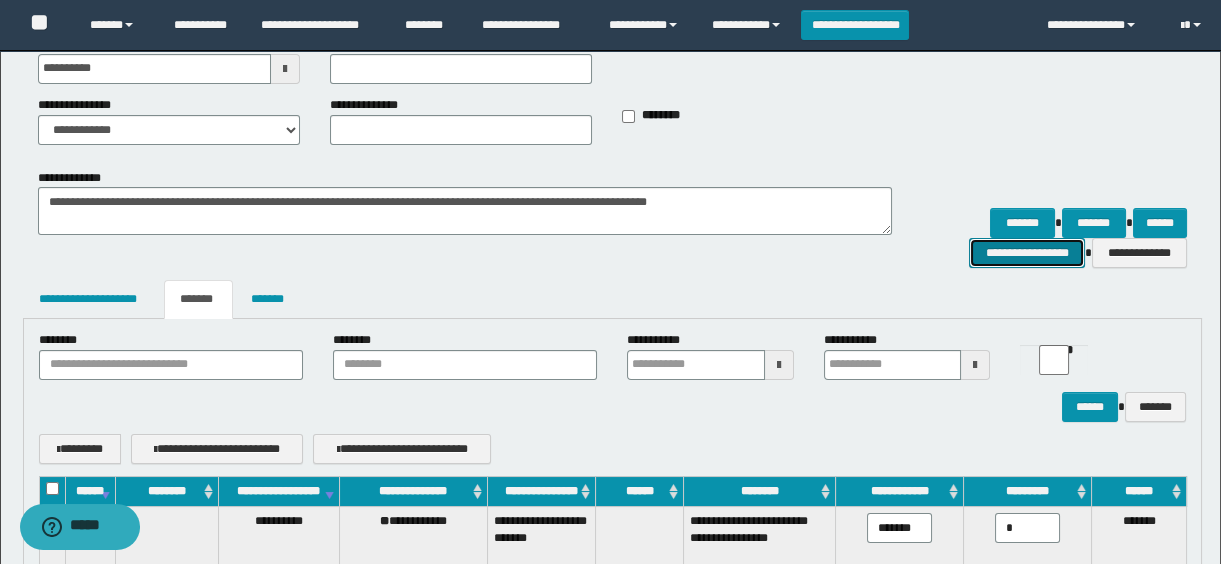 click on "**********" at bounding box center [1026, 253] 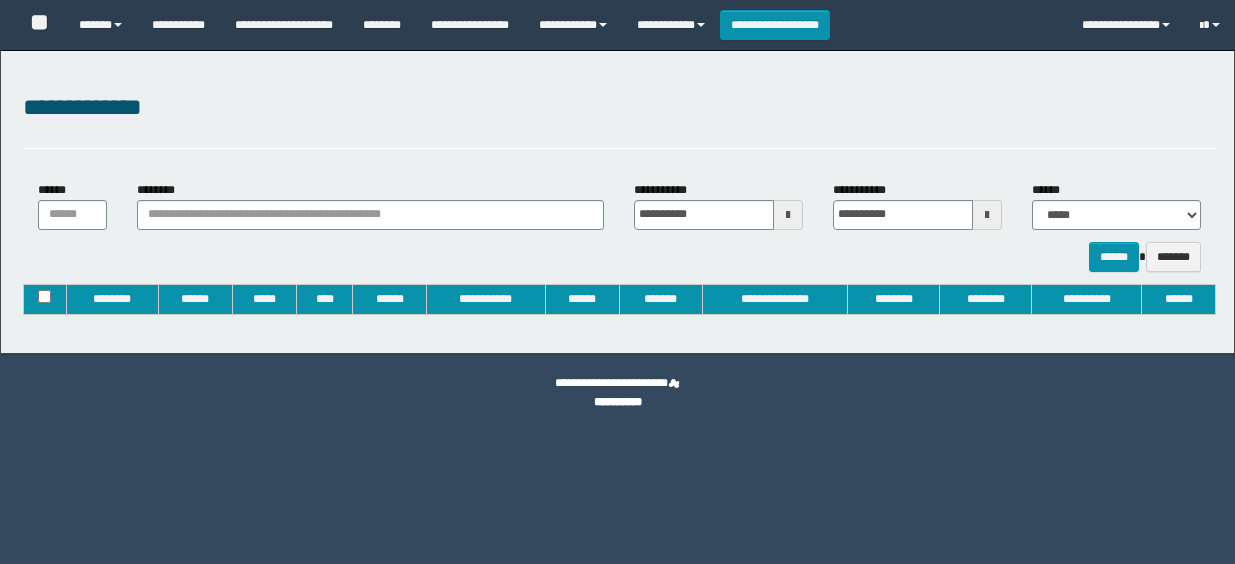 type on "**********" 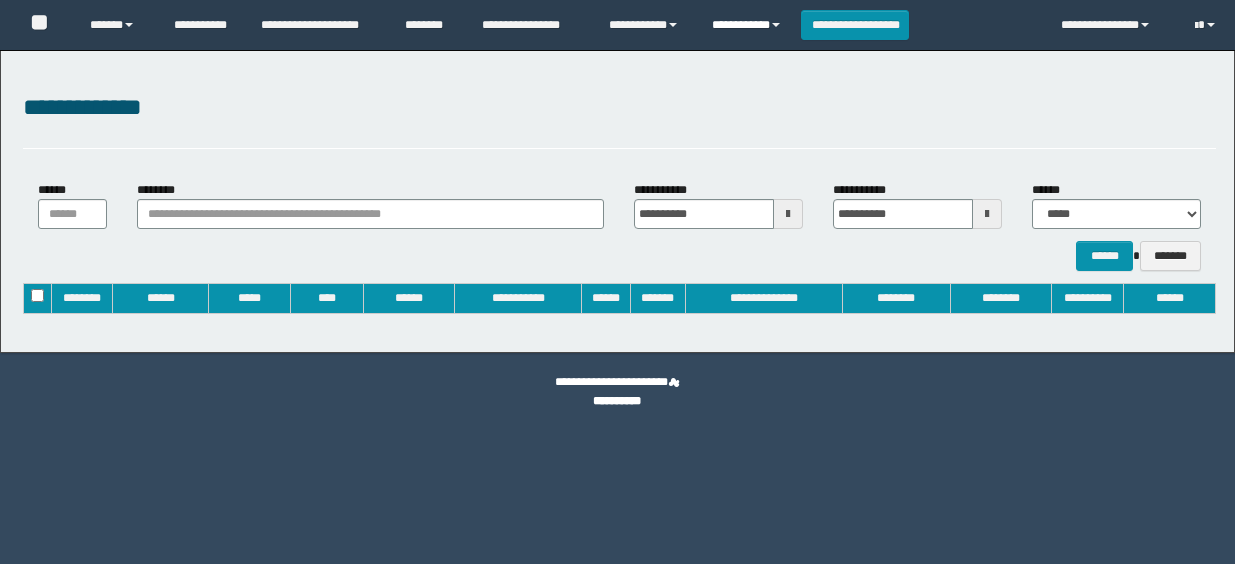 scroll, scrollTop: 0, scrollLeft: 0, axis: both 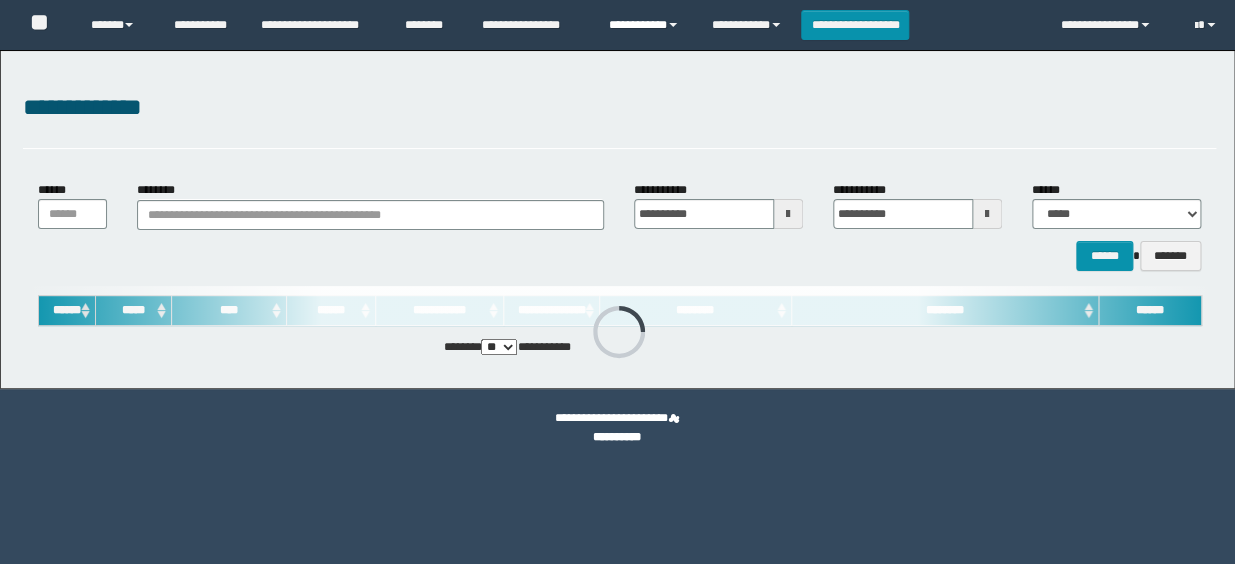 click on "**********" at bounding box center (645, 25) 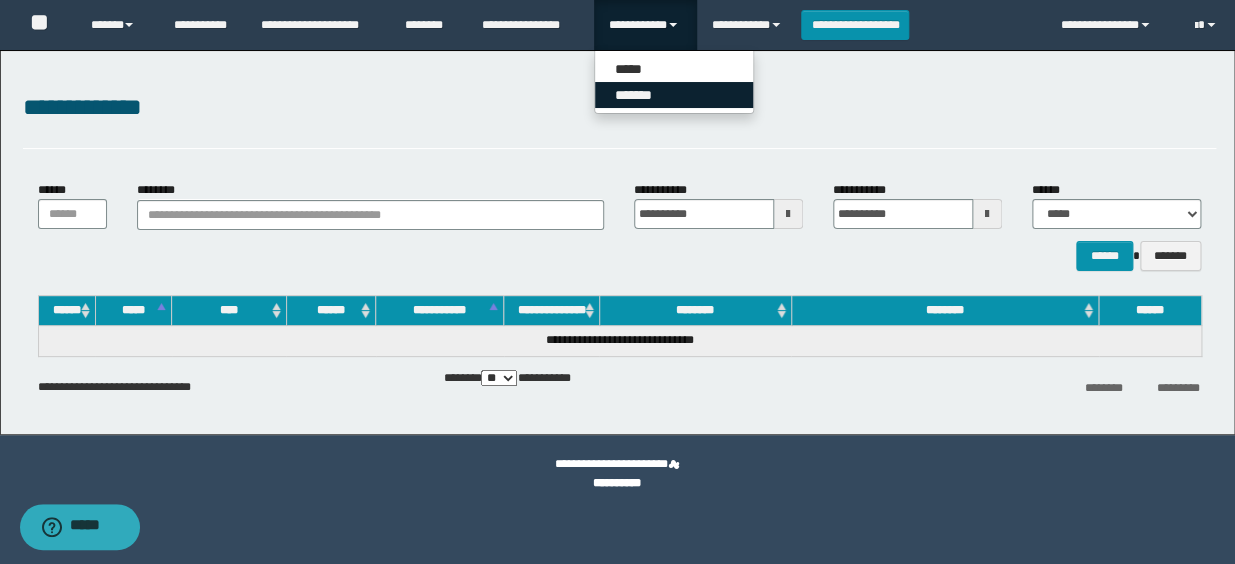 click on "*******" at bounding box center [674, 95] 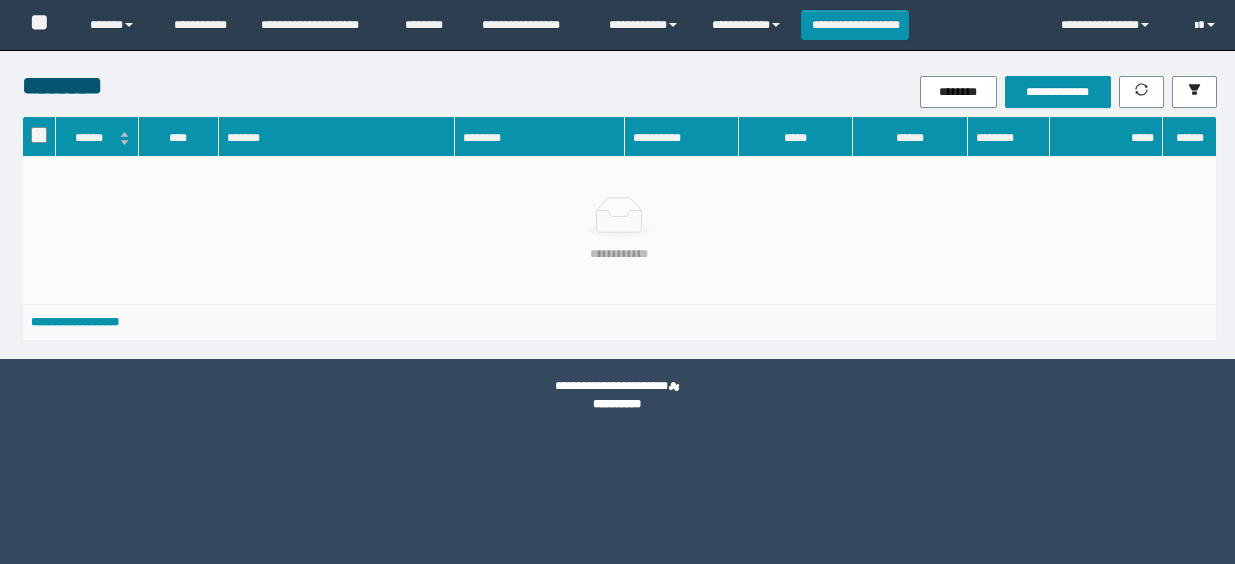 scroll, scrollTop: 0, scrollLeft: 0, axis: both 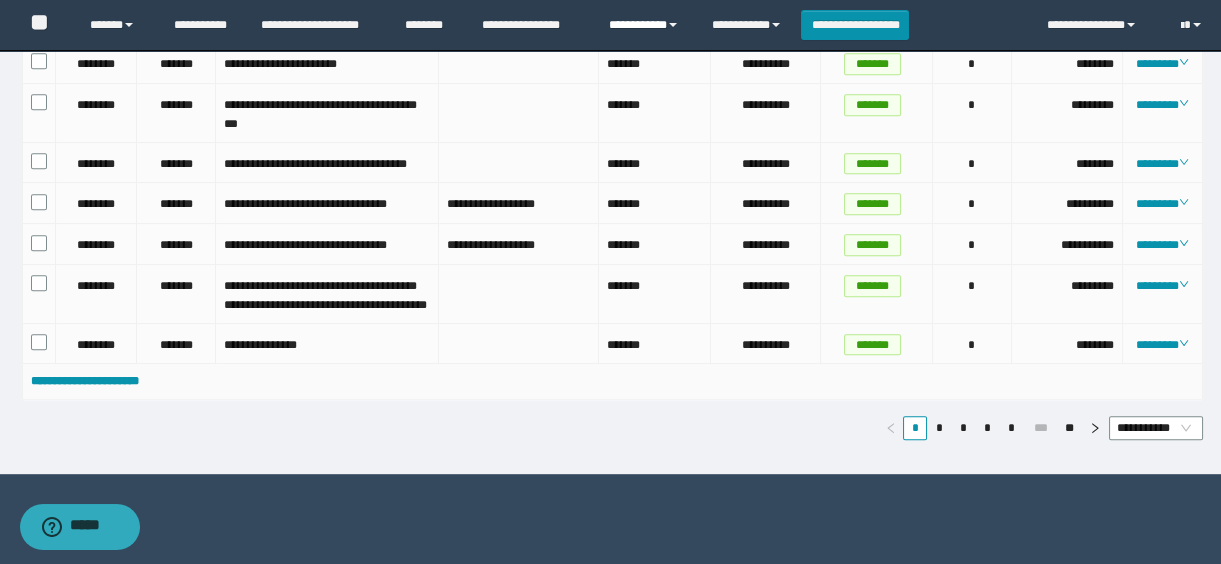 click on "**********" at bounding box center [645, 25] 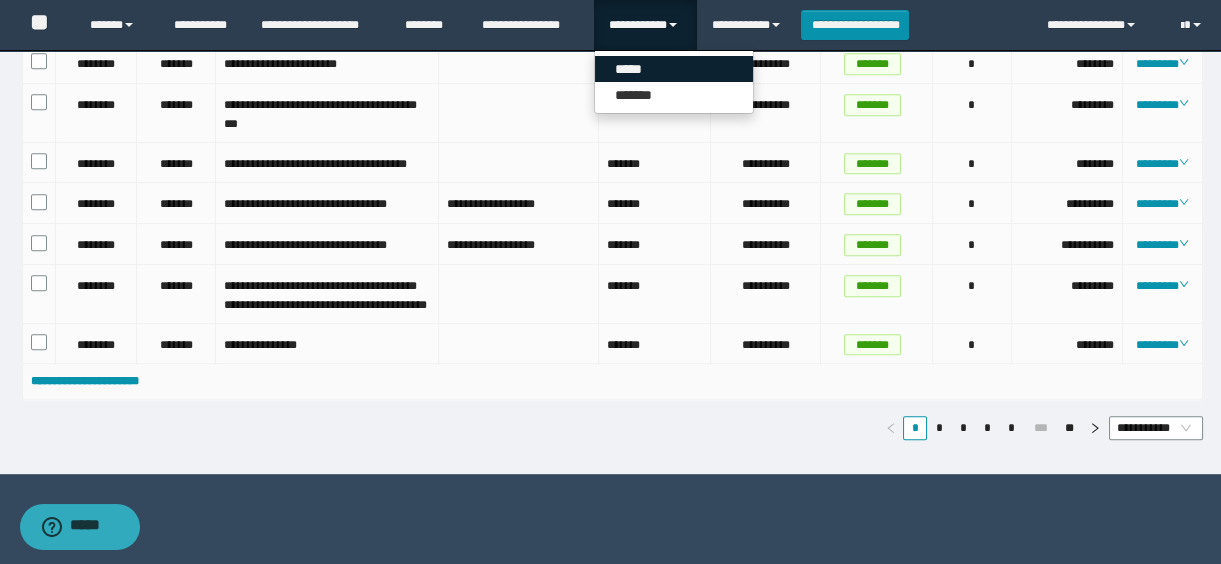 click on "*****" at bounding box center (674, 69) 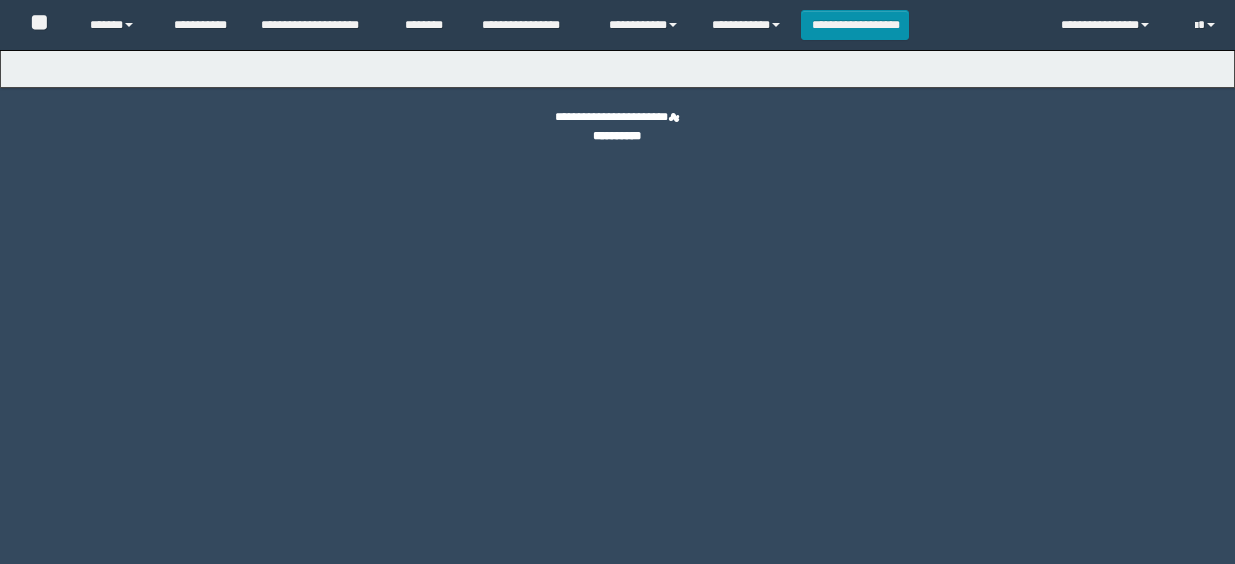 scroll, scrollTop: 0, scrollLeft: 0, axis: both 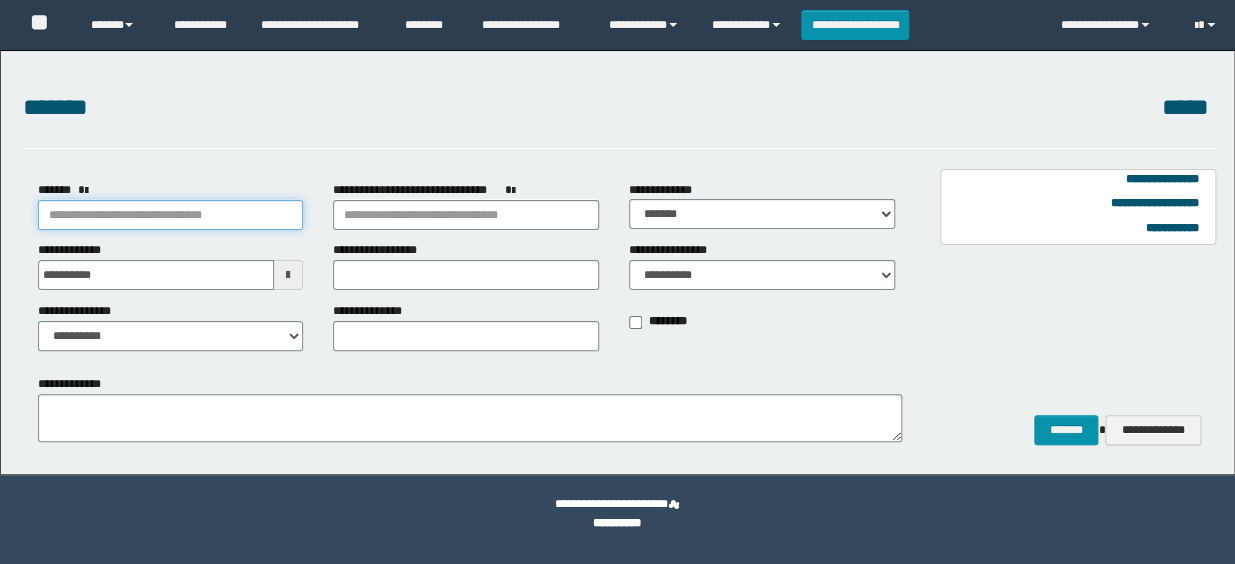 click on "*******" at bounding box center [171, 215] 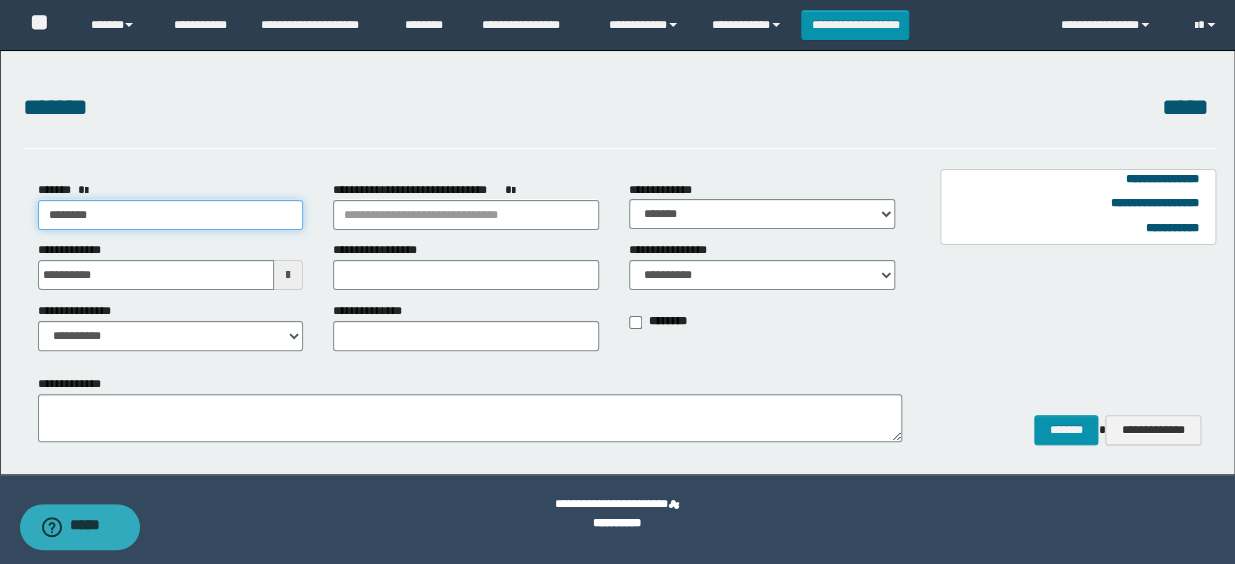 type on "*********" 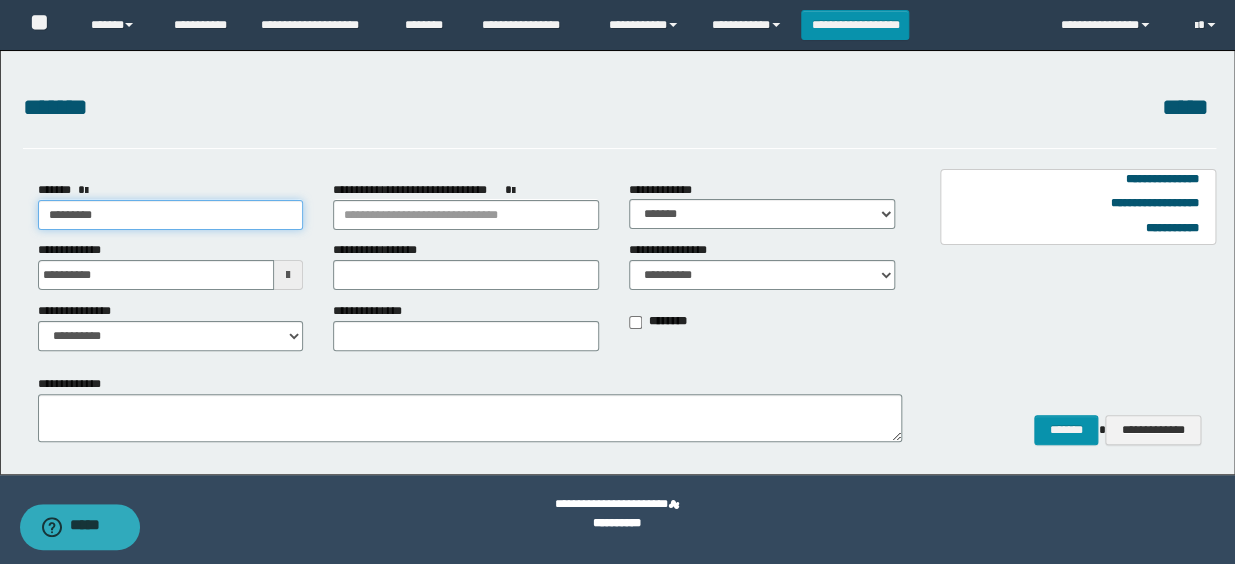 type on "*********" 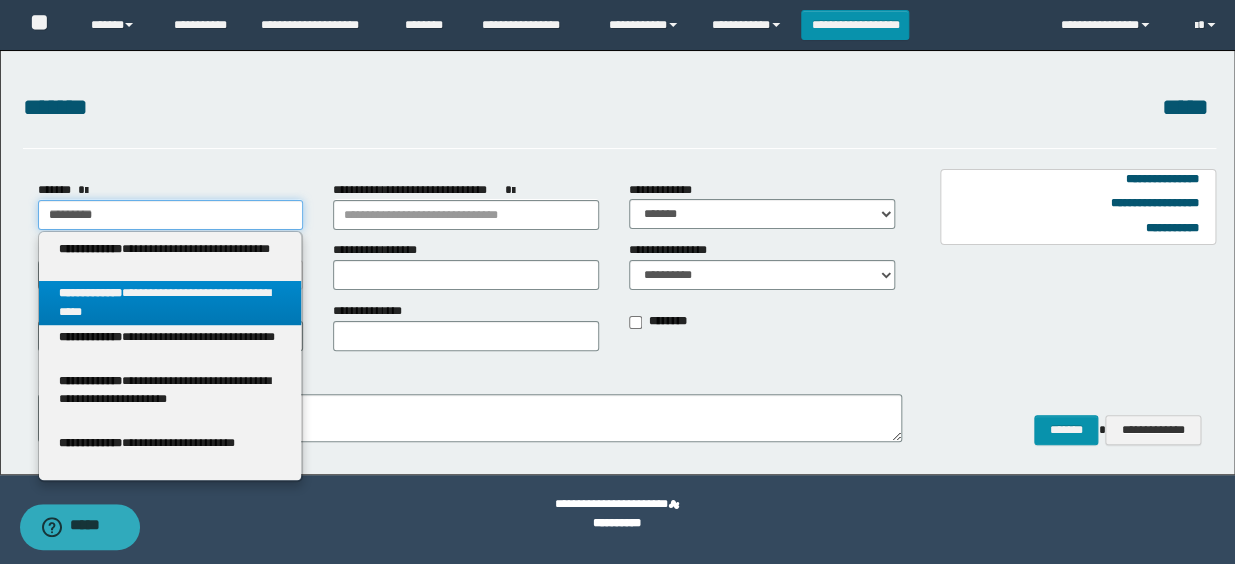 type on "*********" 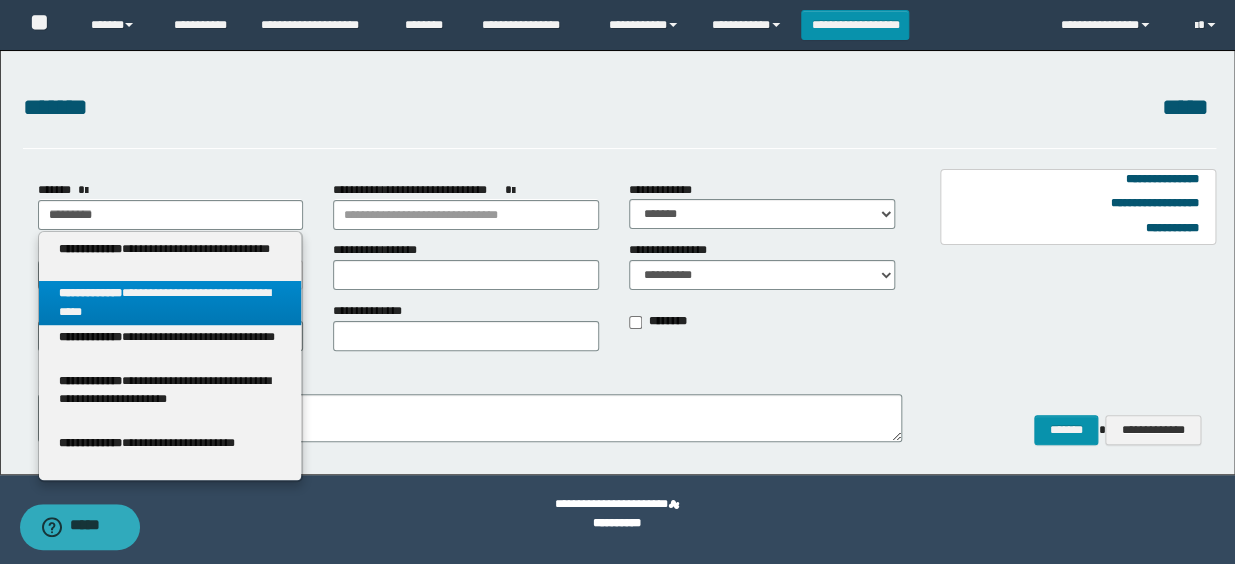 click on "**********" at bounding box center (170, 303) 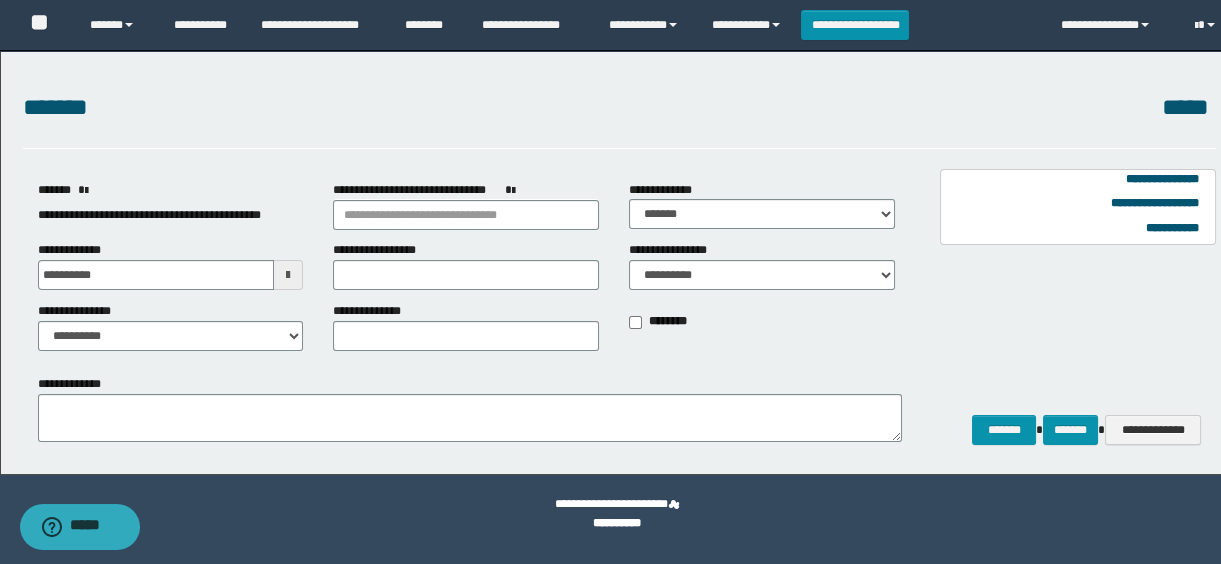 scroll, scrollTop: 0, scrollLeft: 0, axis: both 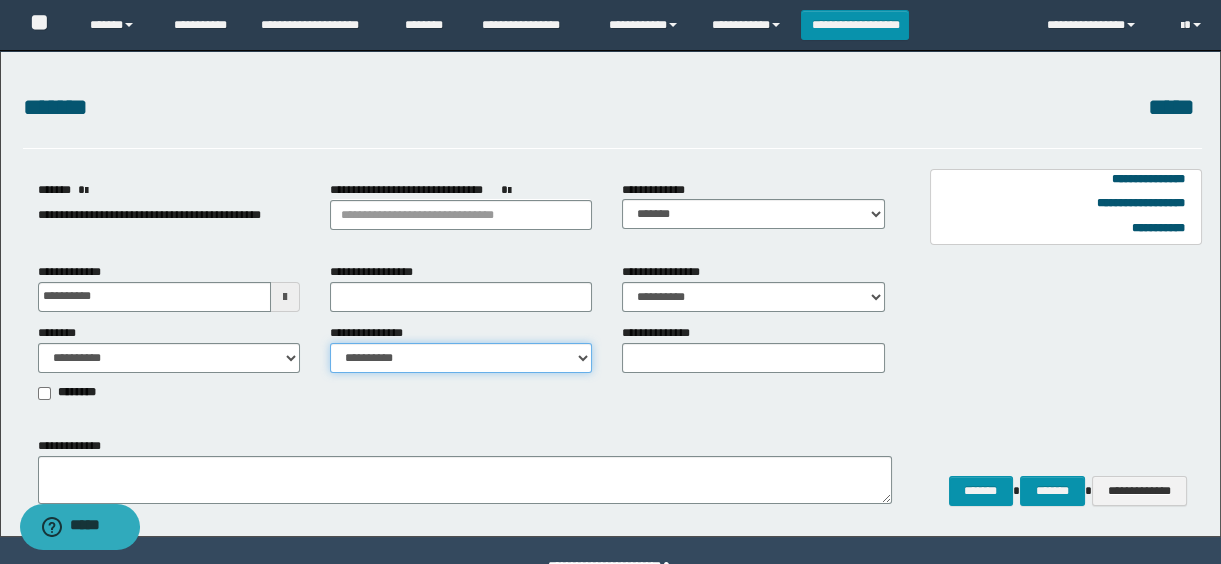 click on "**********" at bounding box center [461, 358] 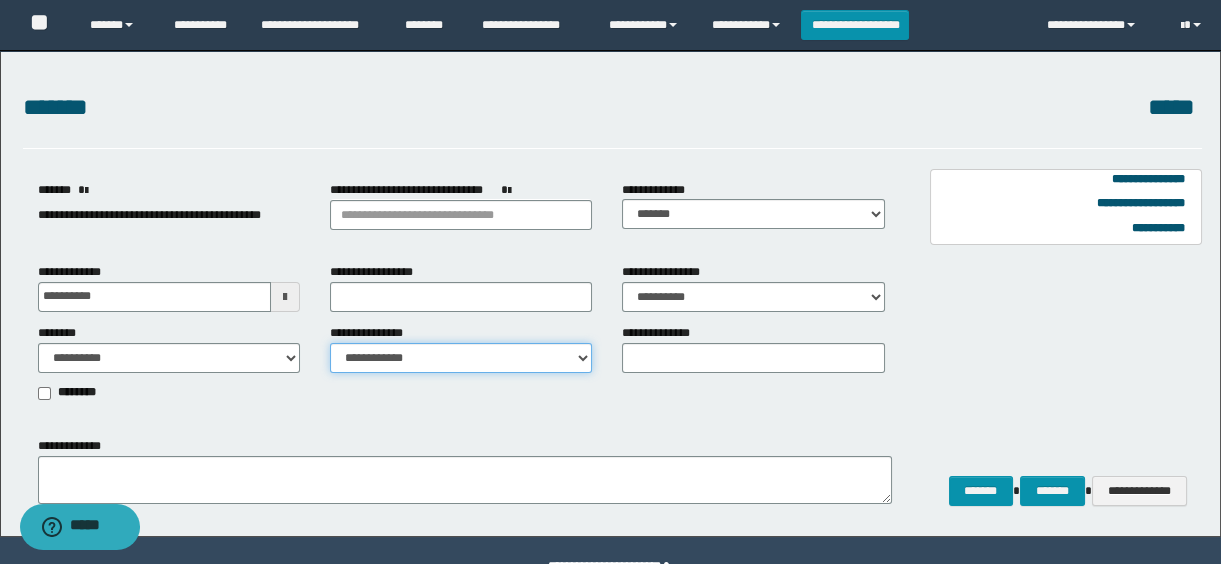 click on "**********" at bounding box center [461, 358] 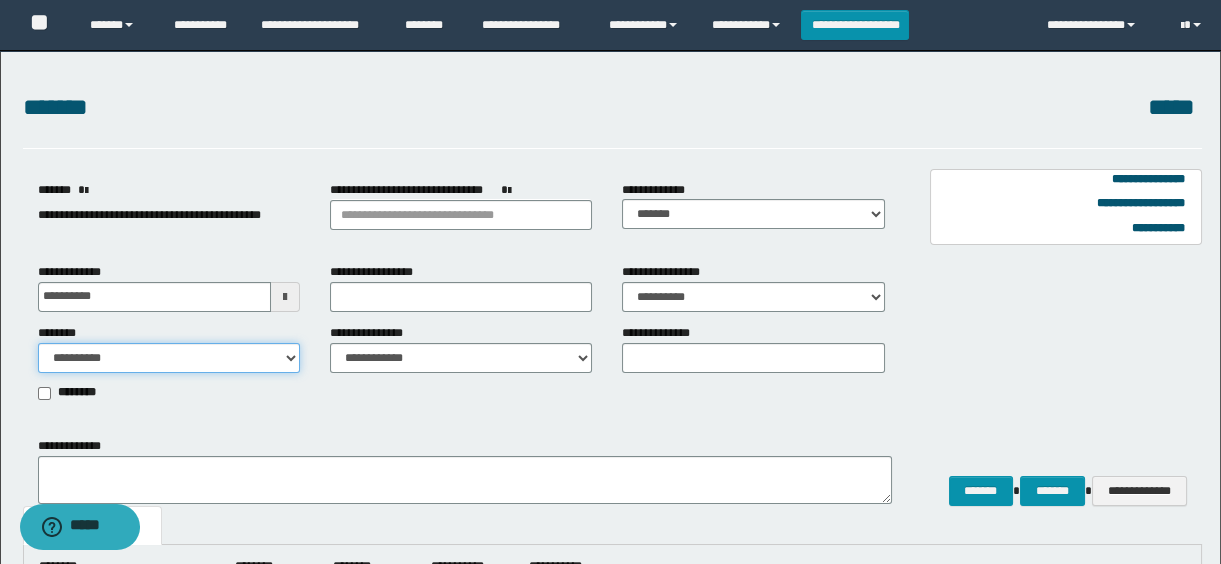 drag, startPoint x: 162, startPoint y: 358, endPoint x: 150, endPoint y: 367, distance: 15 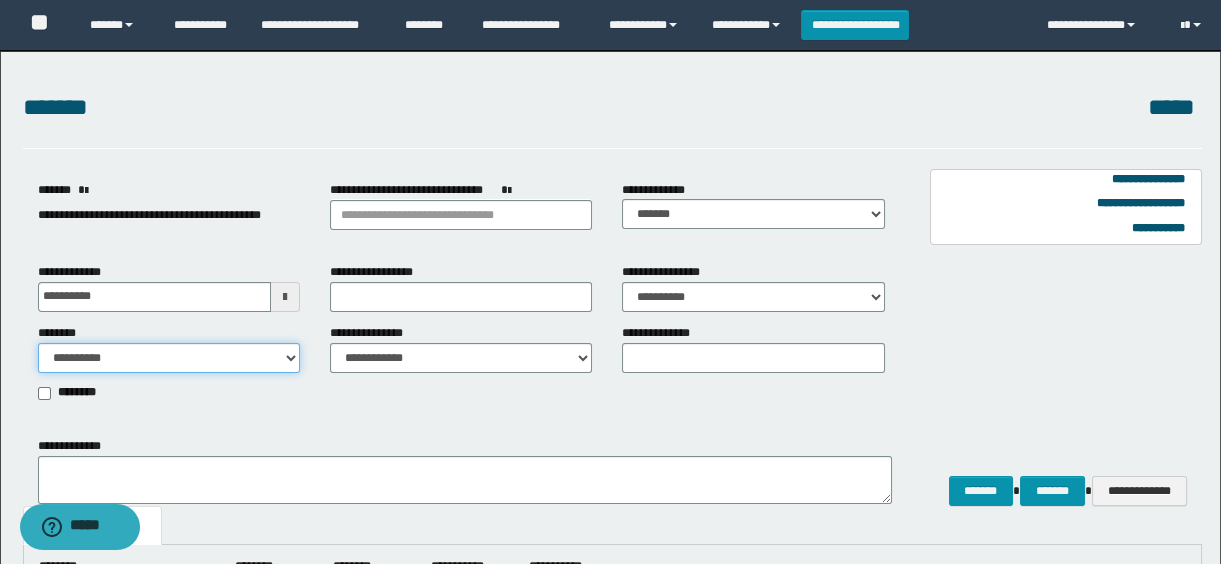 click on "**********" at bounding box center [169, 358] 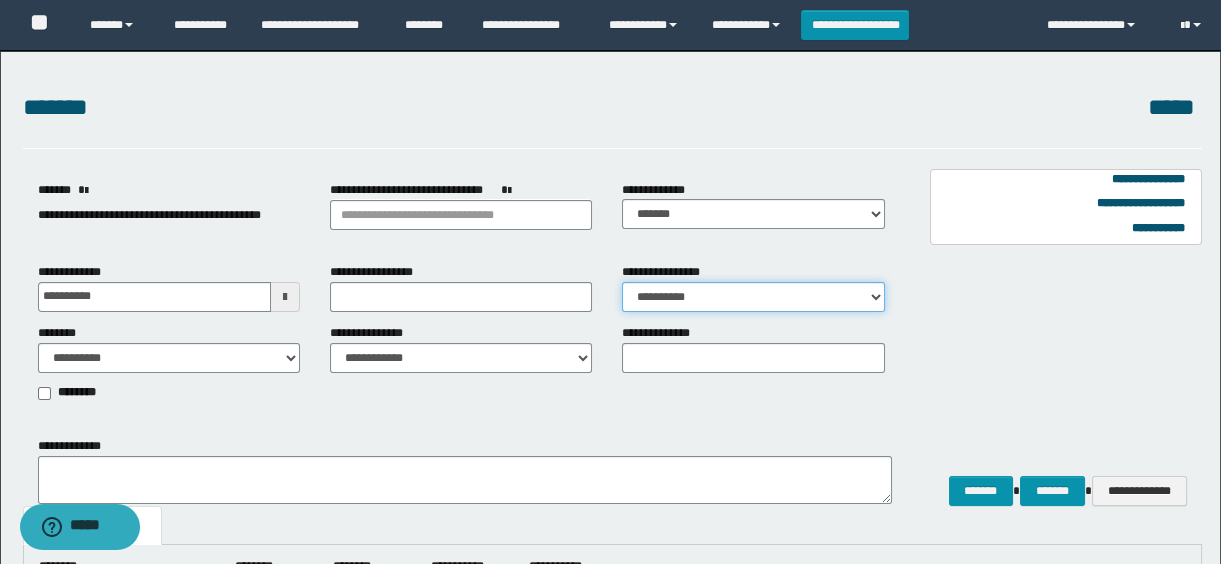 click on "**********" at bounding box center (753, 297) 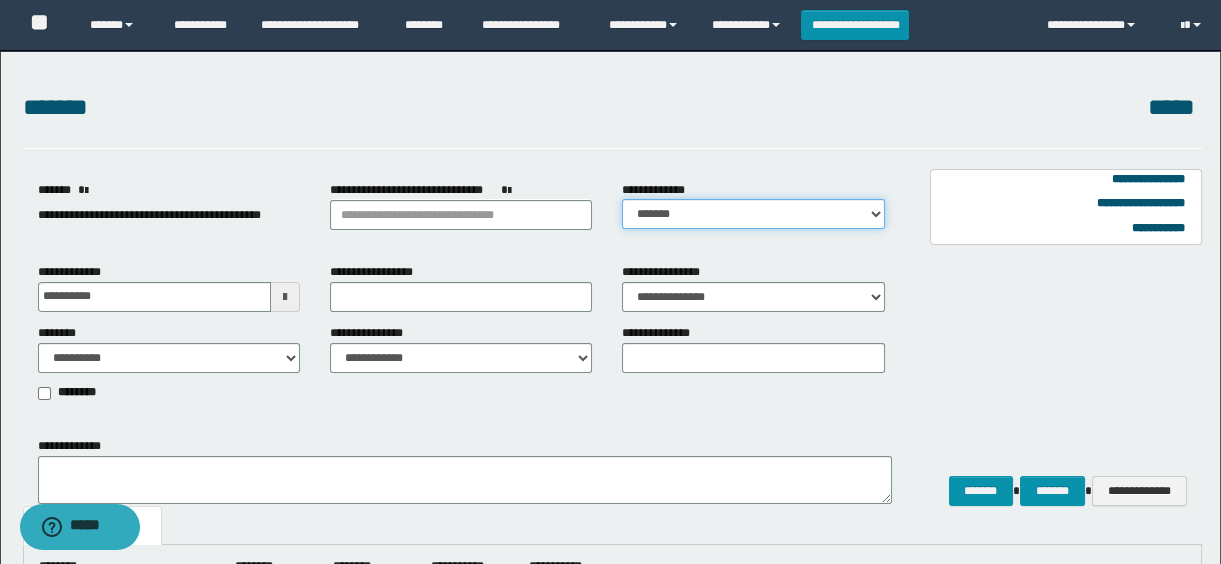 click on "**********" at bounding box center (753, 214) 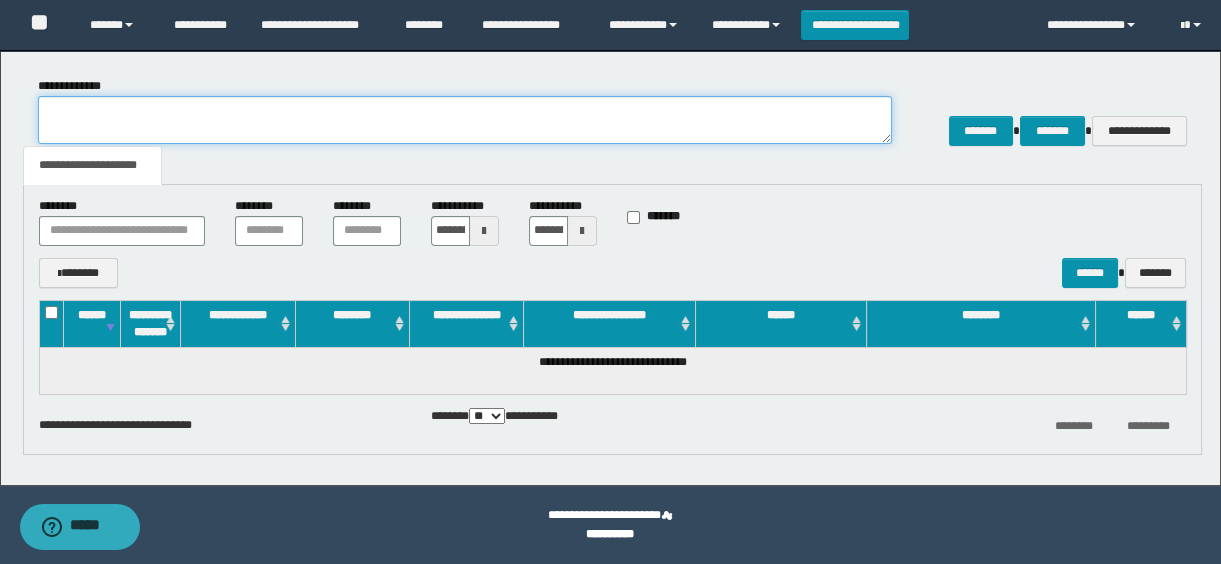 click on "**********" at bounding box center [465, 120] 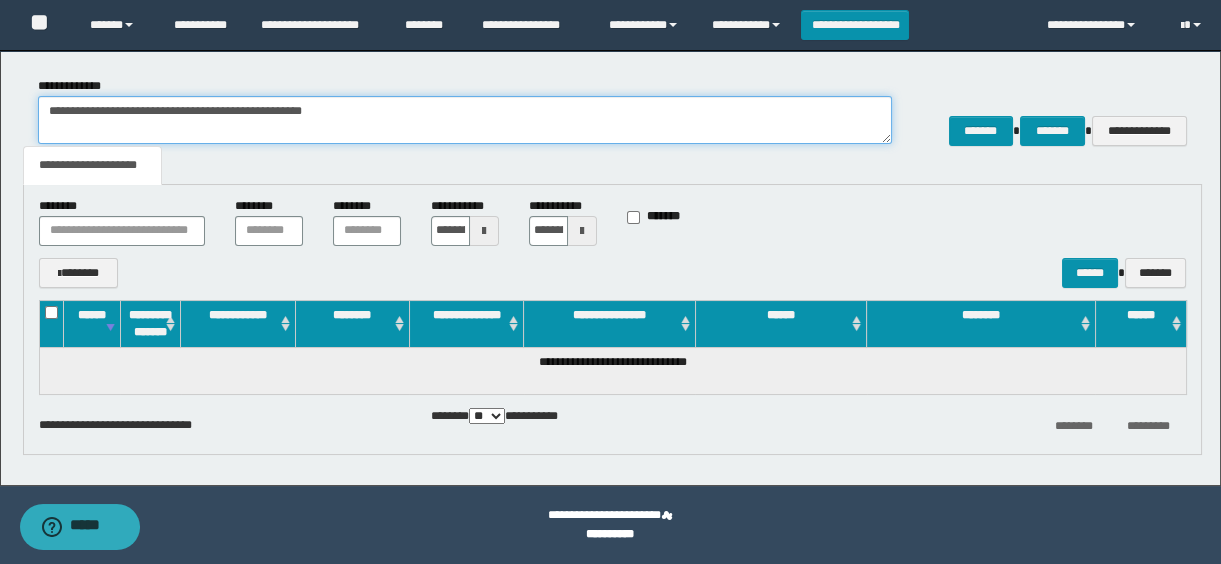 click on "**********" at bounding box center [465, 120] 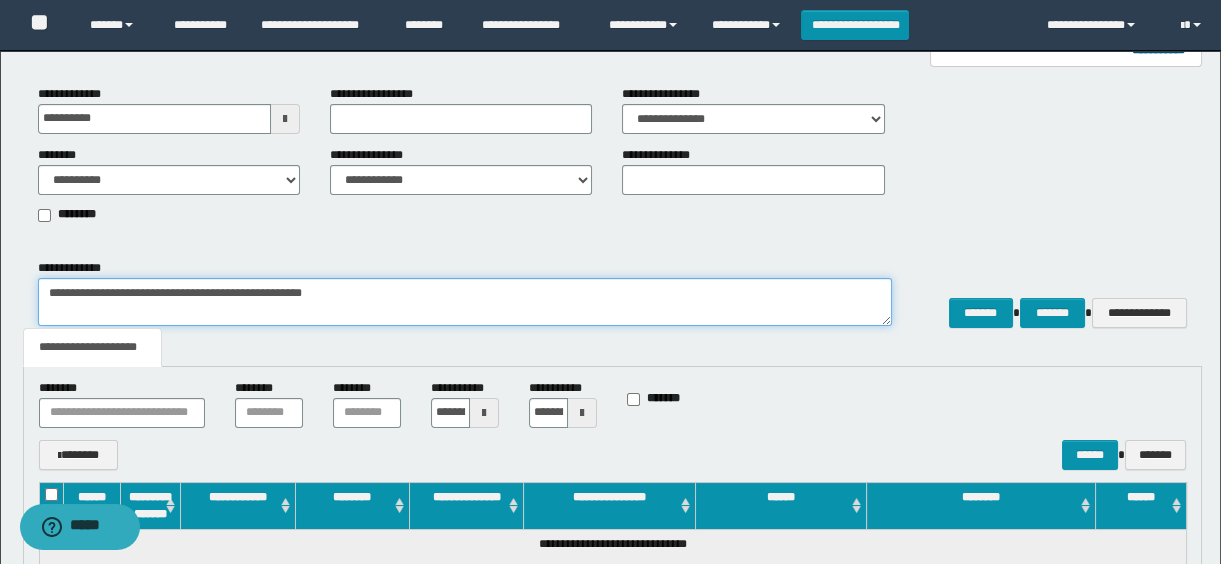 scroll, scrollTop: 87, scrollLeft: 0, axis: vertical 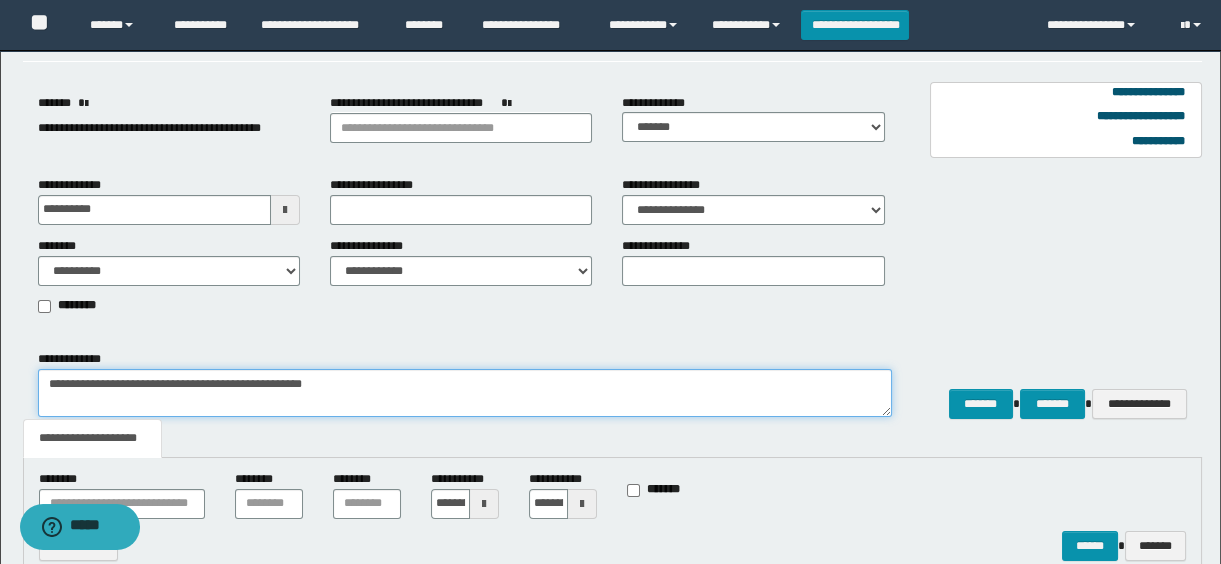 type on "**********" 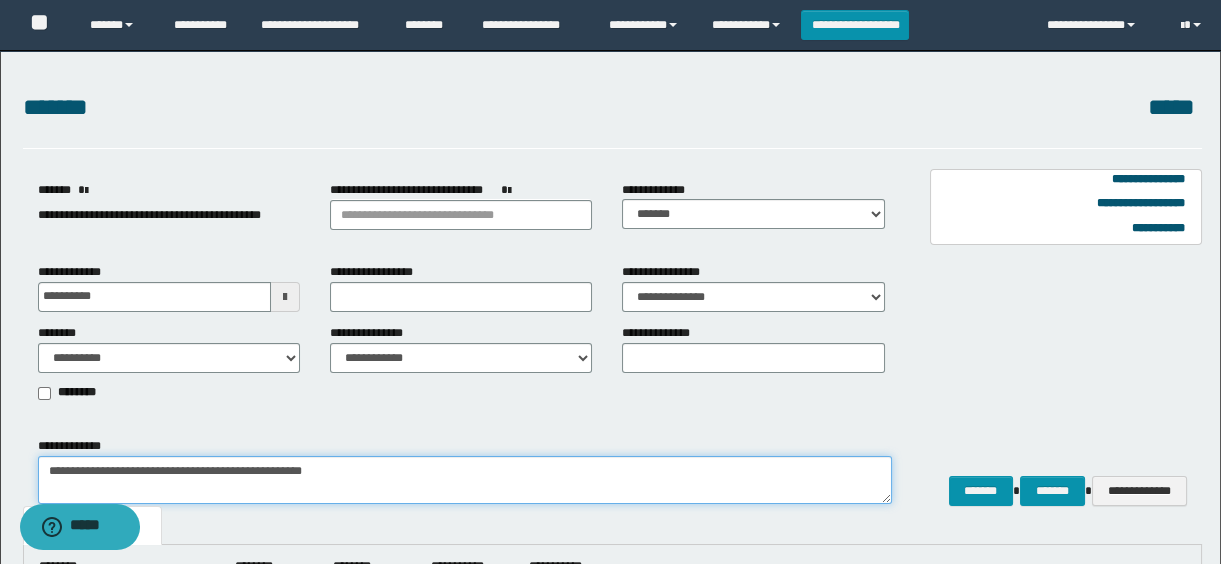 scroll, scrollTop: 181, scrollLeft: 0, axis: vertical 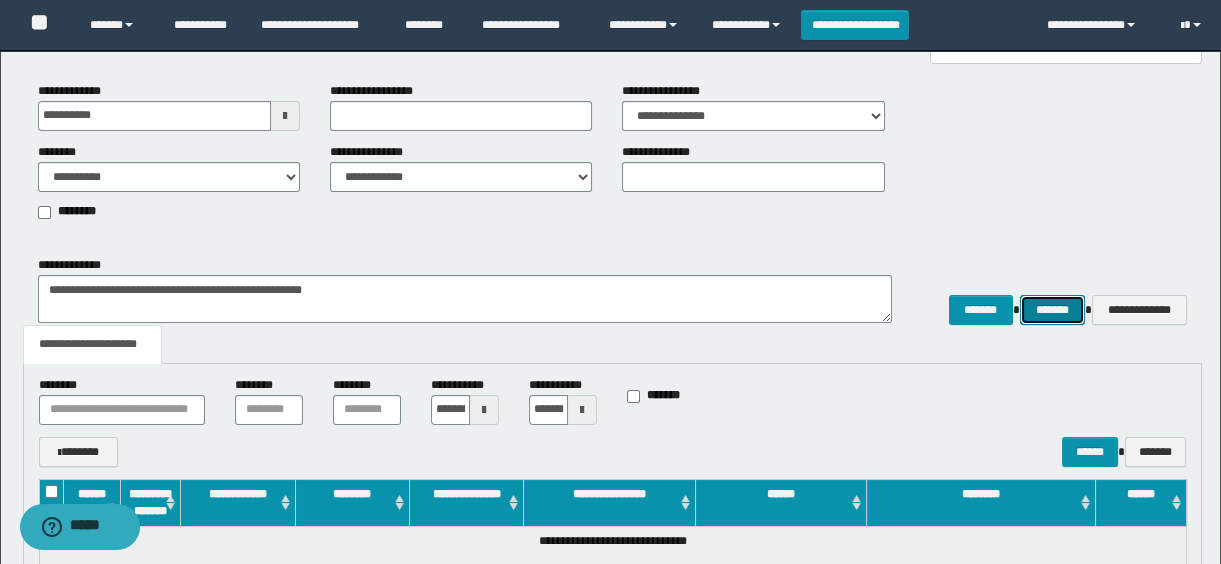 click on "*******" at bounding box center (1052, 310) 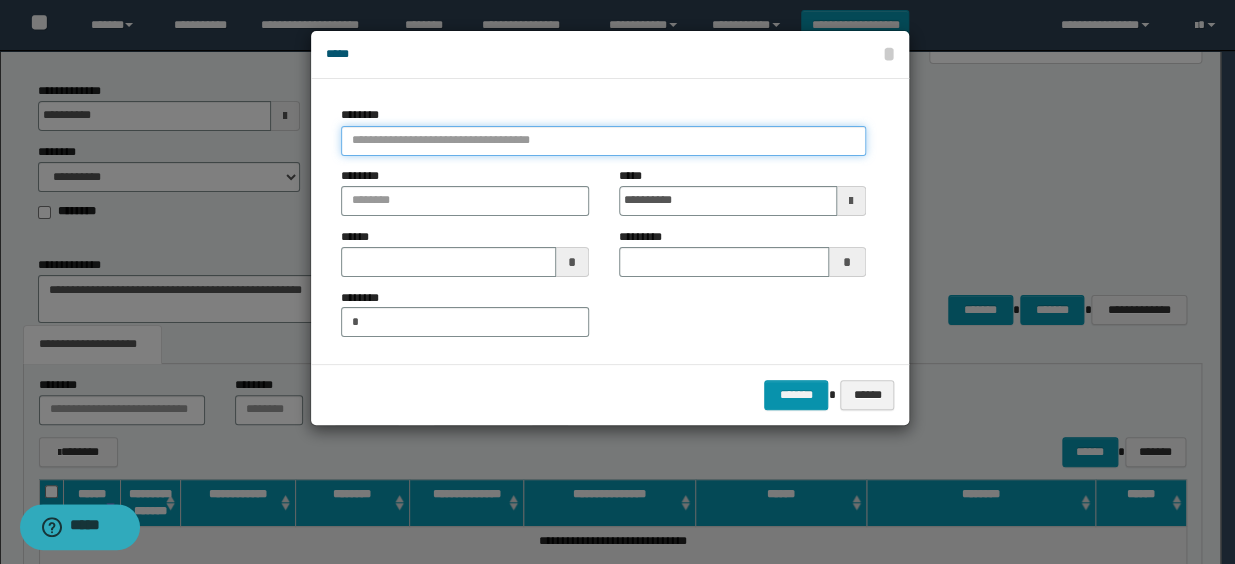 click at bounding box center [603, 141] 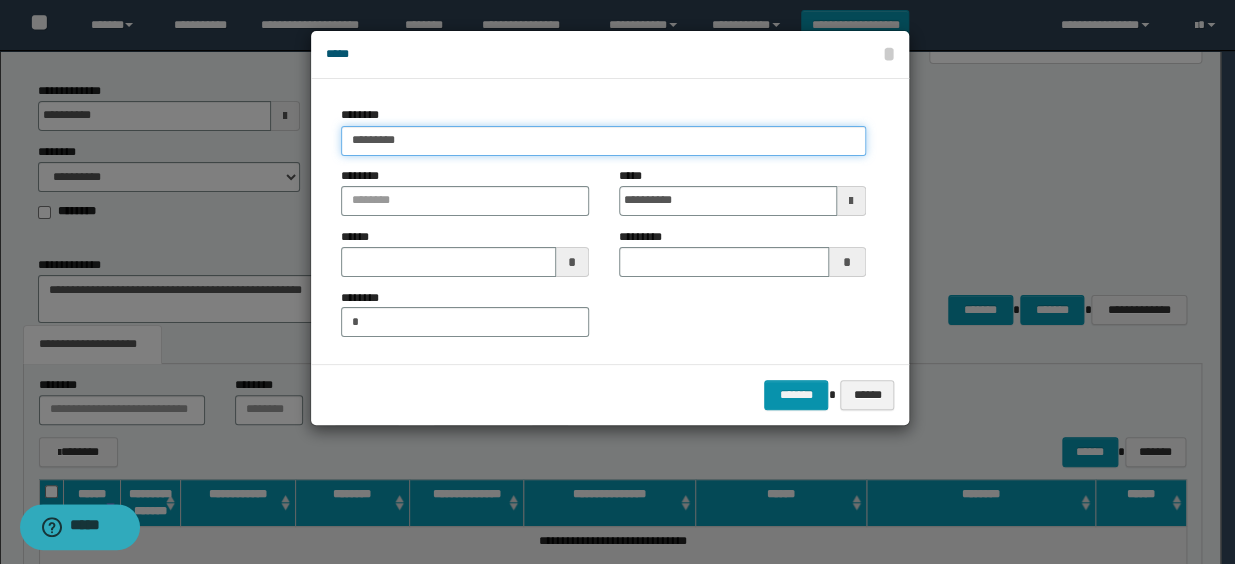 type on "**********" 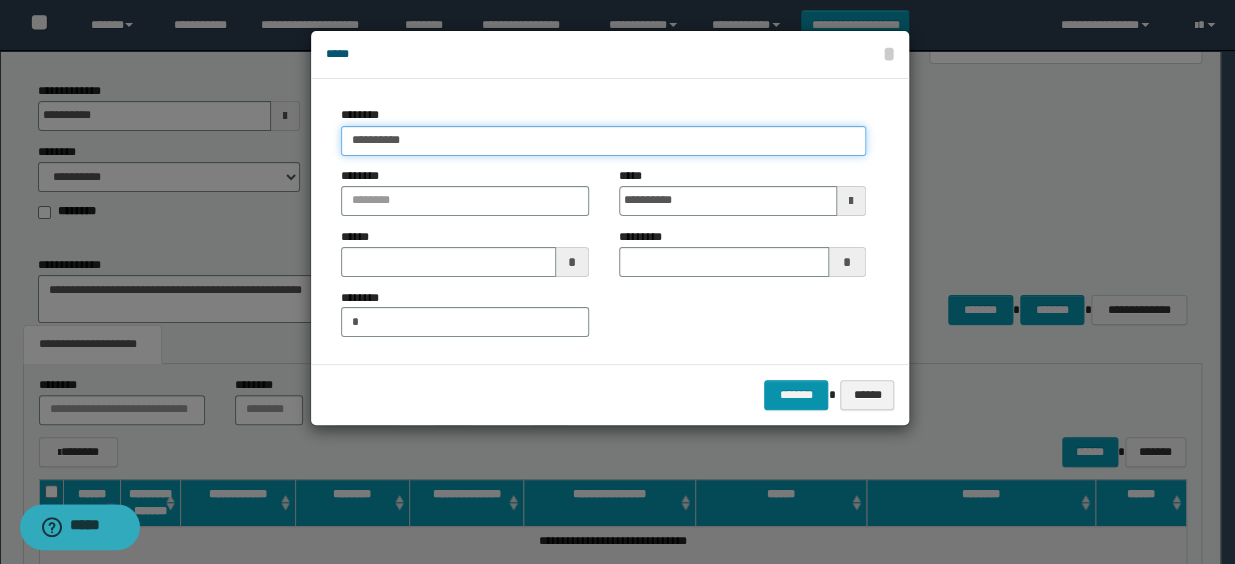type on "**********" 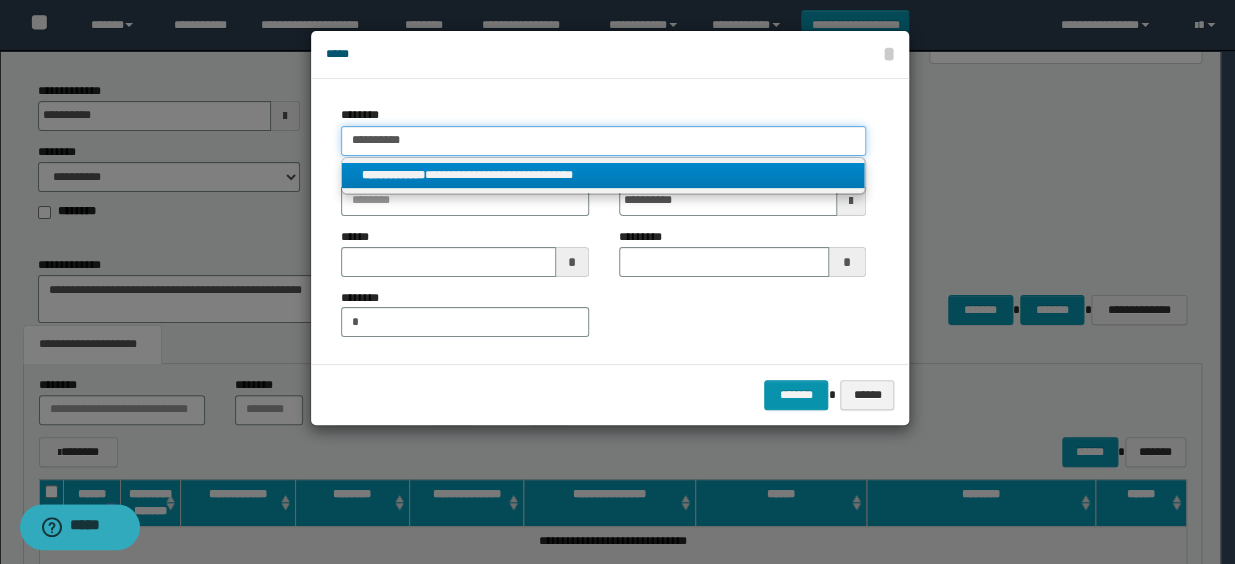 type on "**********" 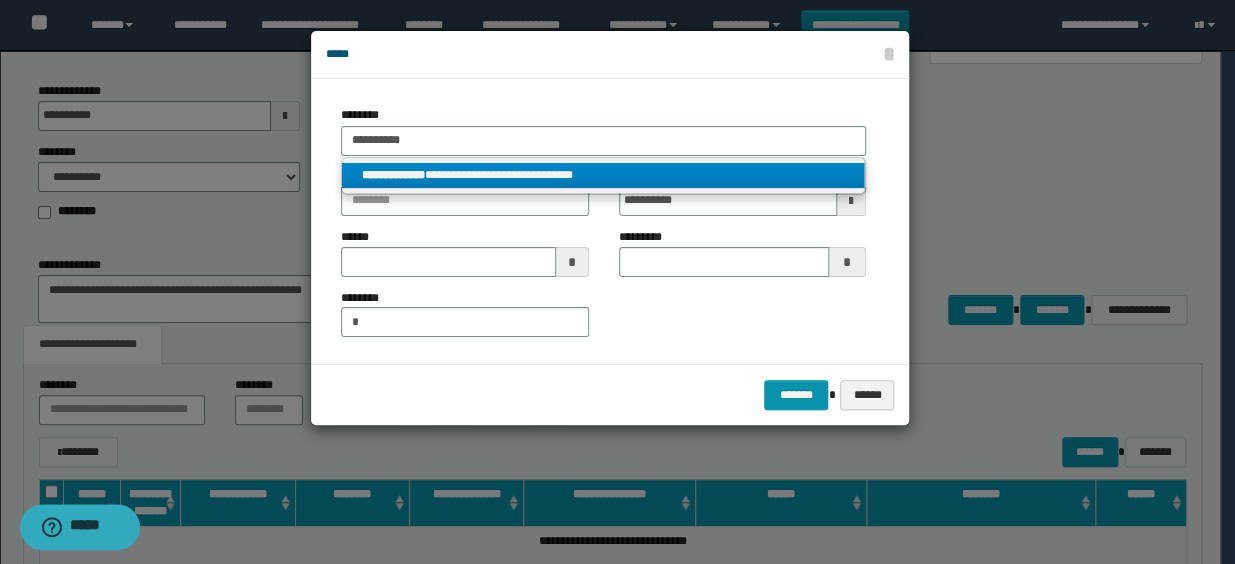 click on "**********" at bounding box center [603, 175] 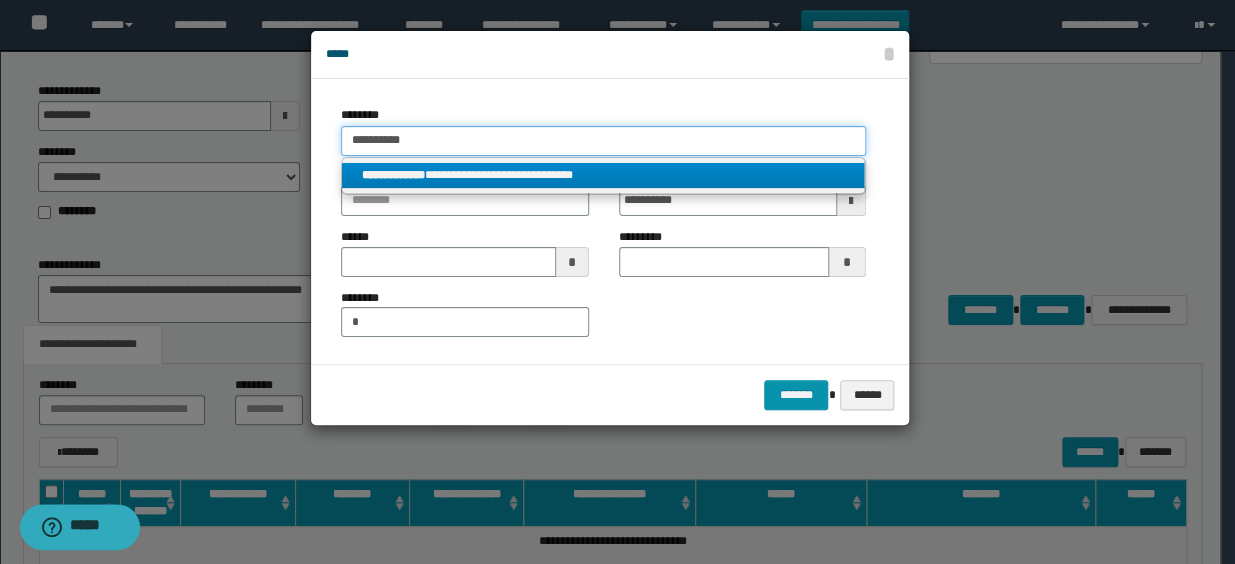 type 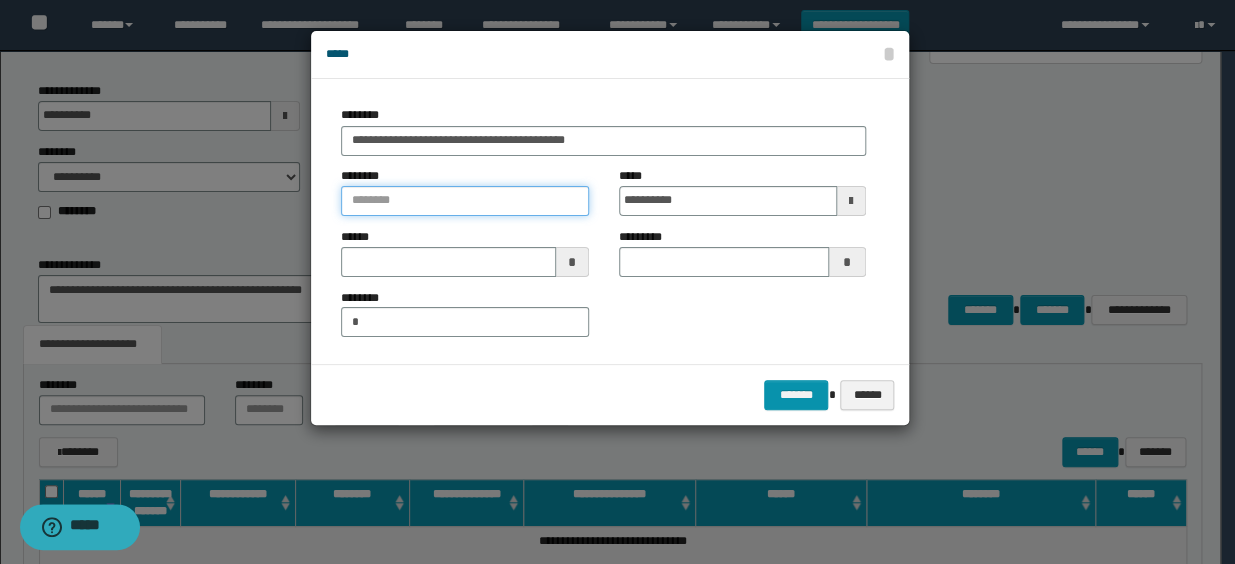 click at bounding box center [464, 201] 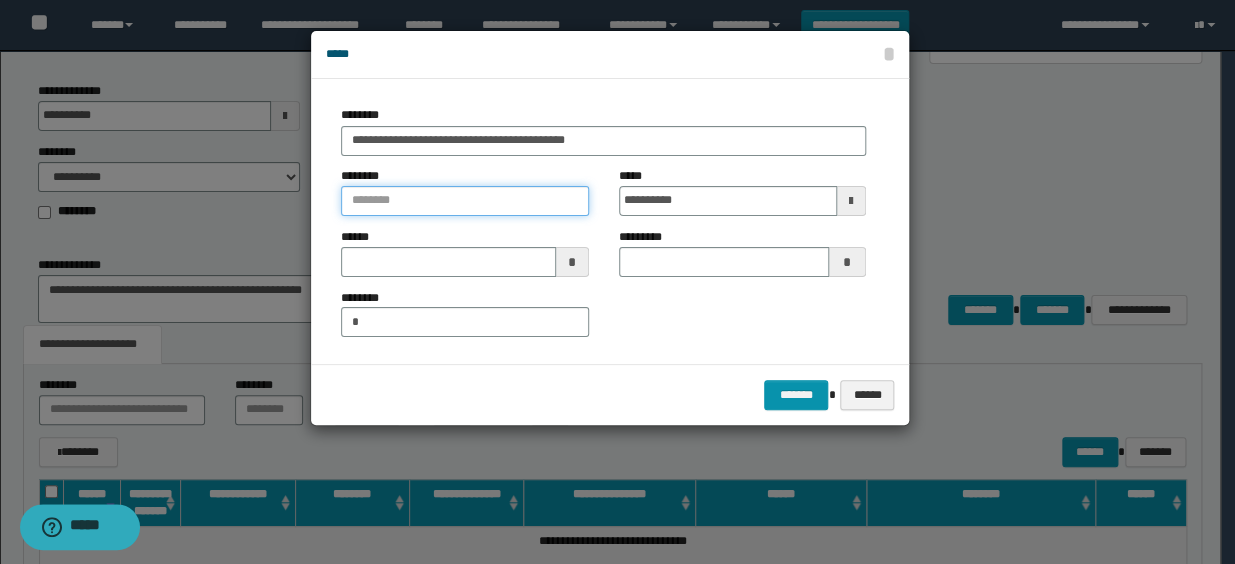 click at bounding box center [464, 201] 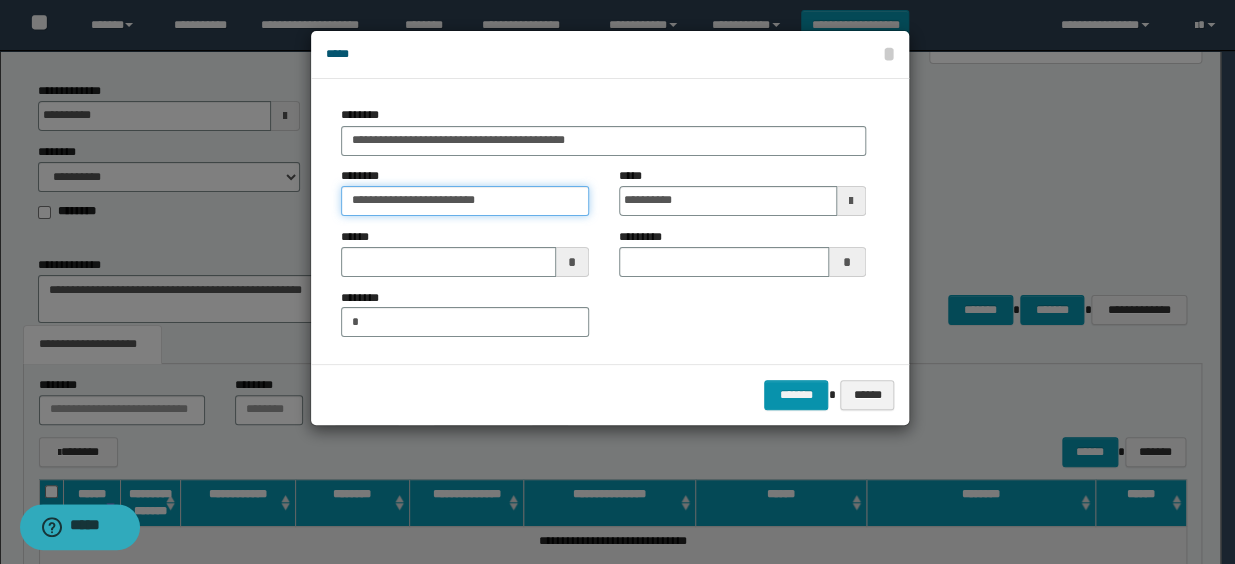type on "**********" 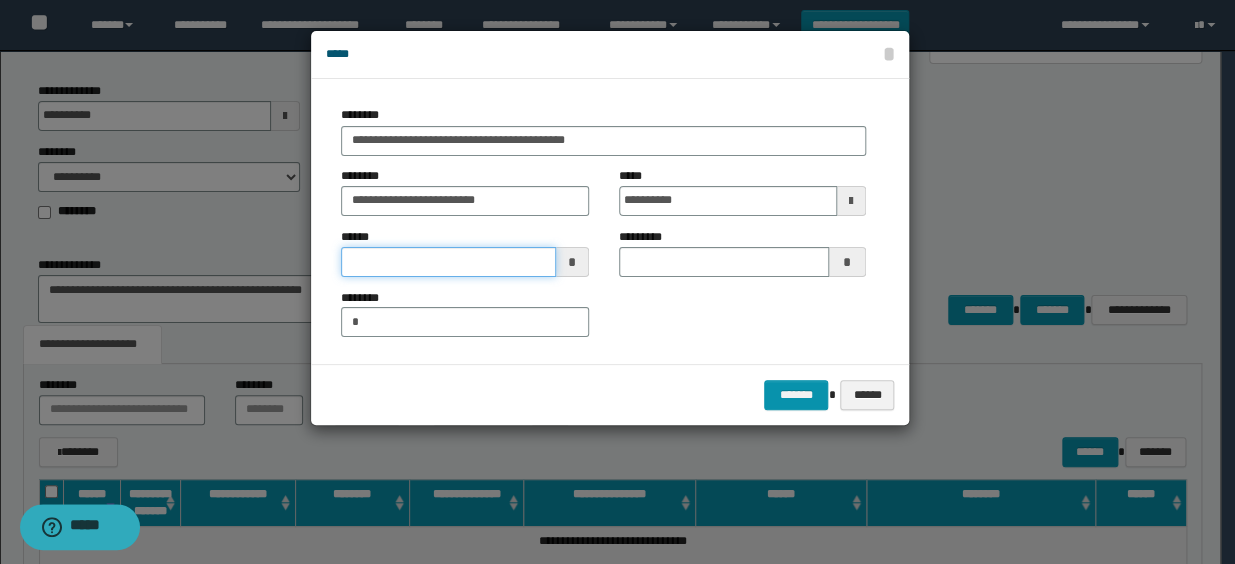 click at bounding box center (448, 262) 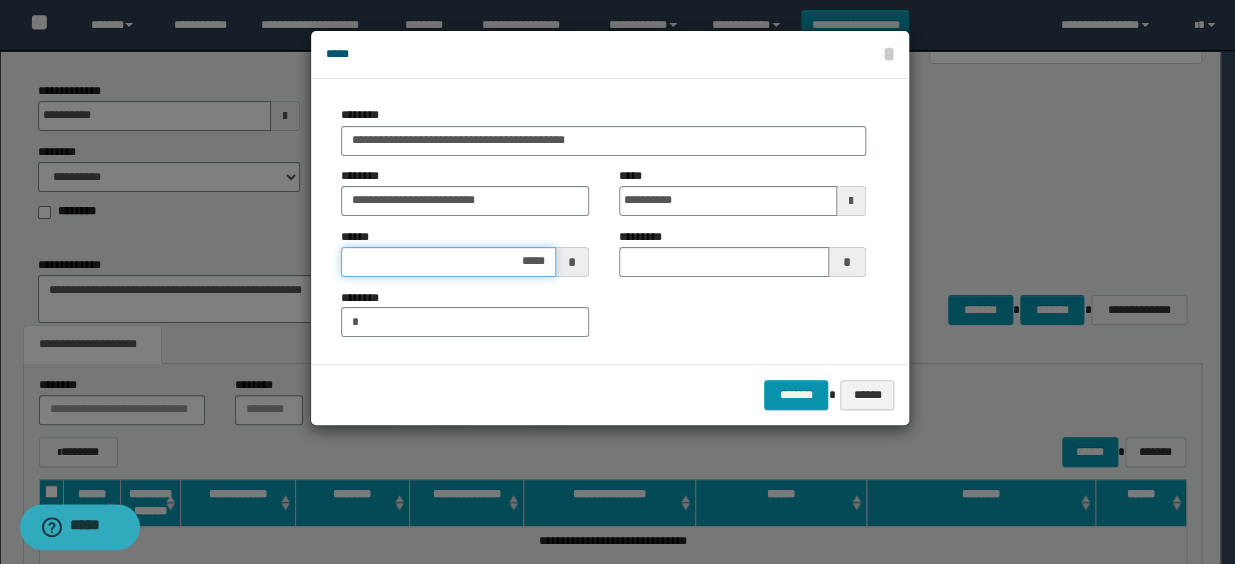 type on "******" 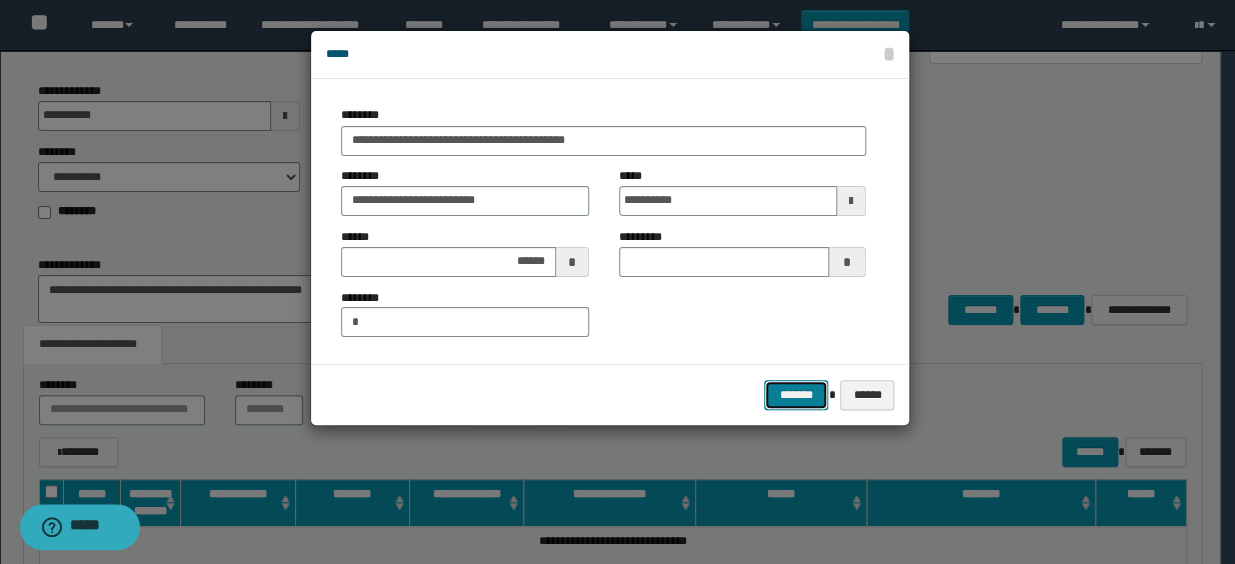 click on "*******" at bounding box center [796, 395] 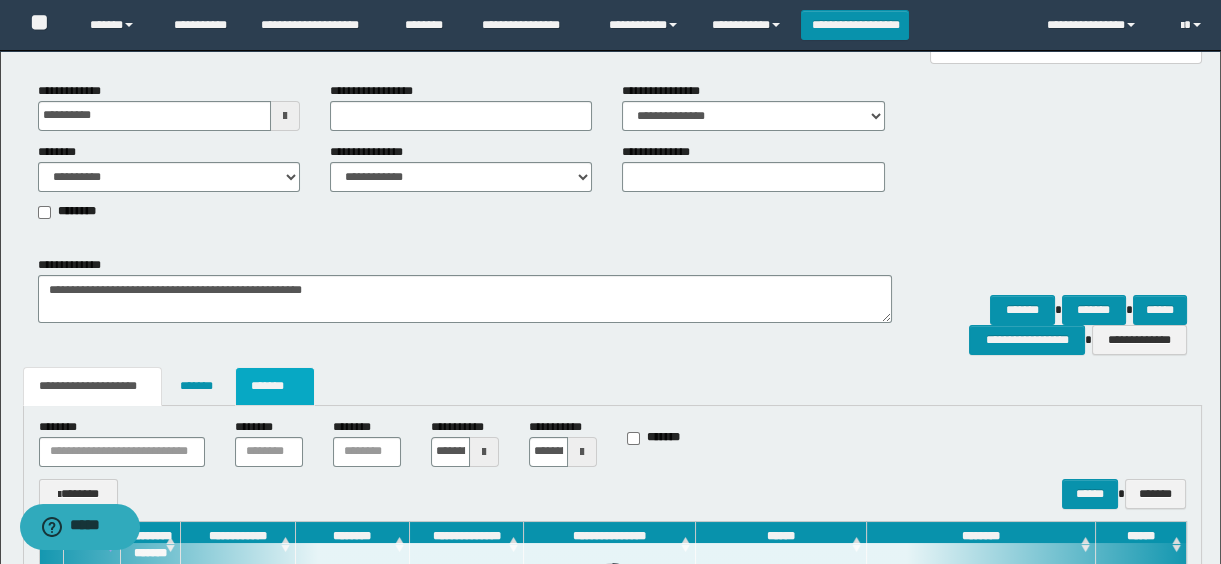 click on "*******" at bounding box center [275, 386] 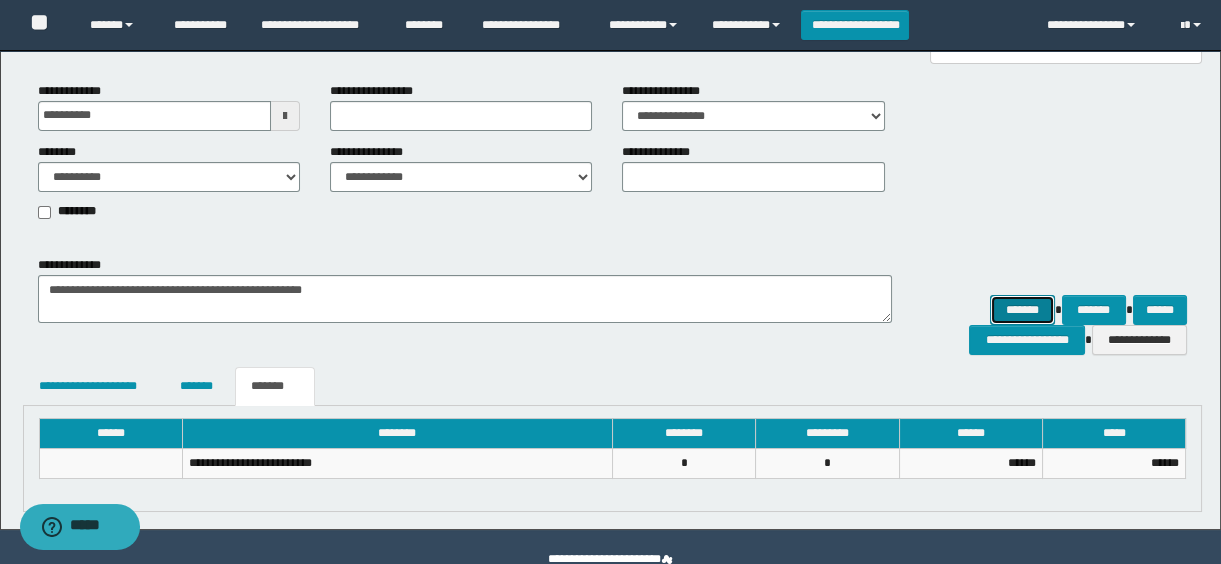 click on "*******" at bounding box center [1022, 310] 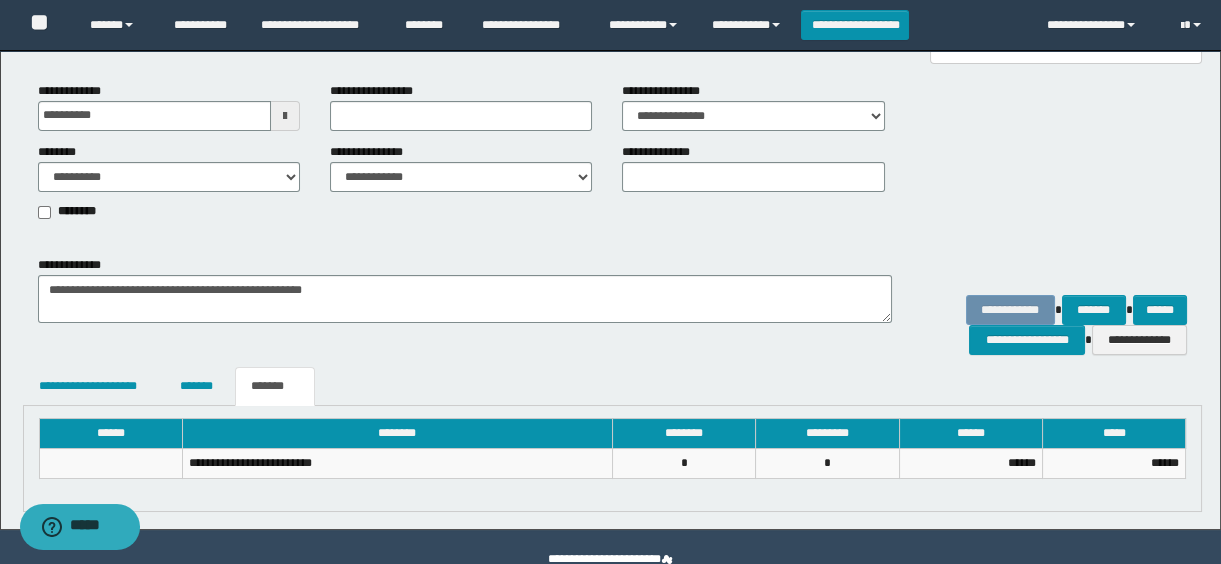 scroll, scrollTop: 0, scrollLeft: 0, axis: both 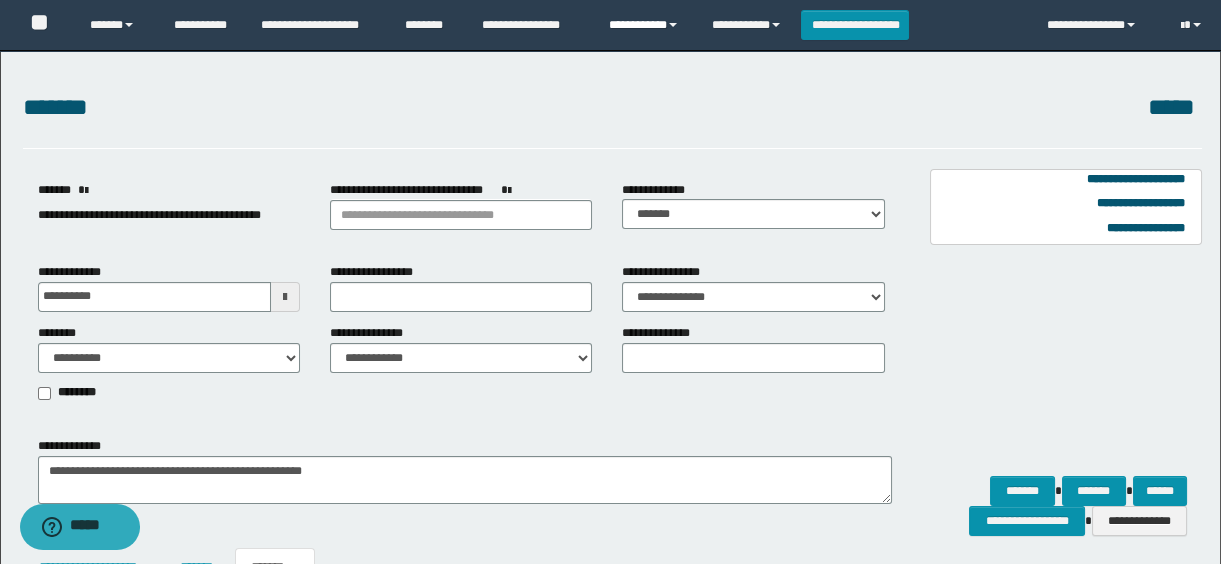 click on "**********" at bounding box center [645, 25] 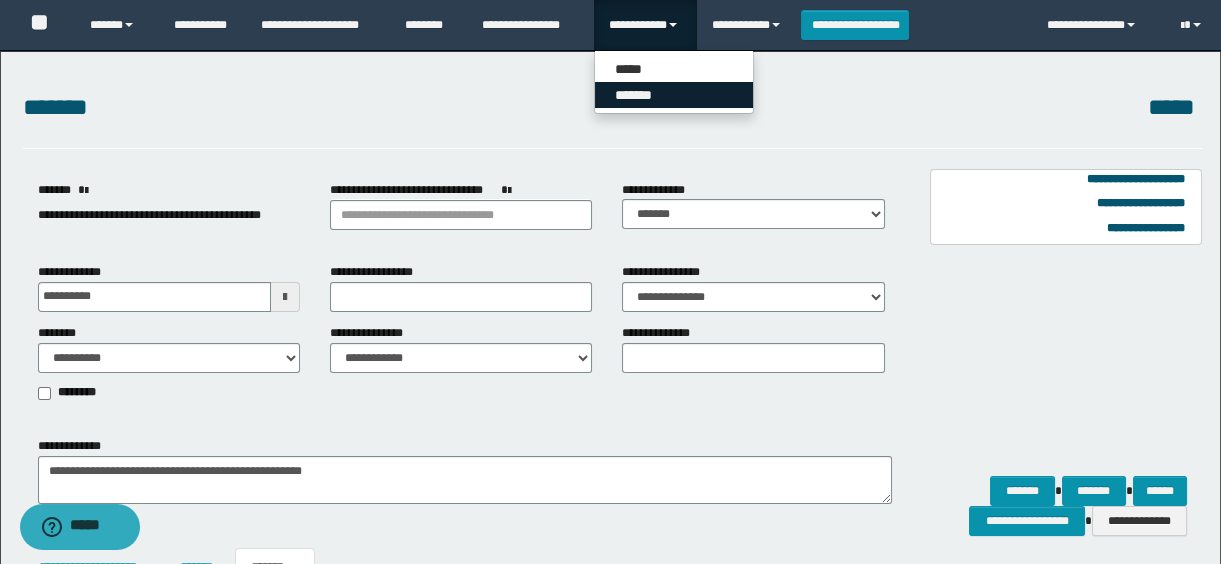 click on "*******" at bounding box center (674, 95) 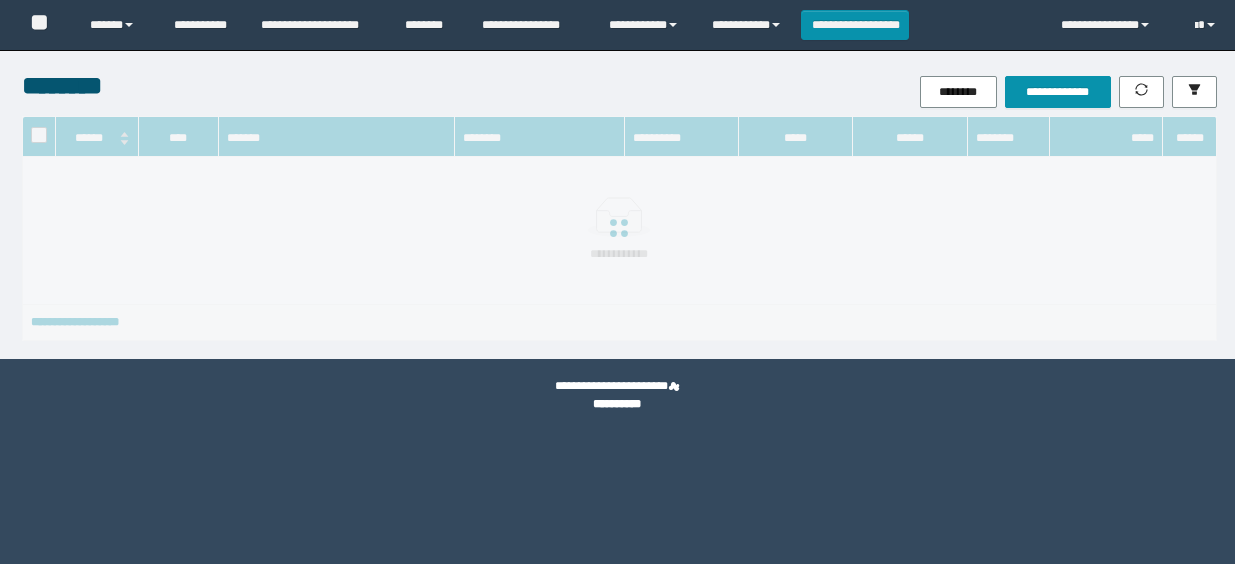 scroll, scrollTop: 0, scrollLeft: 0, axis: both 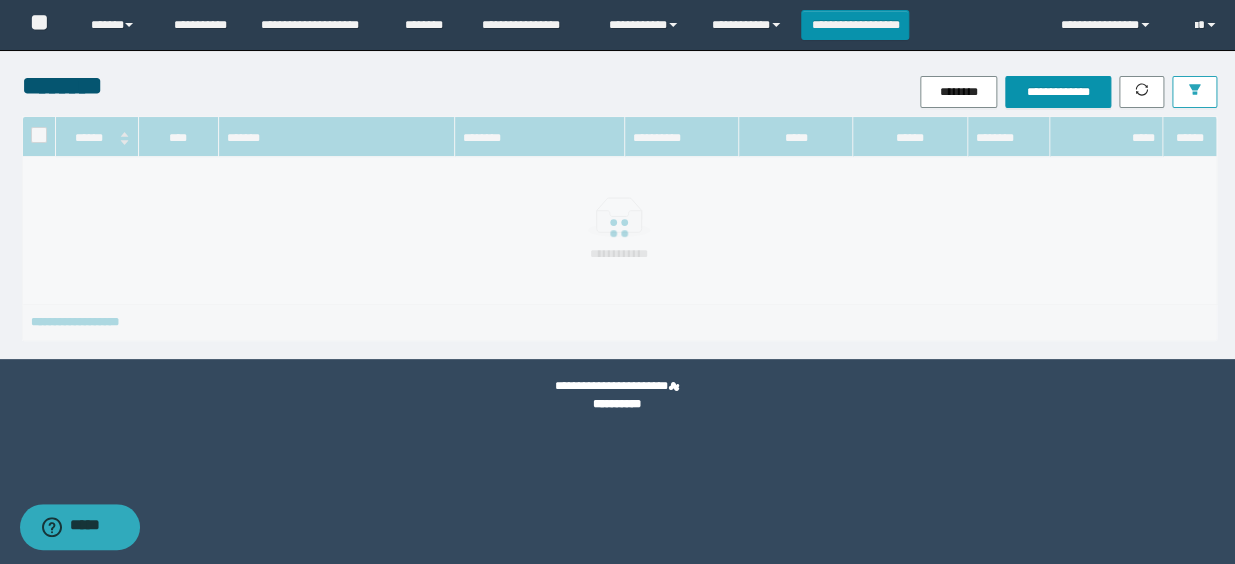 click at bounding box center [1194, 92] 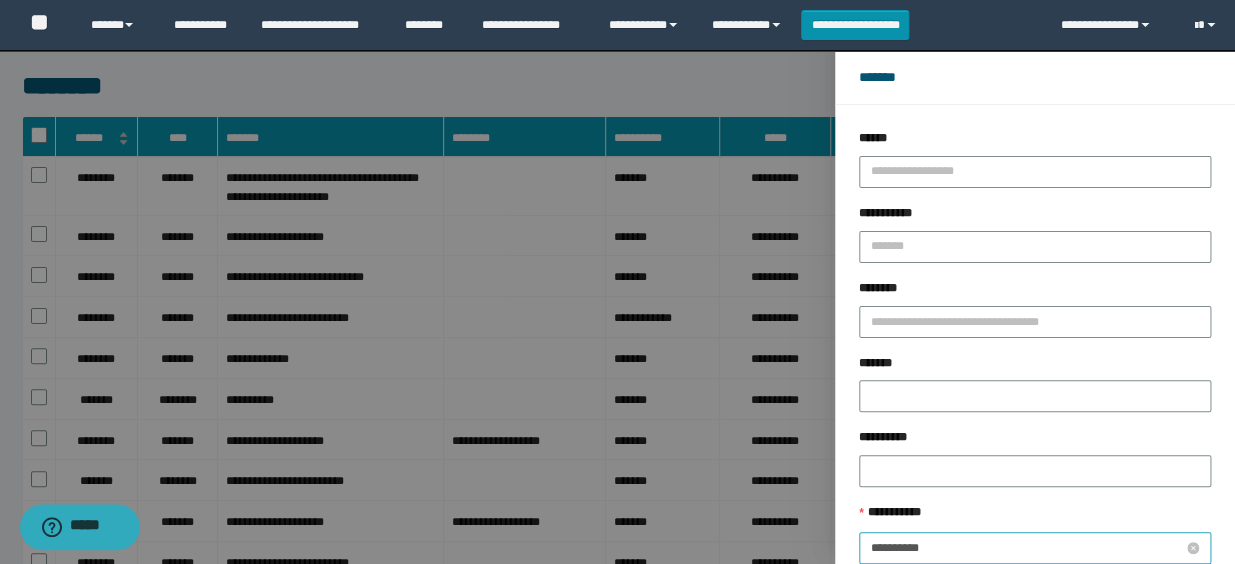 click on "**********" at bounding box center [1027, 548] 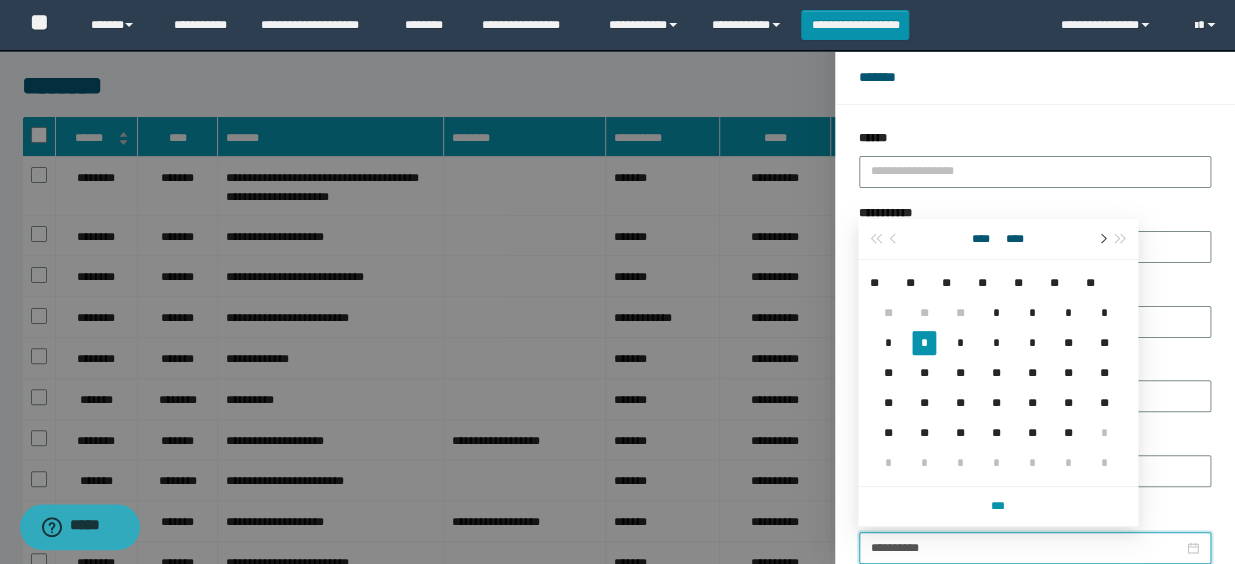 click at bounding box center (1101, 239) 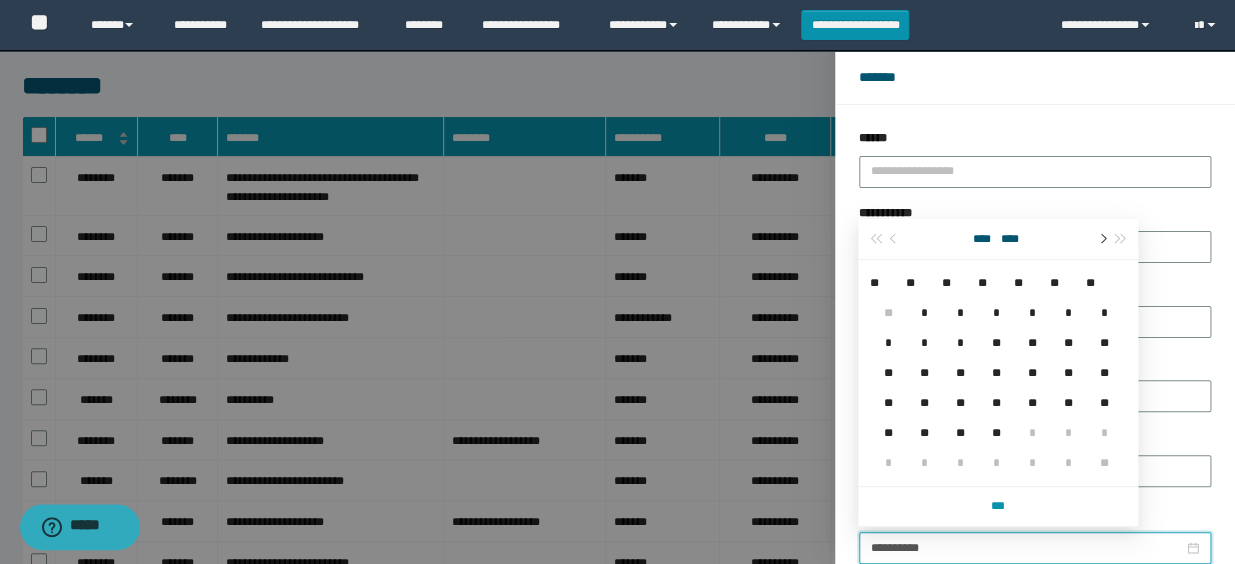 click at bounding box center (1101, 239) 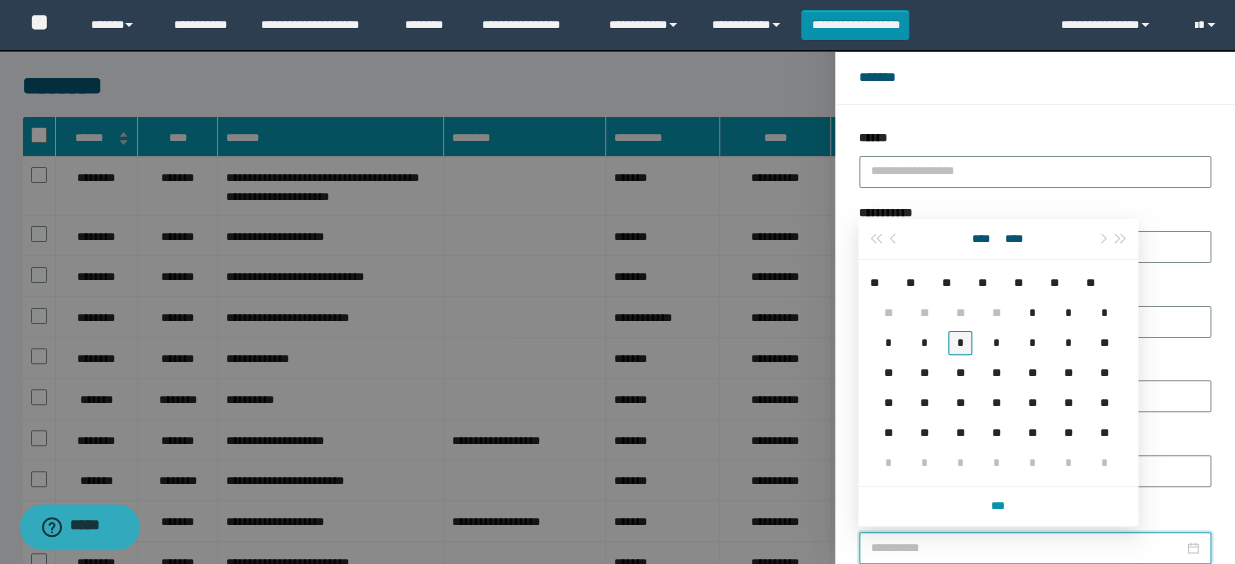 type on "**********" 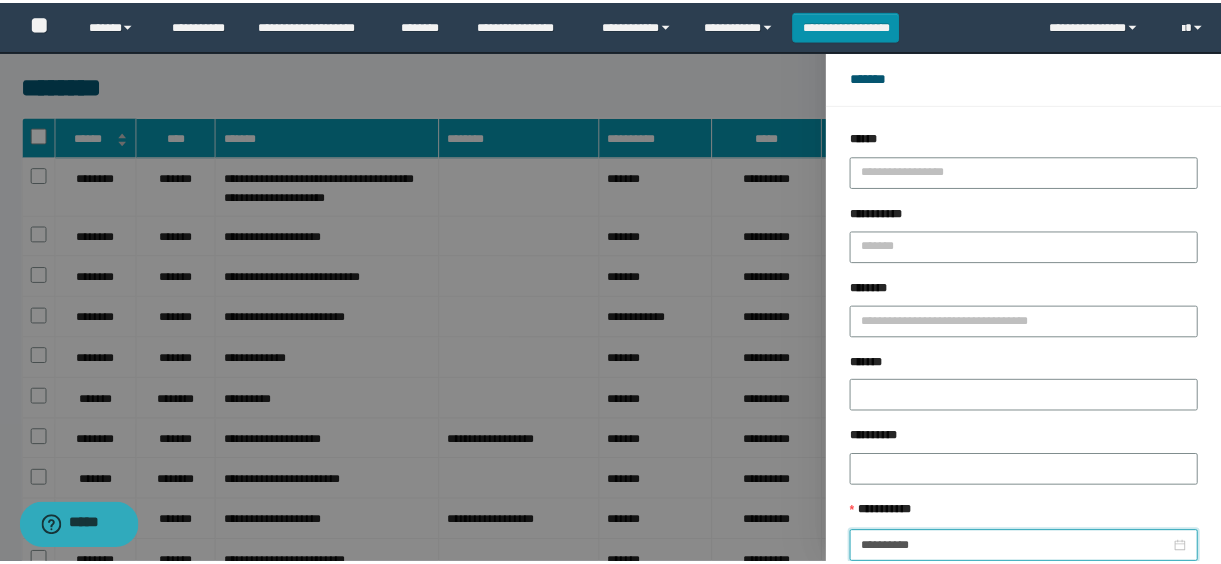 scroll, scrollTop: 112, scrollLeft: 0, axis: vertical 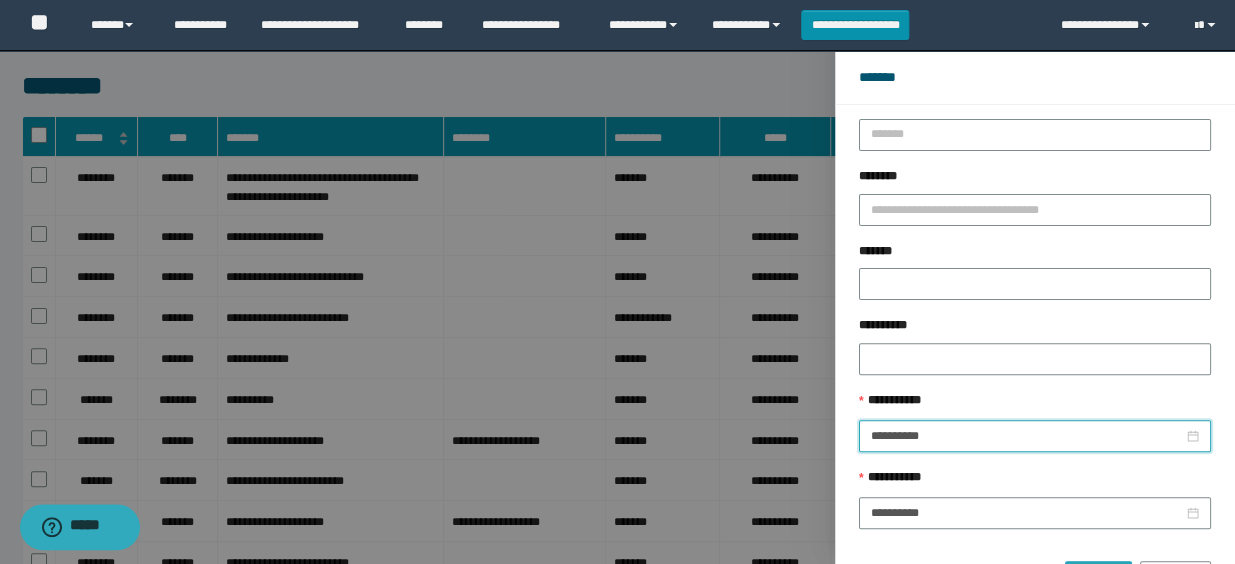 click on "******" at bounding box center [1098, 577] 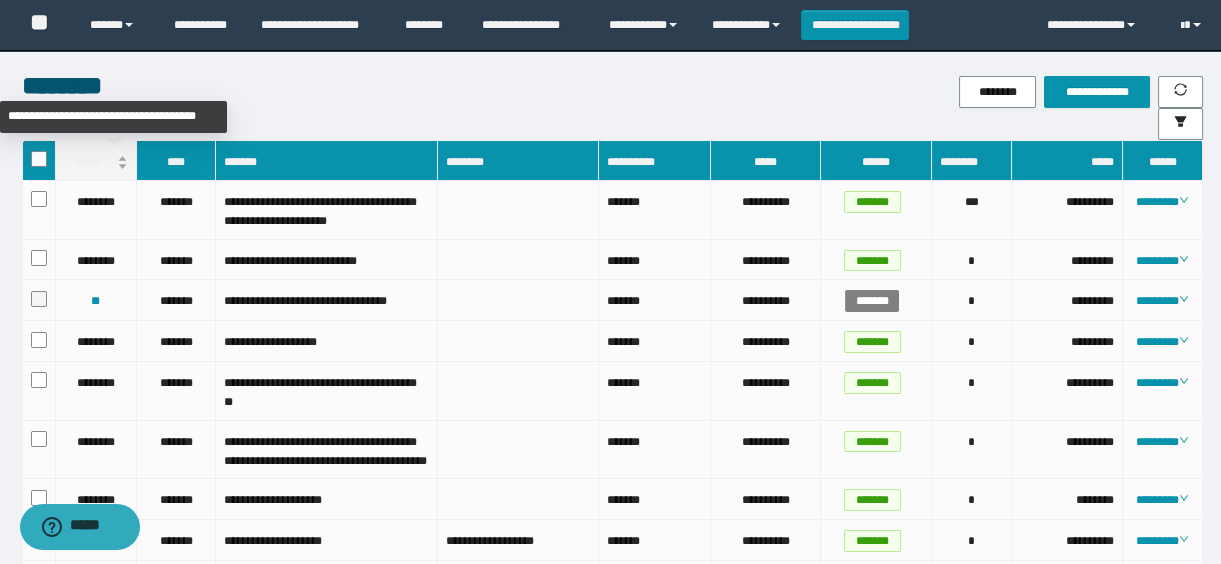 click on "******" at bounding box center [96, 162] 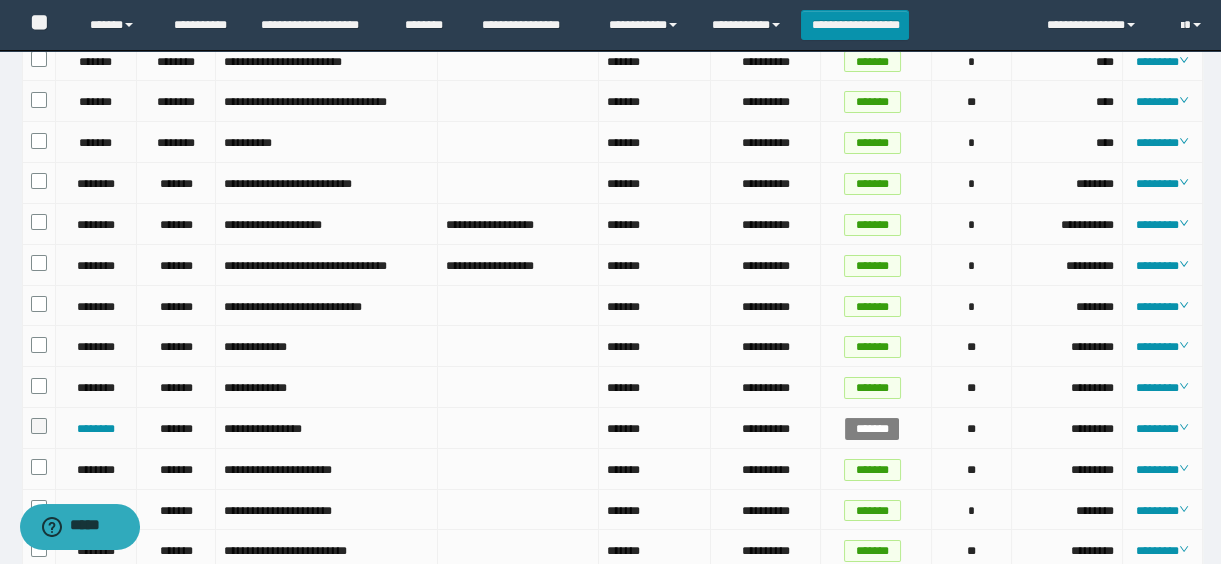 scroll, scrollTop: 545, scrollLeft: 0, axis: vertical 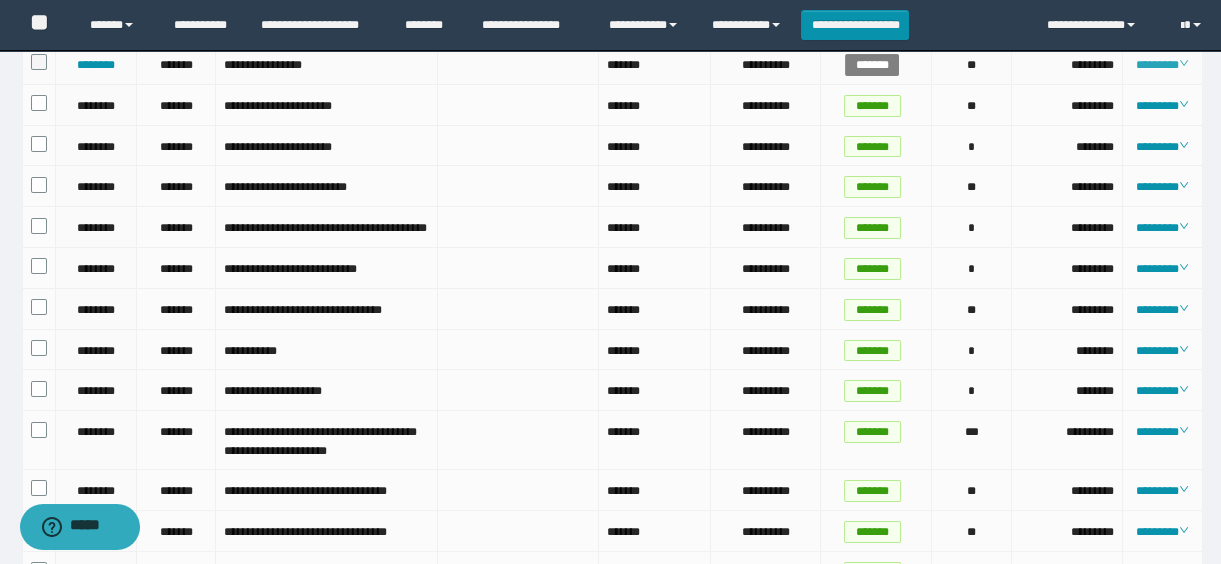 click on "********" at bounding box center (1162, 65) 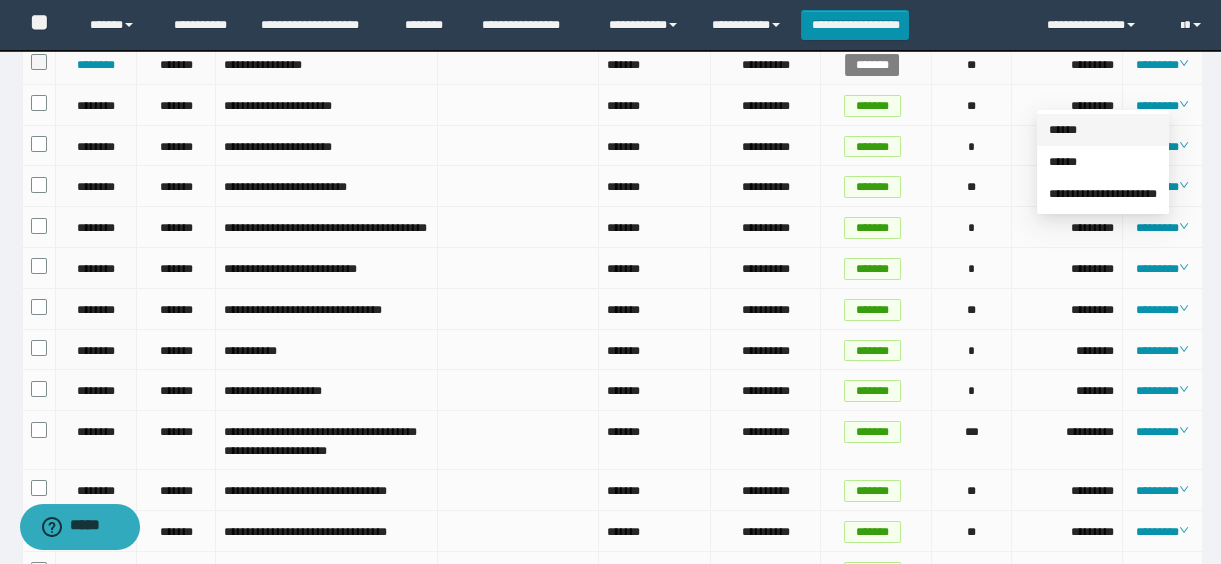 click on "******" at bounding box center (1063, 130) 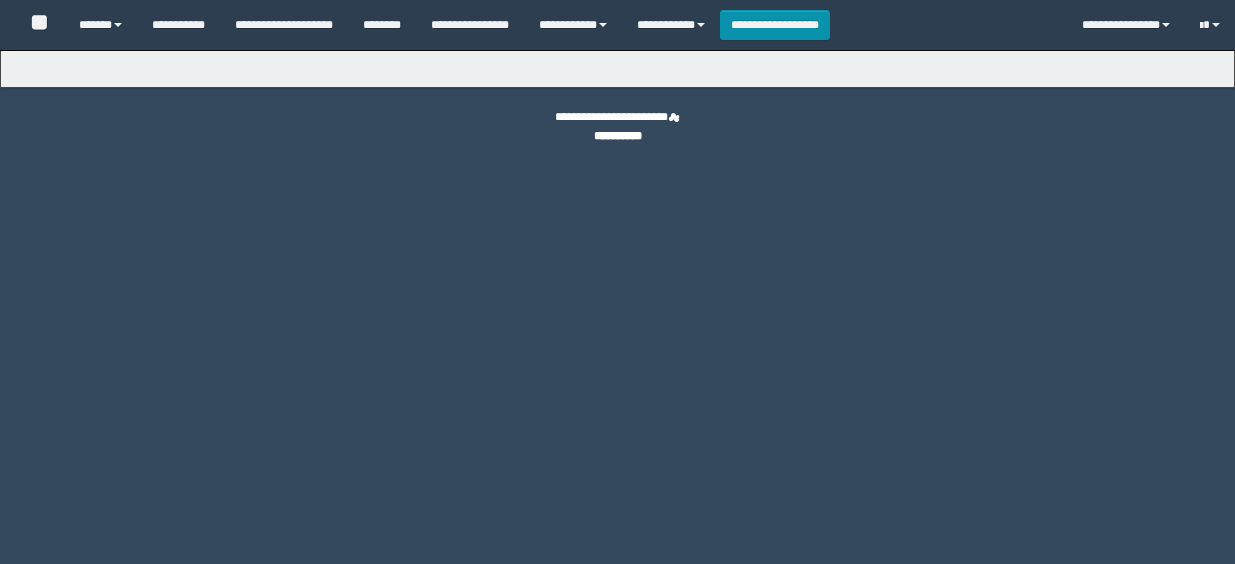 type 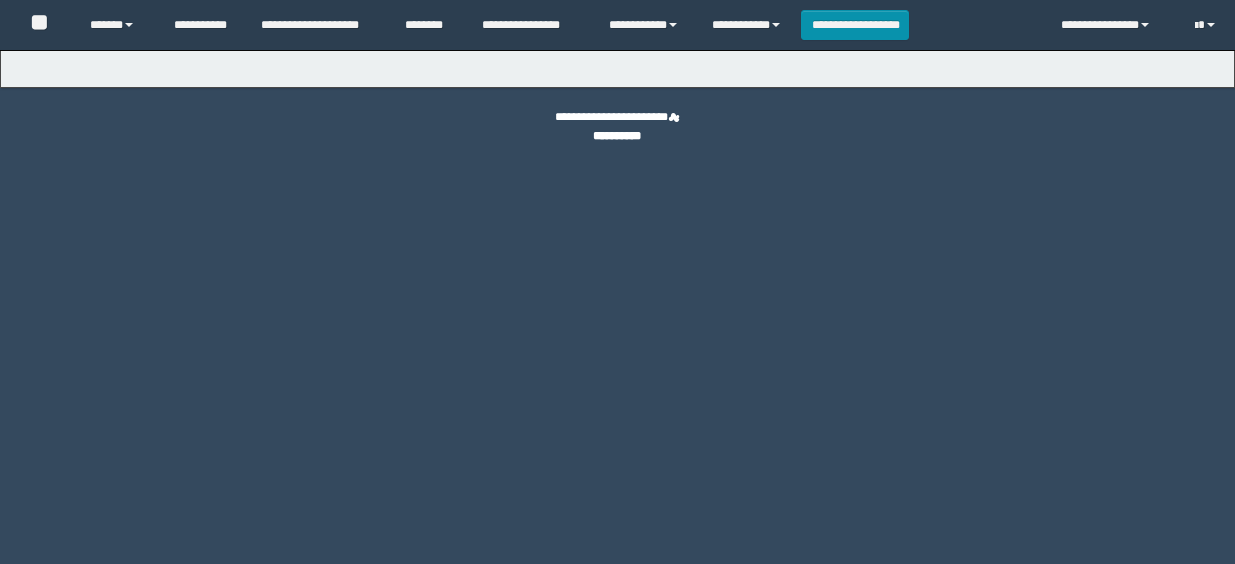 scroll, scrollTop: 0, scrollLeft: 0, axis: both 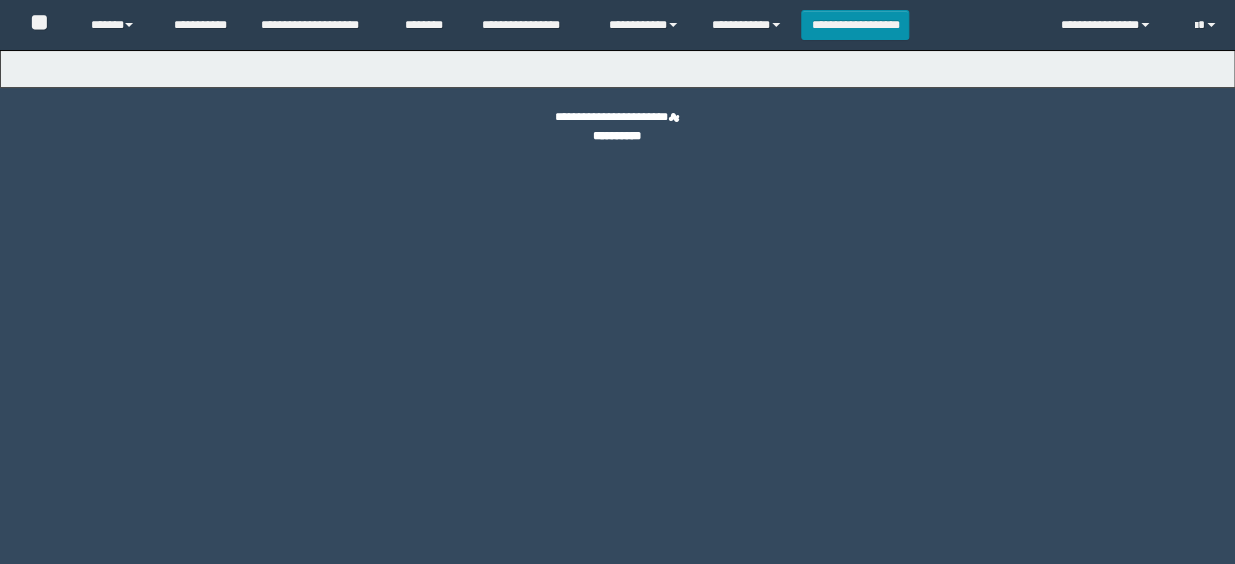 type 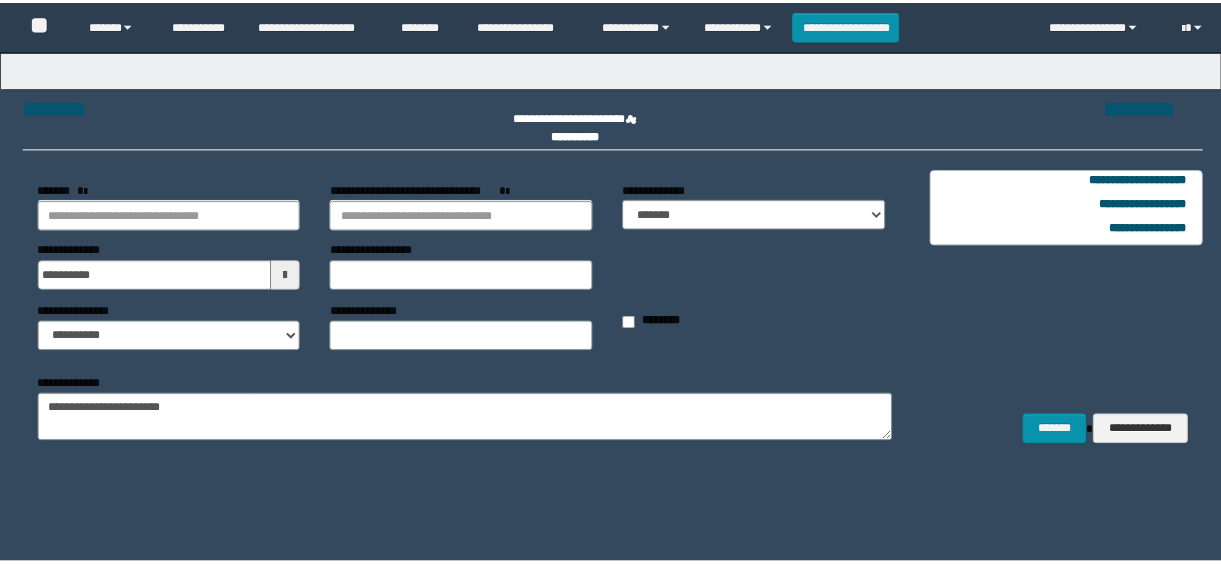 scroll, scrollTop: 0, scrollLeft: 0, axis: both 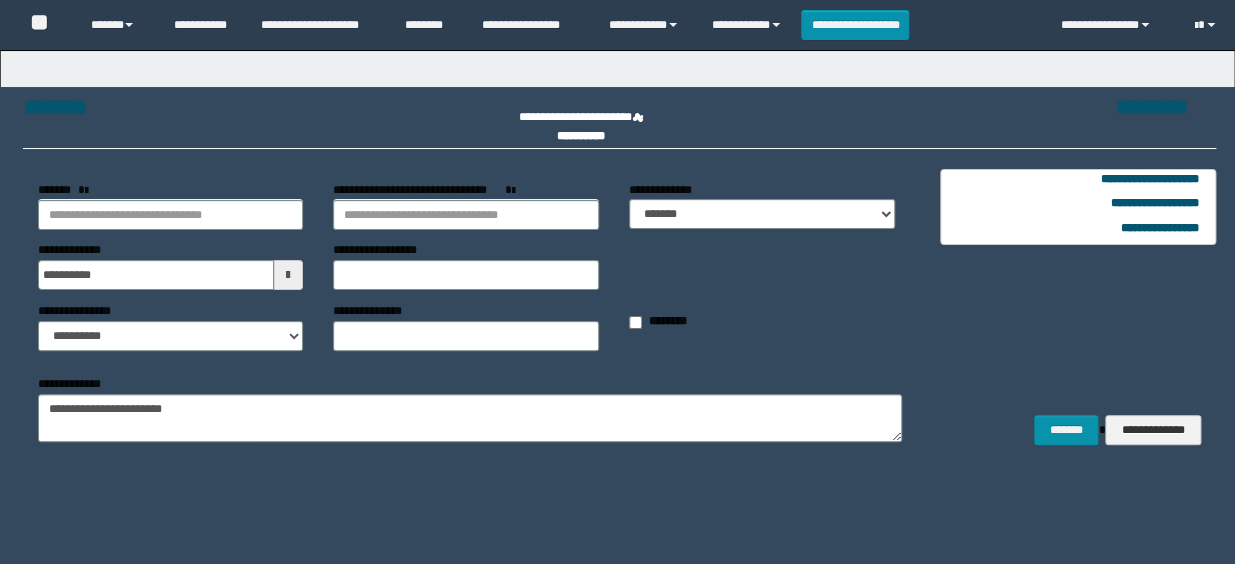 type on "**********" 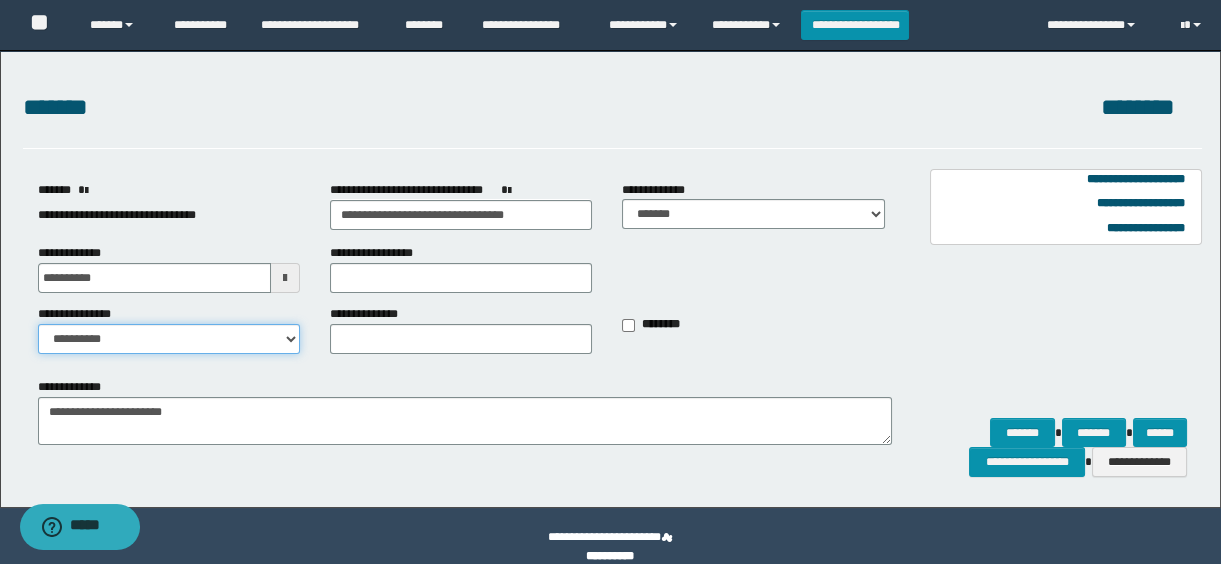 click on "**********" at bounding box center (169, 339) 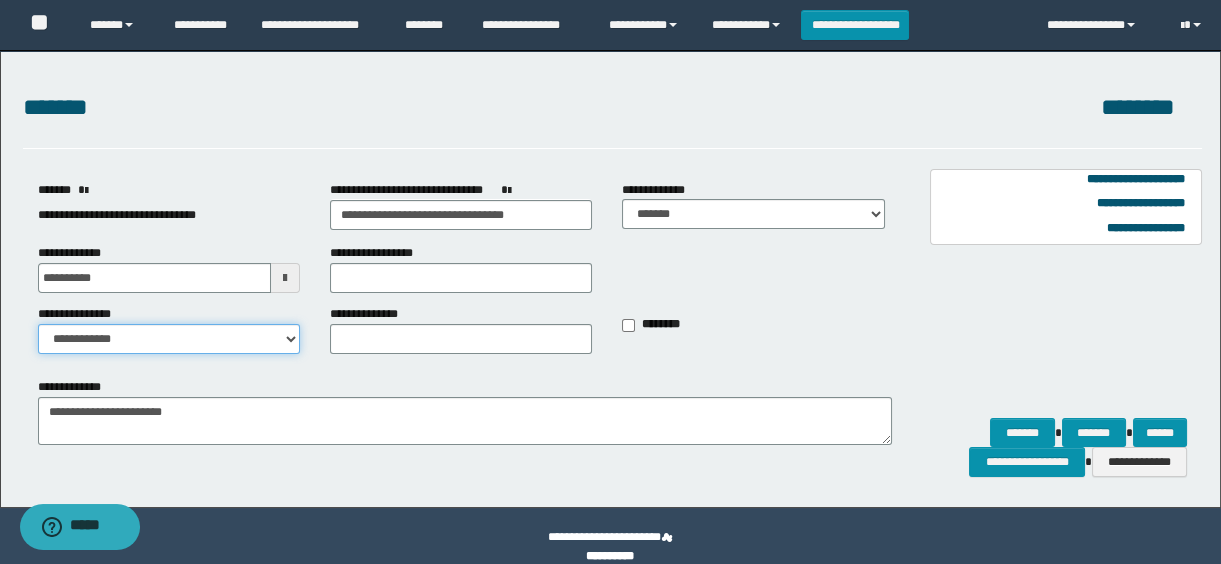 click on "**********" at bounding box center (169, 339) 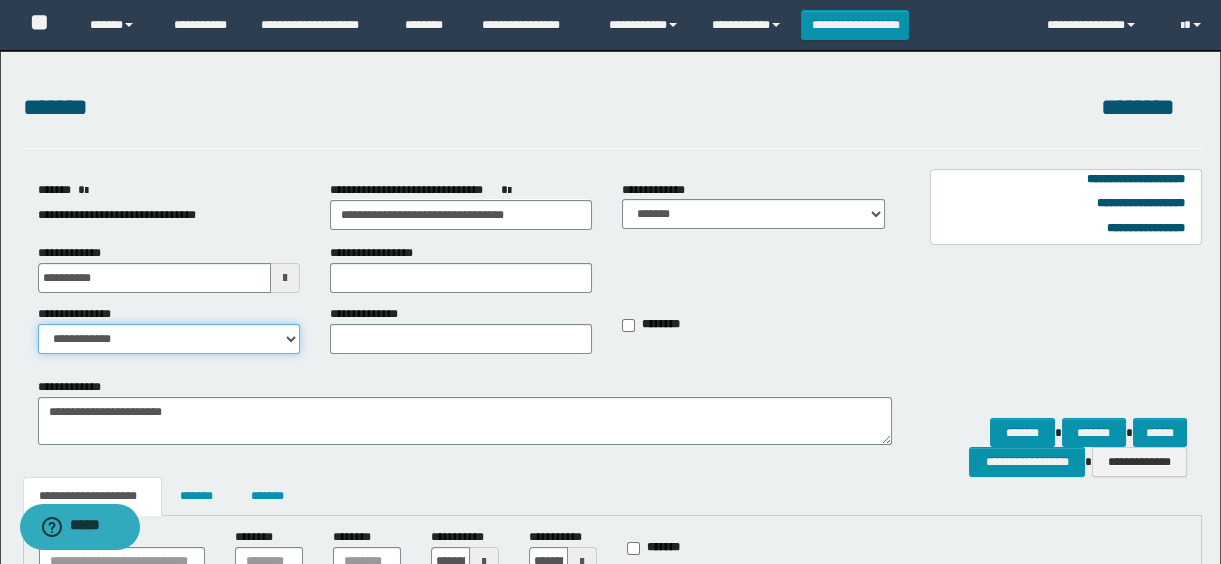 scroll, scrollTop: 181, scrollLeft: 0, axis: vertical 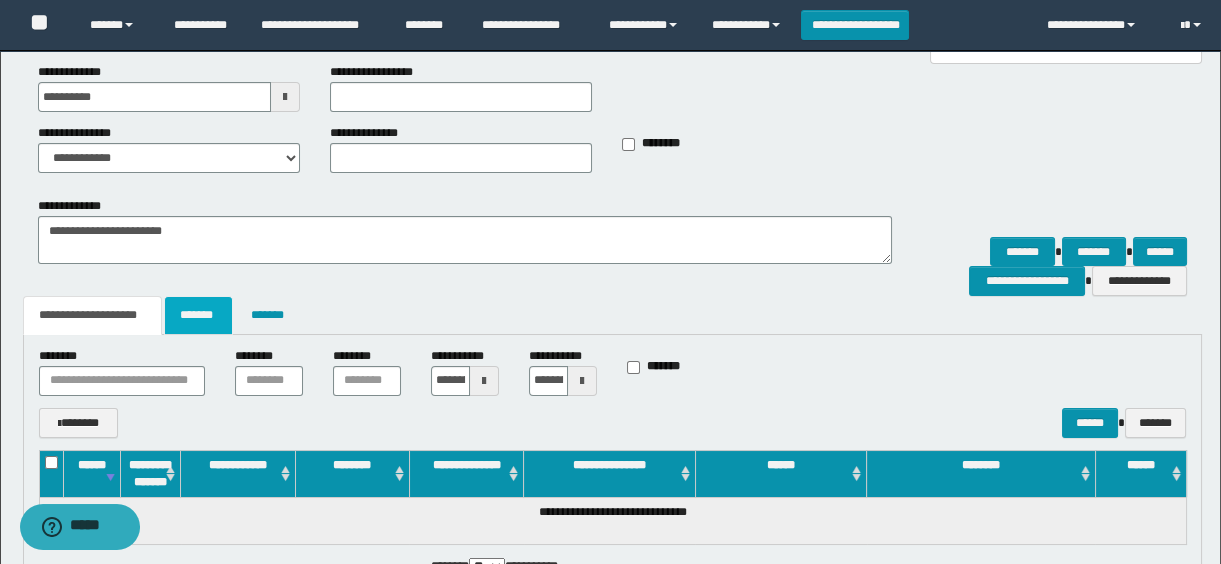 click on "*******" at bounding box center [198, 315] 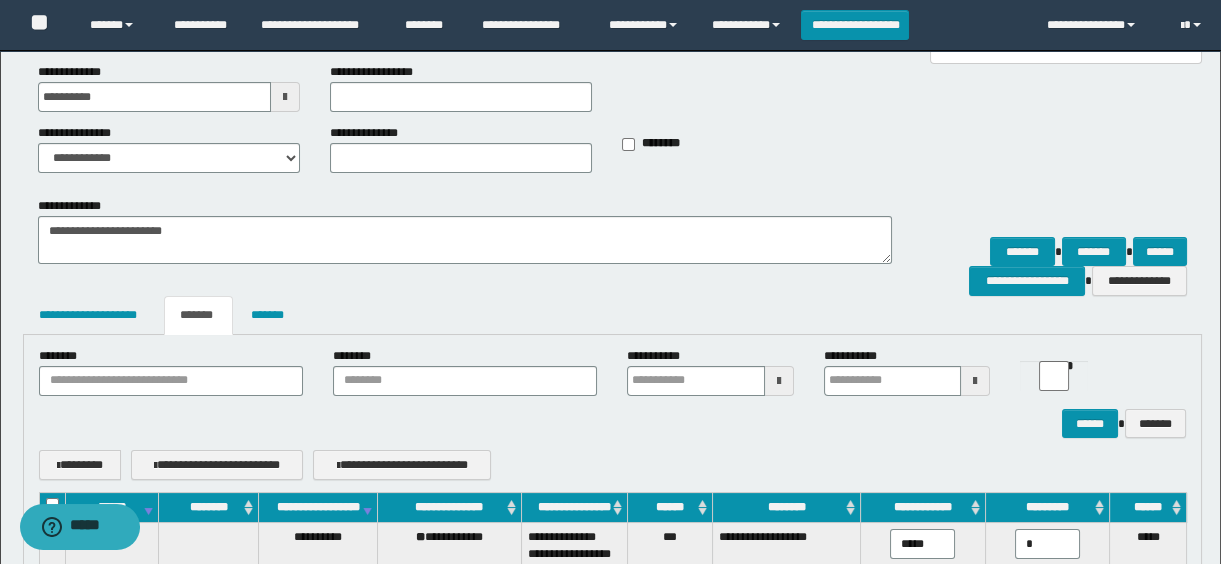 scroll, scrollTop: 454, scrollLeft: 0, axis: vertical 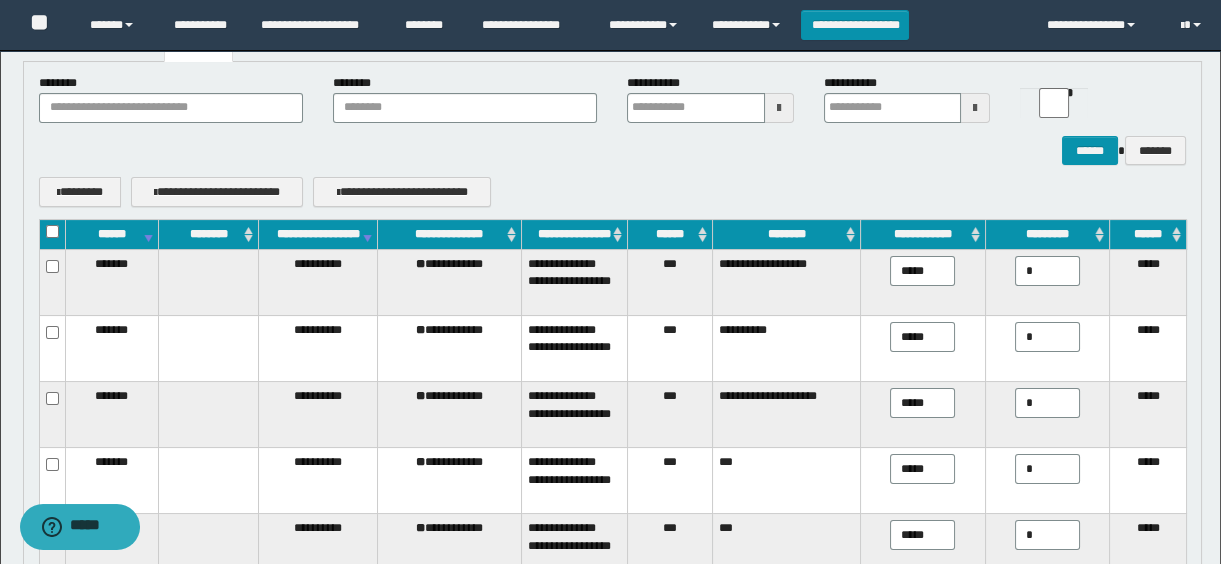 click on "**********" at bounding box center (923, 235) 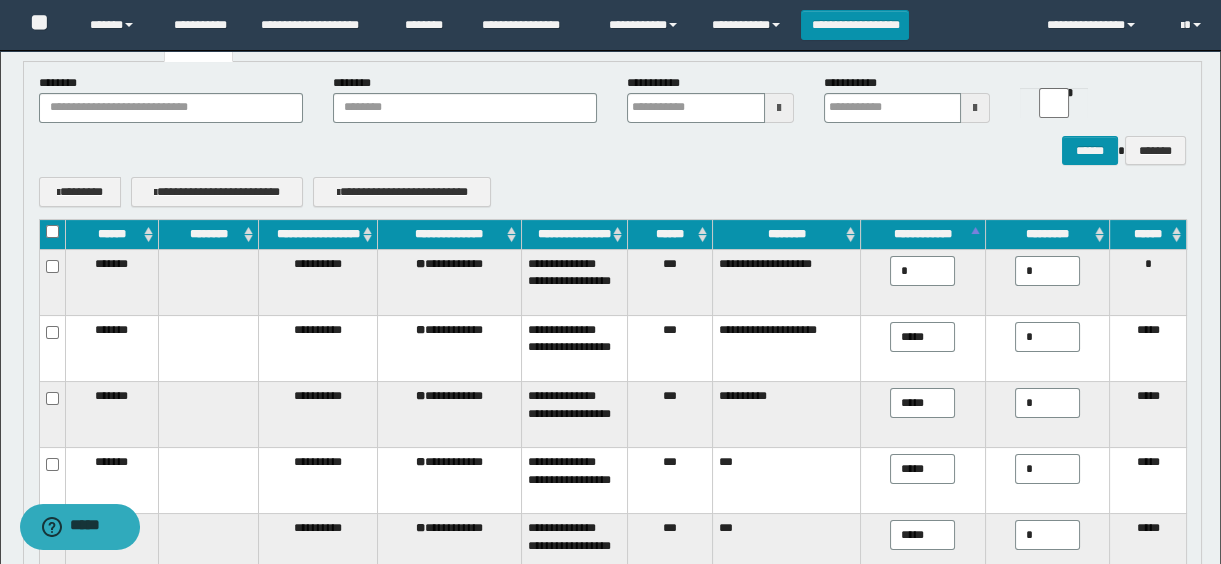 click on "*" at bounding box center (922, 271) 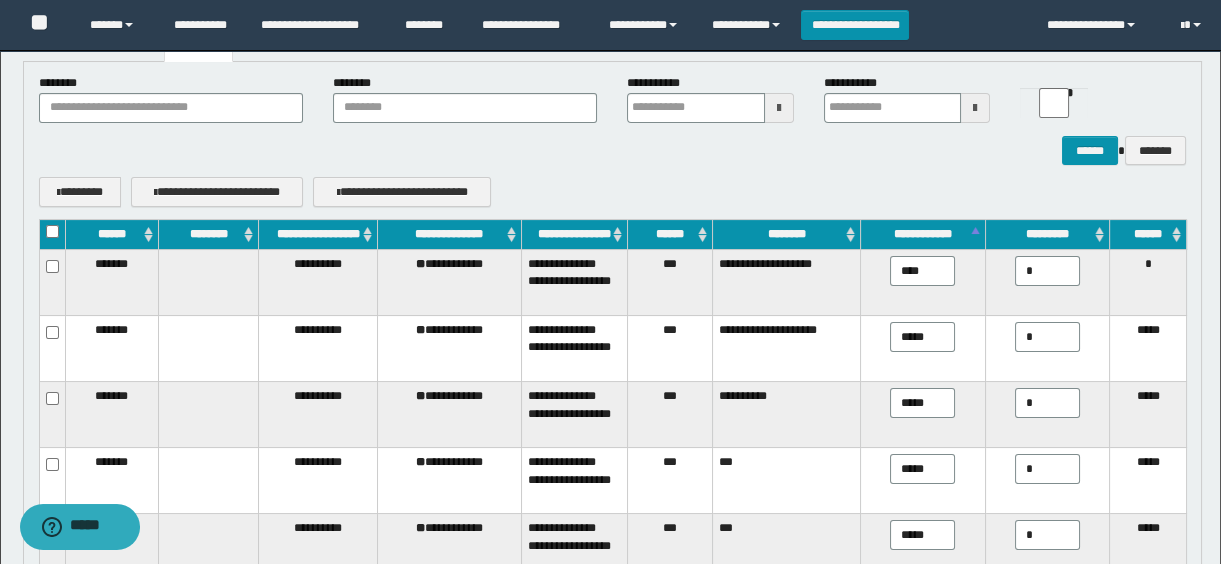 type on "*****" 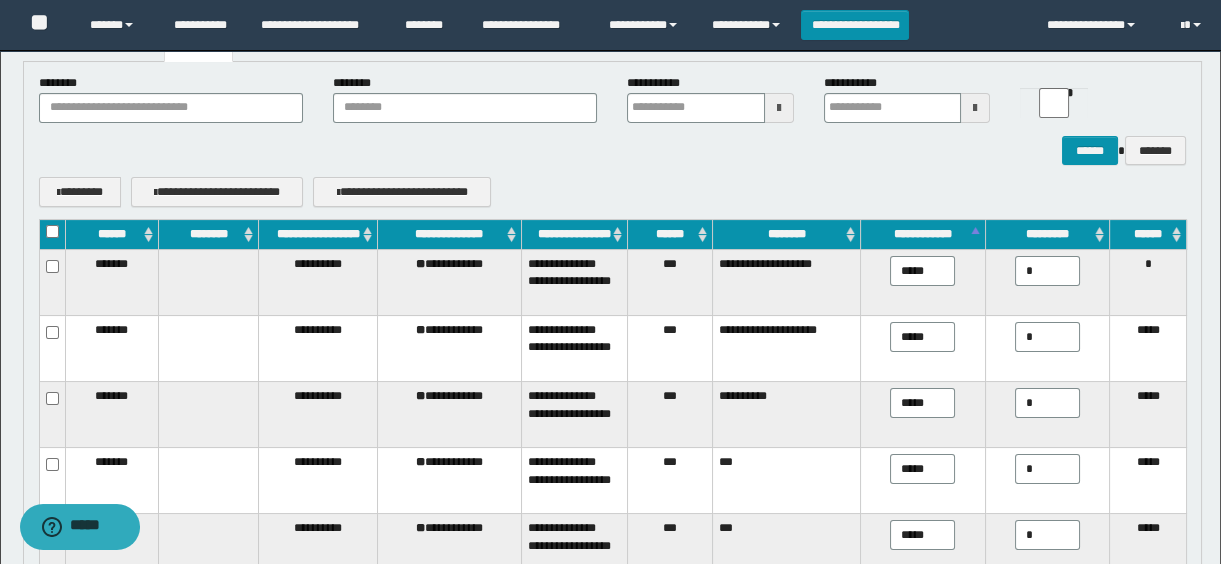 click on "*****" at bounding box center [922, 271] 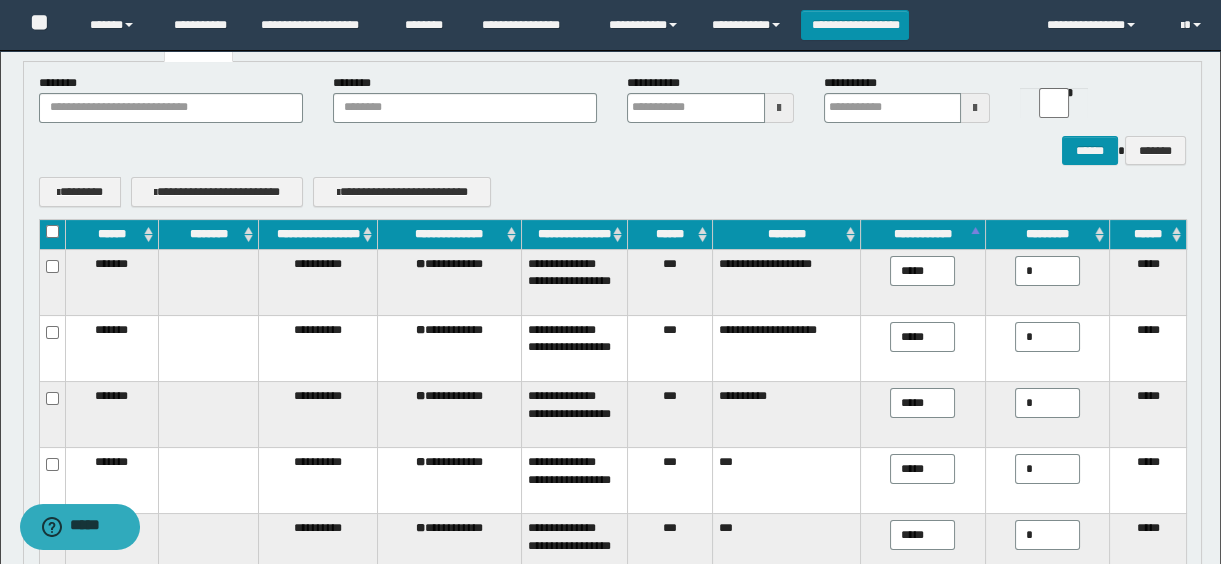 drag, startPoint x: 946, startPoint y: 296, endPoint x: 885, endPoint y: 300, distance: 61.13101 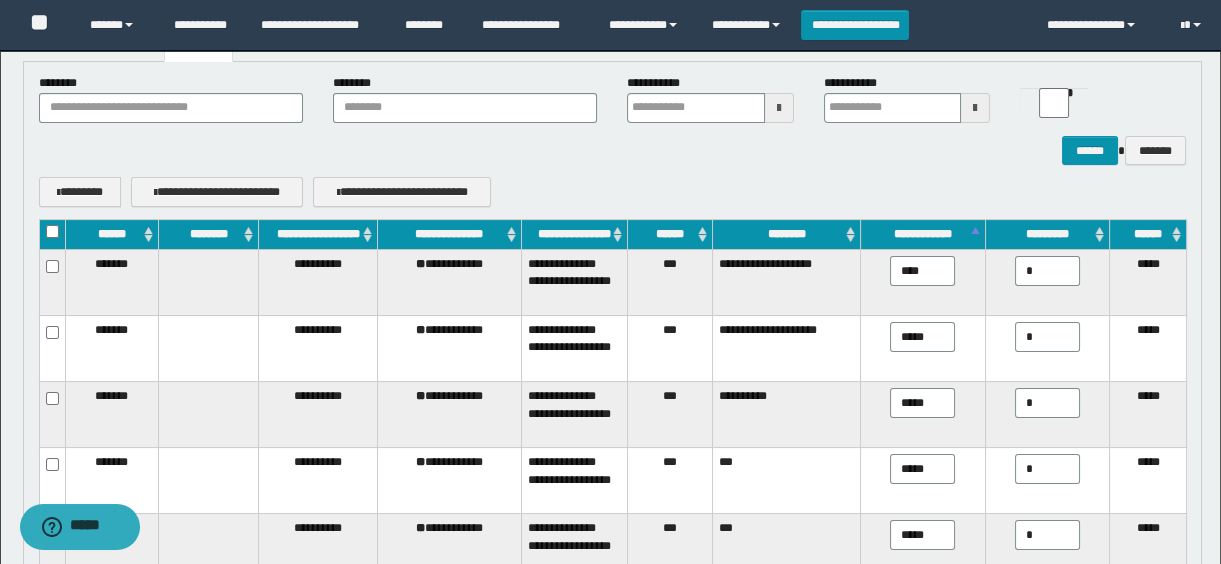 type on "*****" 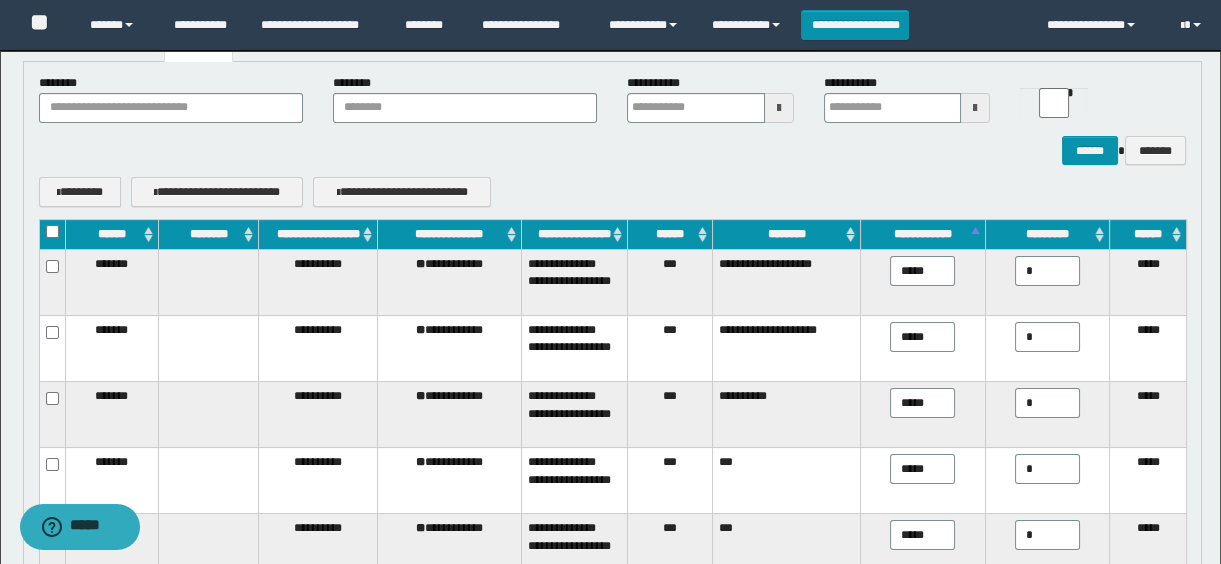 type 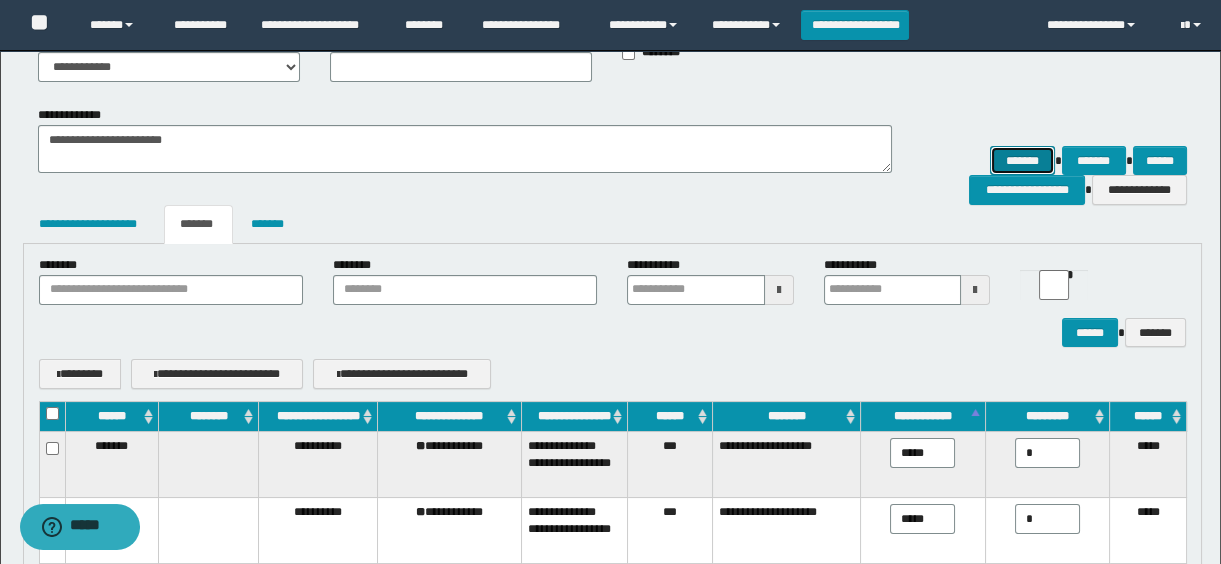click on "*******" at bounding box center [1022, 161] 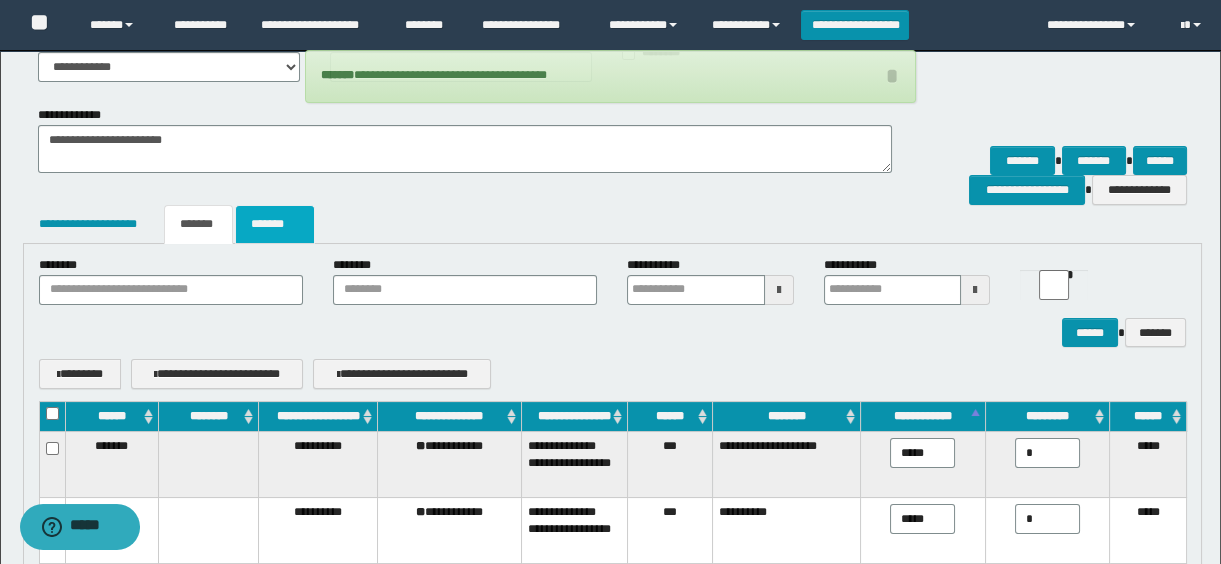 click on "*******" at bounding box center [275, 224] 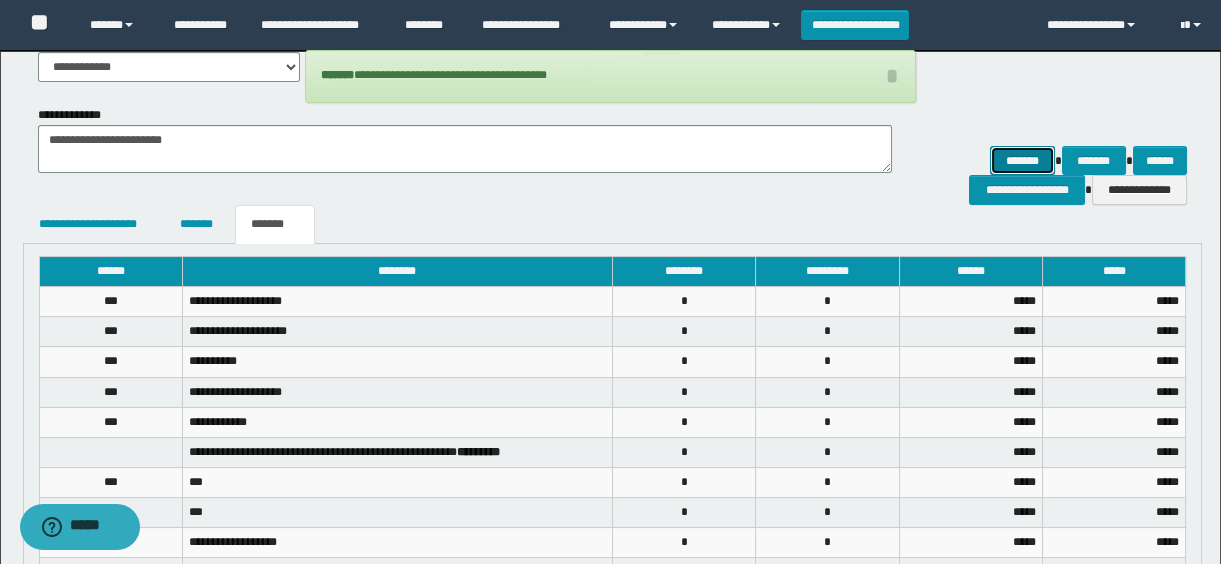 click on "*******" at bounding box center (1022, 161) 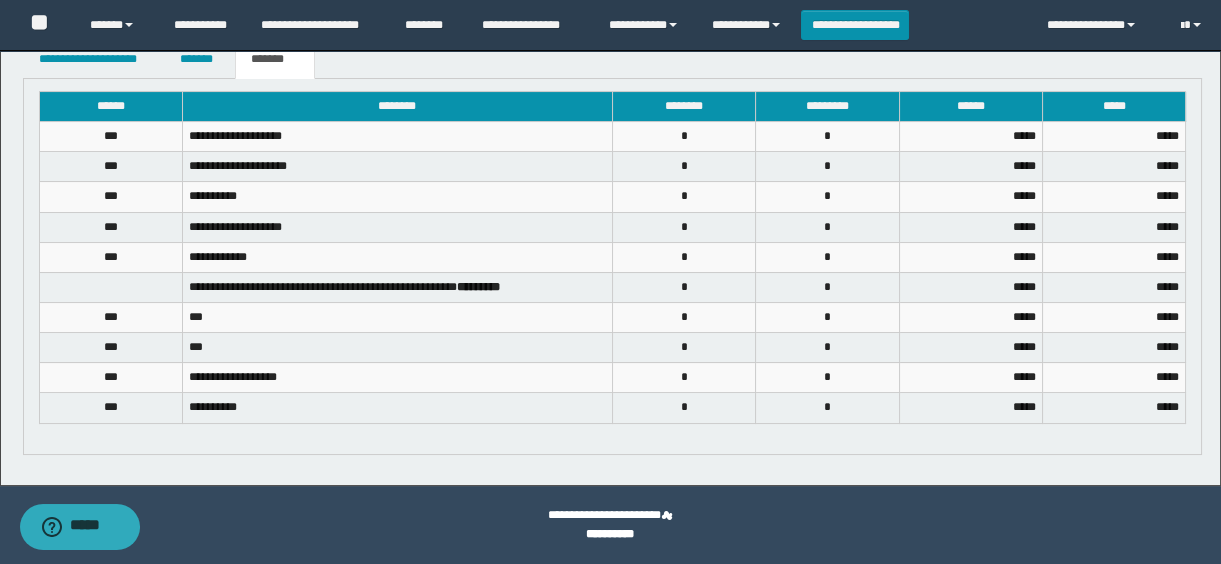 scroll, scrollTop: 255, scrollLeft: 0, axis: vertical 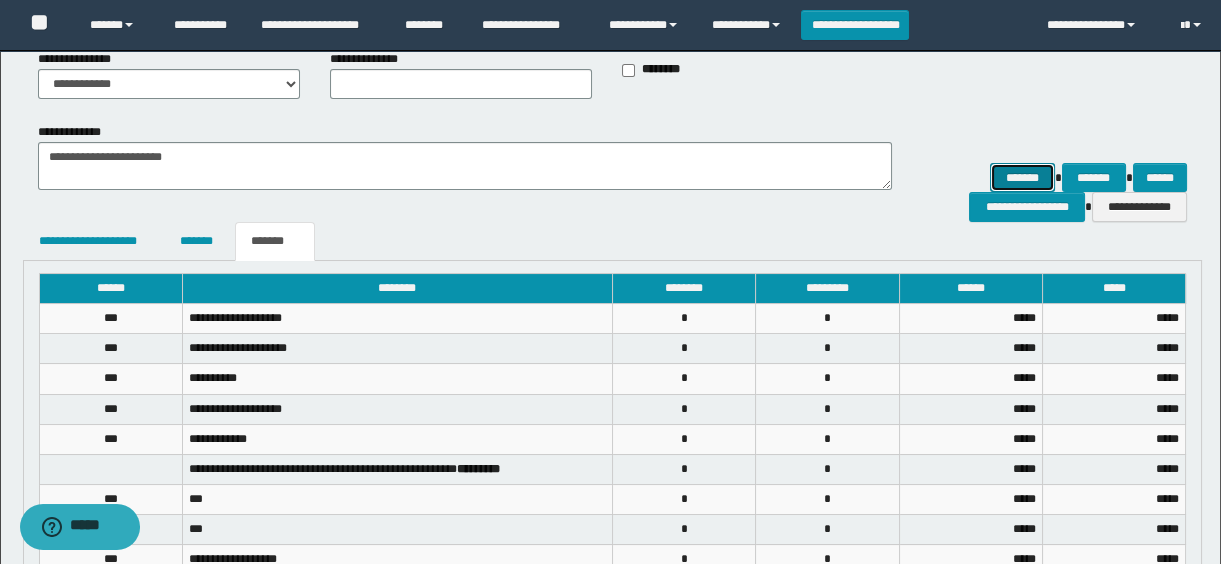 click on "*******" at bounding box center [1022, 178] 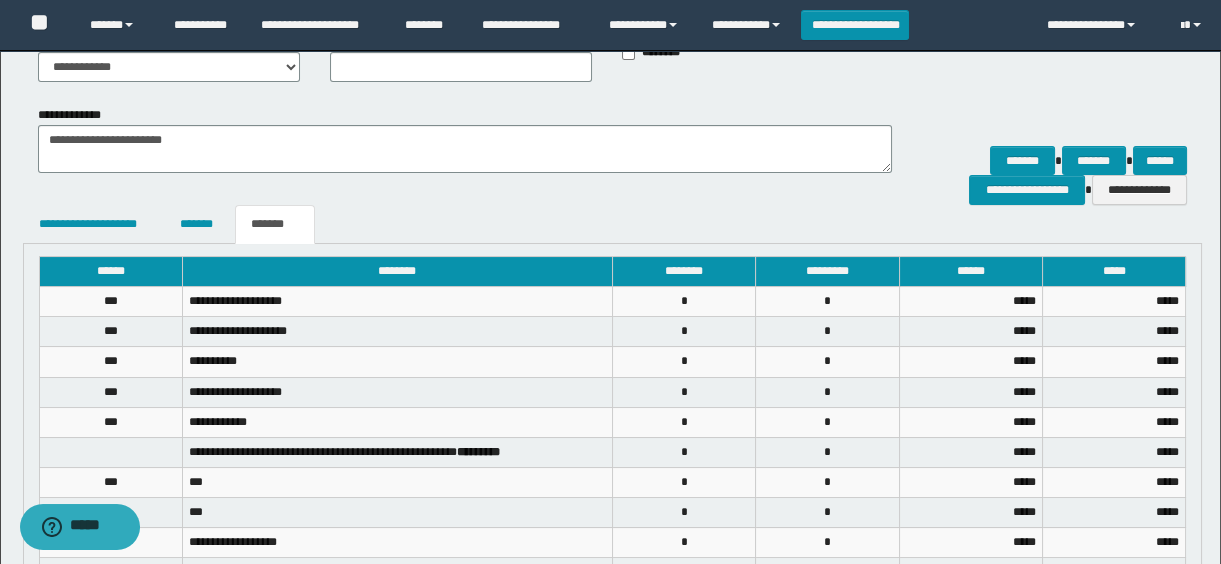scroll, scrollTop: 90, scrollLeft: 0, axis: vertical 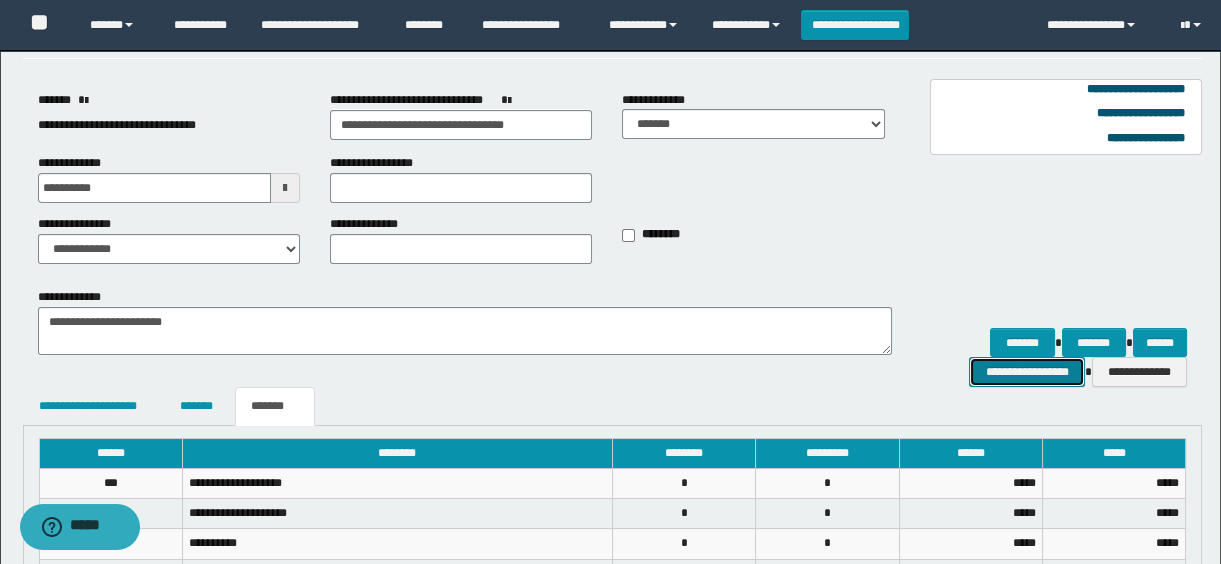 click on "**********" at bounding box center (1026, 372) 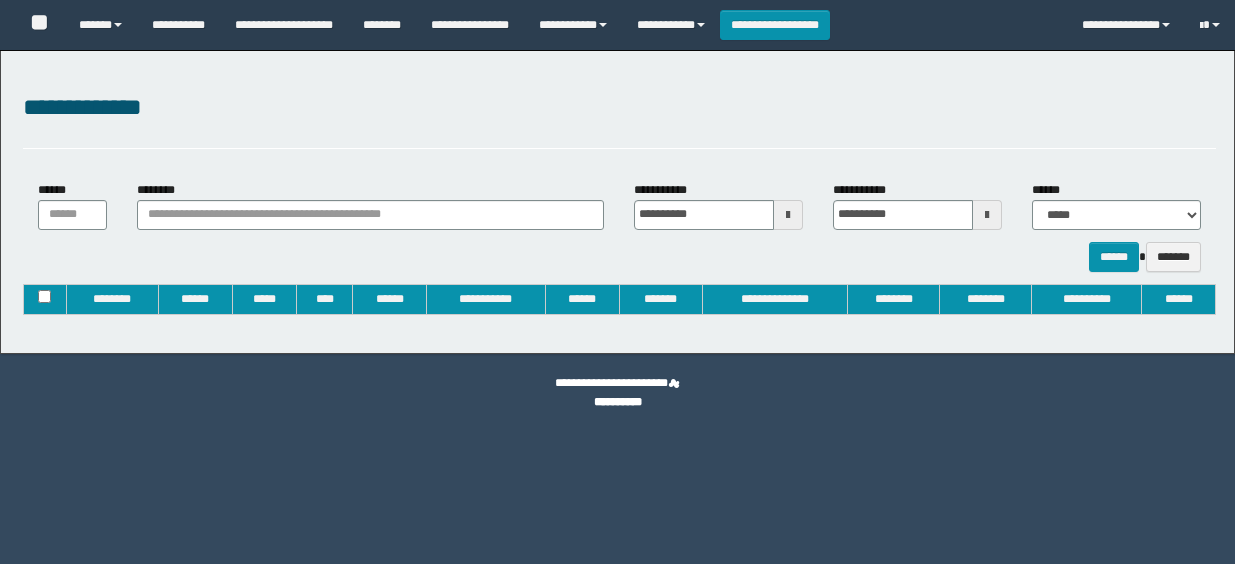 type on "**********" 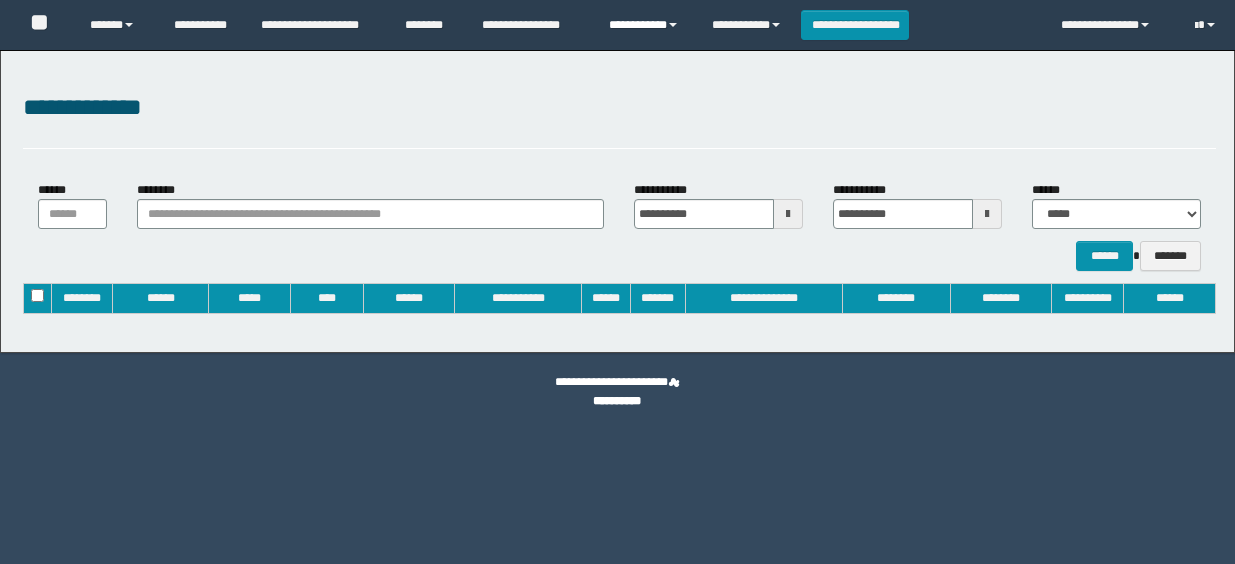 scroll, scrollTop: 0, scrollLeft: 0, axis: both 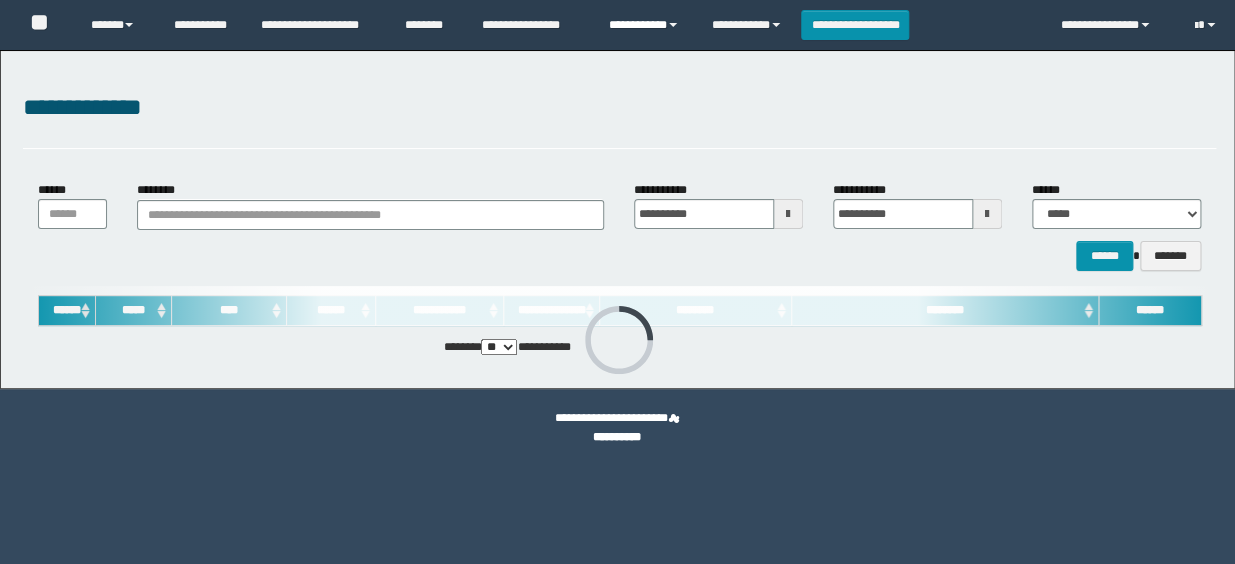 click on "**********" at bounding box center (645, 25) 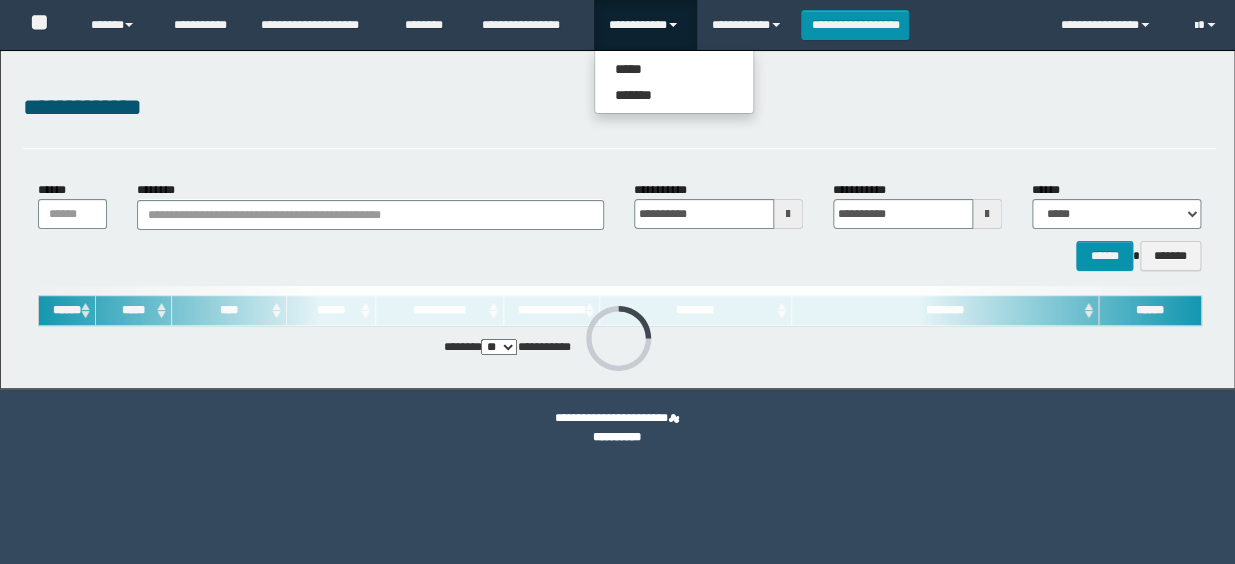 scroll, scrollTop: 0, scrollLeft: 0, axis: both 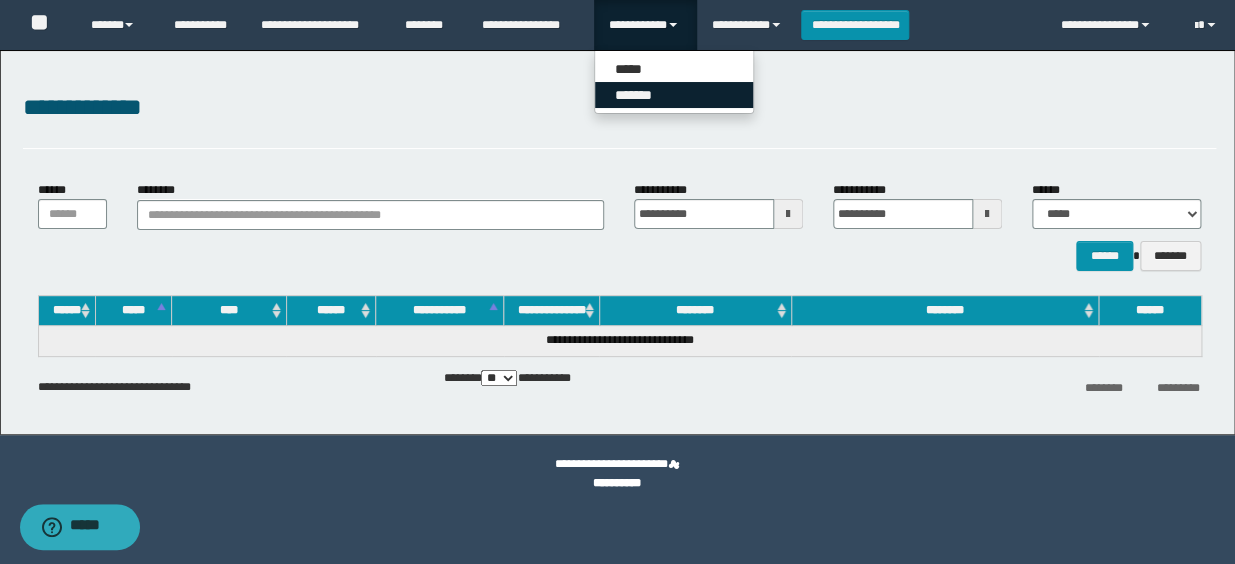 click on "*******" at bounding box center [674, 95] 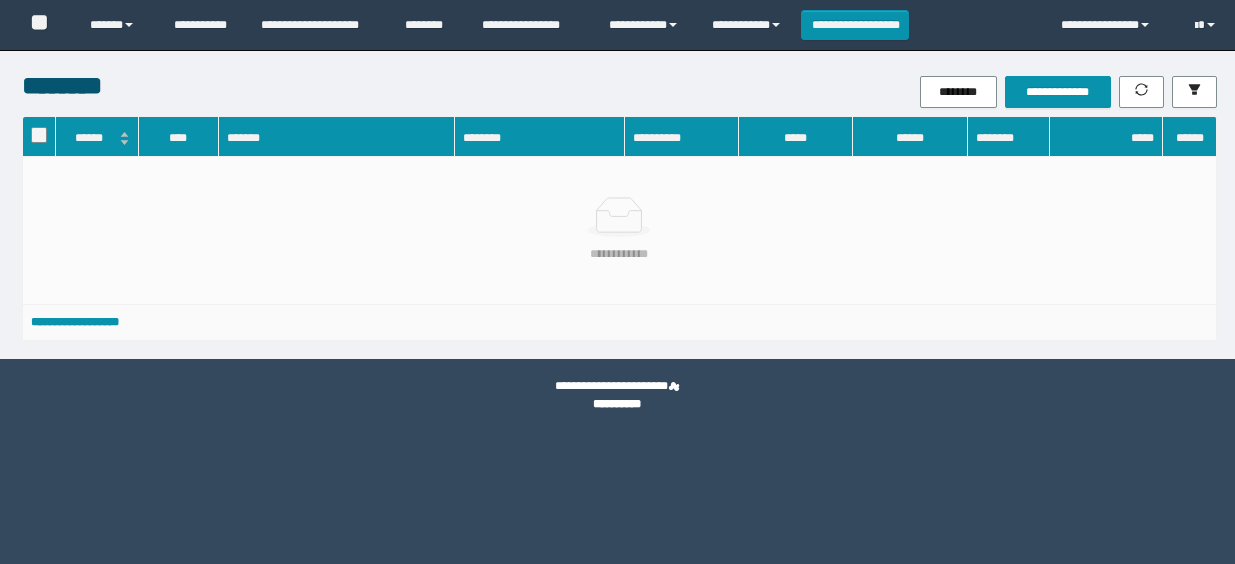 scroll, scrollTop: 0, scrollLeft: 0, axis: both 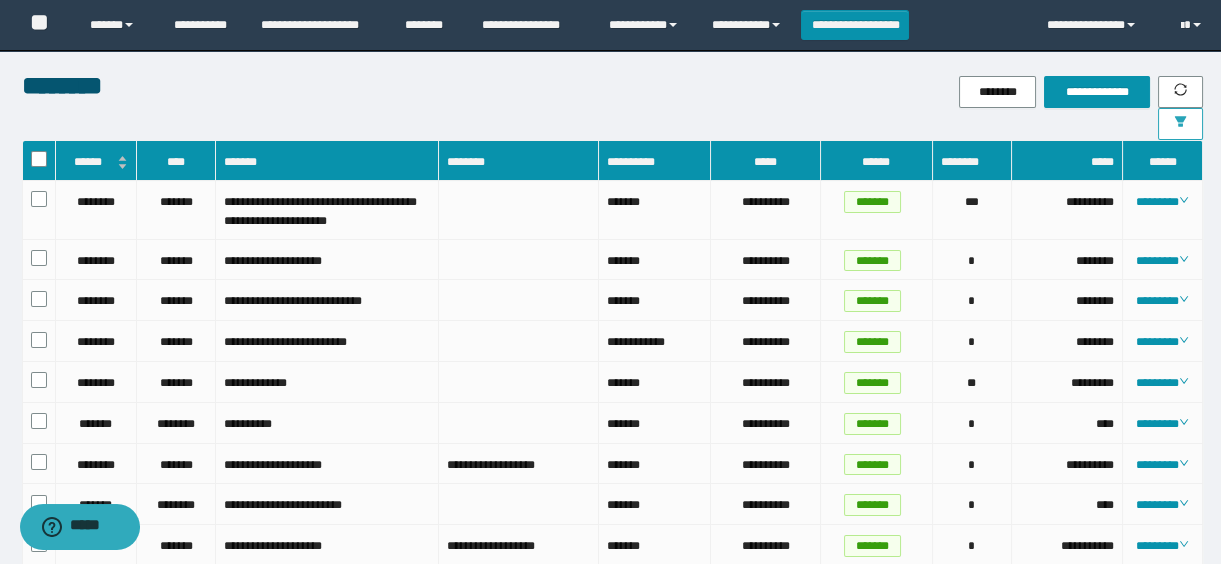click at bounding box center [1180, 124] 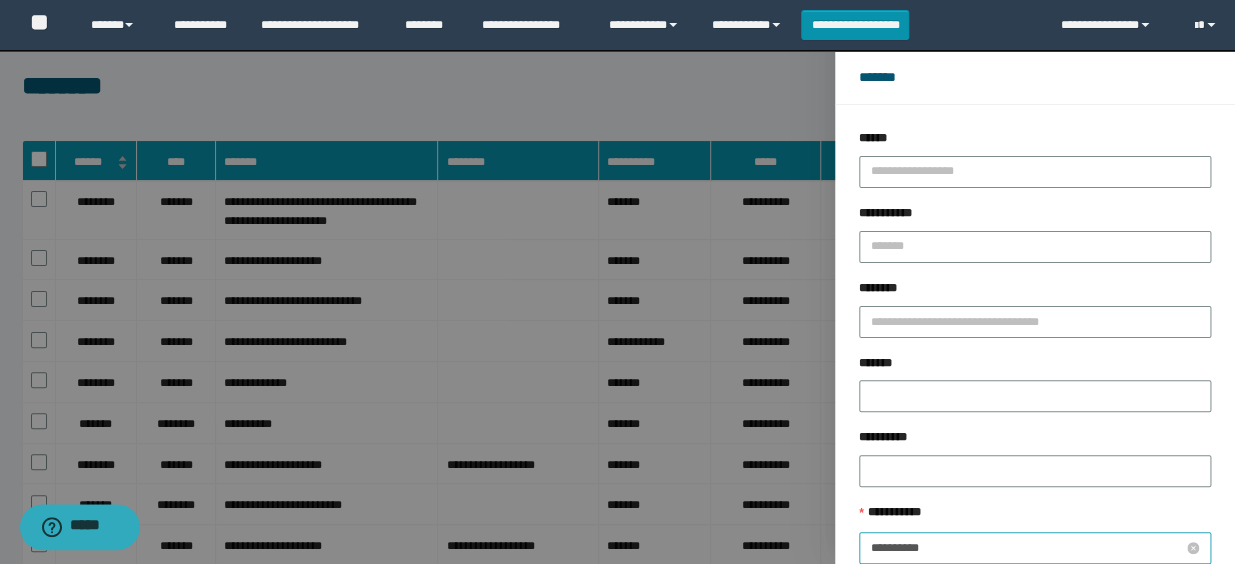 drag, startPoint x: 995, startPoint y: 525, endPoint x: 991, endPoint y: 536, distance: 11.7046995 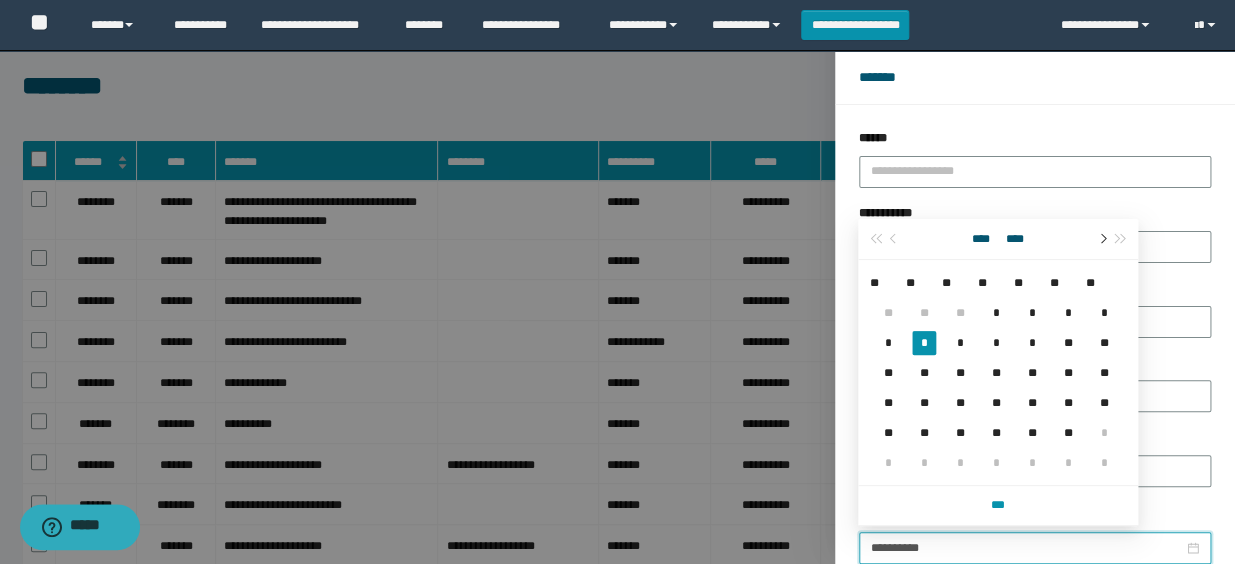 click at bounding box center [1101, 239] 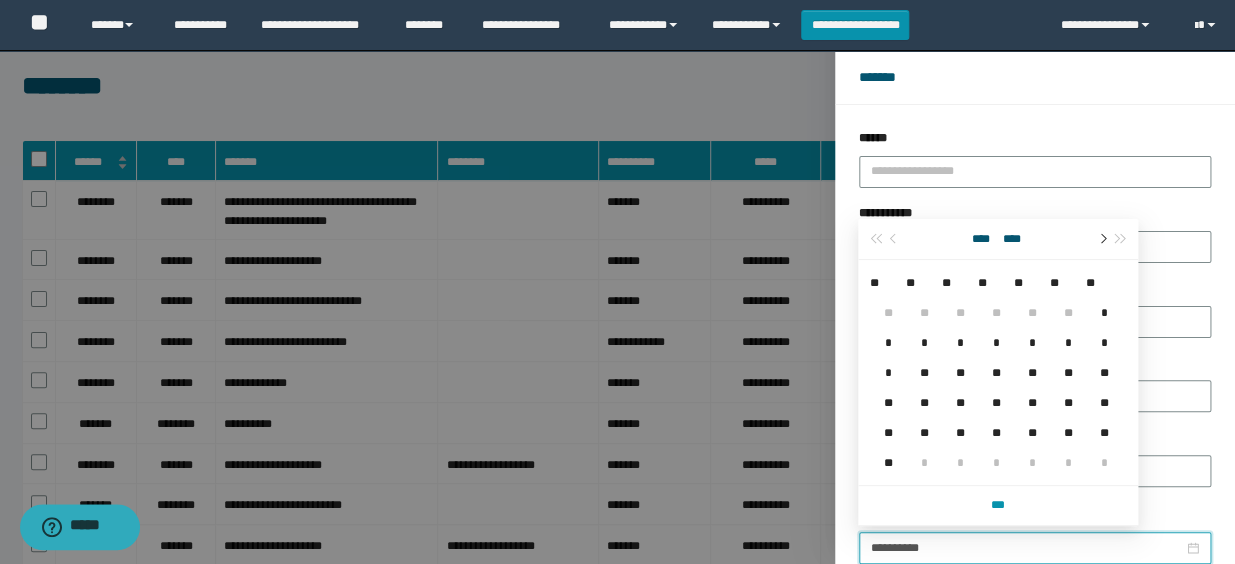 click at bounding box center [1101, 239] 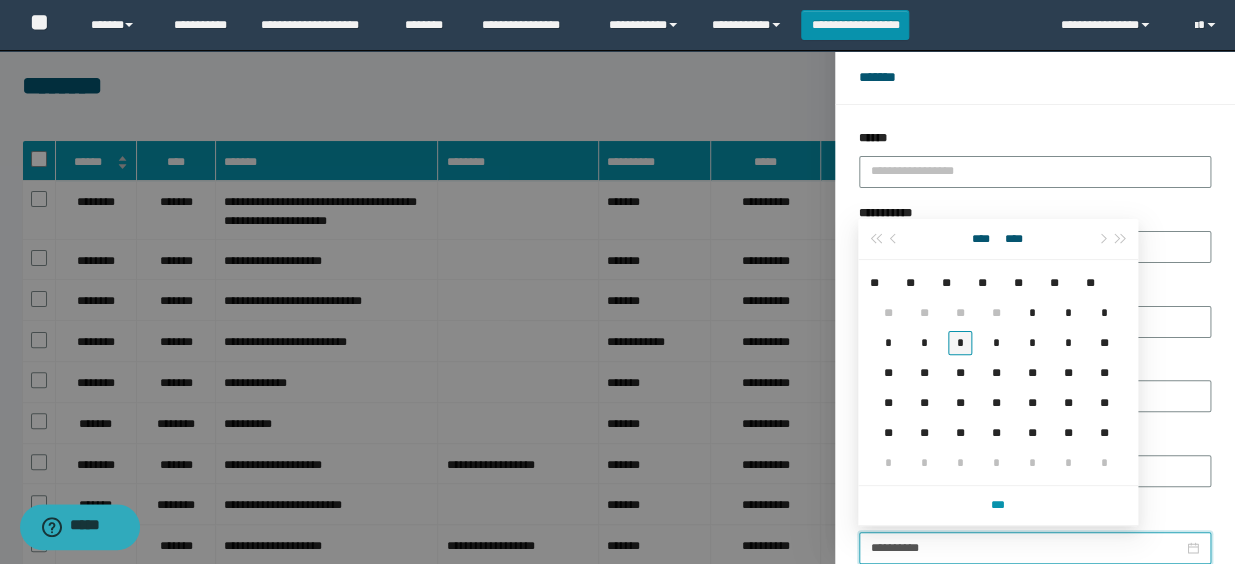 type on "**********" 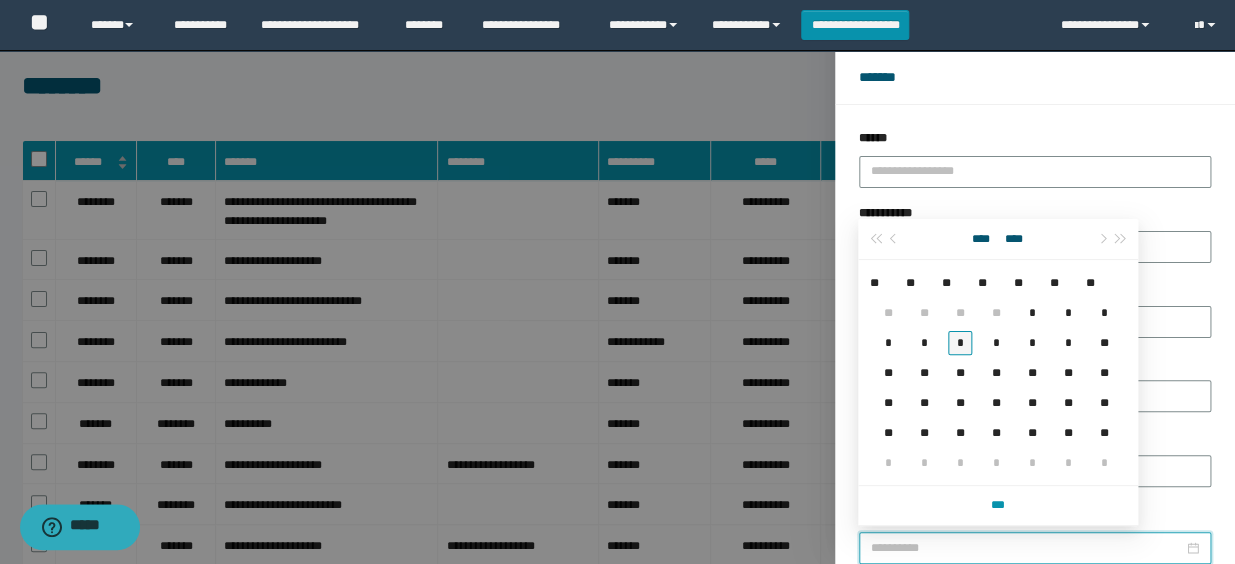 click on "*" at bounding box center [960, 343] 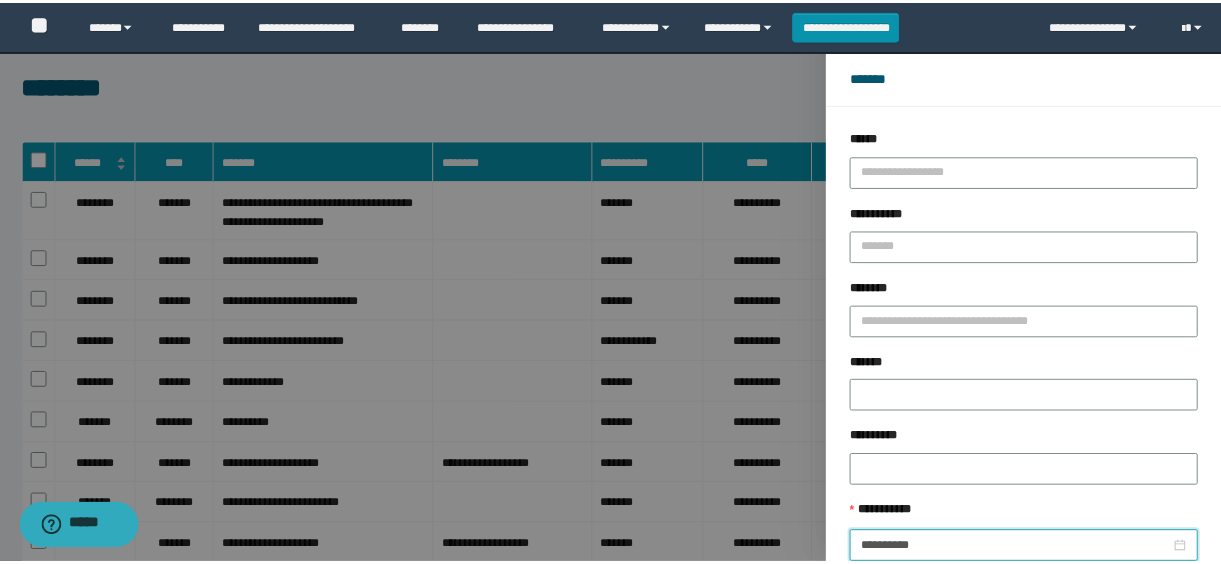 scroll, scrollTop: 112, scrollLeft: 0, axis: vertical 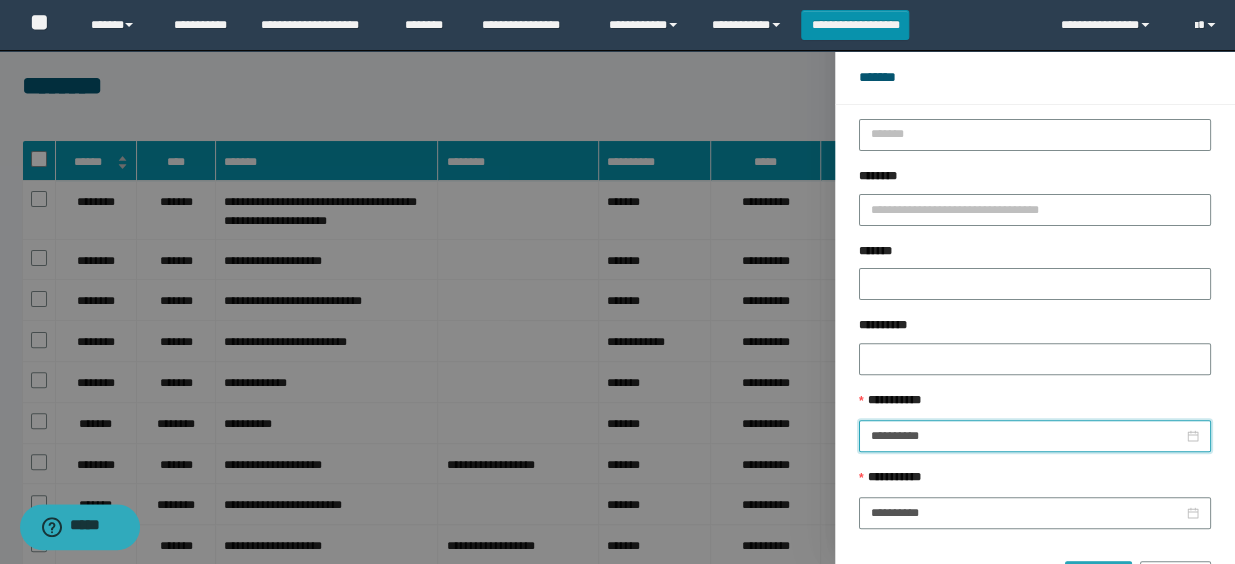 click on "******" at bounding box center (1098, 577) 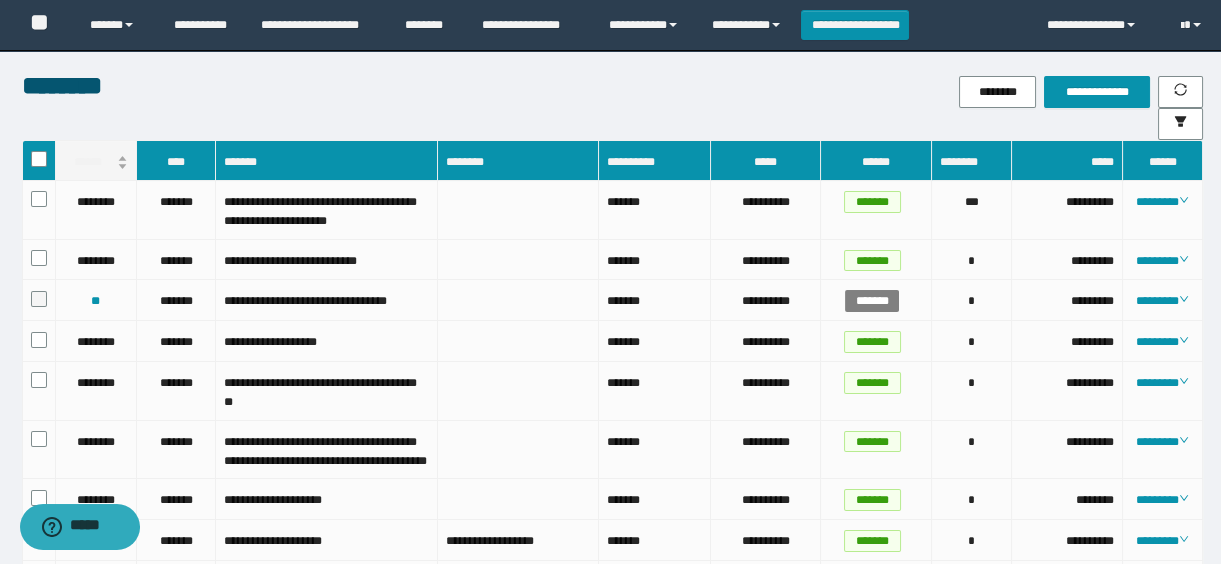 click on "******" at bounding box center (96, 162) 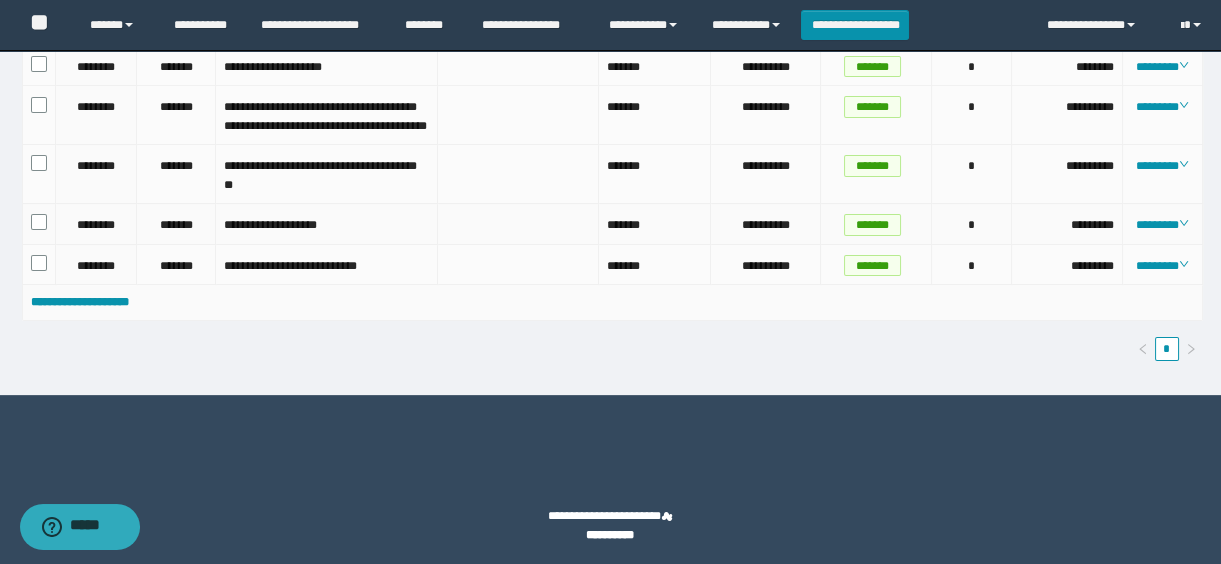 scroll, scrollTop: 1000, scrollLeft: 0, axis: vertical 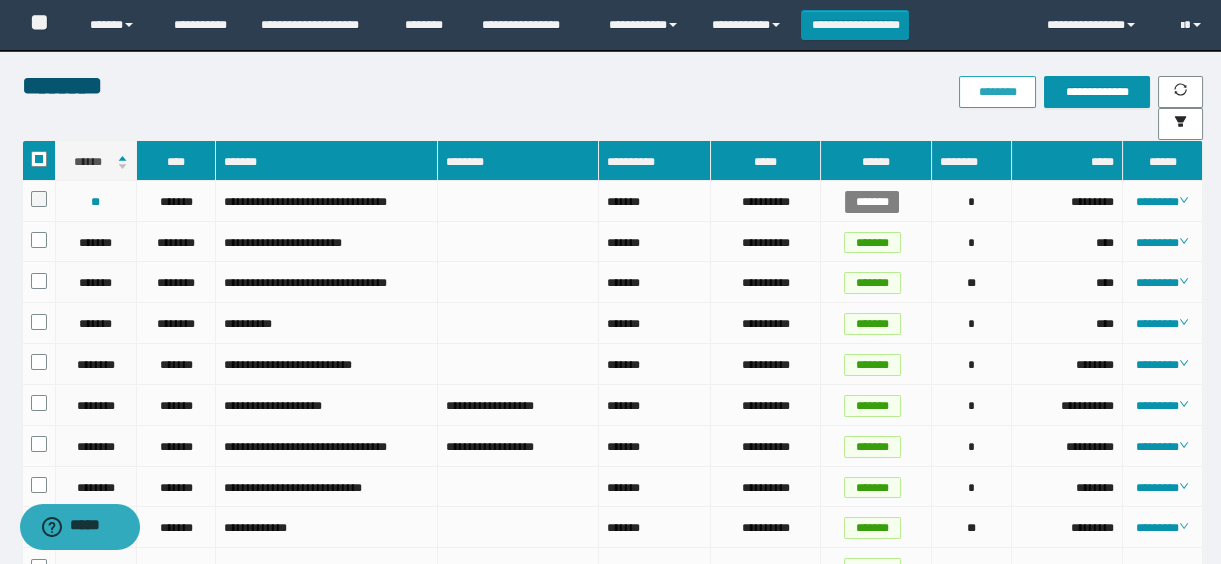 click on "********" at bounding box center [997, 92] 